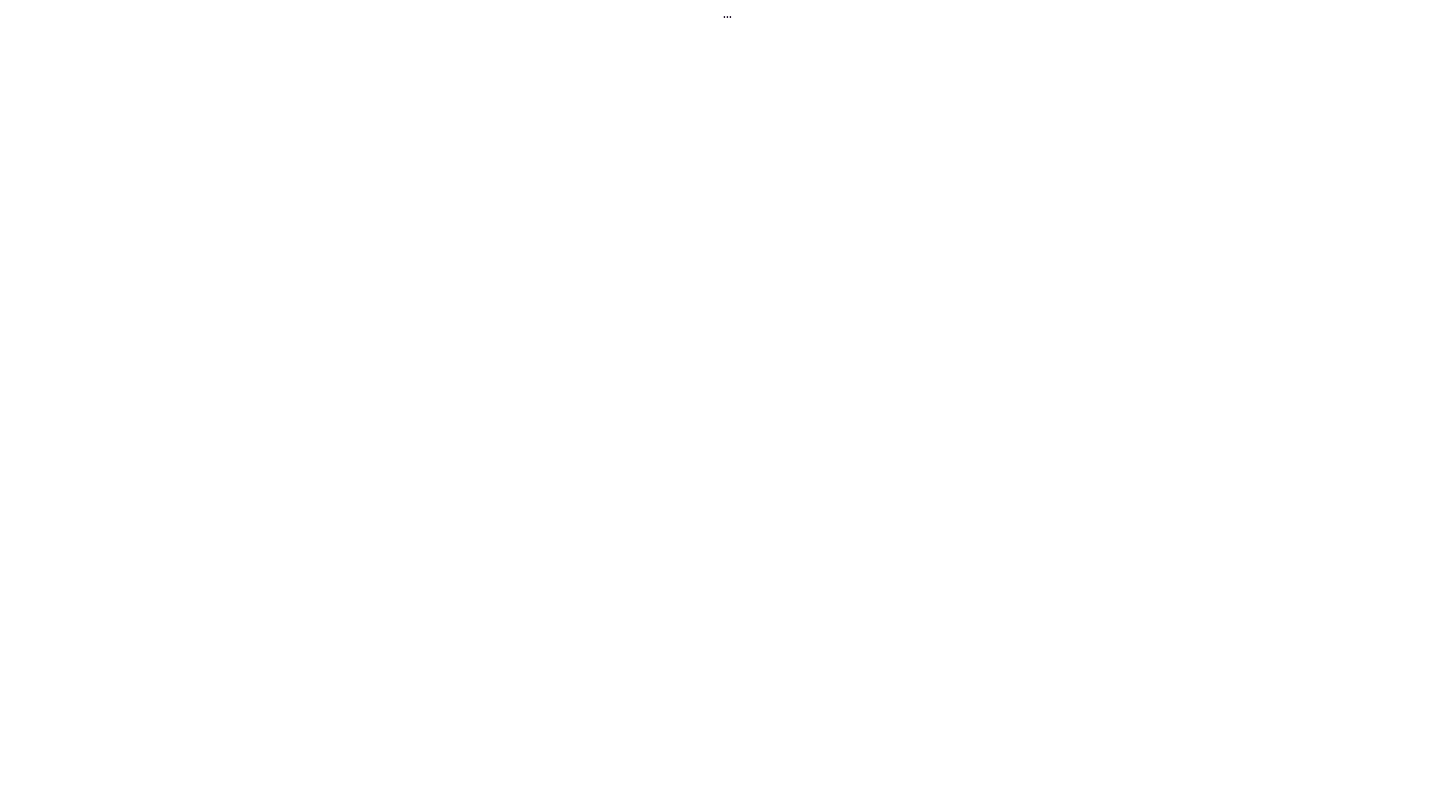 scroll, scrollTop: 0, scrollLeft: 0, axis: both 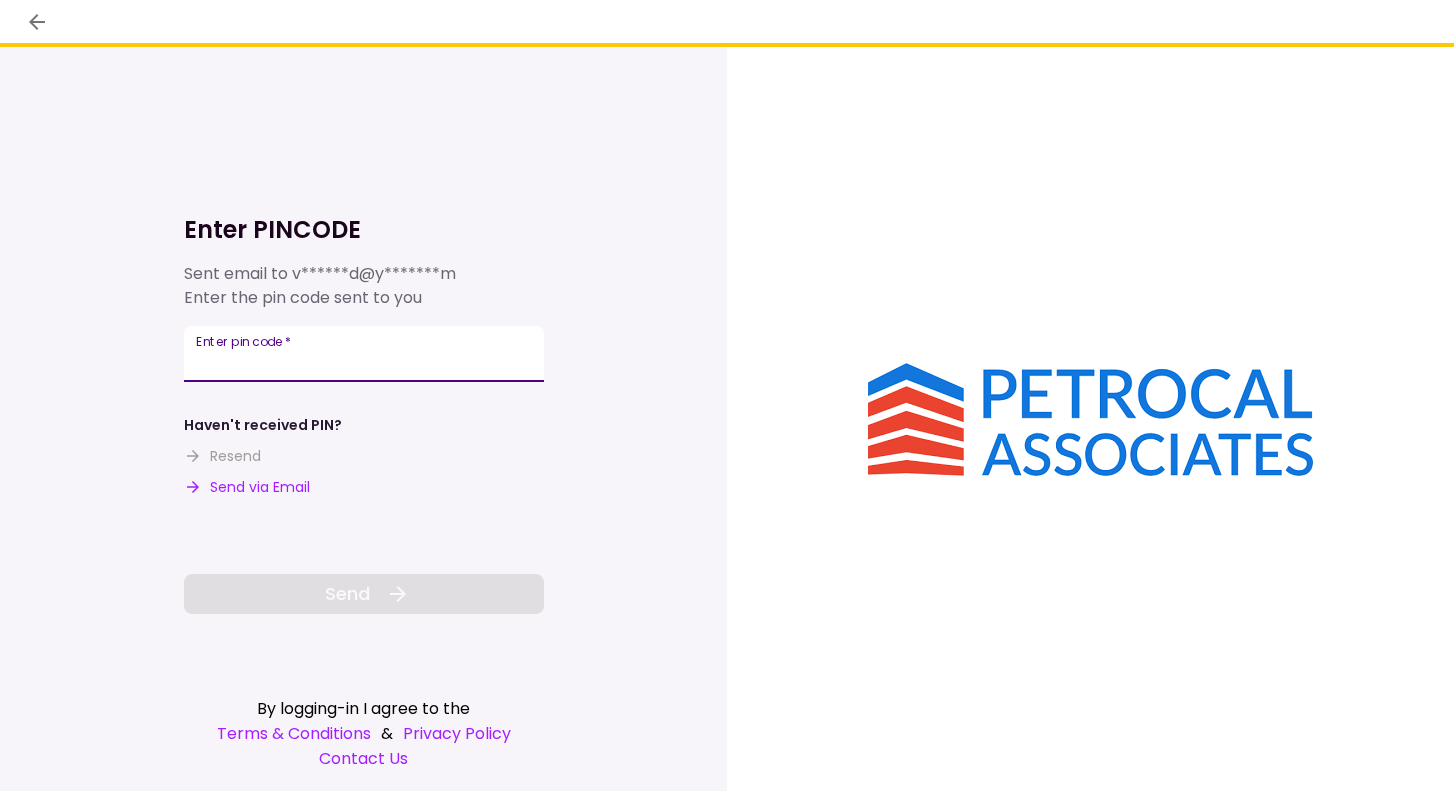 click on "Enter pin code   *" at bounding box center [364, 354] 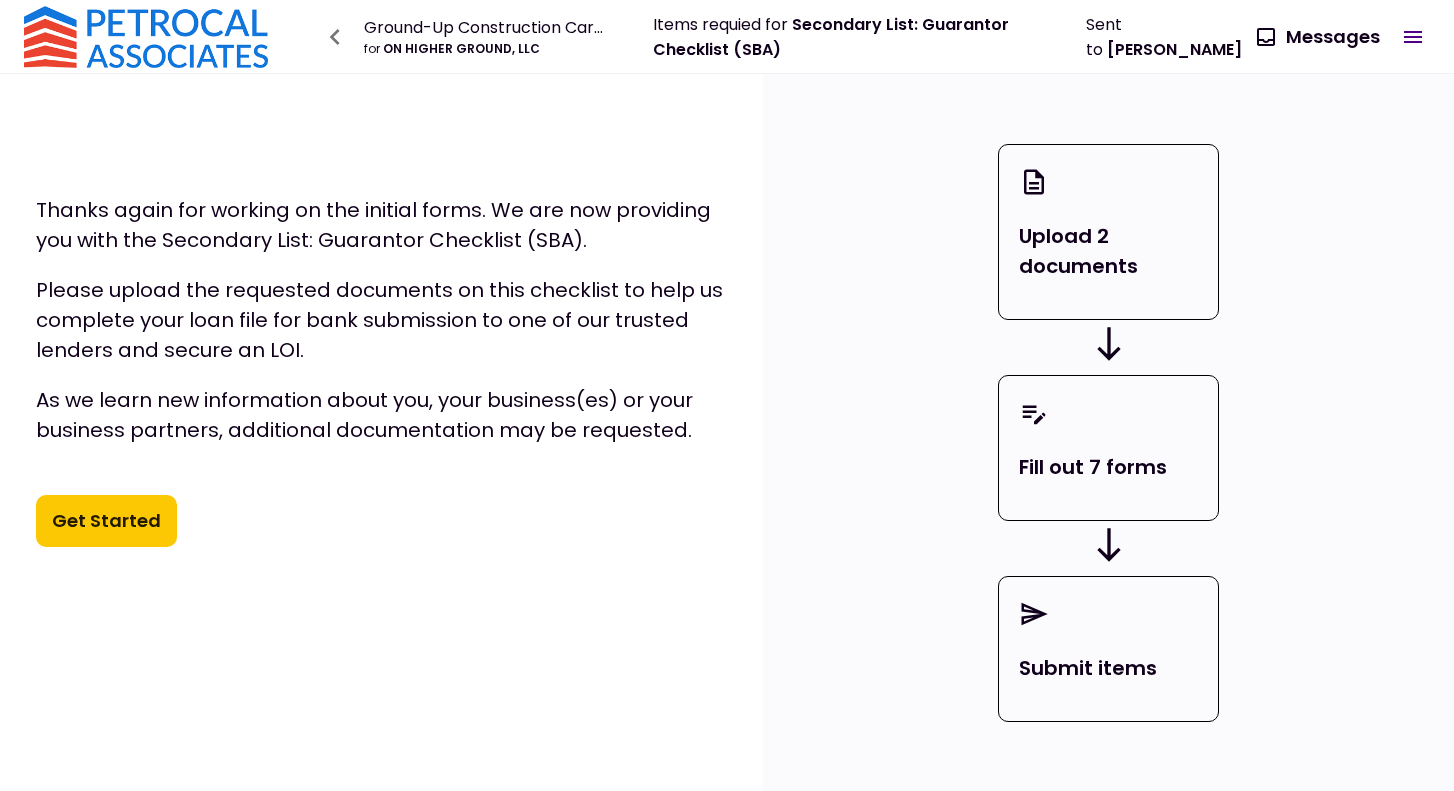 click on "Get Started" at bounding box center [106, 521] 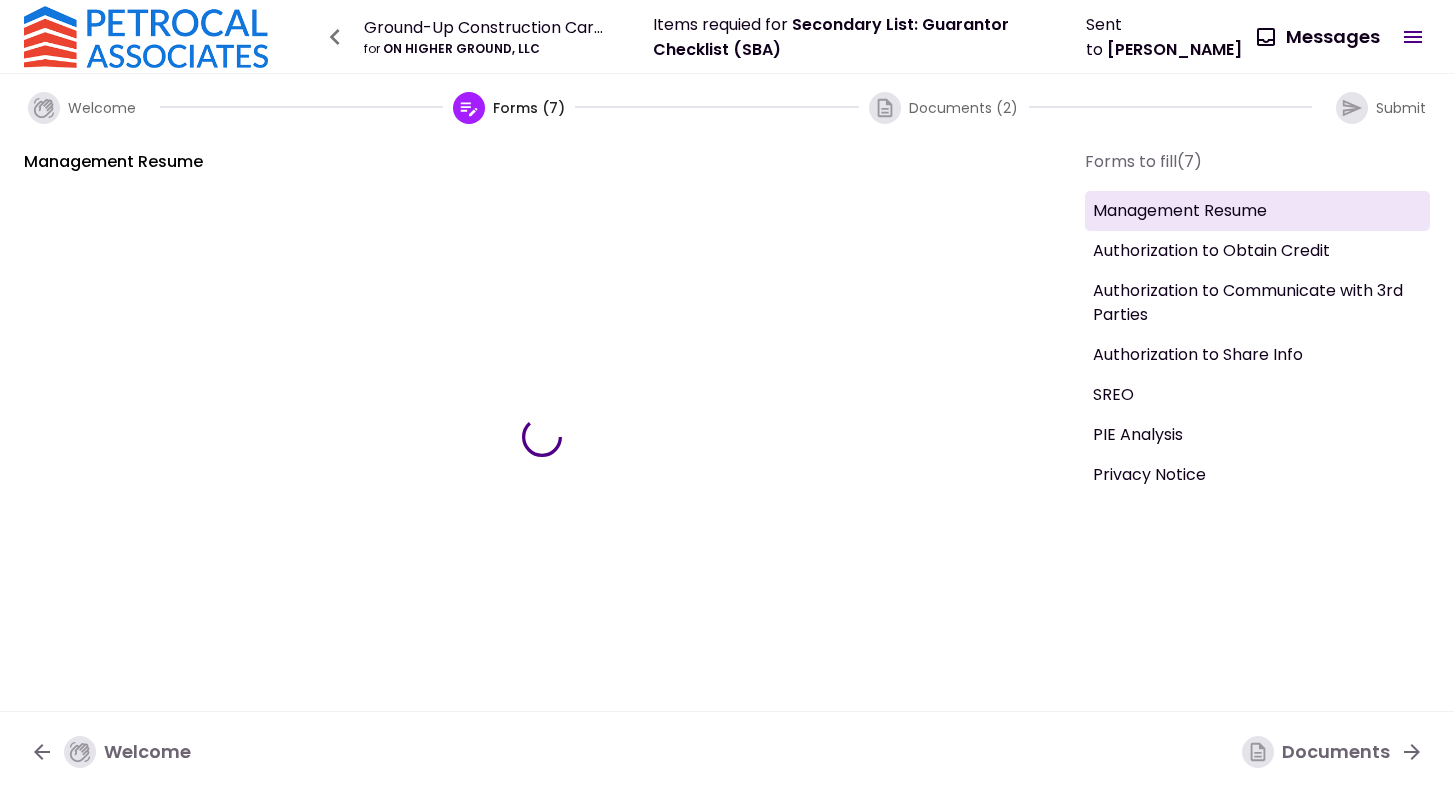 type on "***" 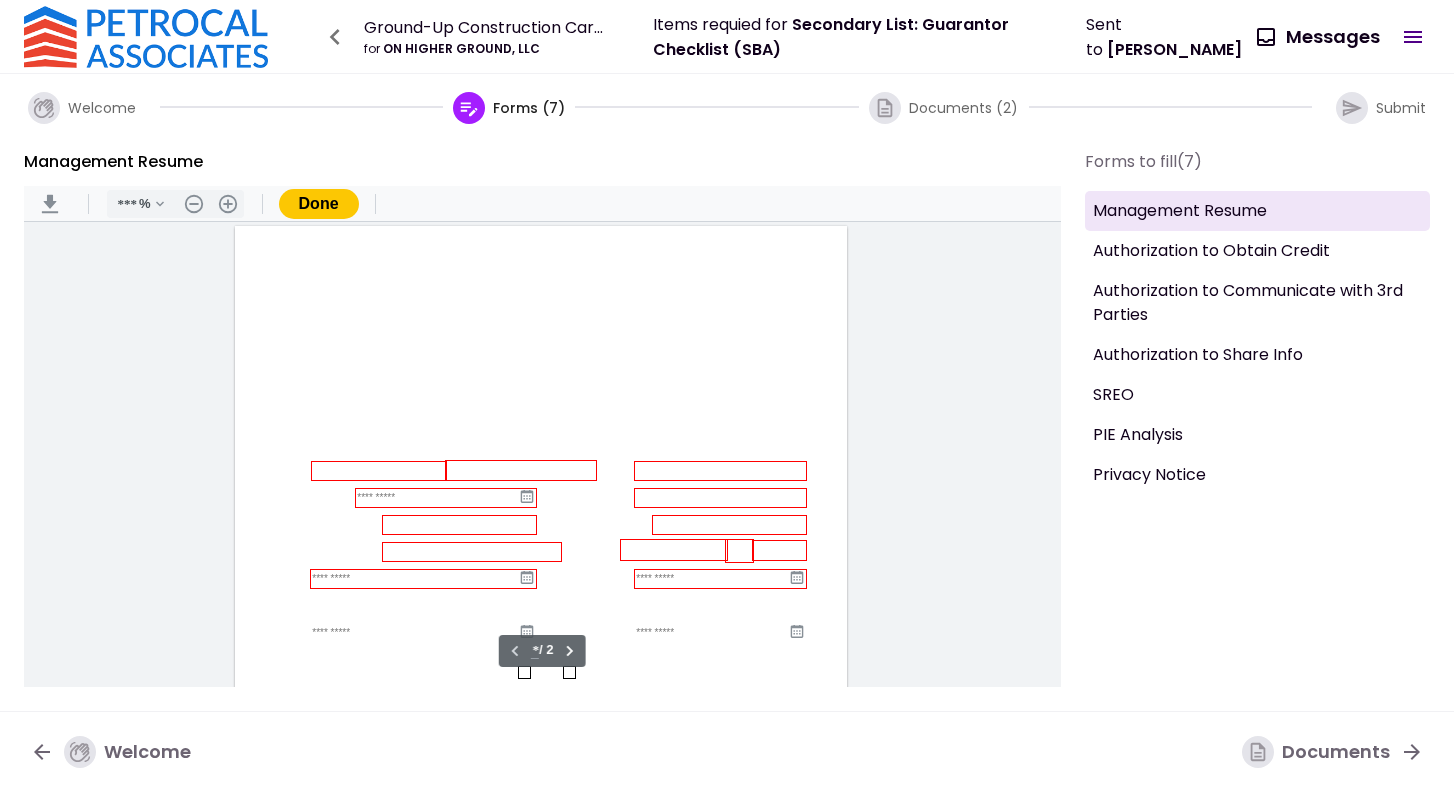 scroll, scrollTop: 0, scrollLeft: 0, axis: both 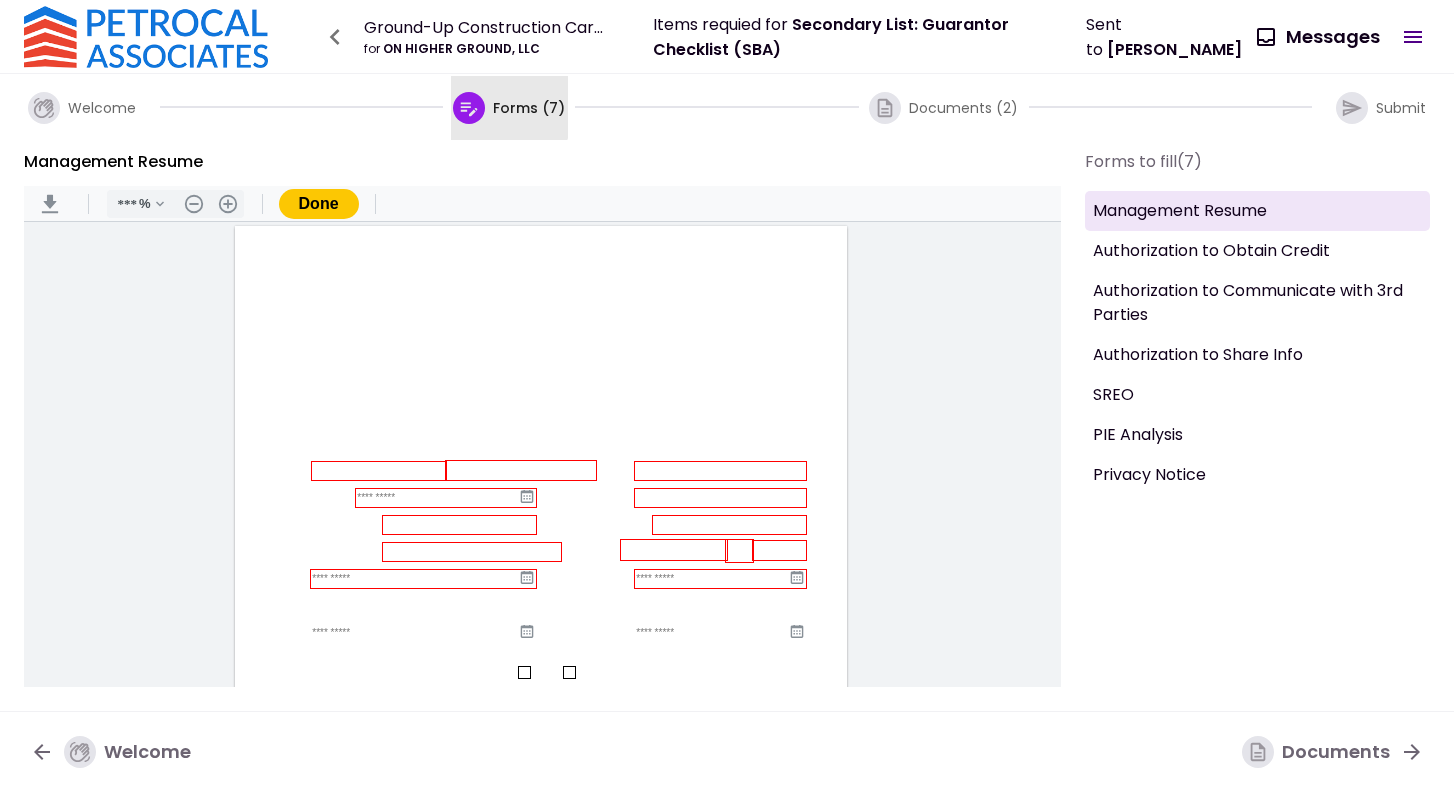 click 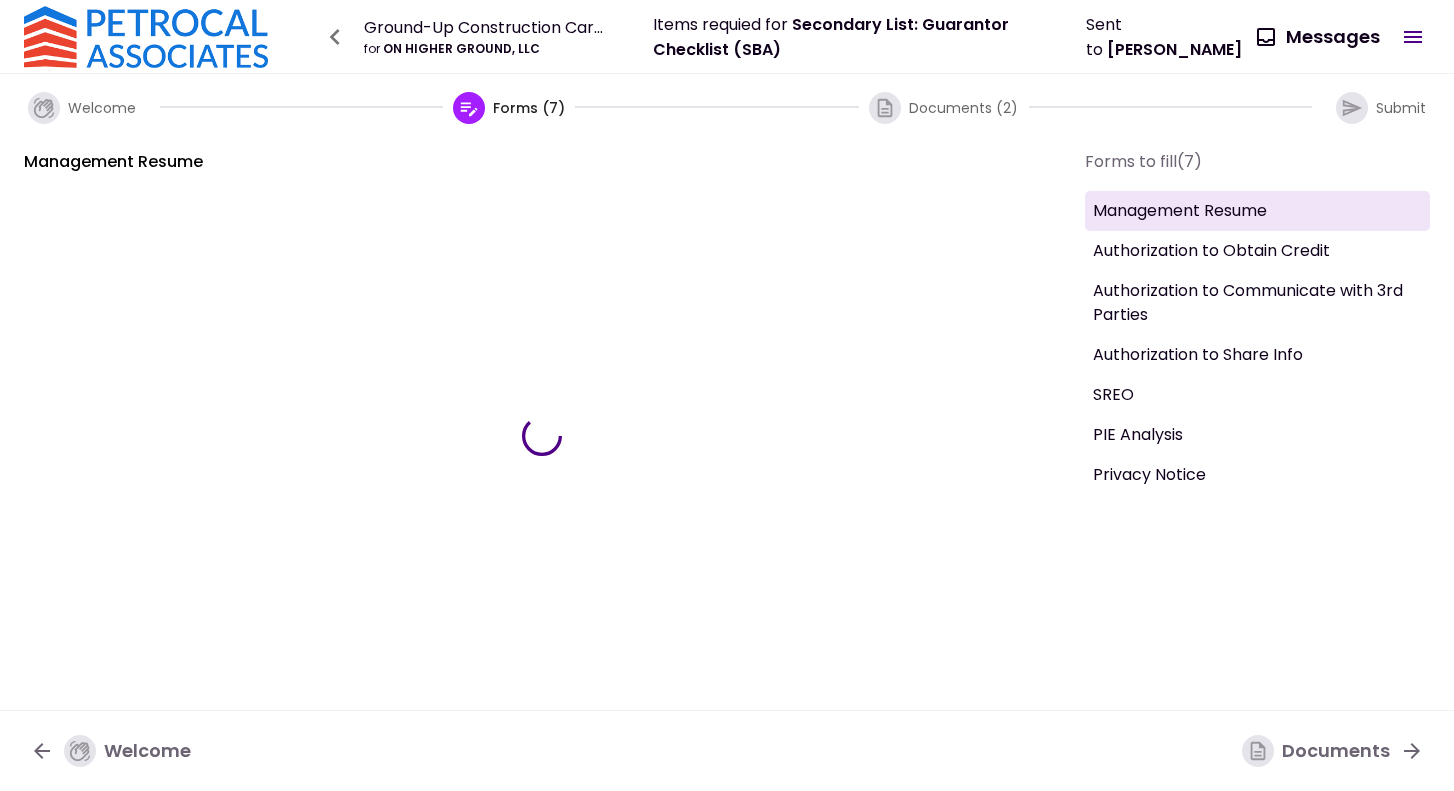 type on "***" 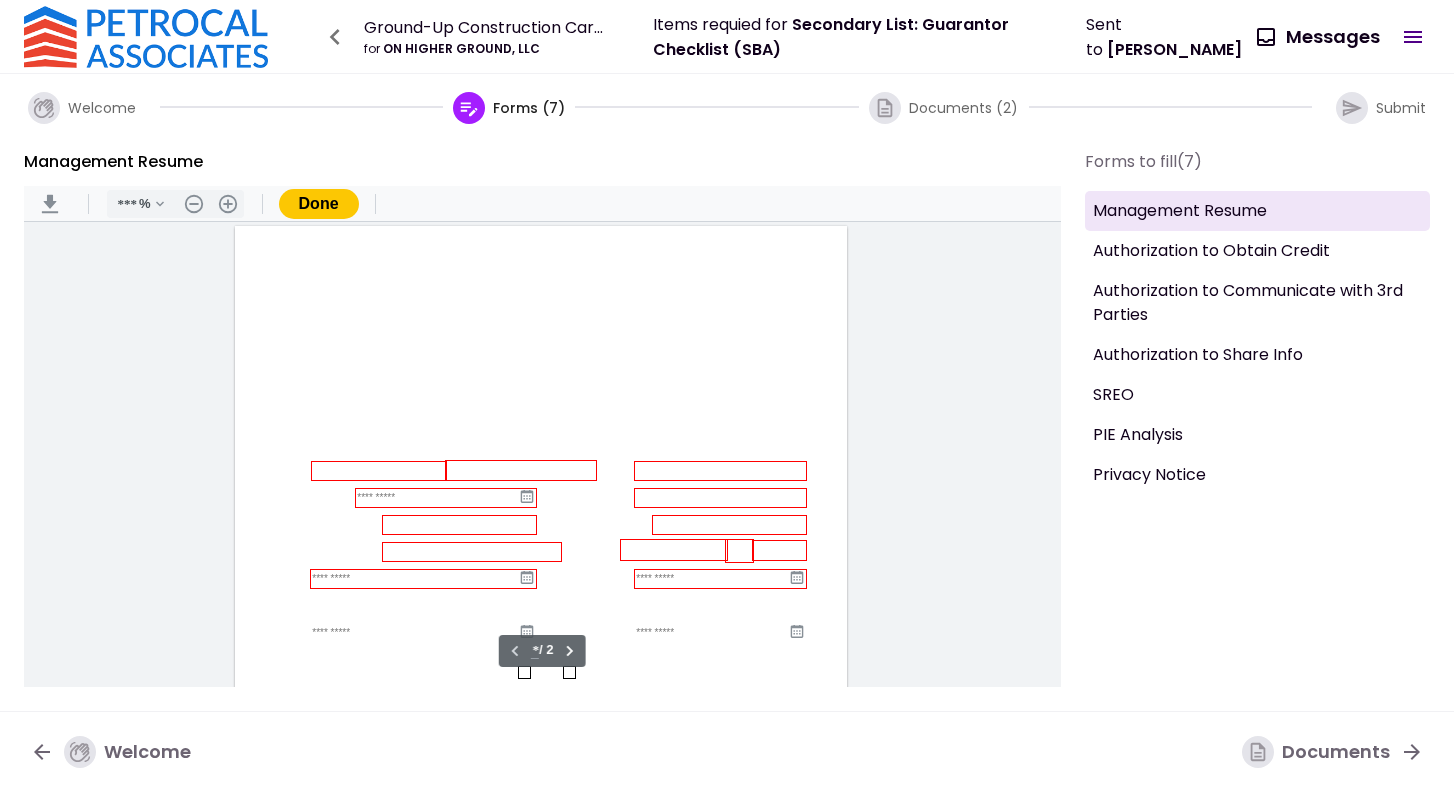 scroll, scrollTop: 1, scrollLeft: 0, axis: vertical 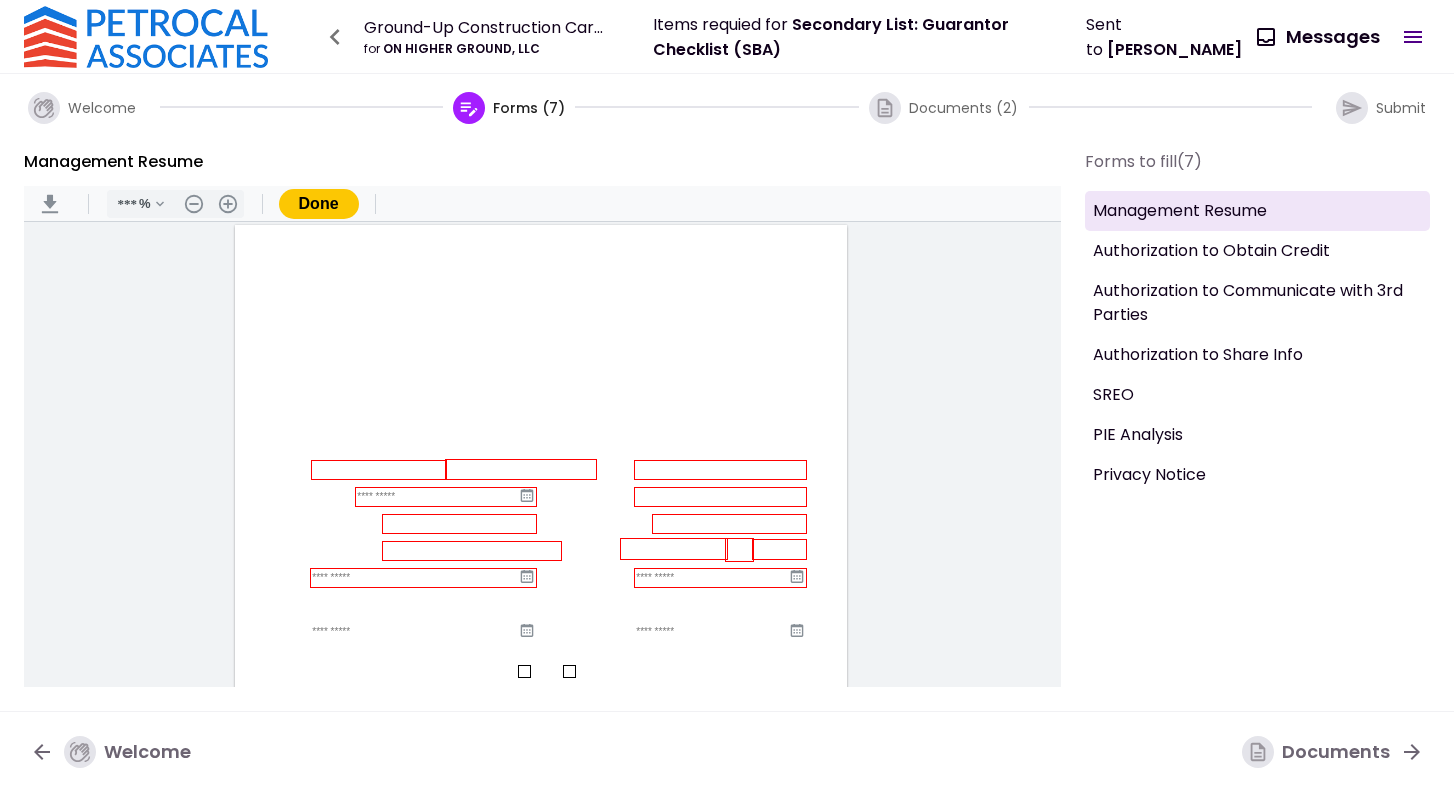 click at bounding box center [379, 470] 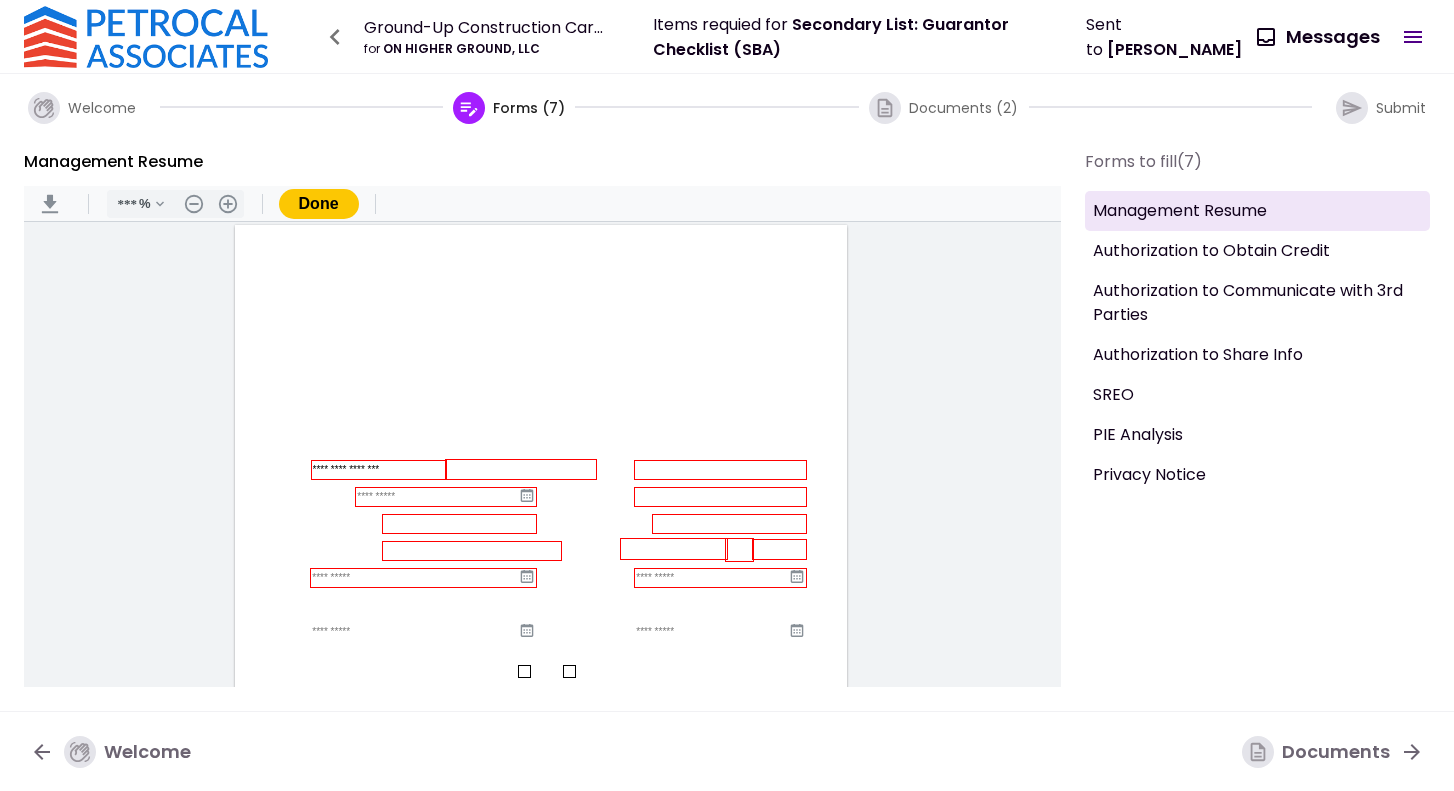 type on "**********" 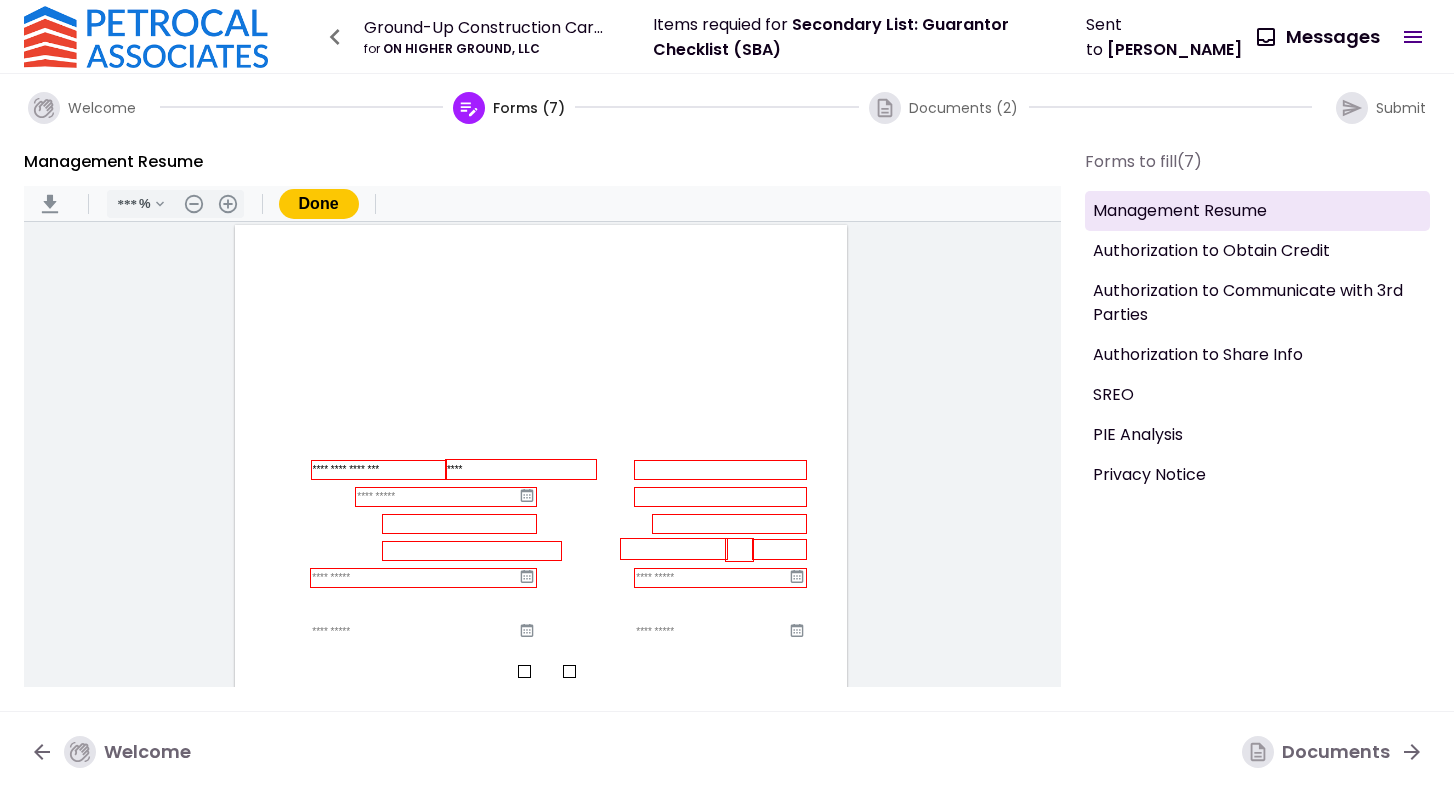 type on "****" 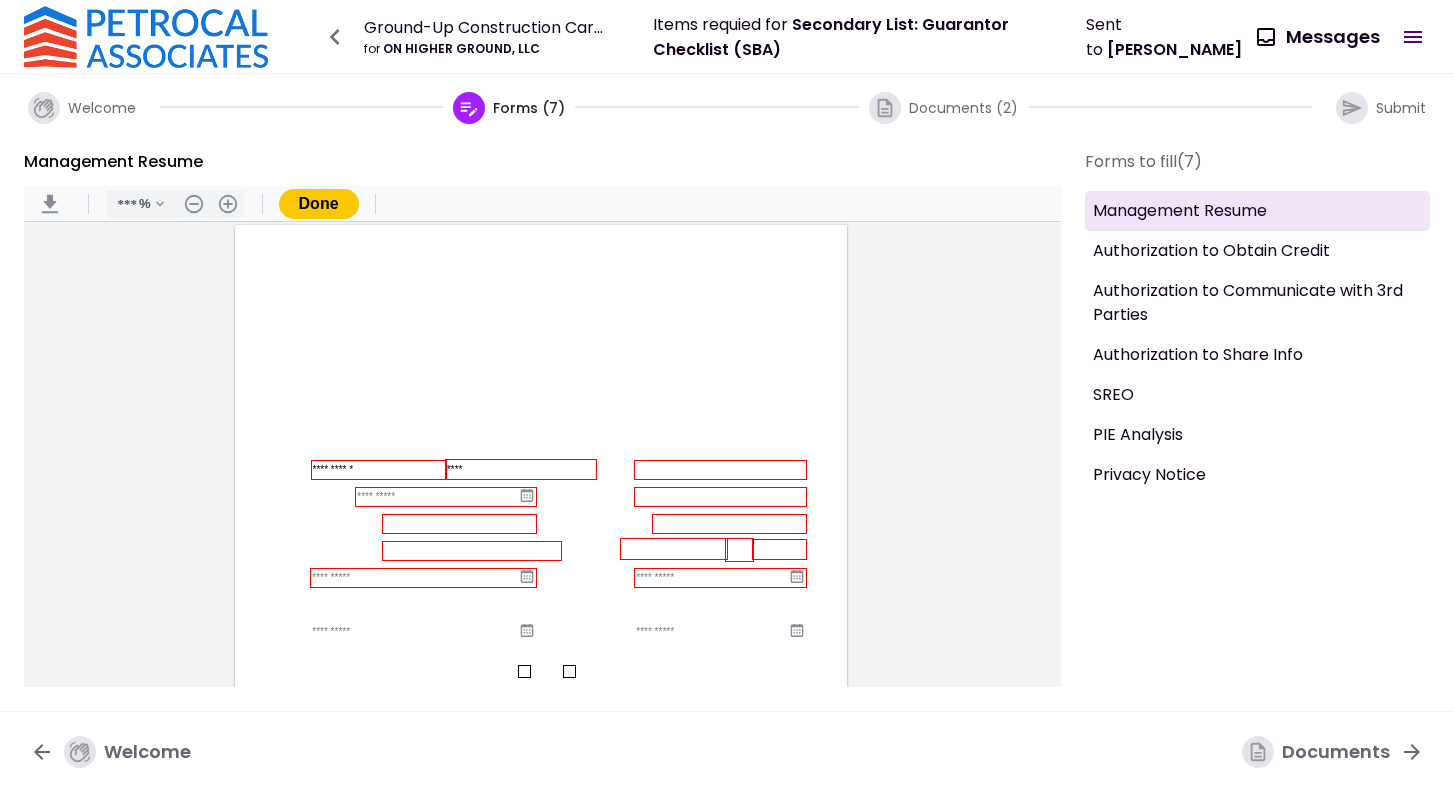 type on "**********" 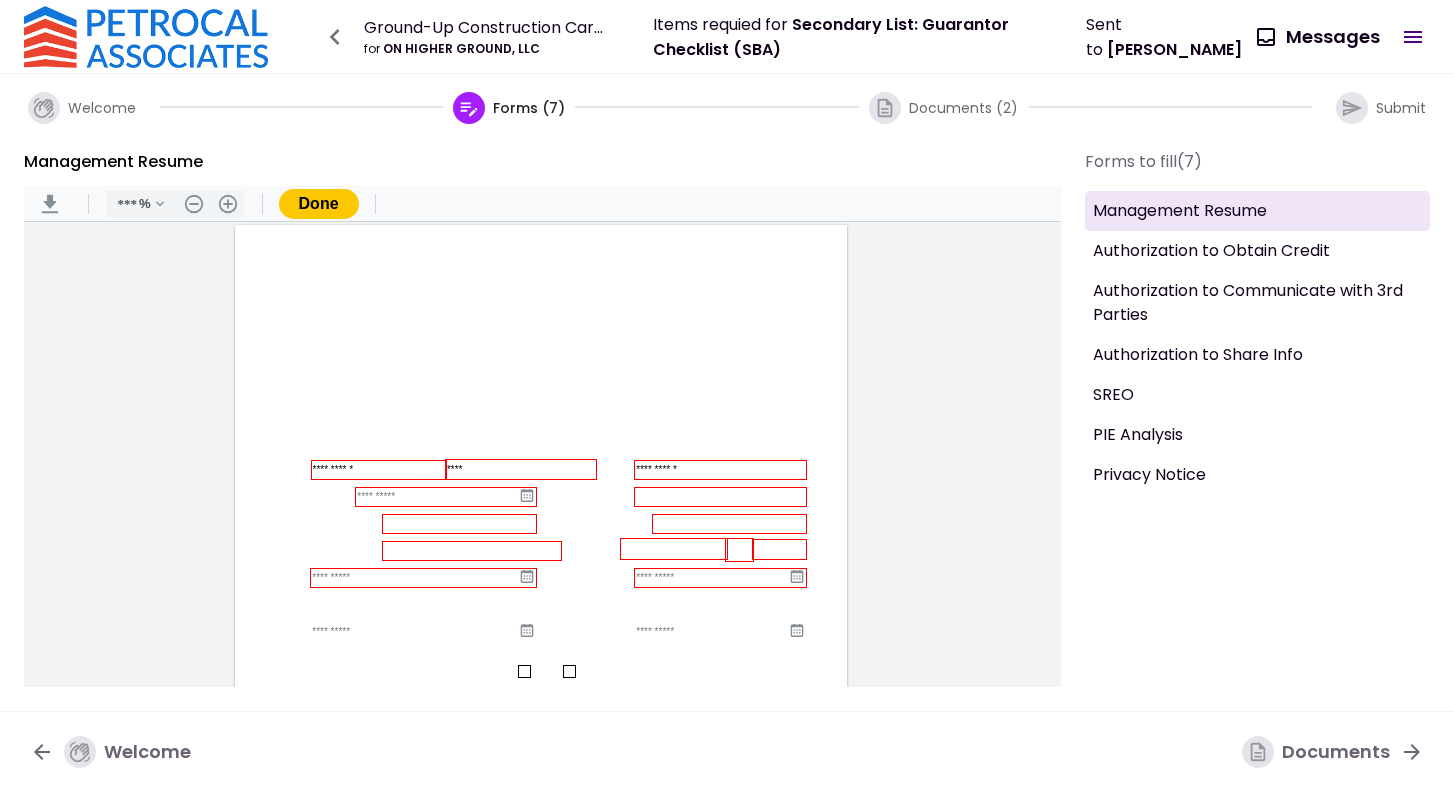 type on "**********" 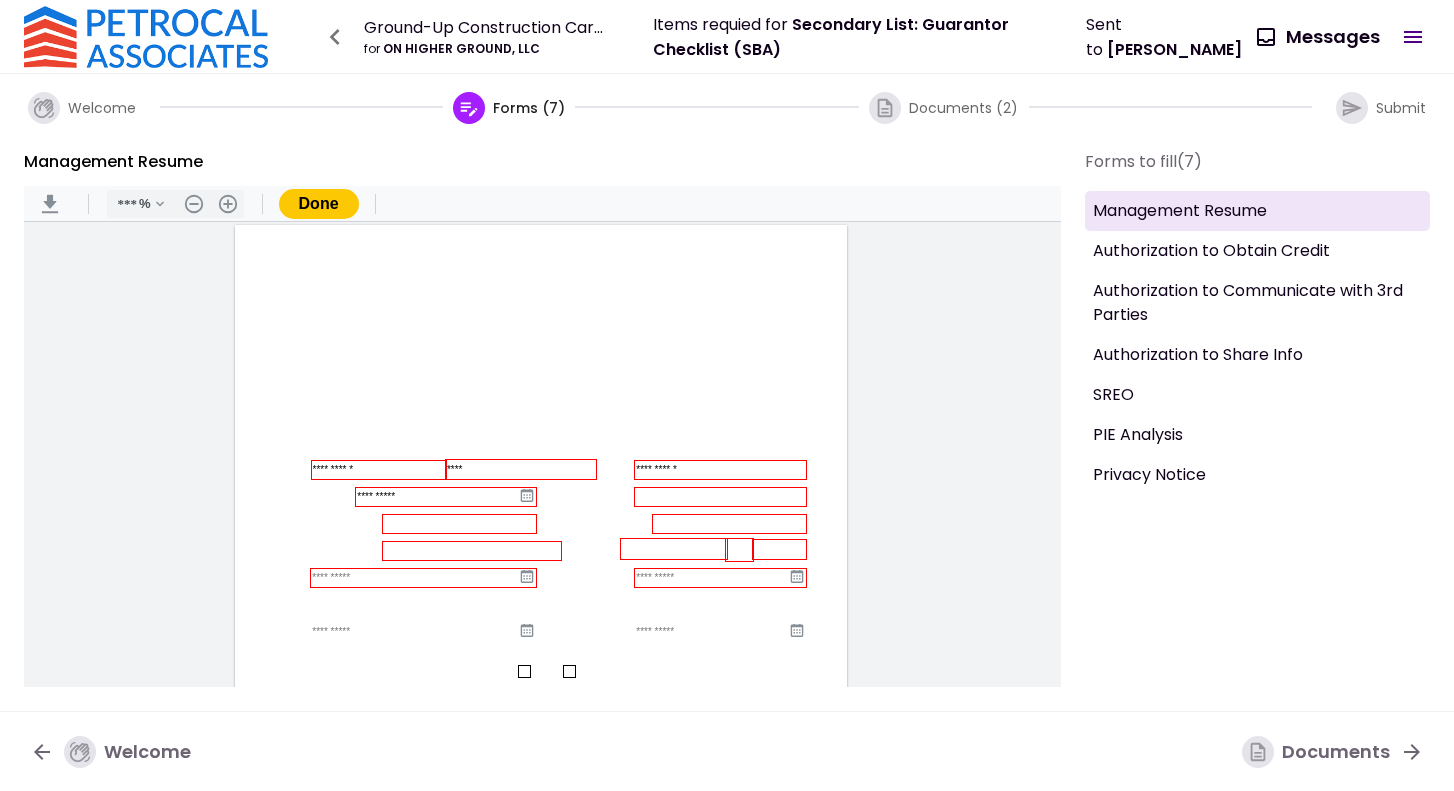 type on "**********" 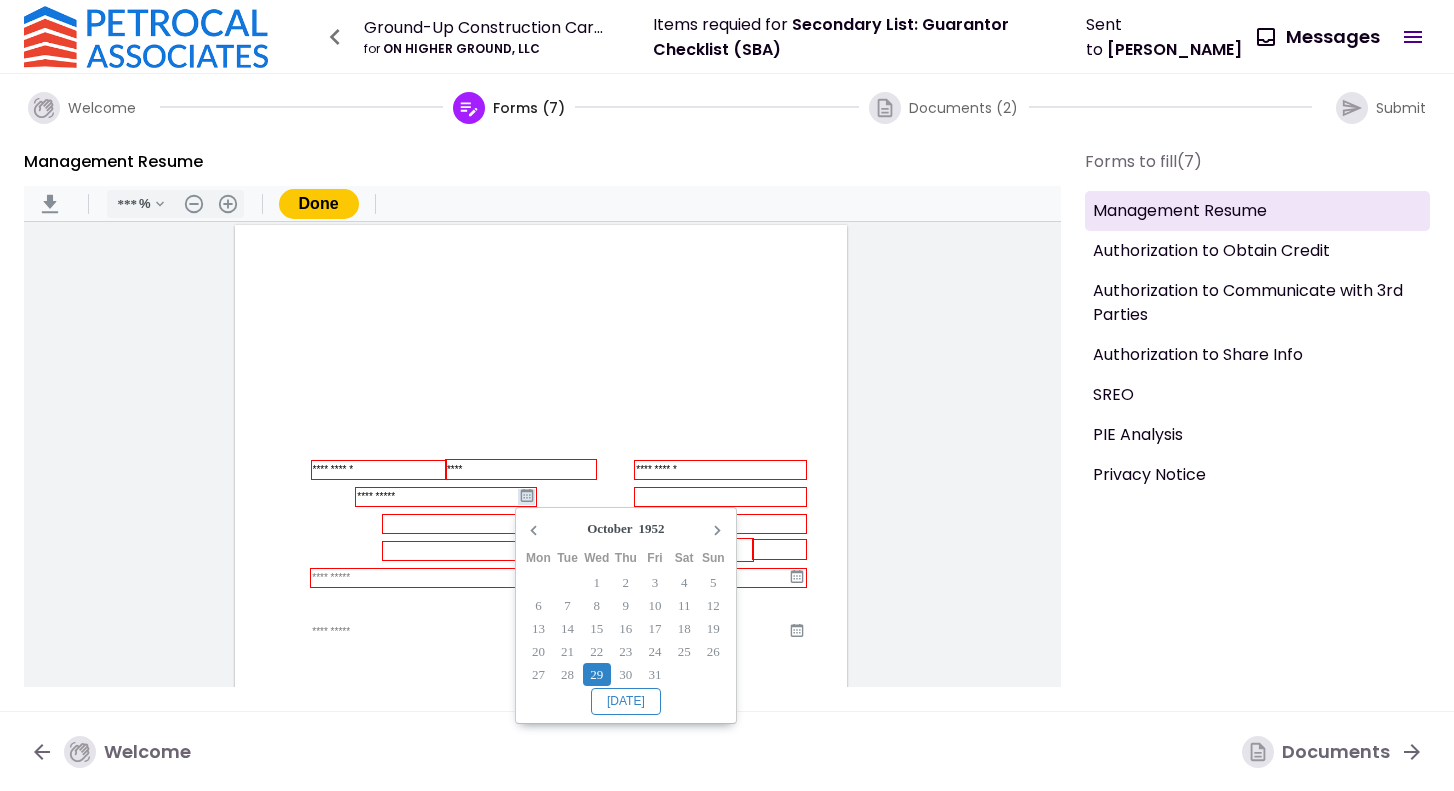 type 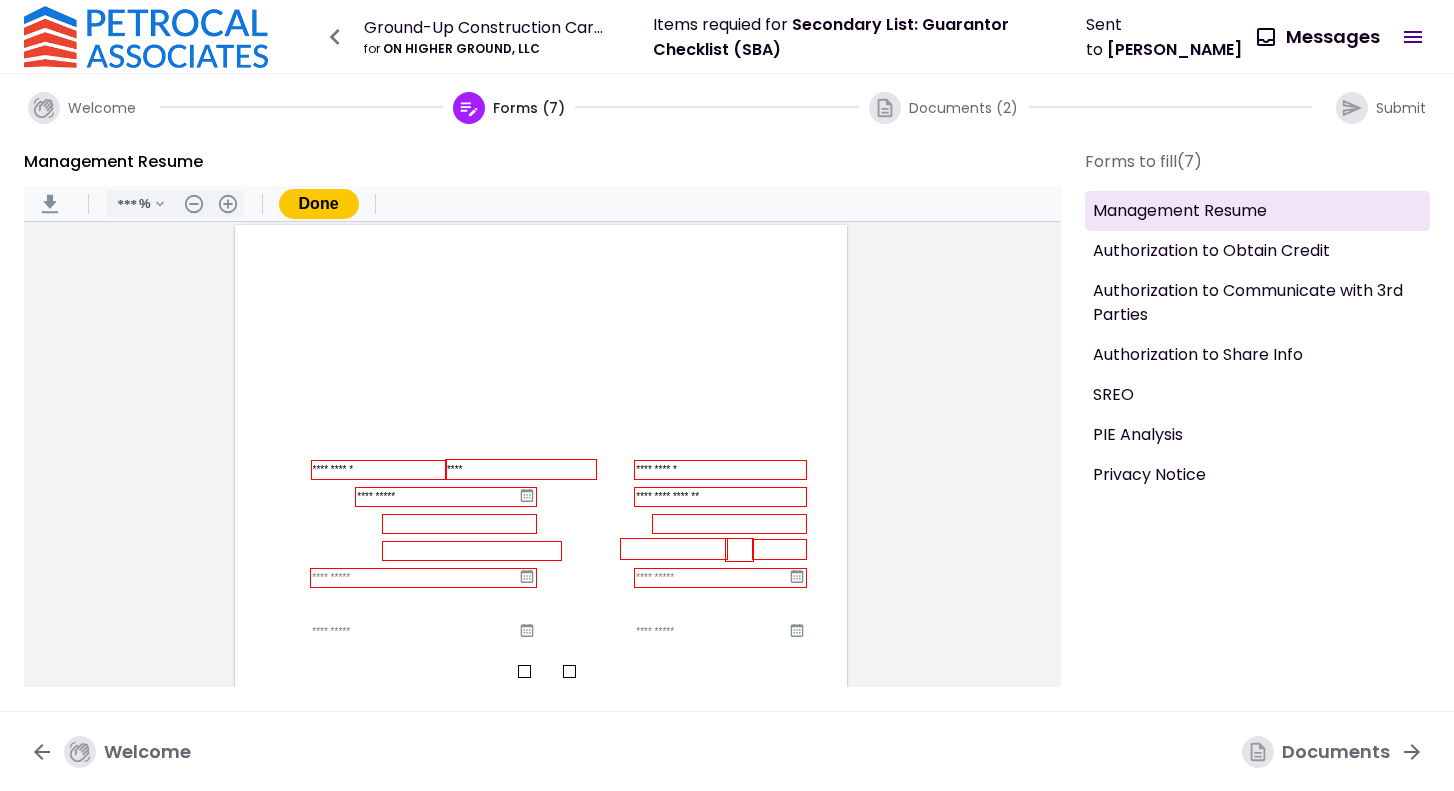 type on "**********" 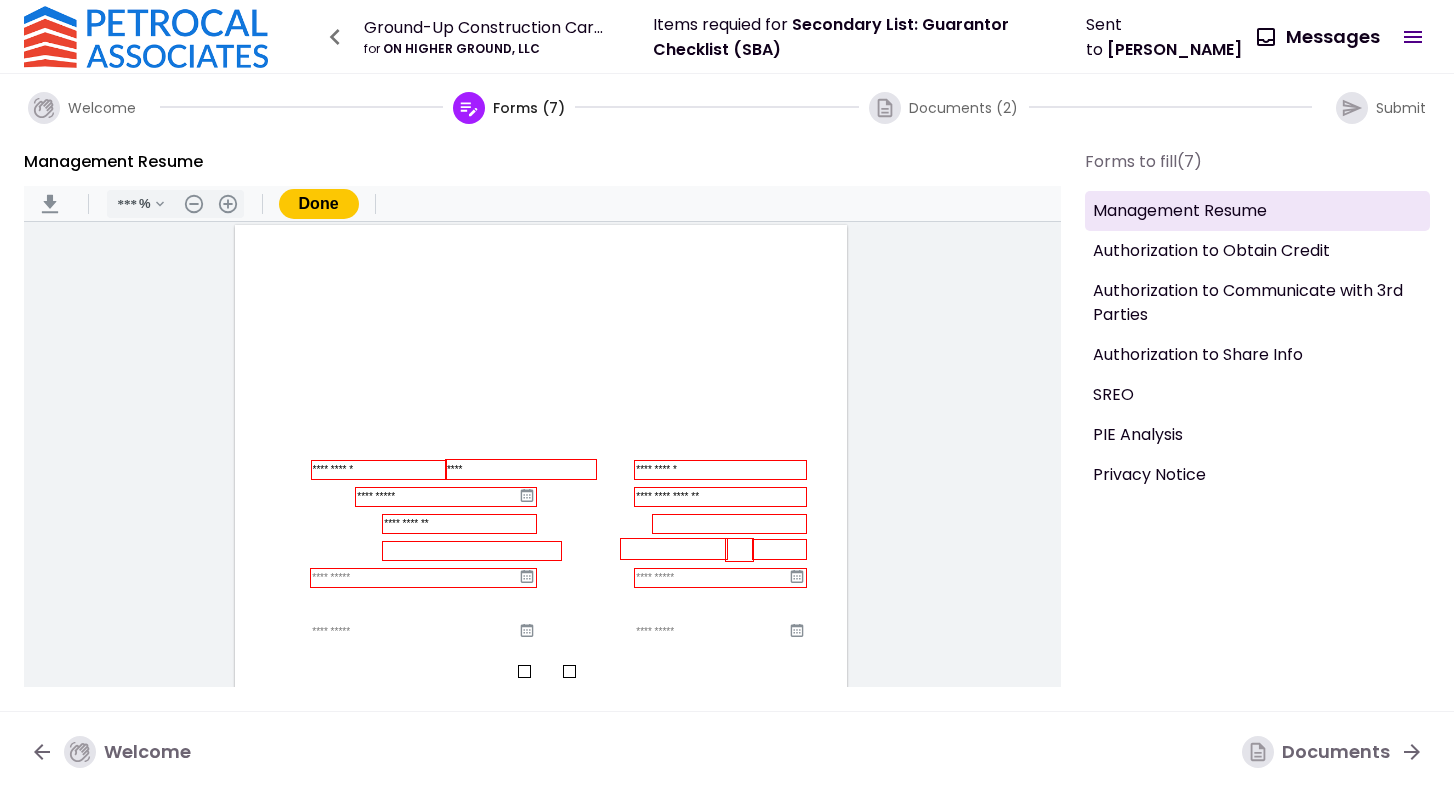type on "**********" 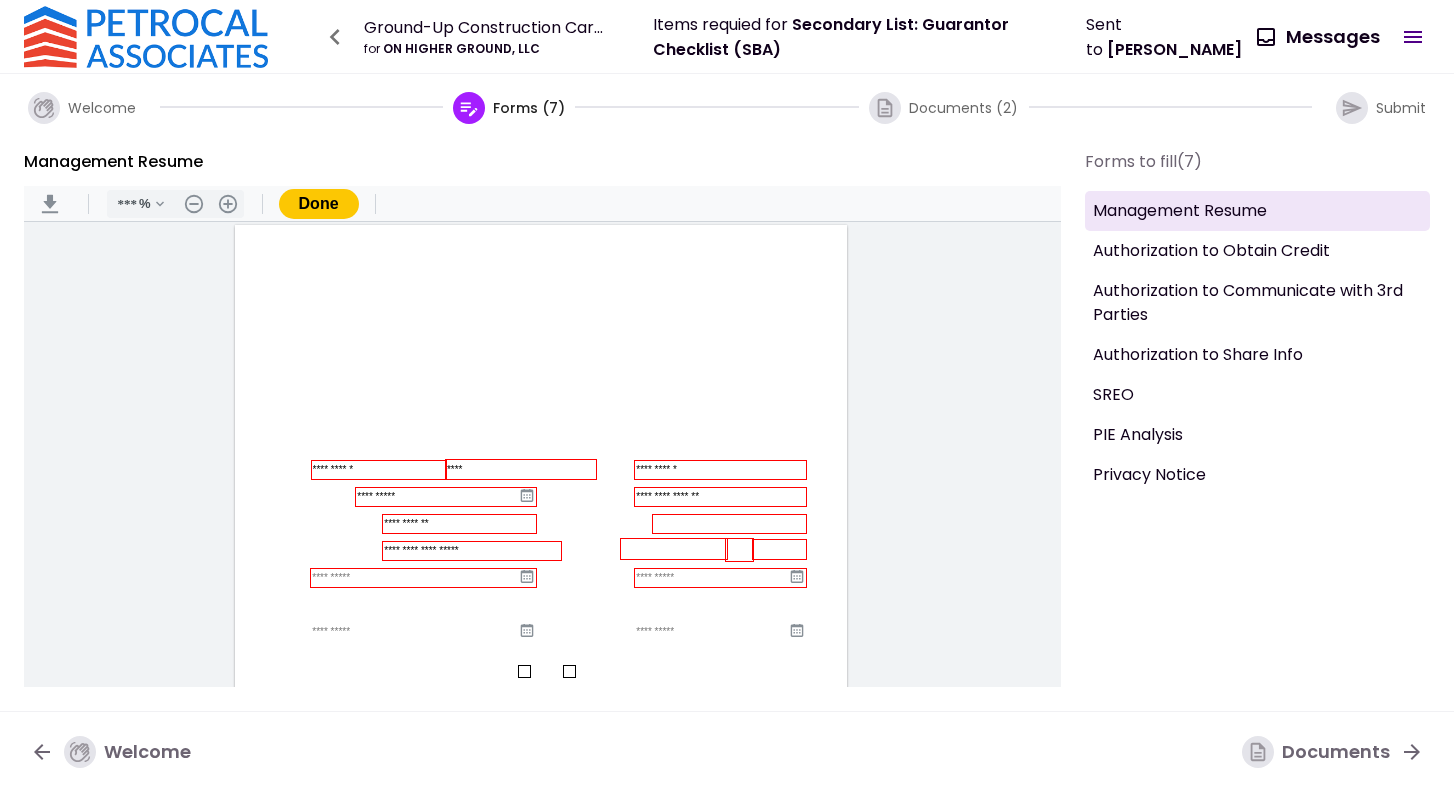 type on "**********" 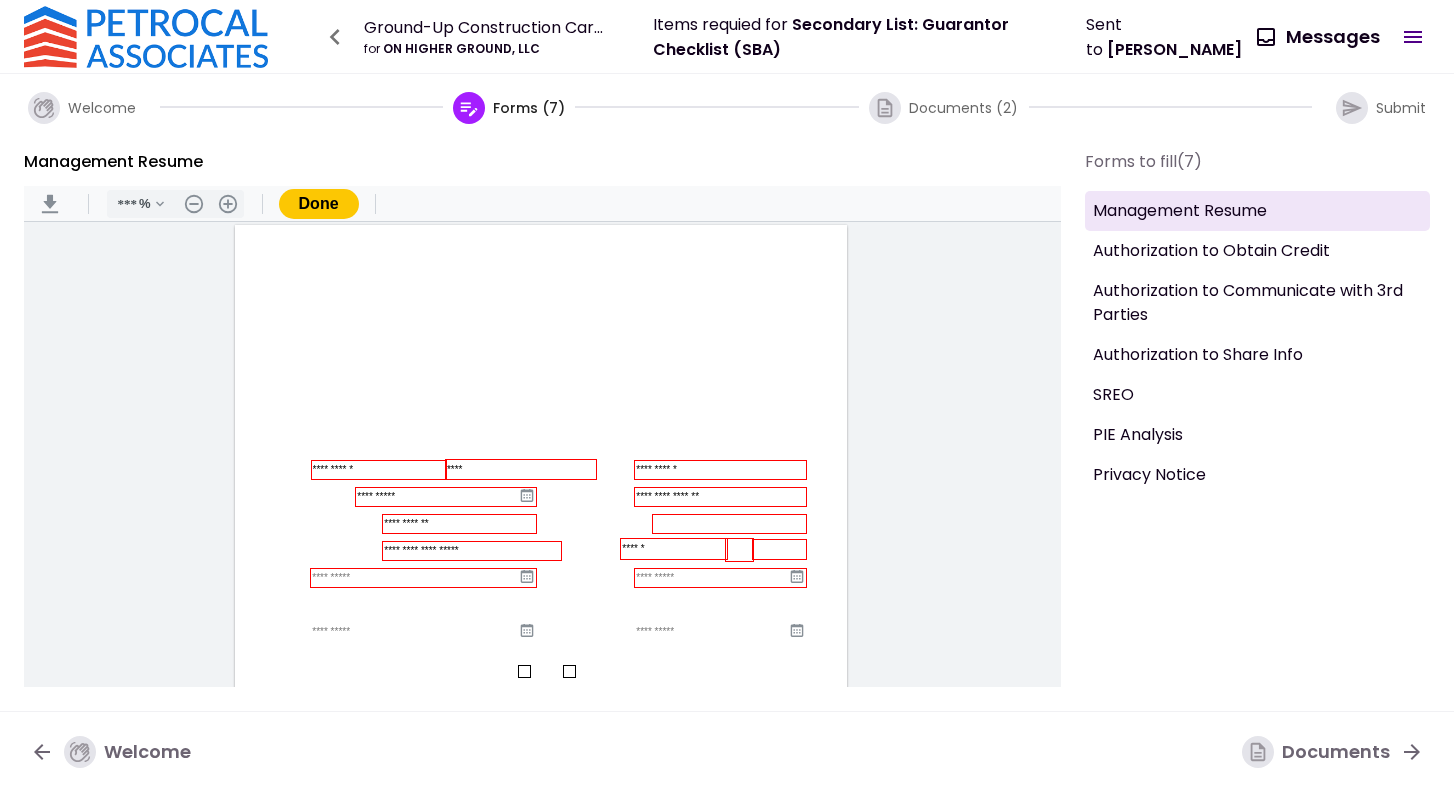 type on "******" 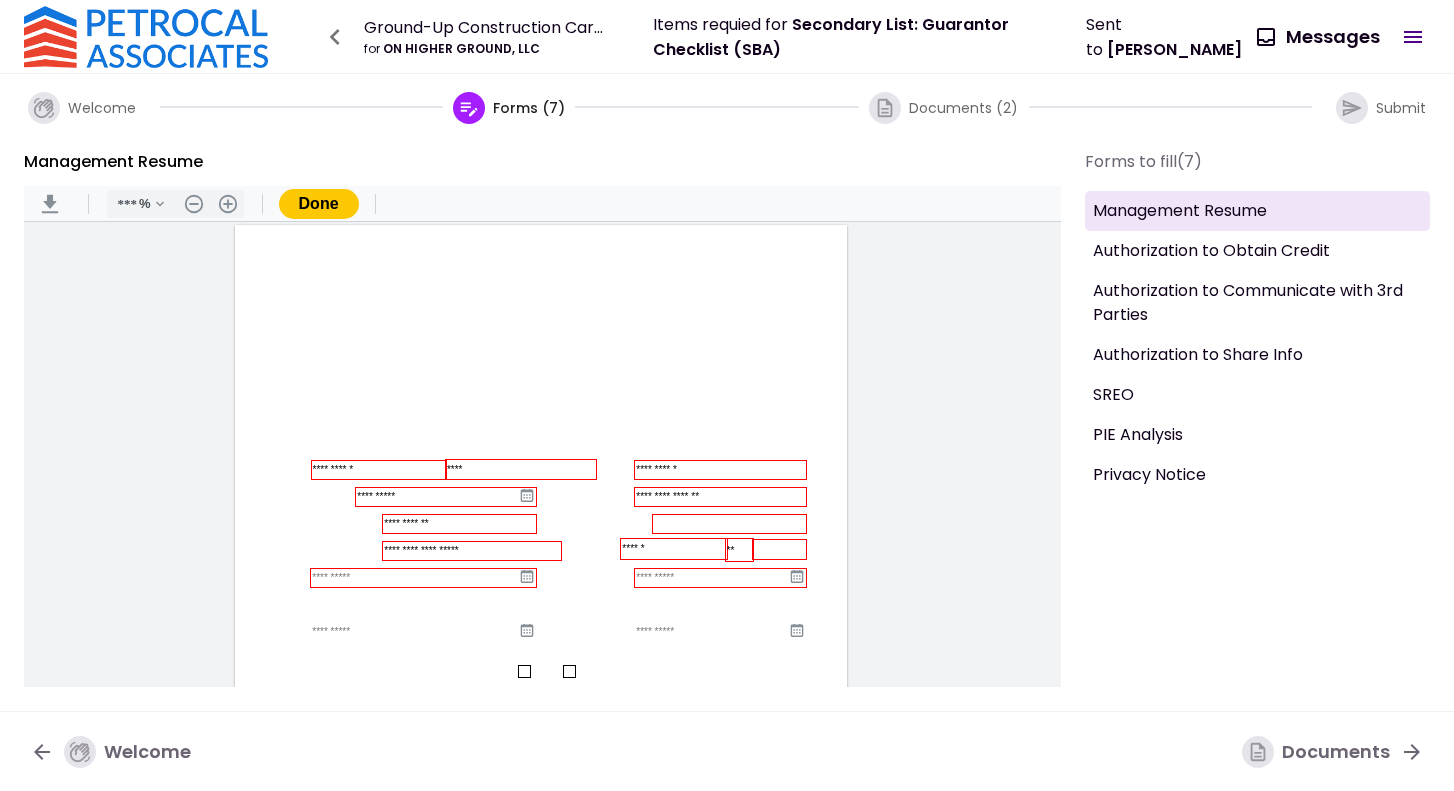 type on "**" 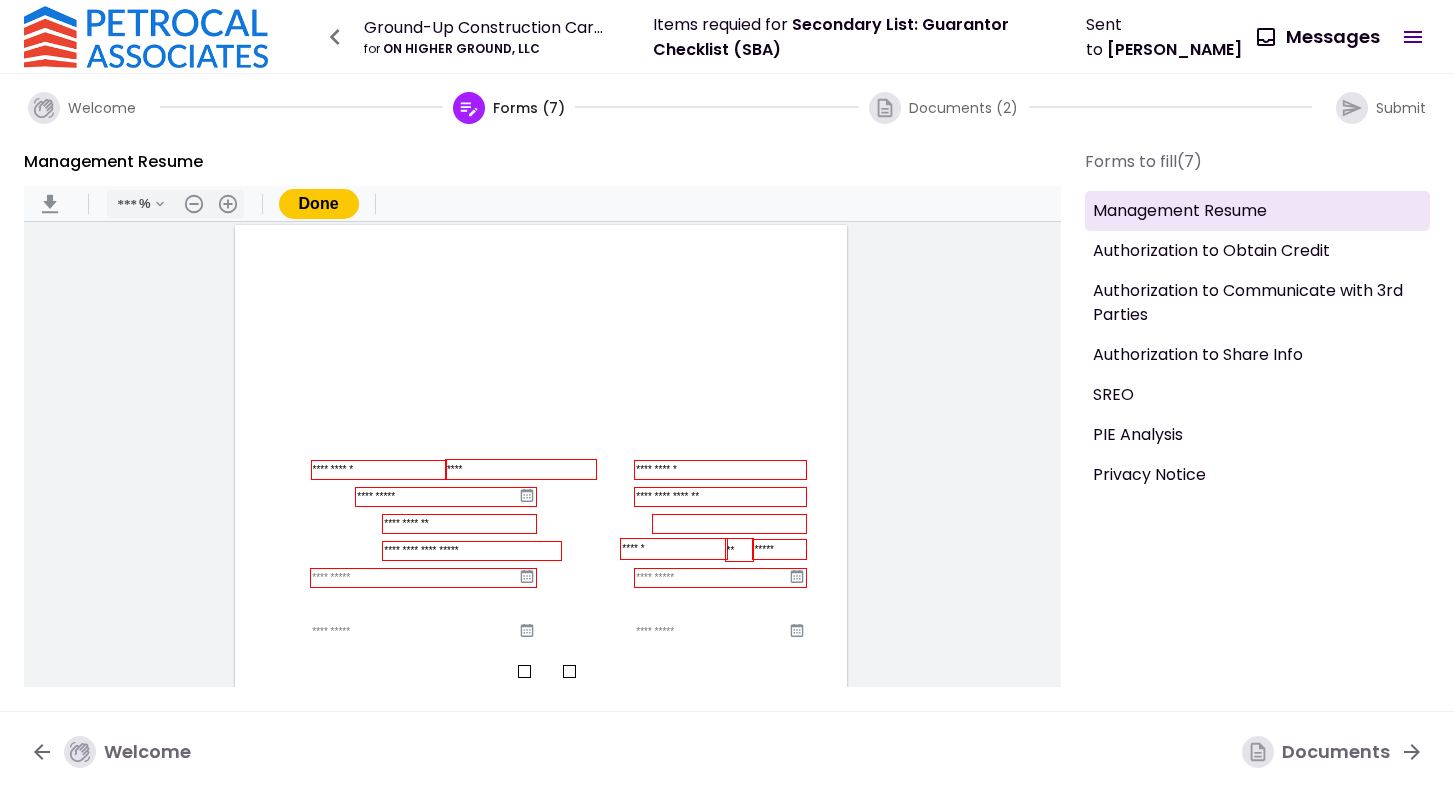type on "*****" 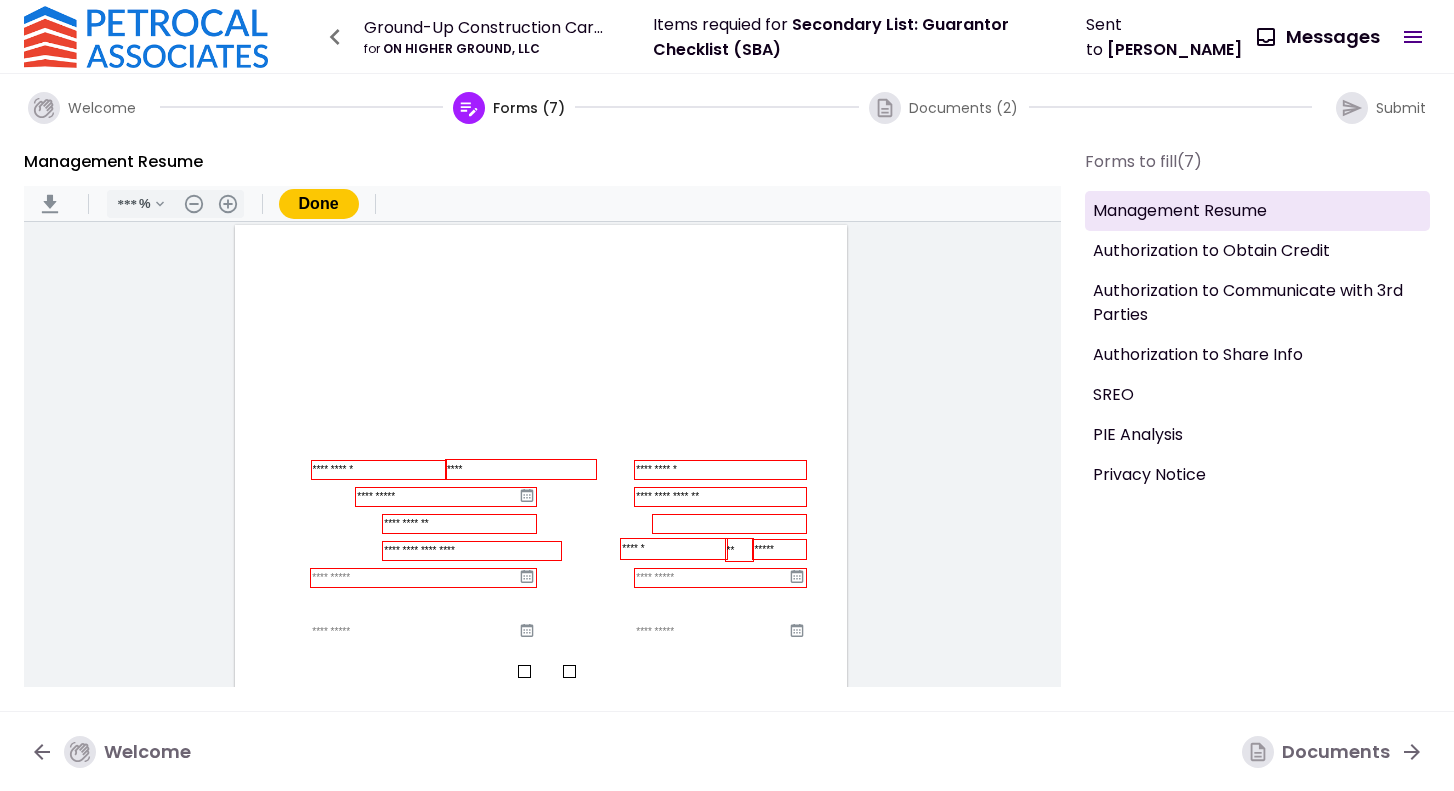 type on "**********" 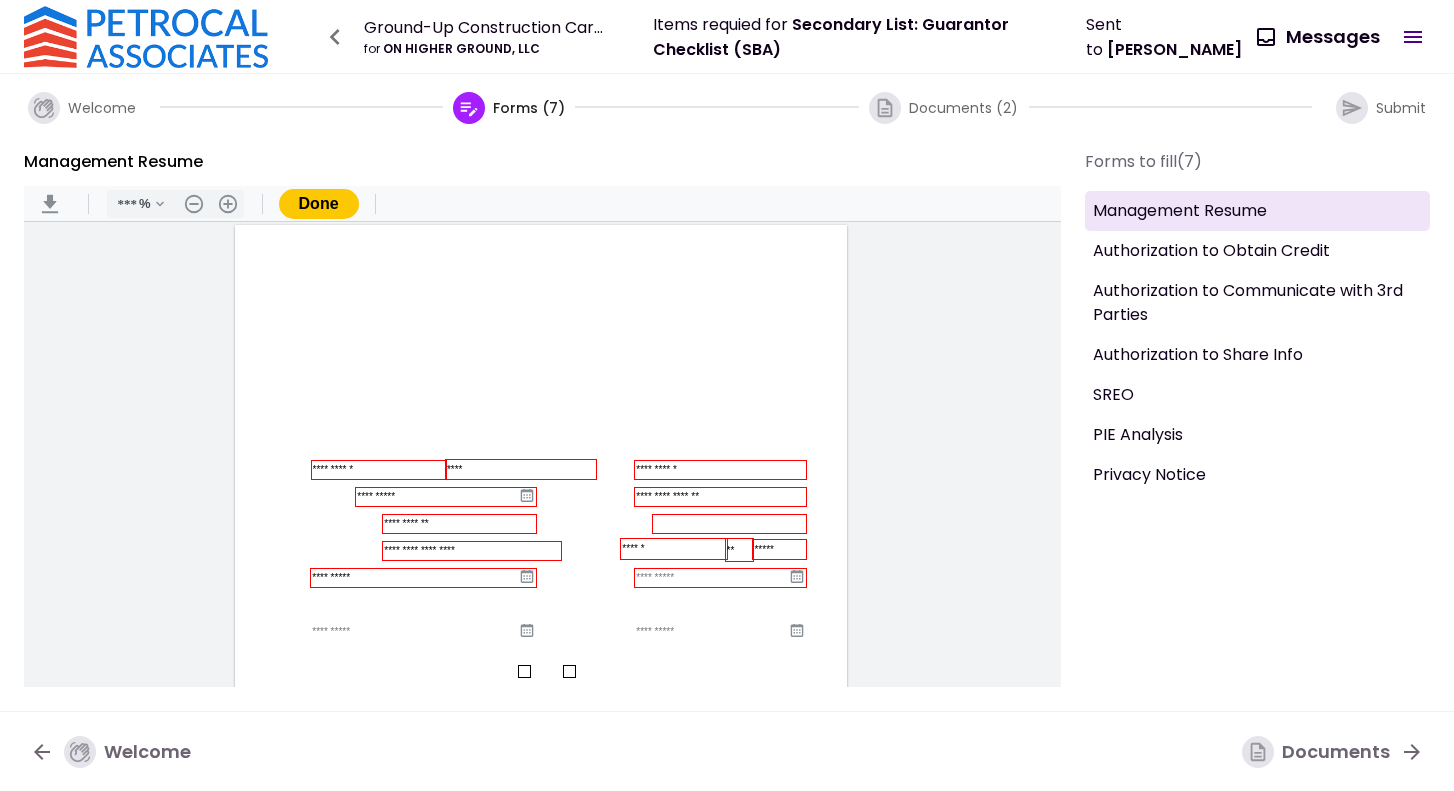 type on "**********" 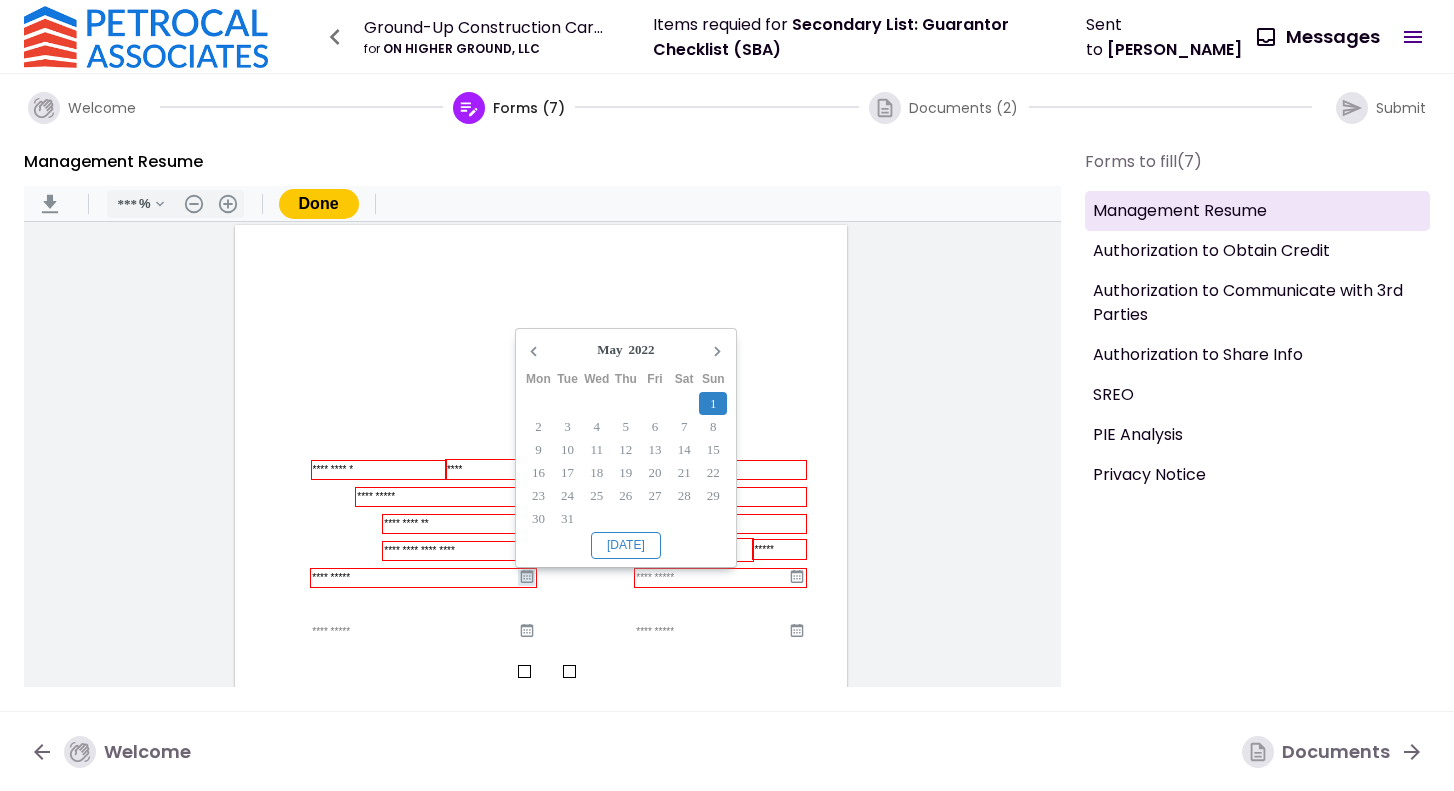 type 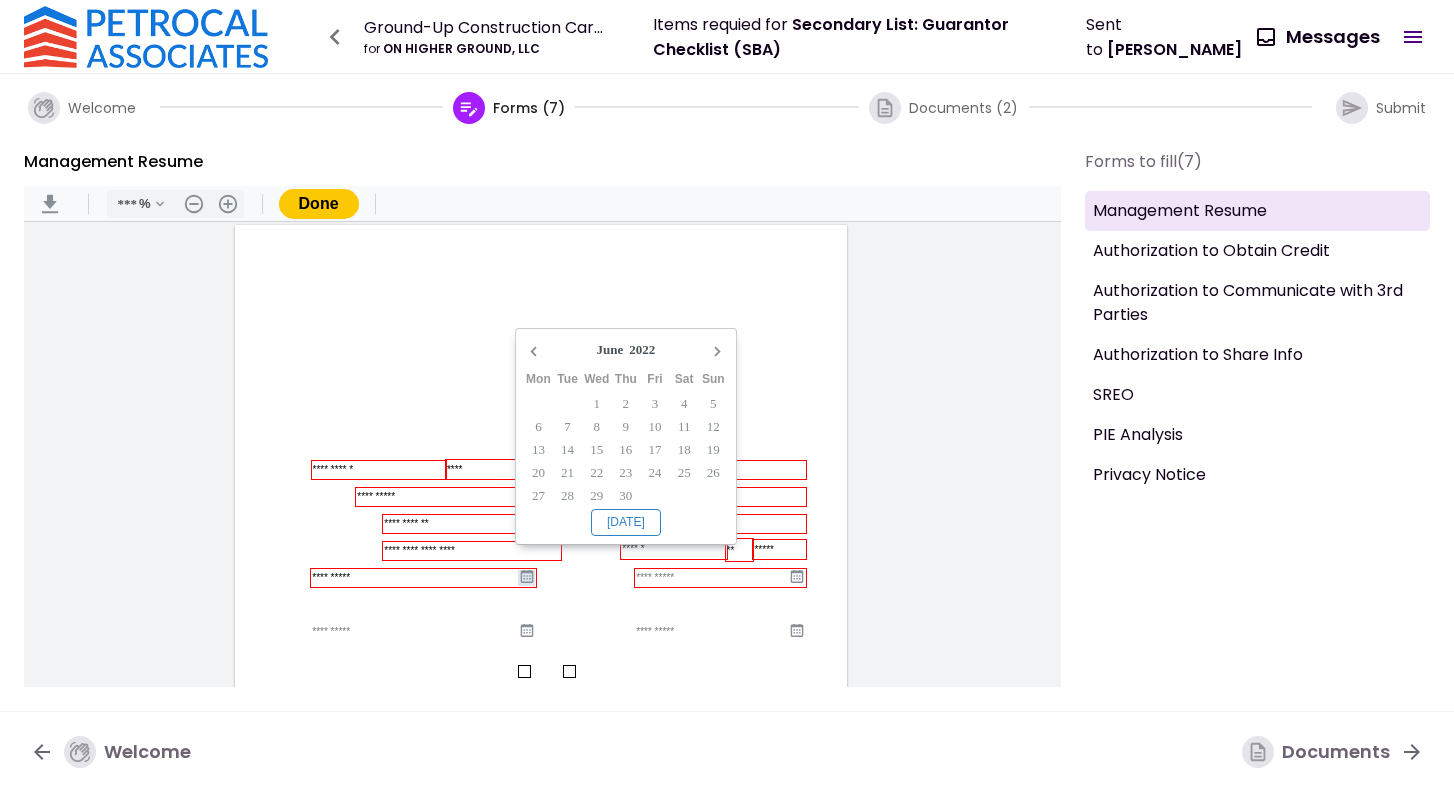 type on "**********" 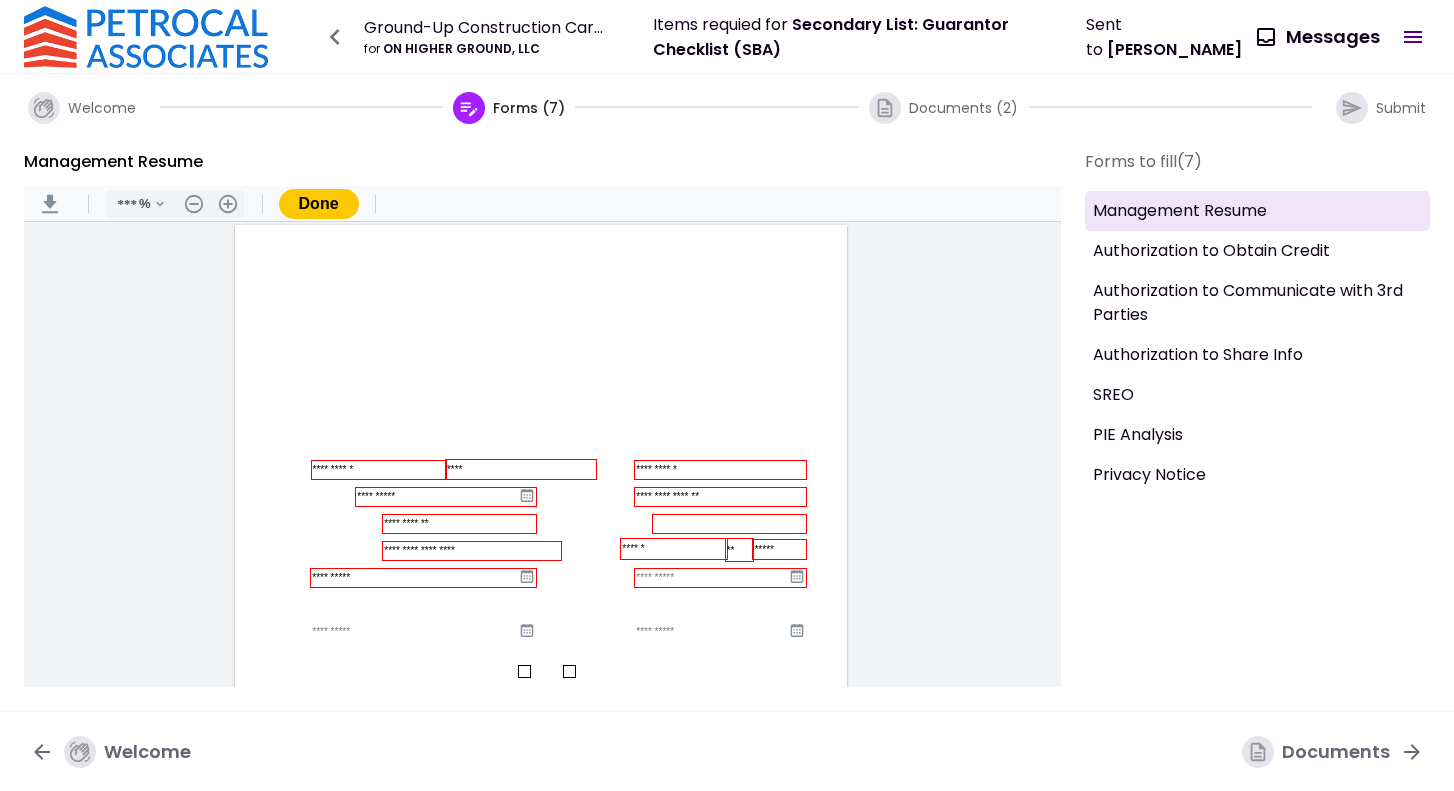 click at bounding box center [712, 577] 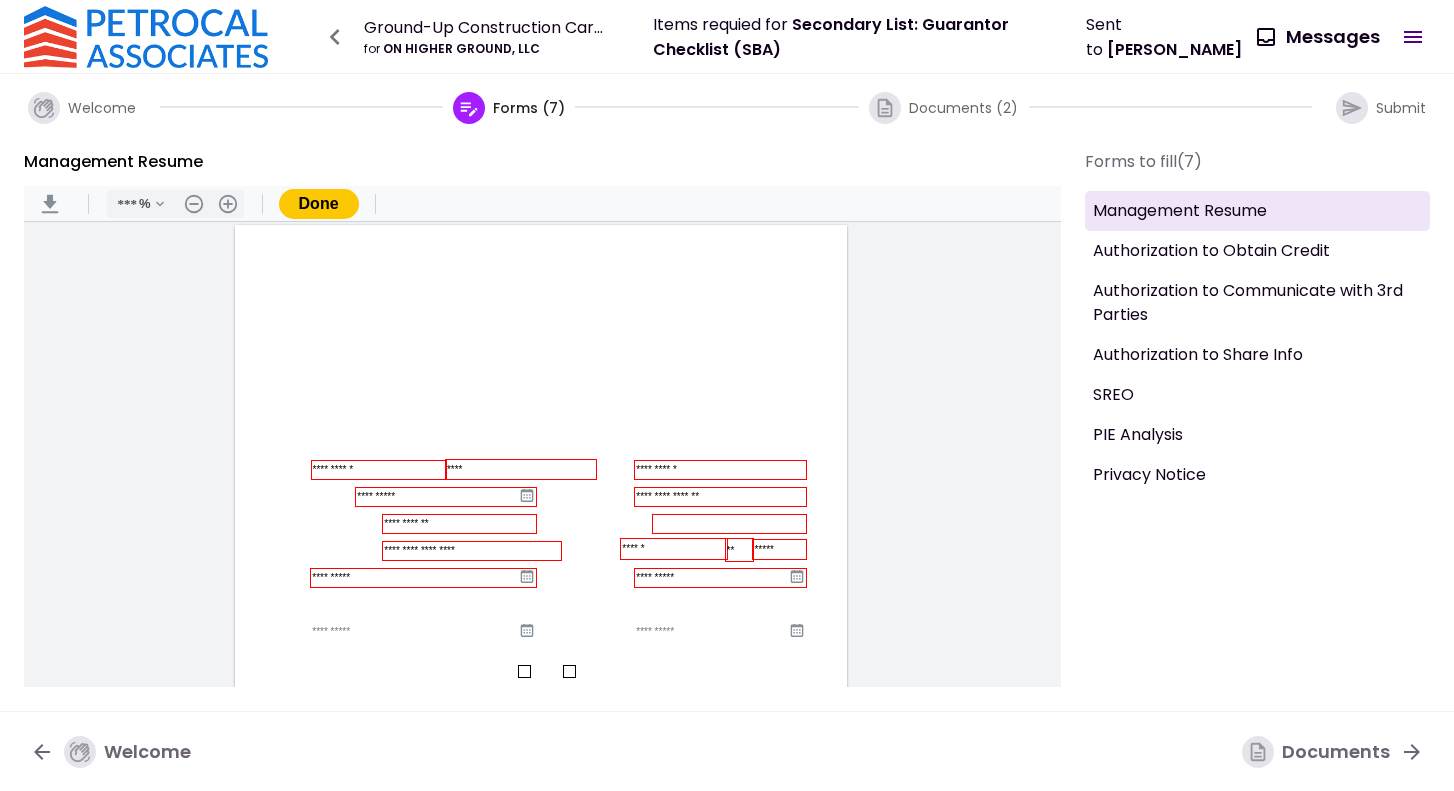 type on "**********" 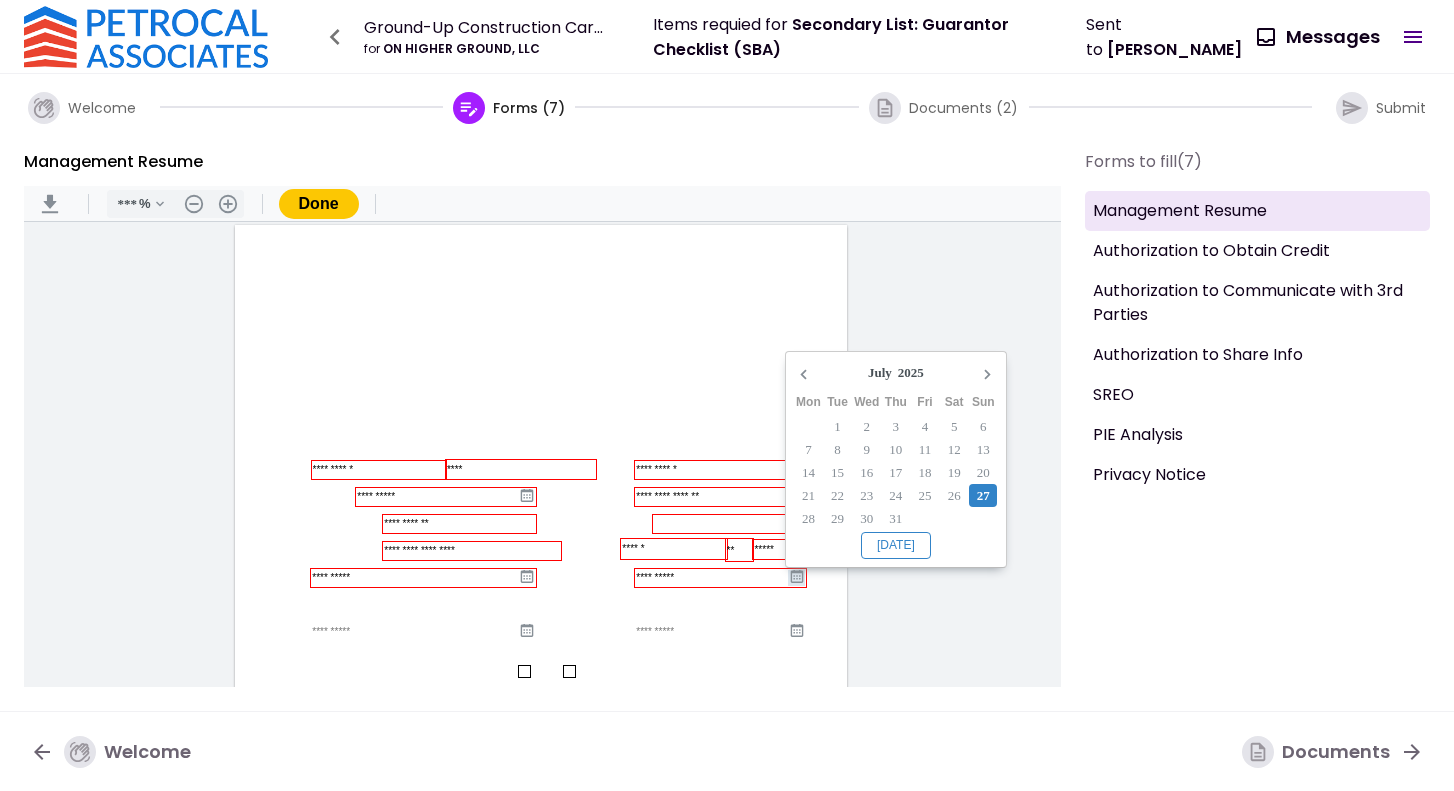 click at bounding box center (621, 605) 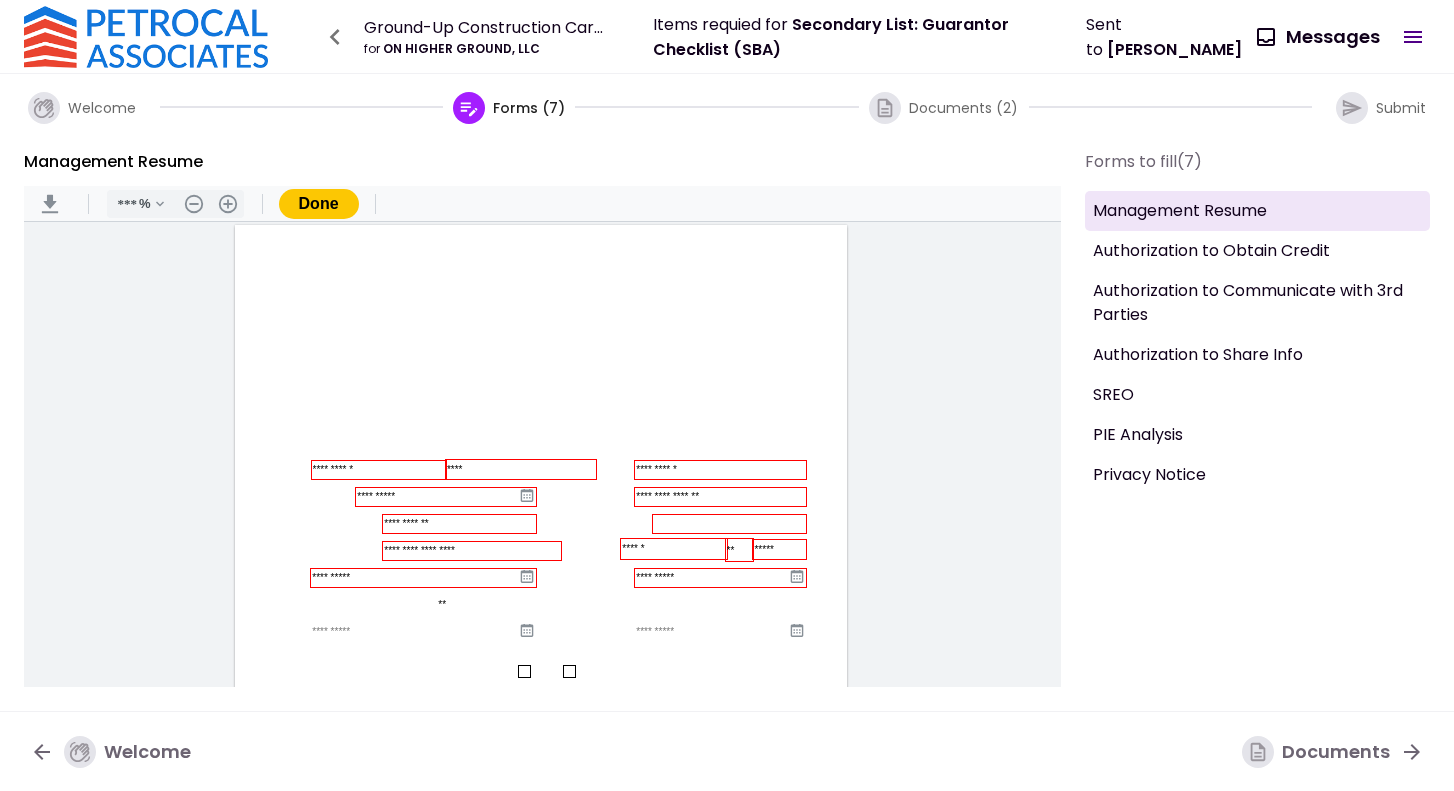 type on "*" 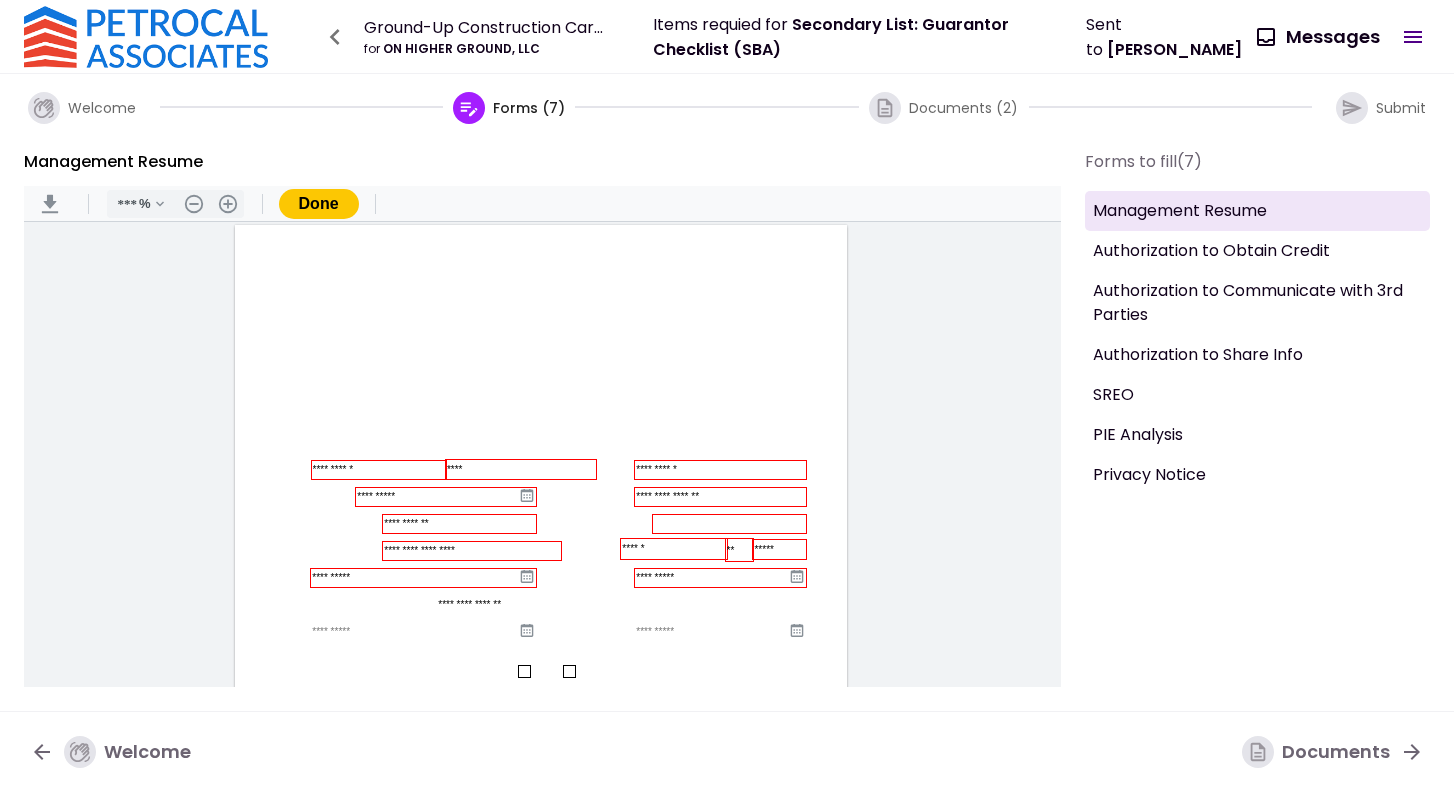 click on "**********" at bounding box center [621, 605] 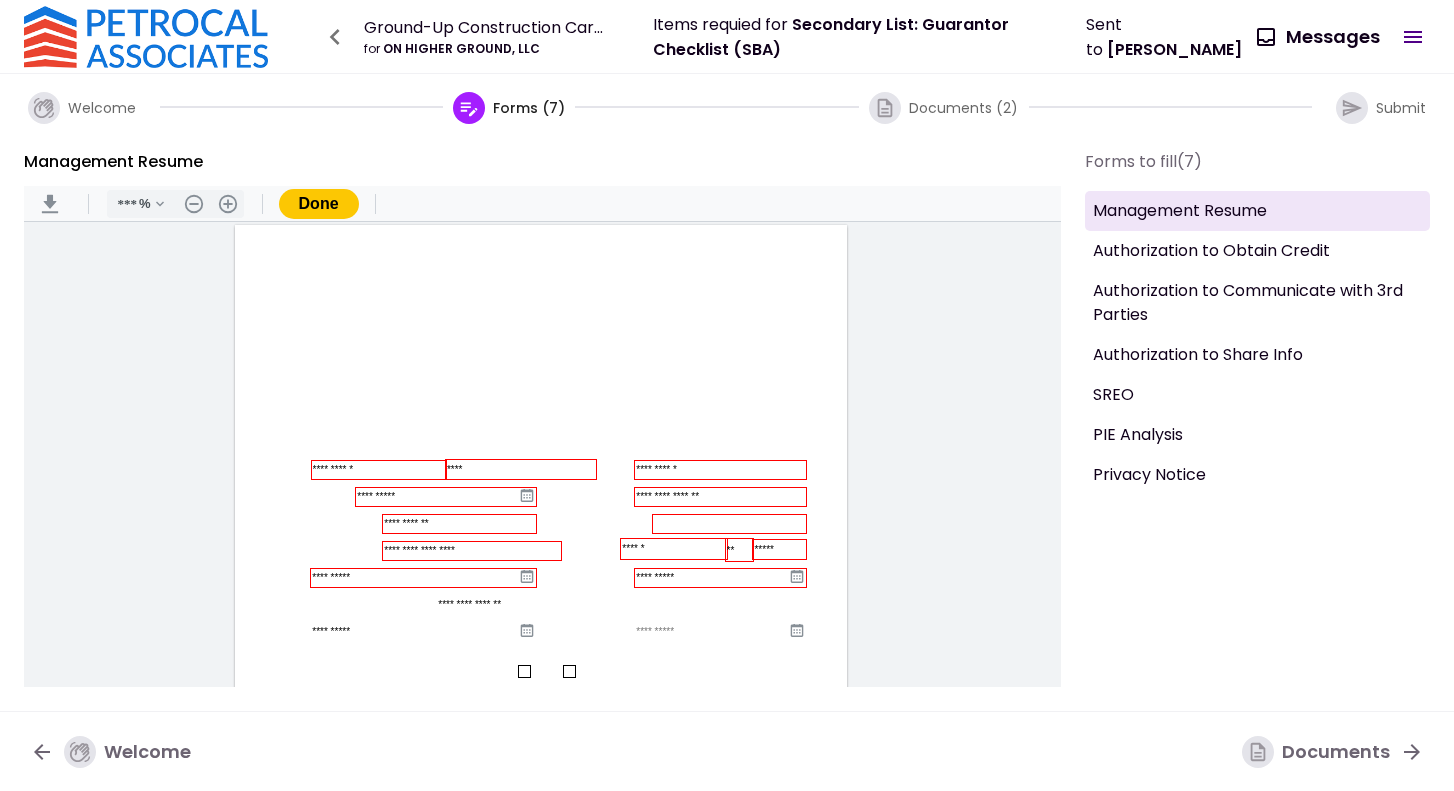 type on "**********" 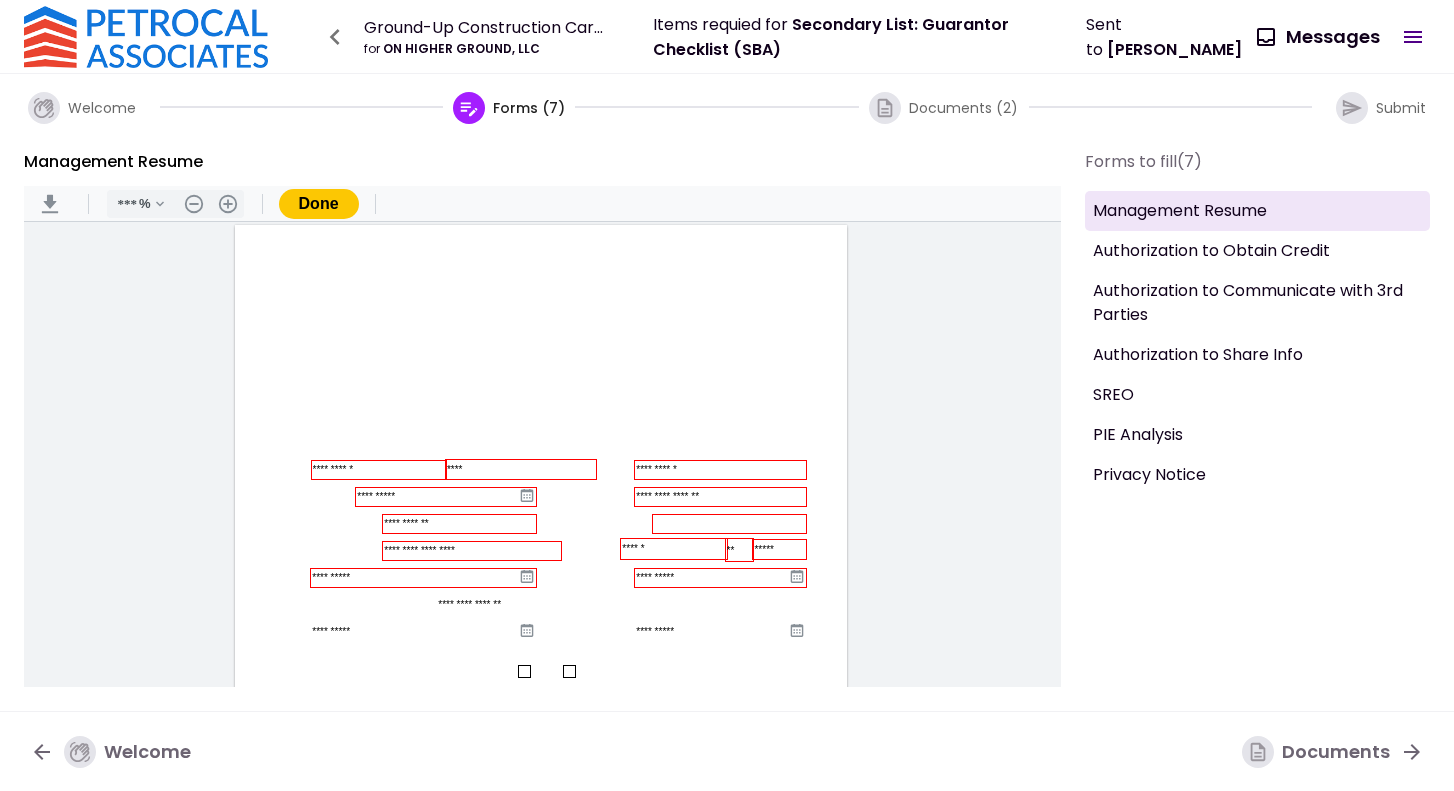 type on "**********" 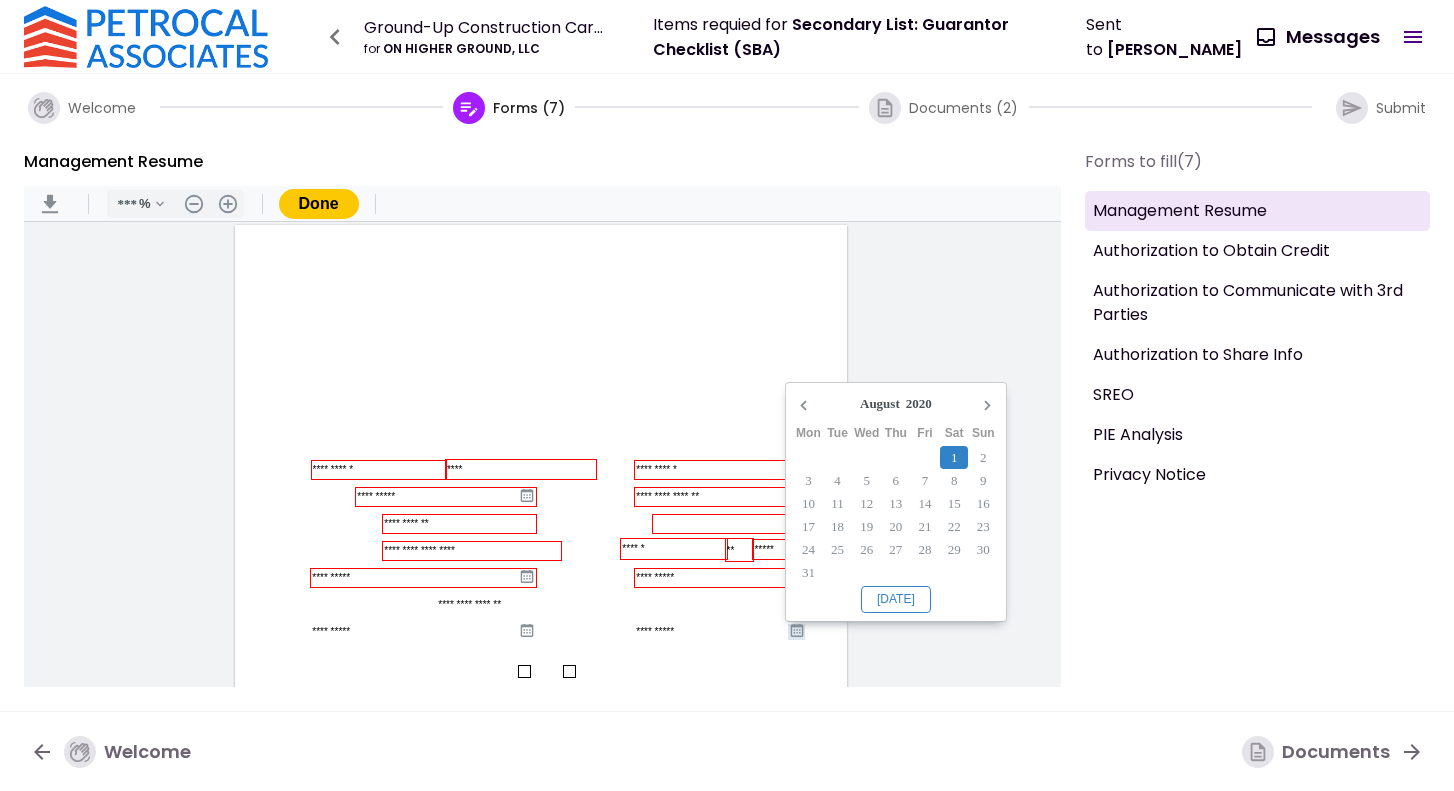 click at bounding box center [524, 671] 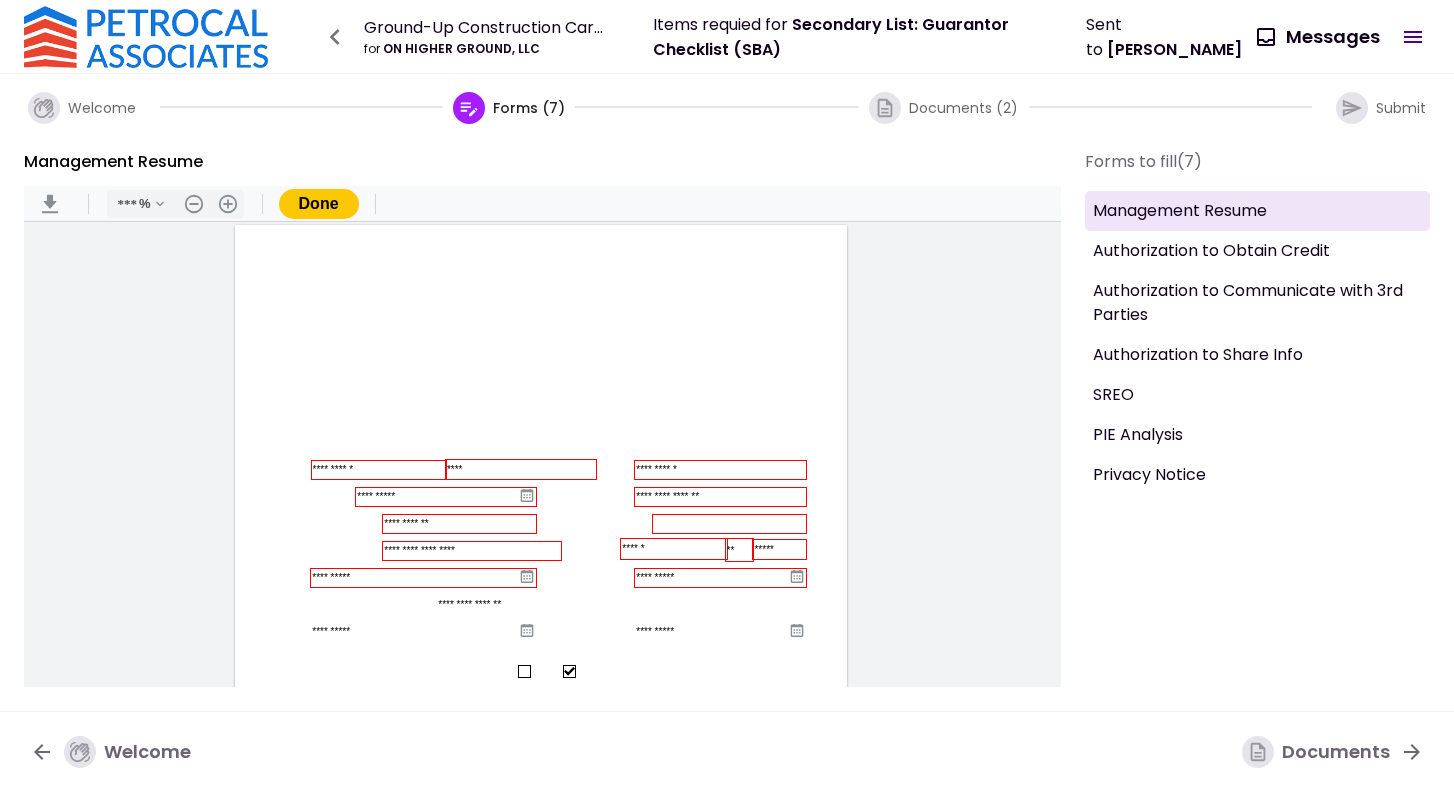 click on "**********" at bounding box center (621, 605) 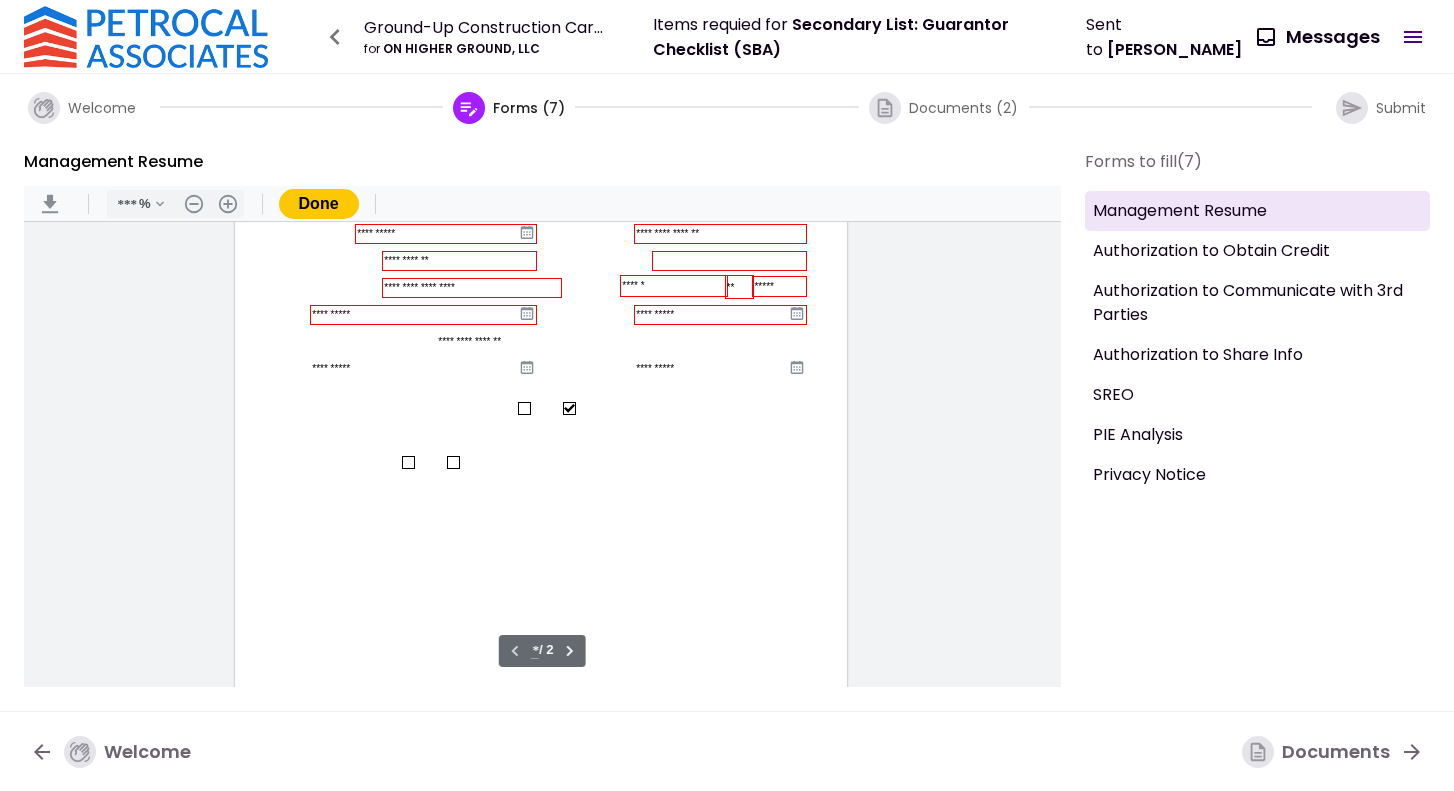 scroll, scrollTop: 267, scrollLeft: 0, axis: vertical 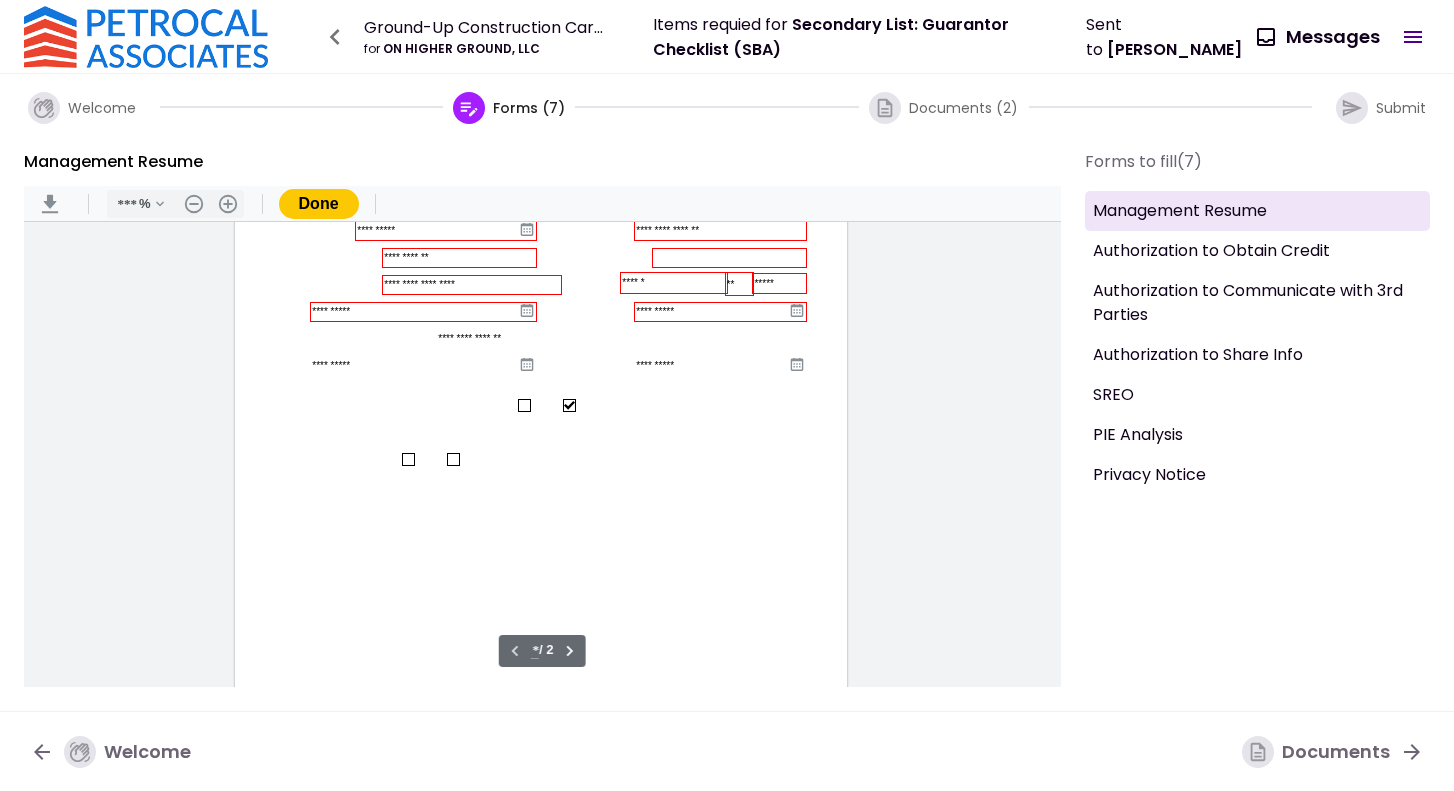 type on "**********" 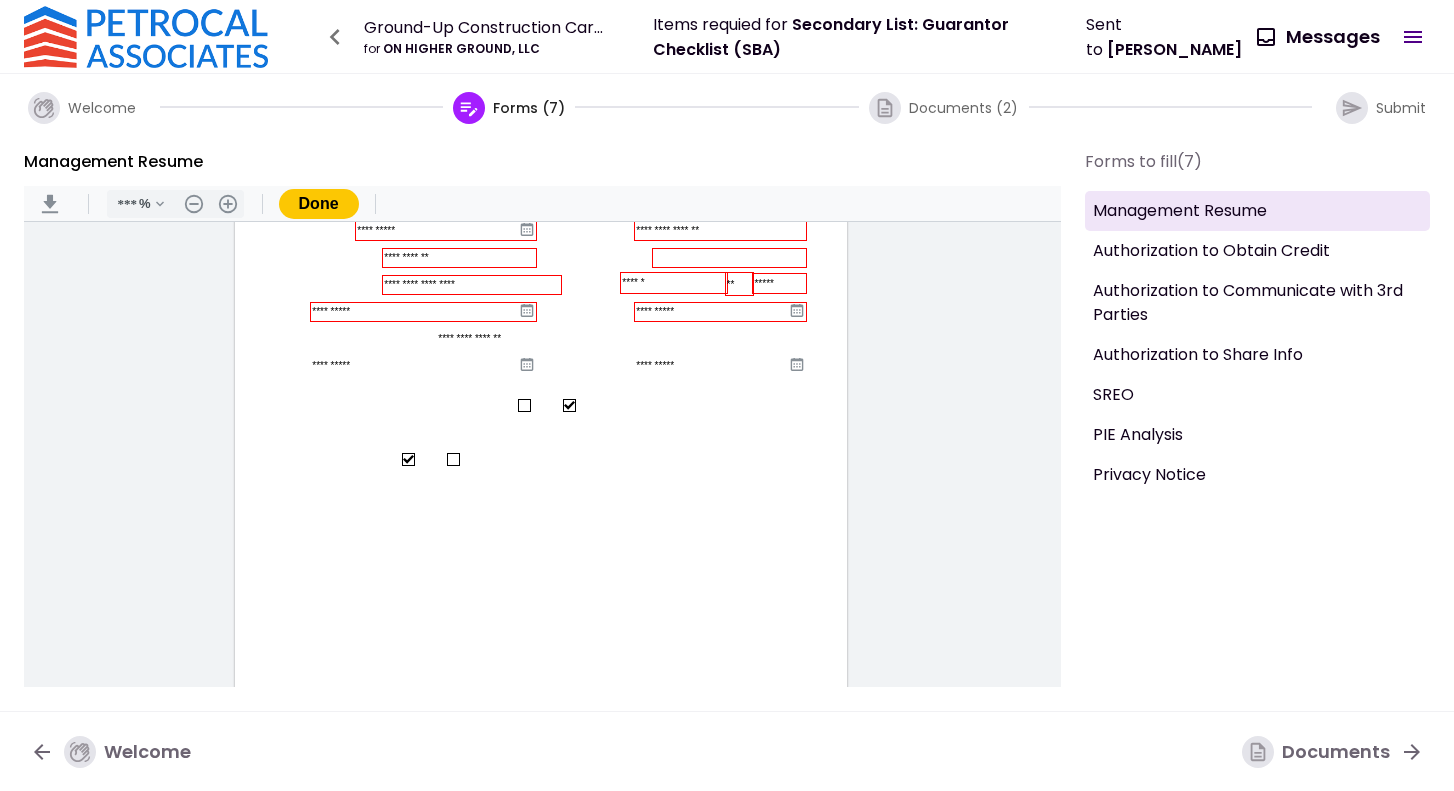 click at bounding box center (385, 559) 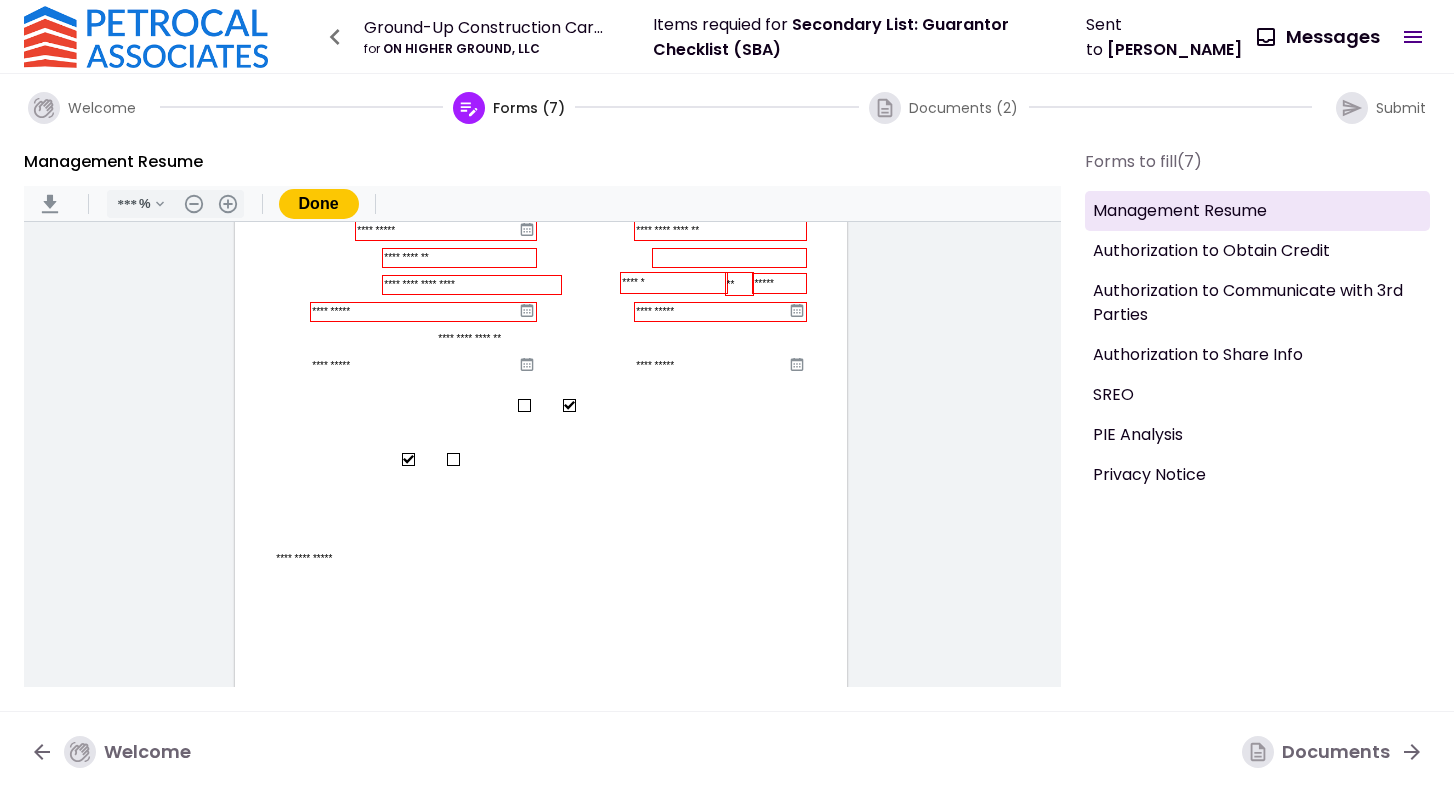 type on "**********" 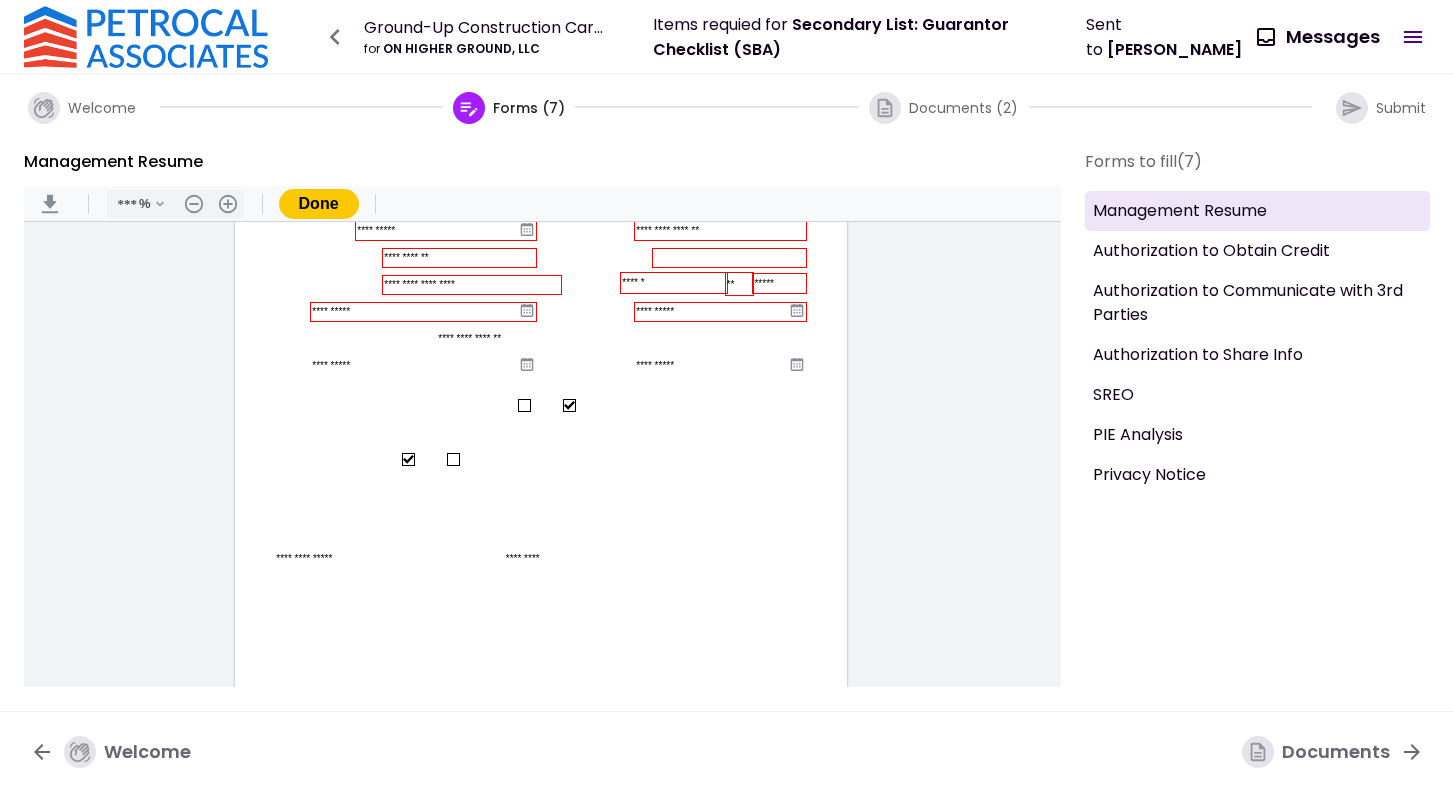 type on "*********" 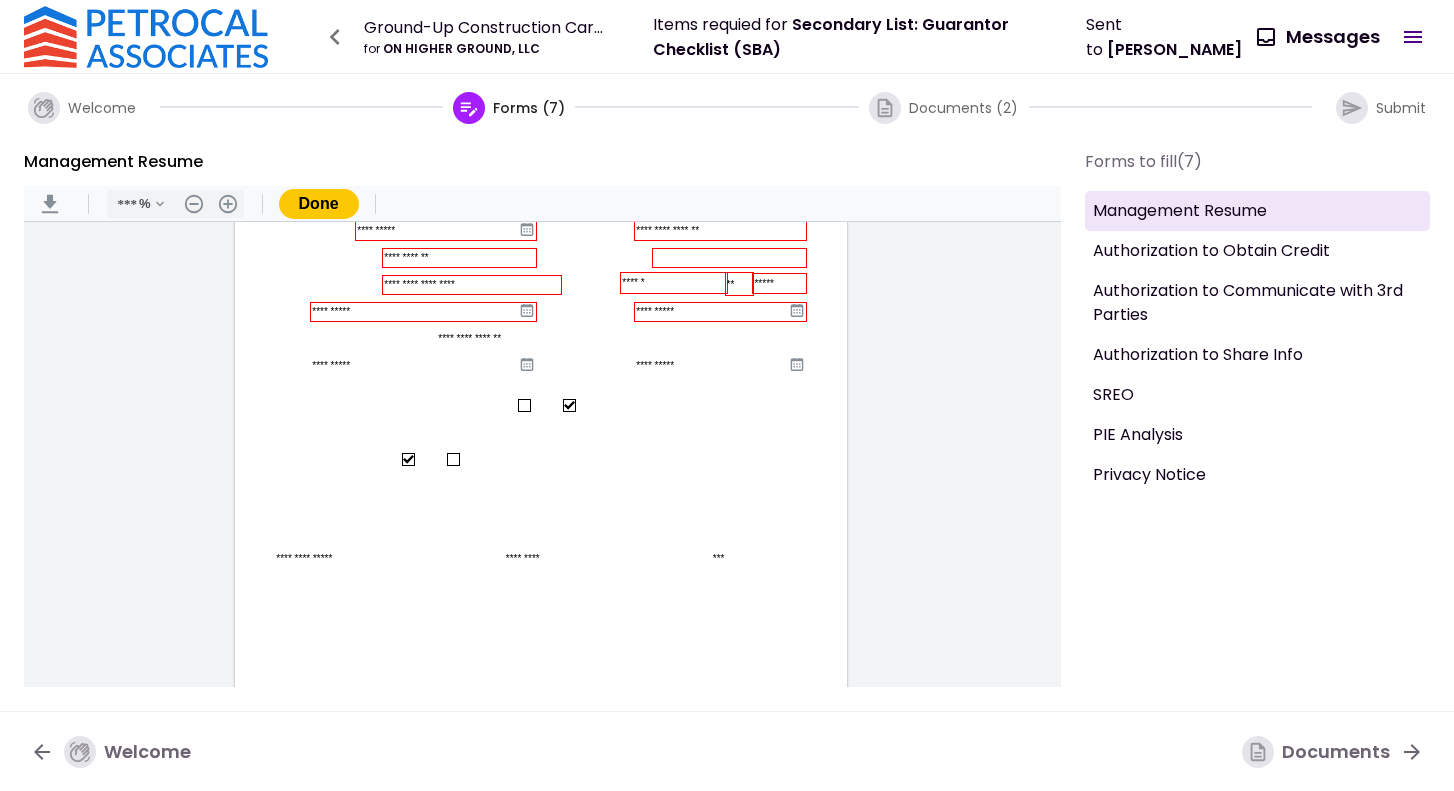 type on "***" 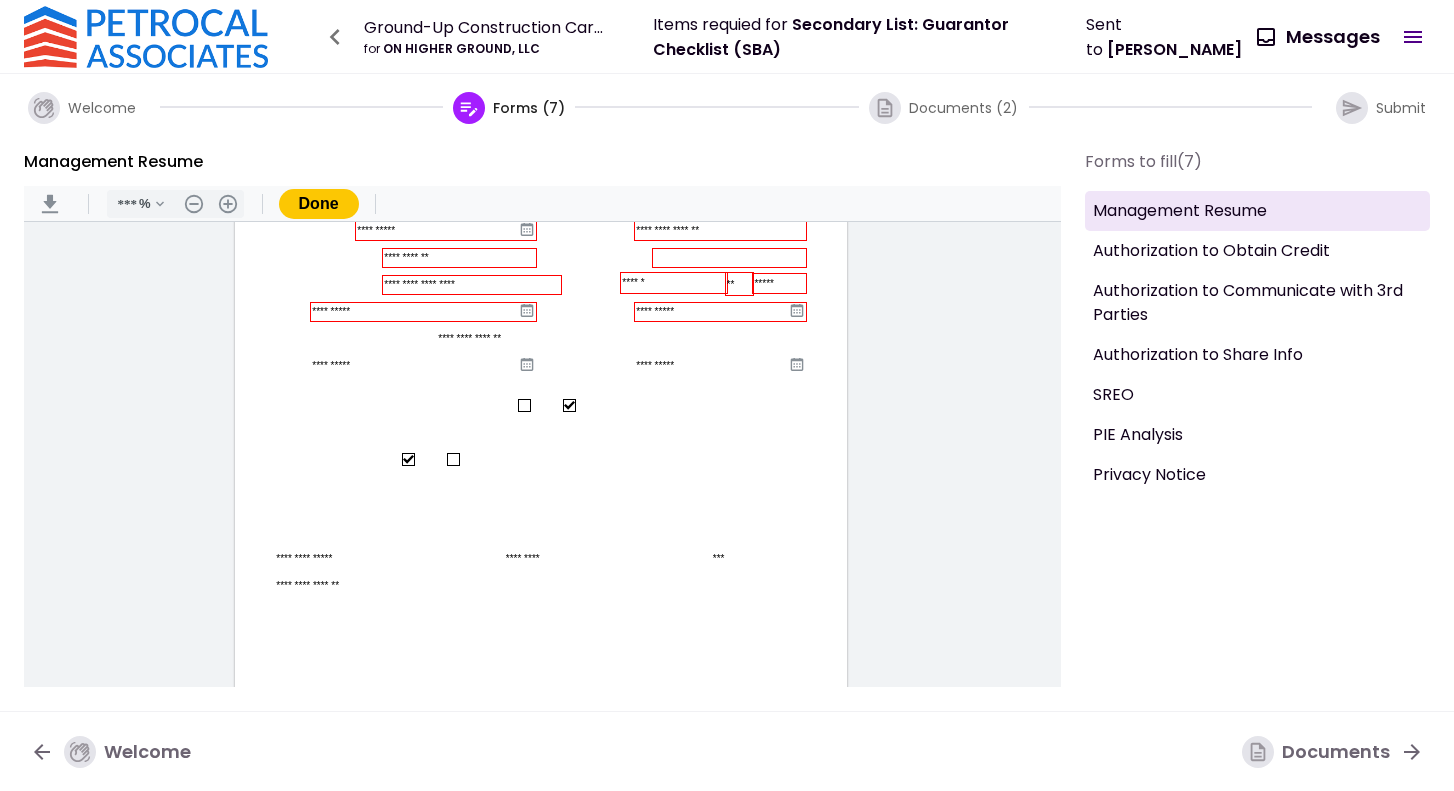 type on "**********" 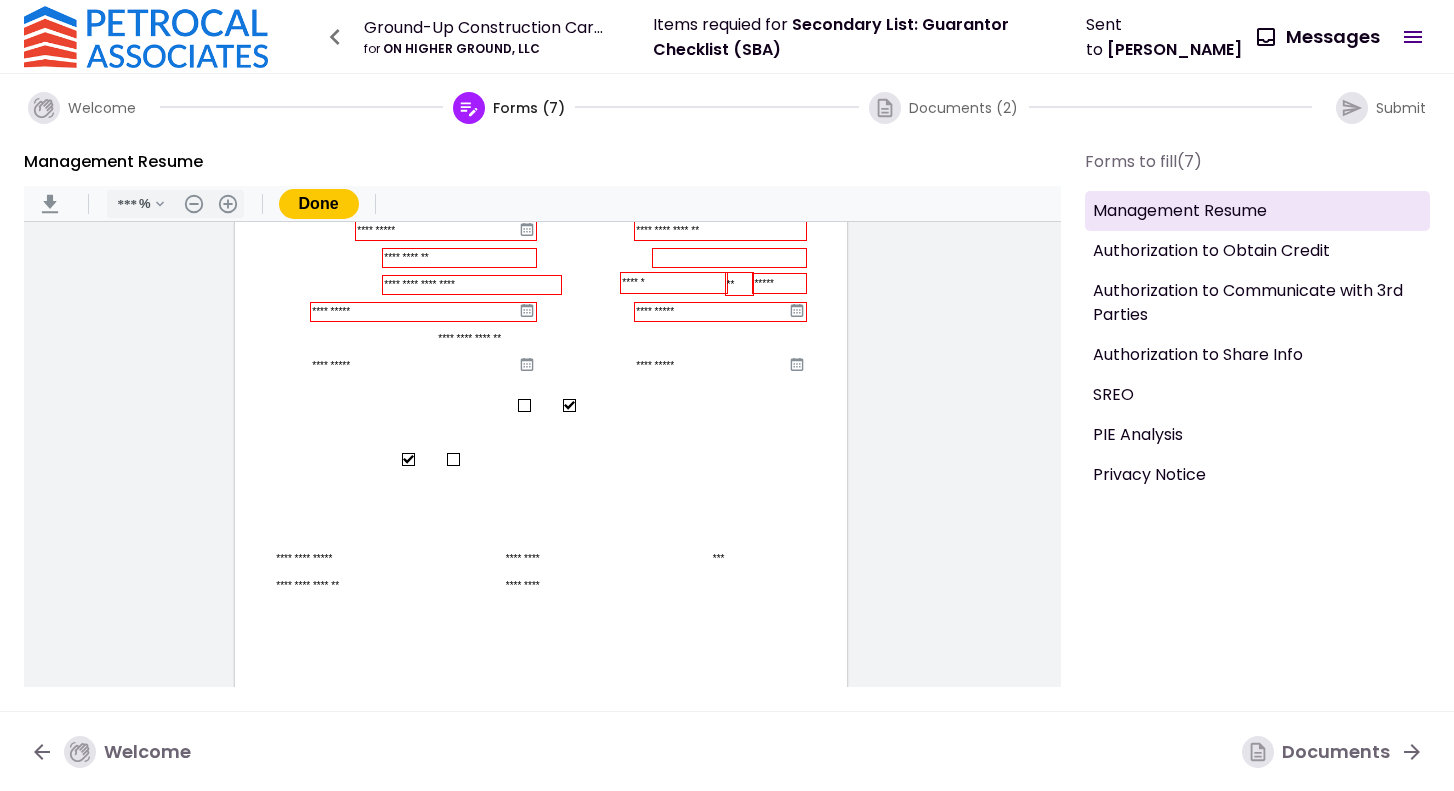 type on "*********" 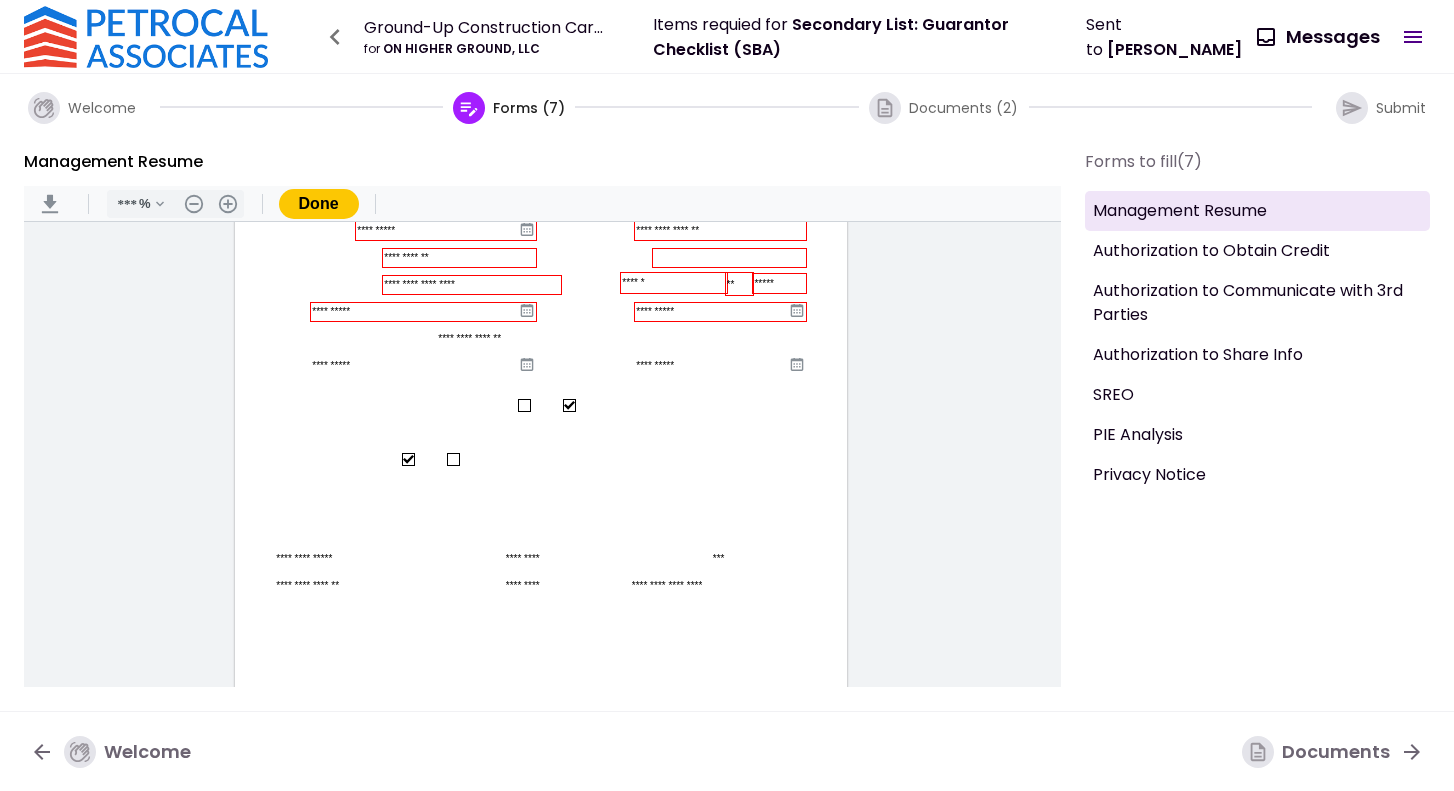 type on "**********" 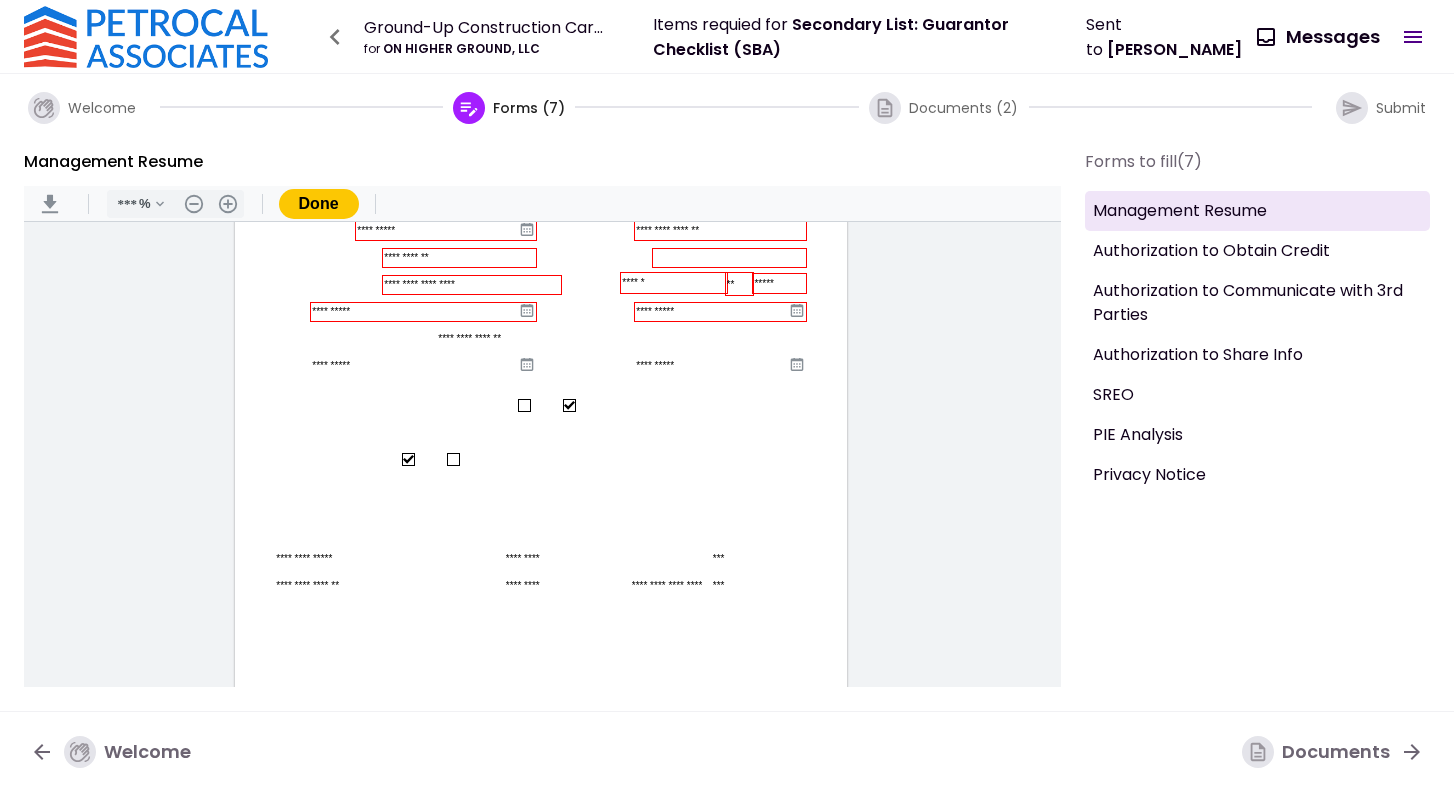 type on "****" 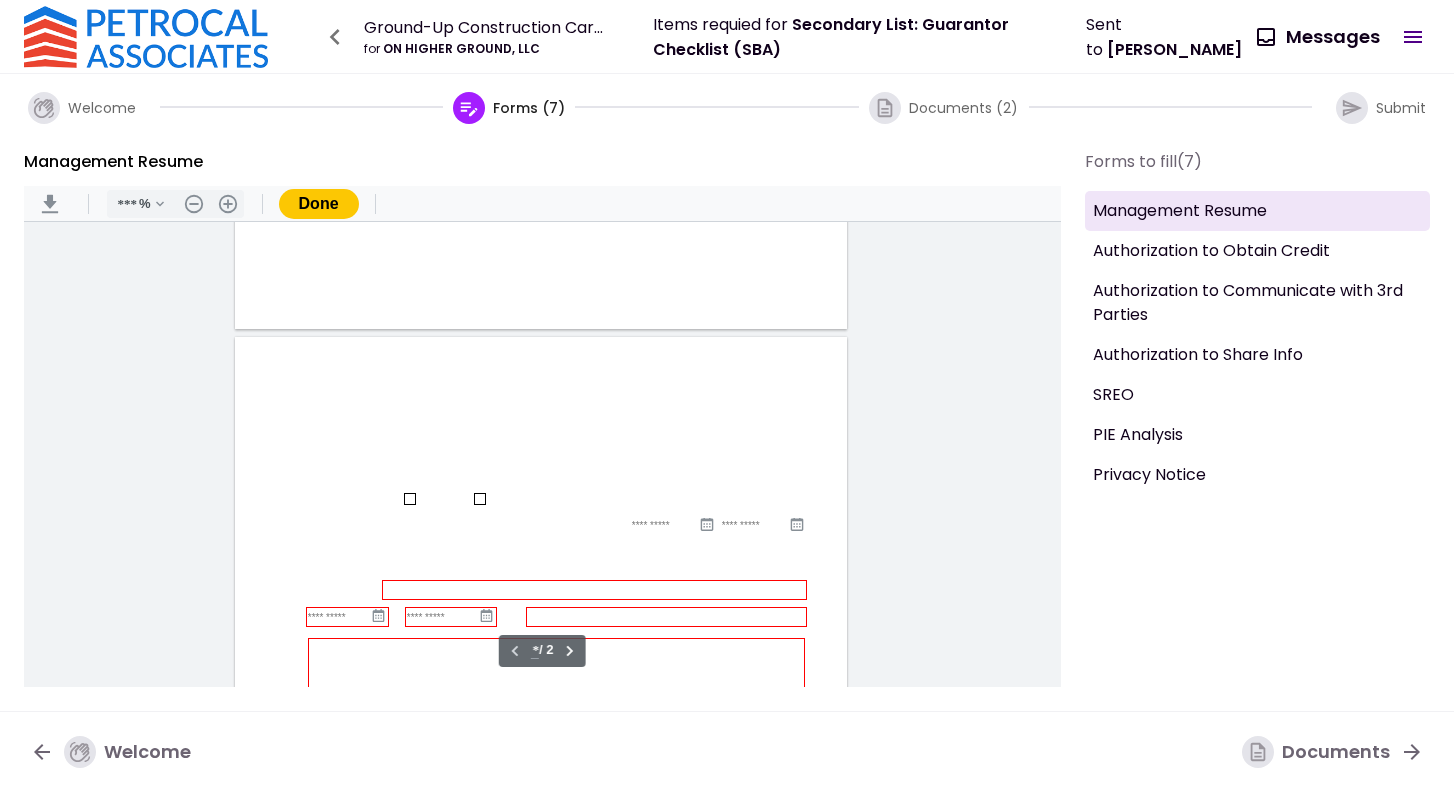 type on "*" 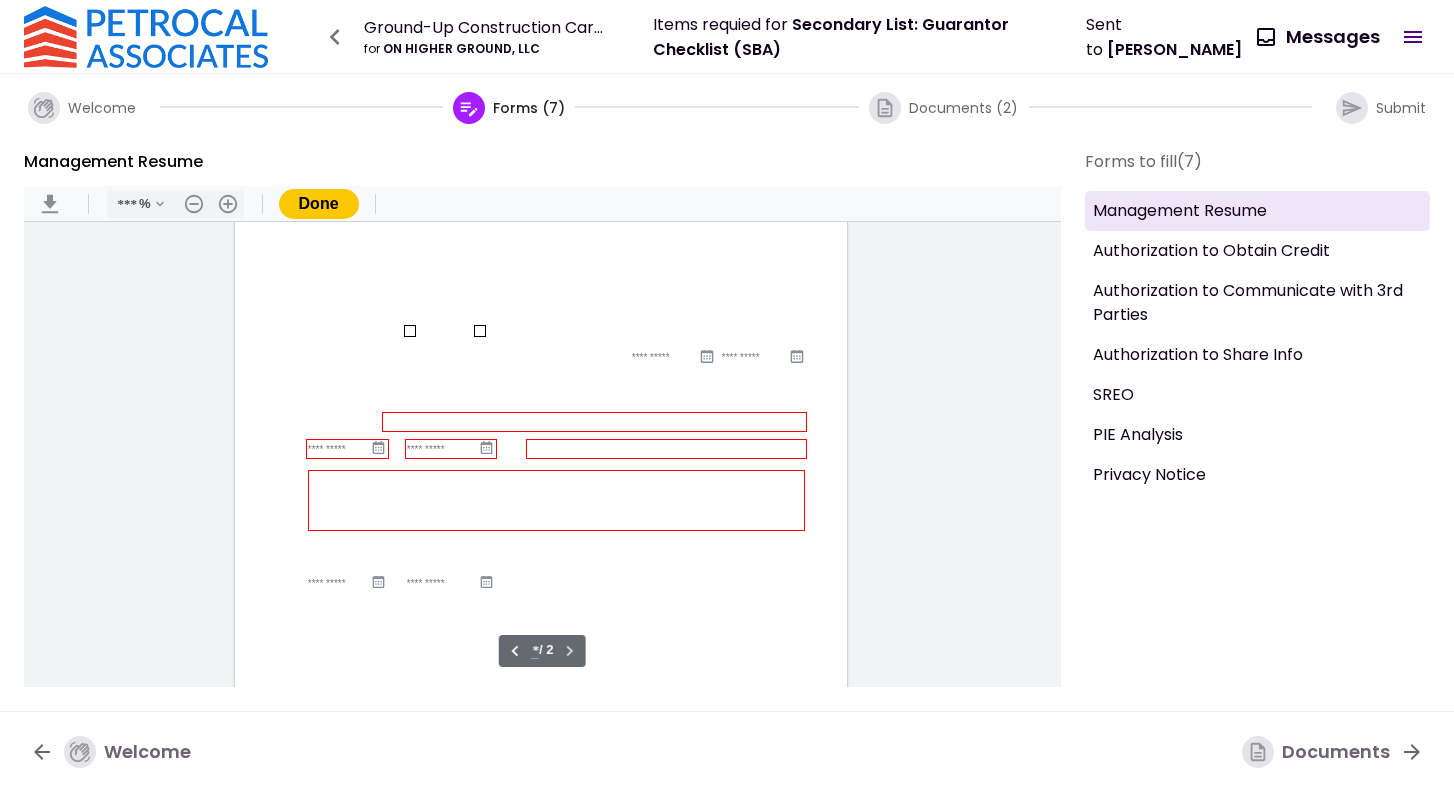 scroll, scrollTop: 858, scrollLeft: 0, axis: vertical 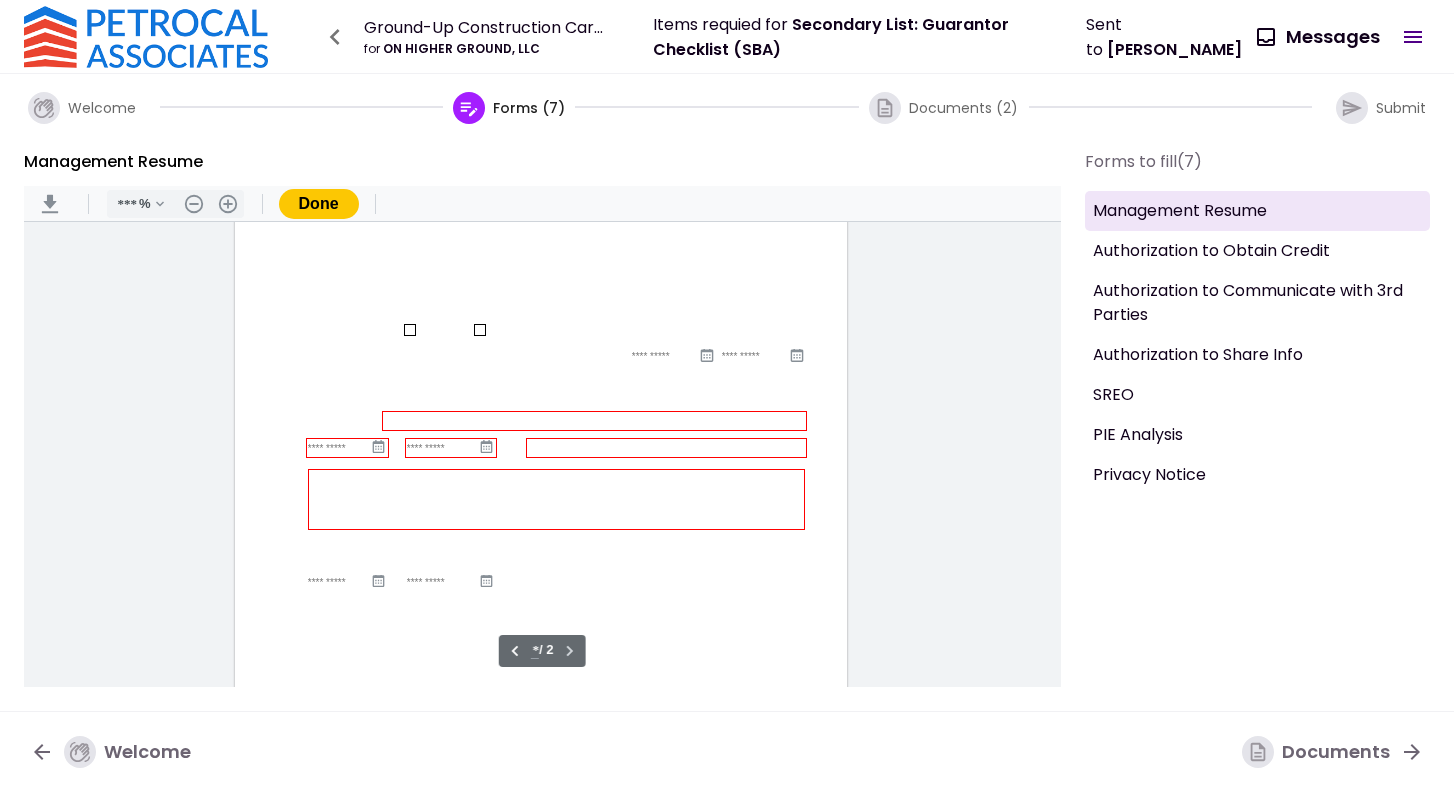 type on "****" 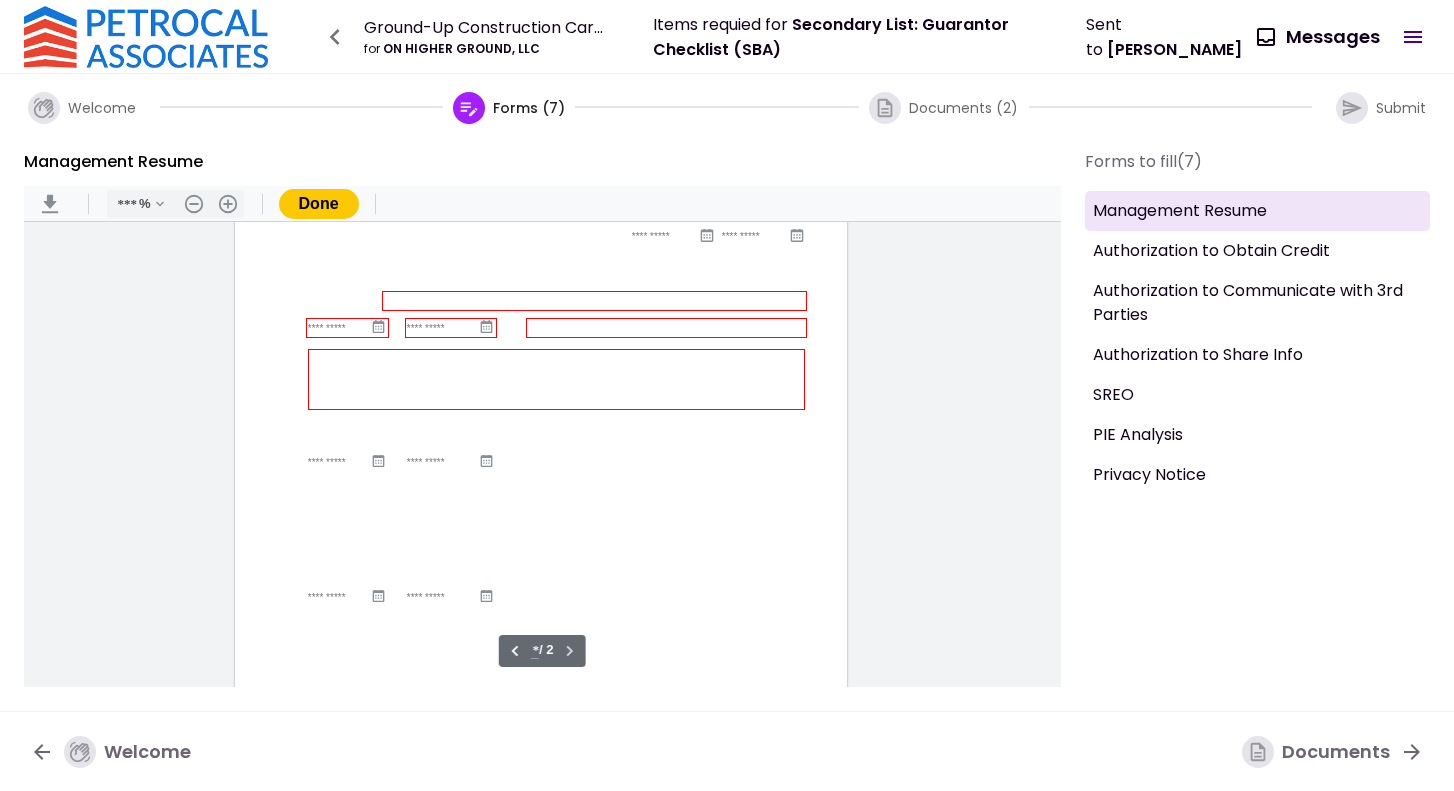 scroll, scrollTop: 969, scrollLeft: 0, axis: vertical 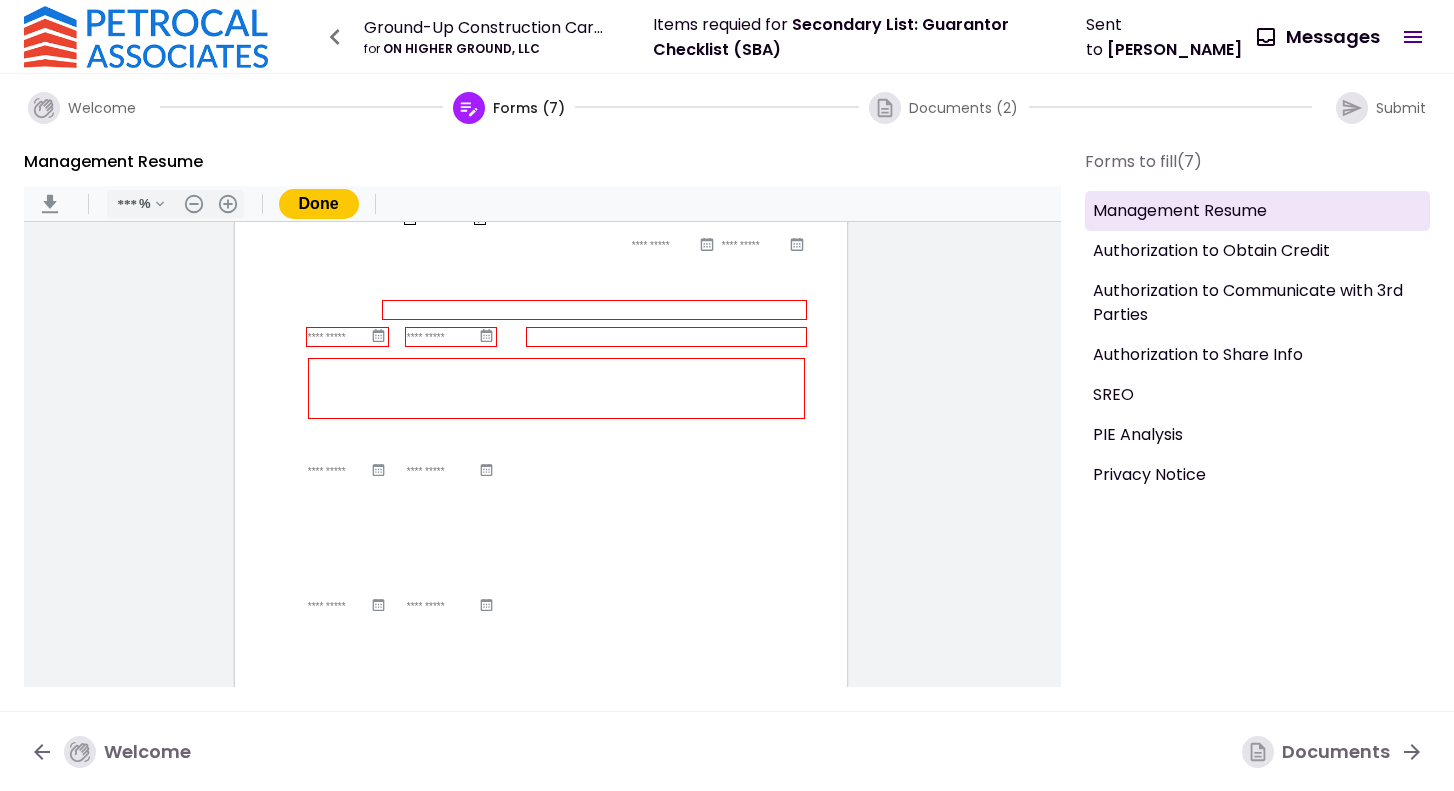 click at bounding box center (594, 310) 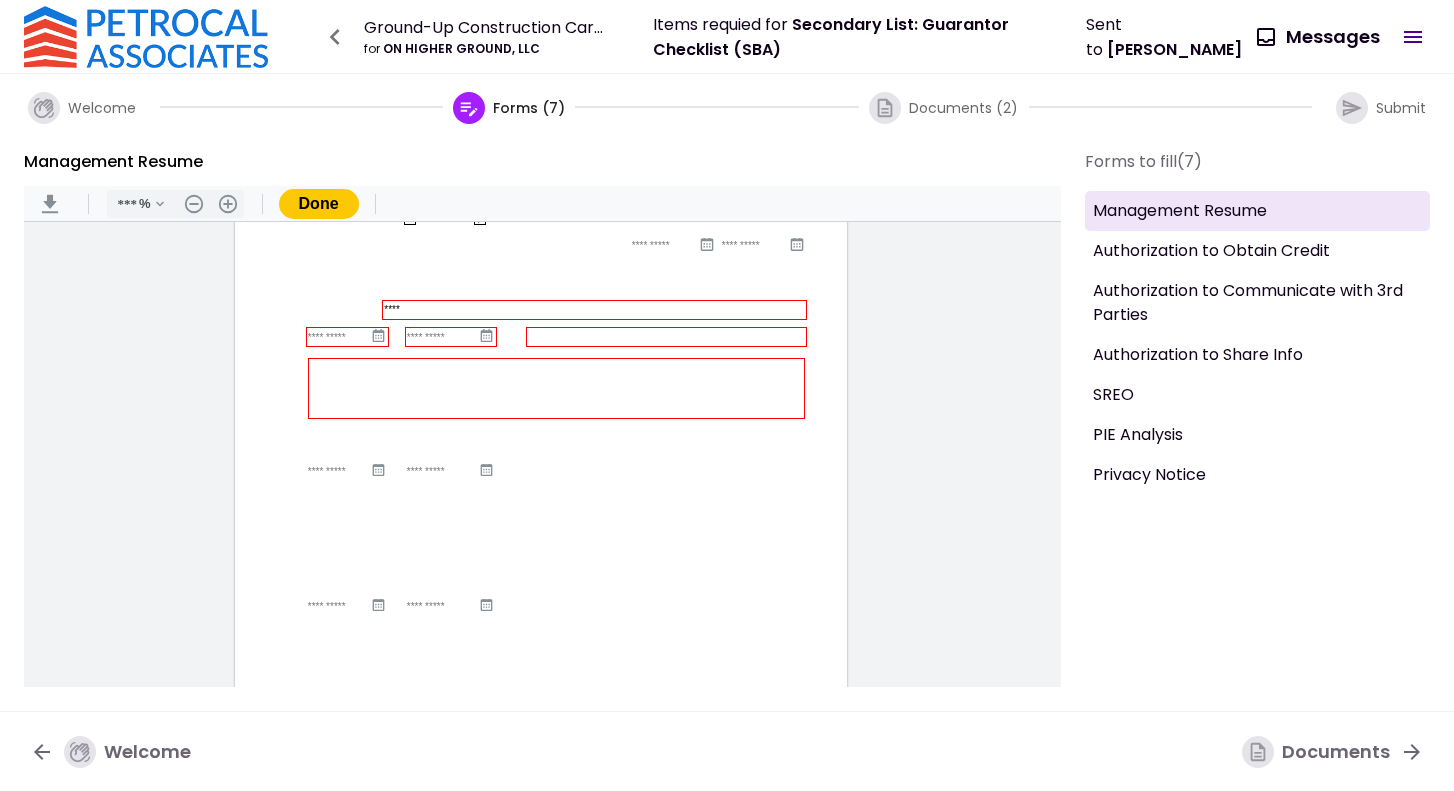 type on "****" 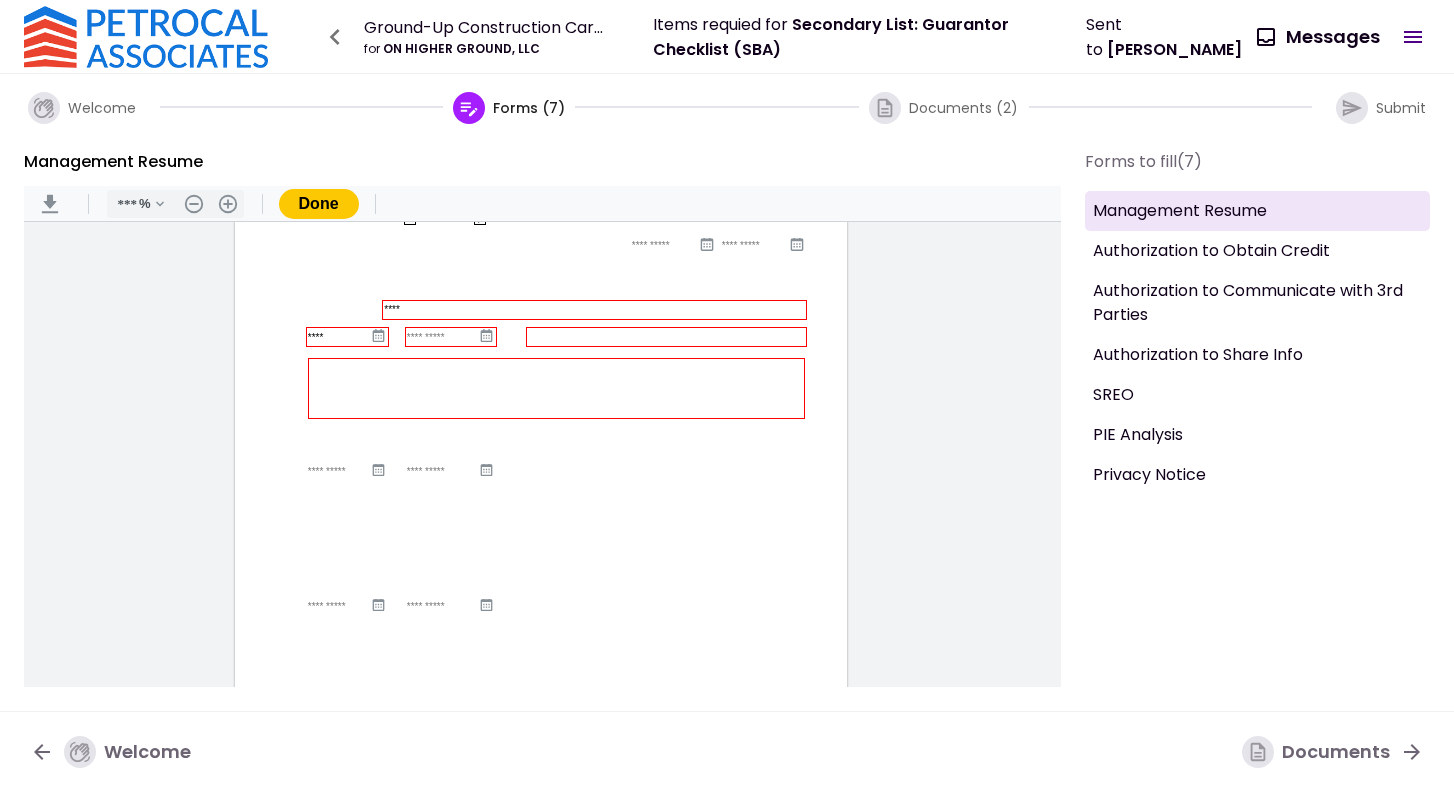 type on "****" 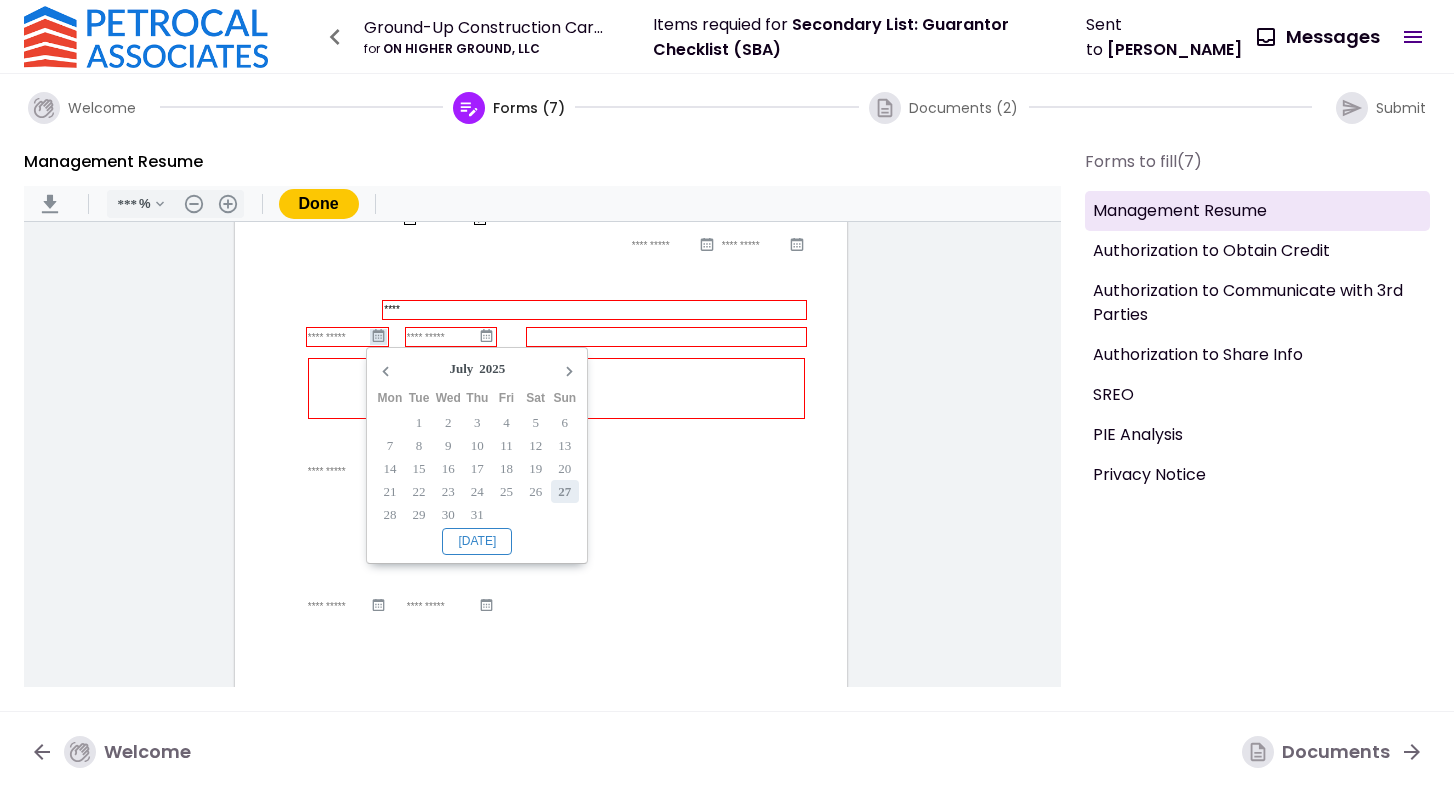 click at bounding box center (339, 337) 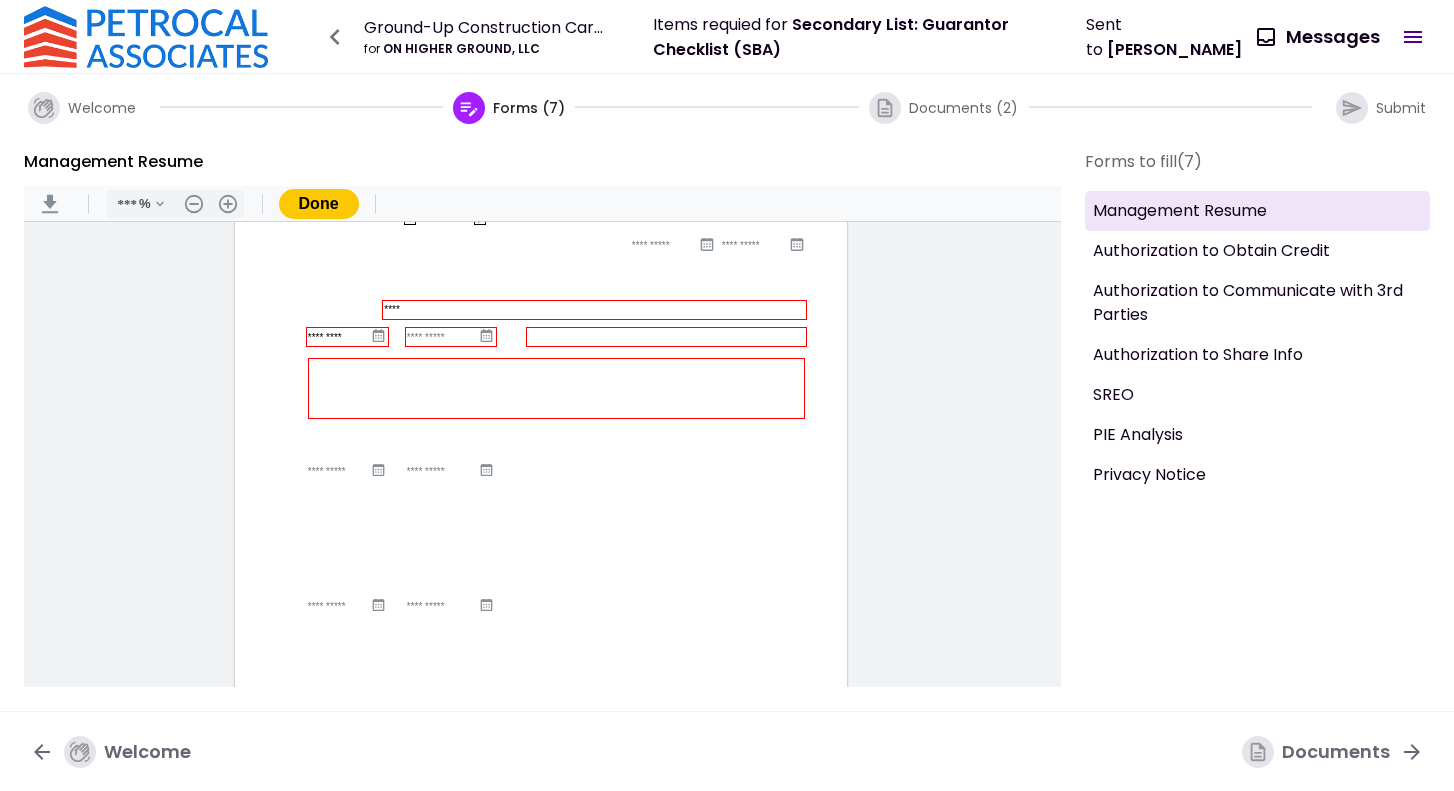 type on "*********" 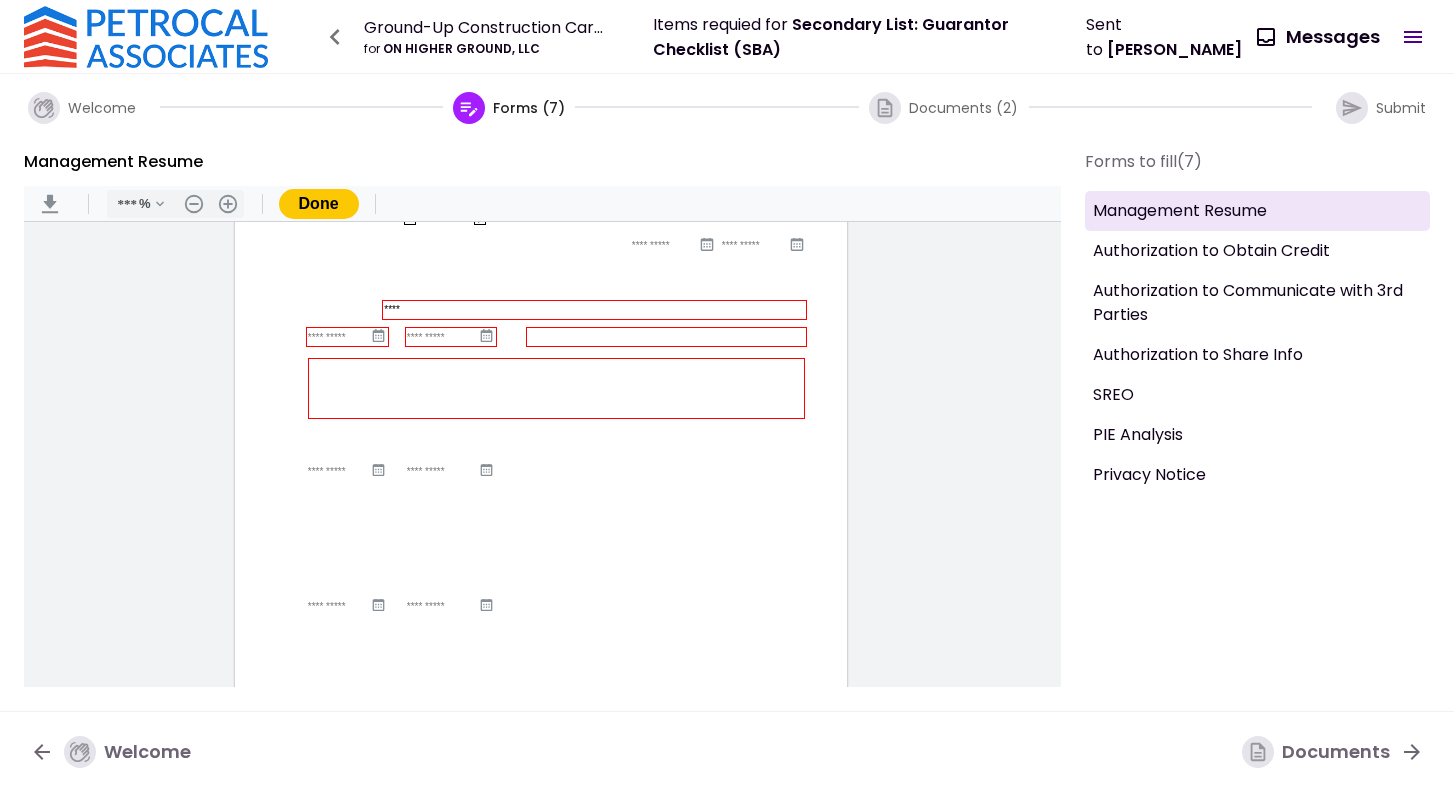 click at bounding box center (339, 337) 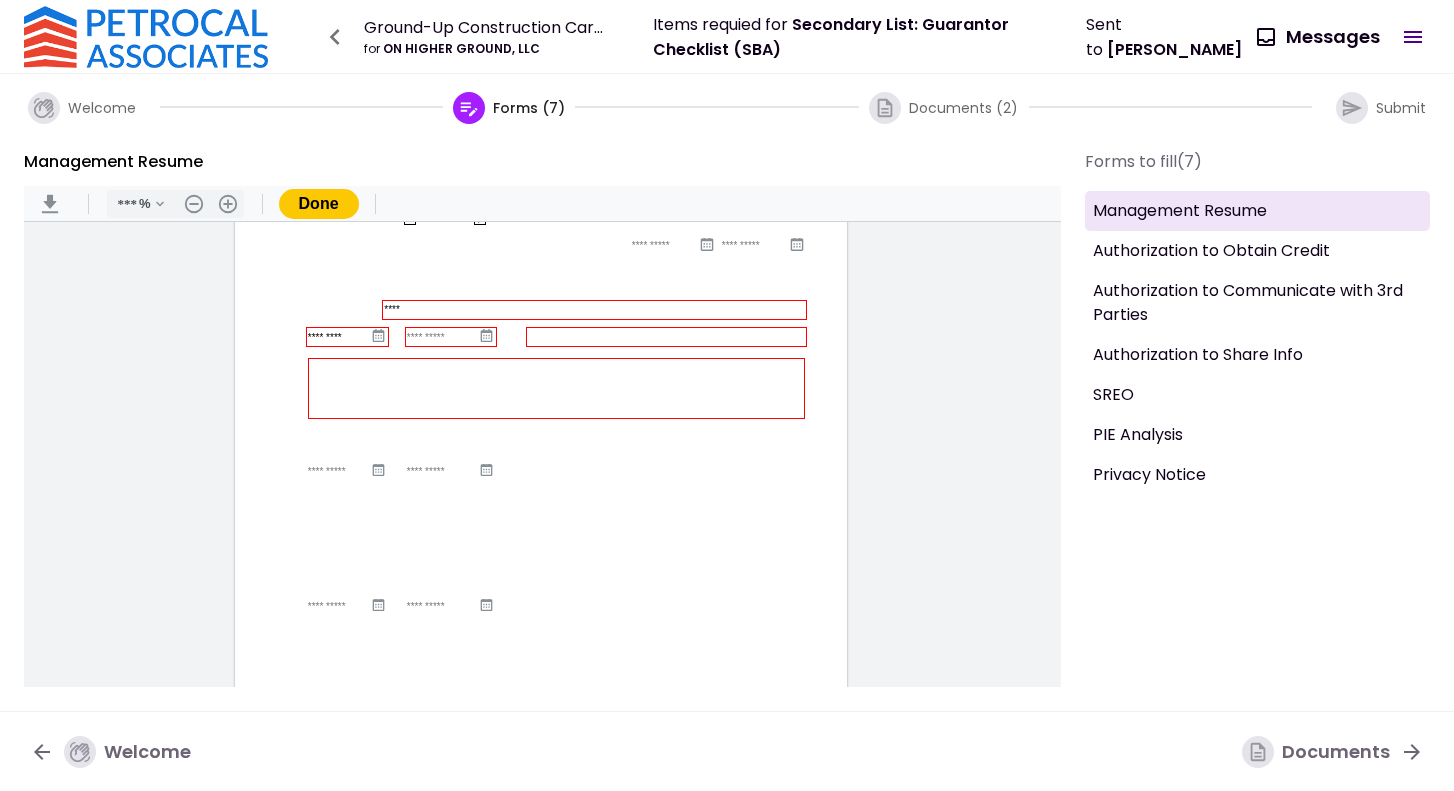 type on "*********" 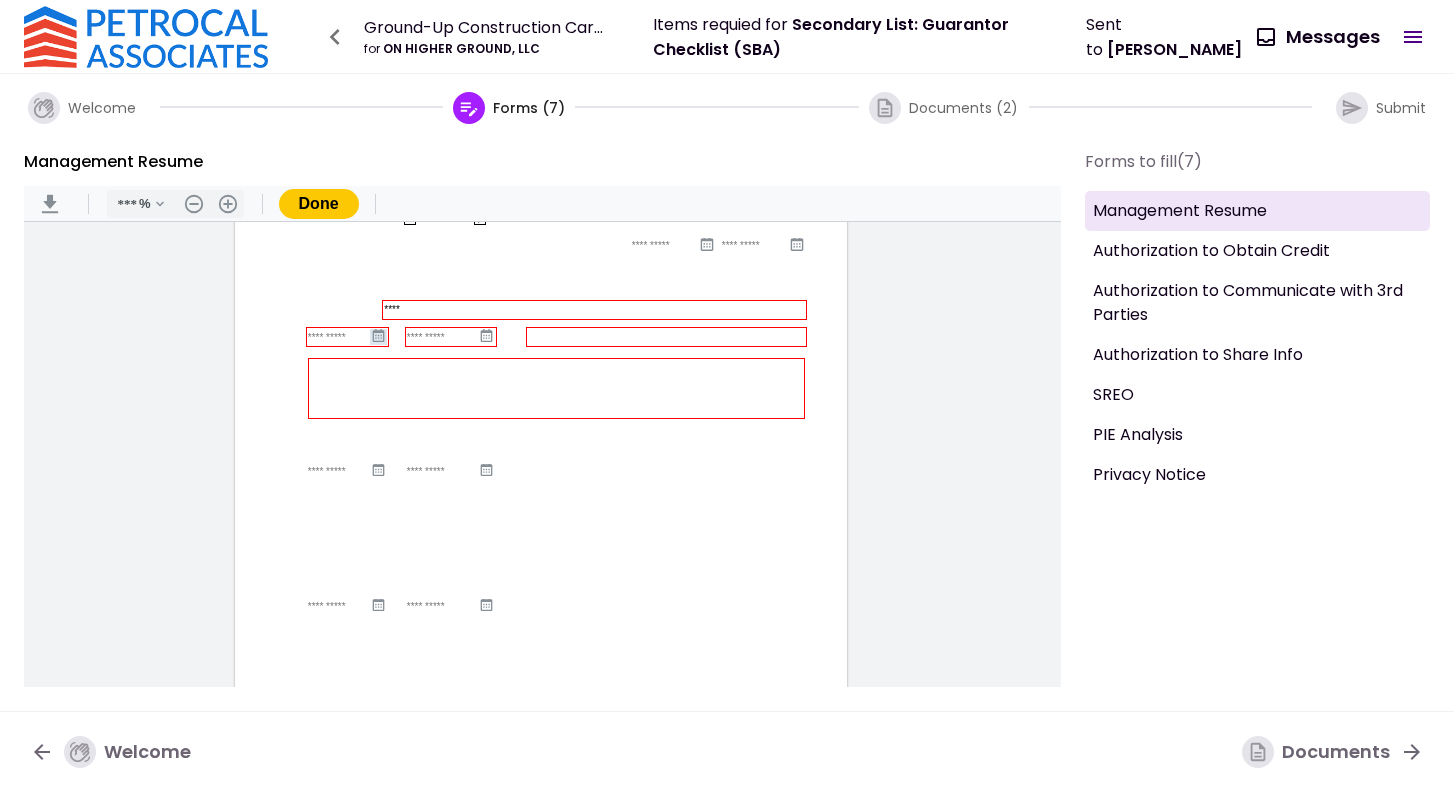 click 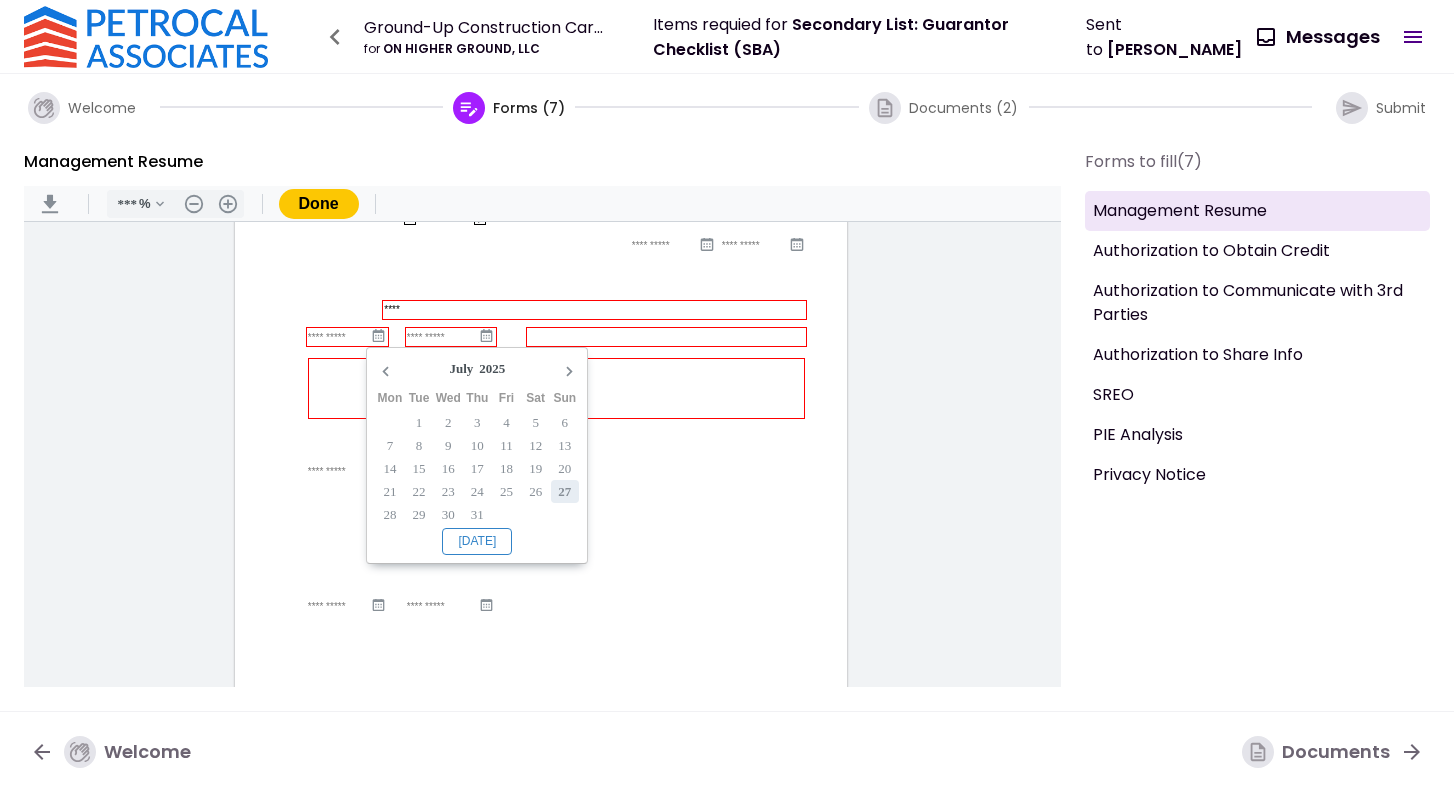 type on "**********" 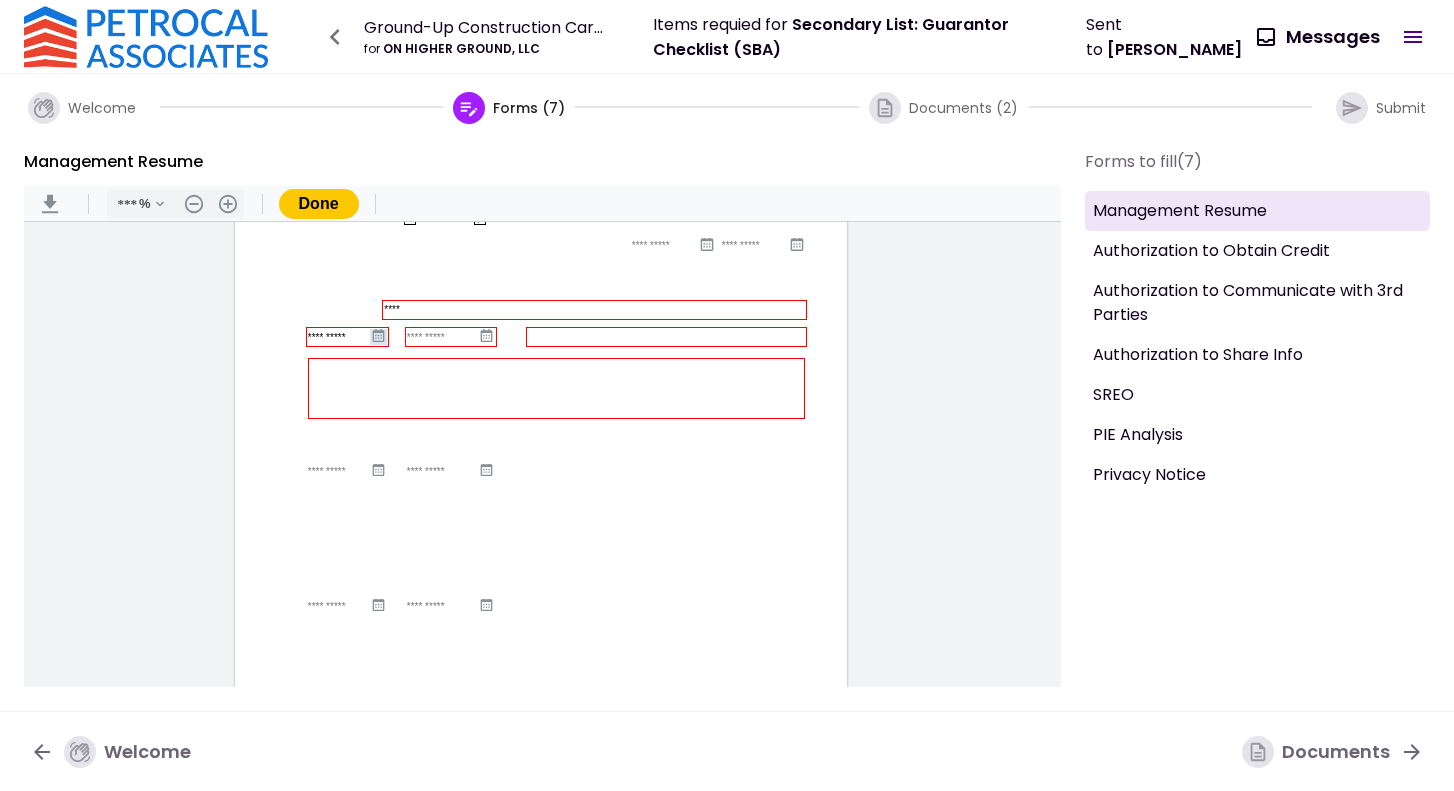 click 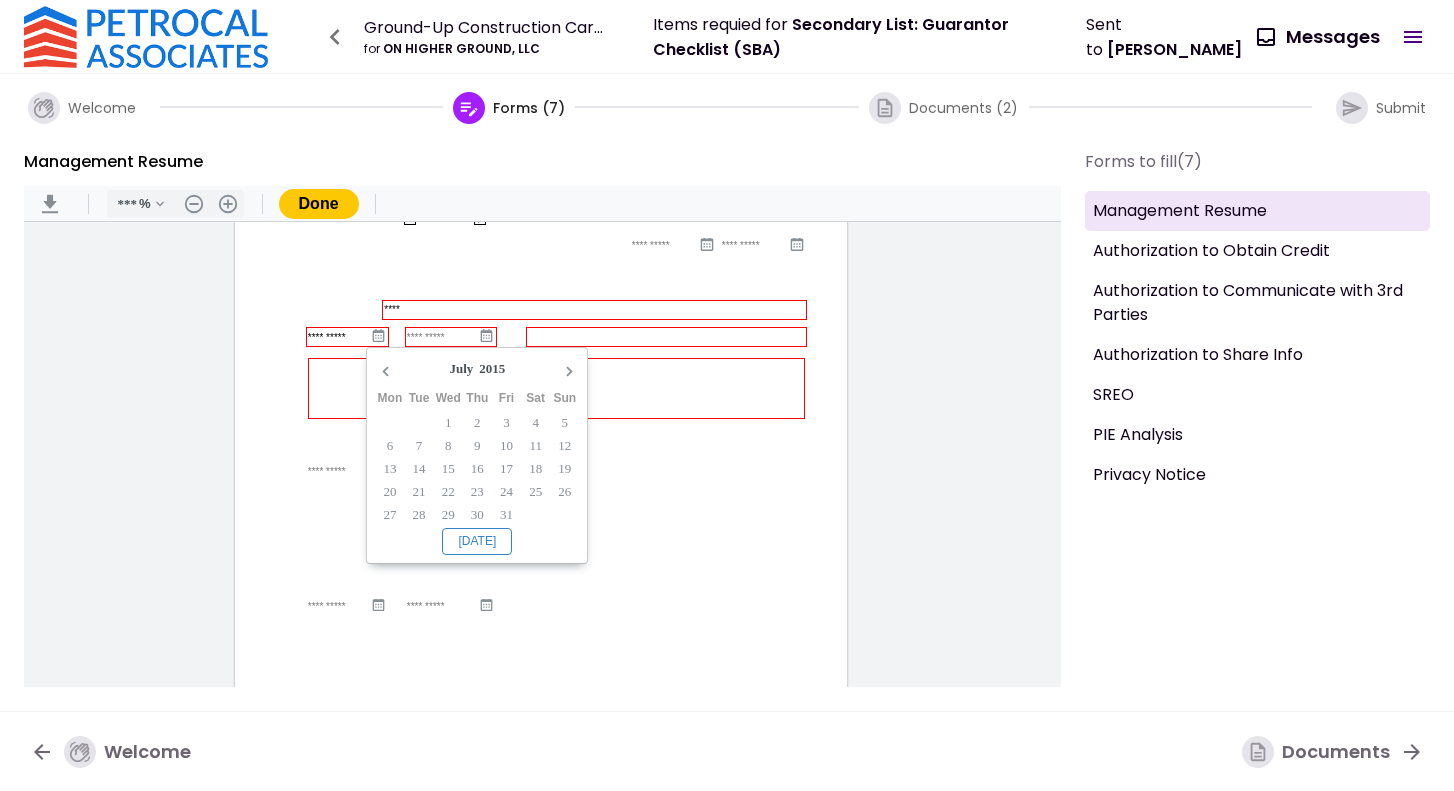 click at bounding box center [666, 337] 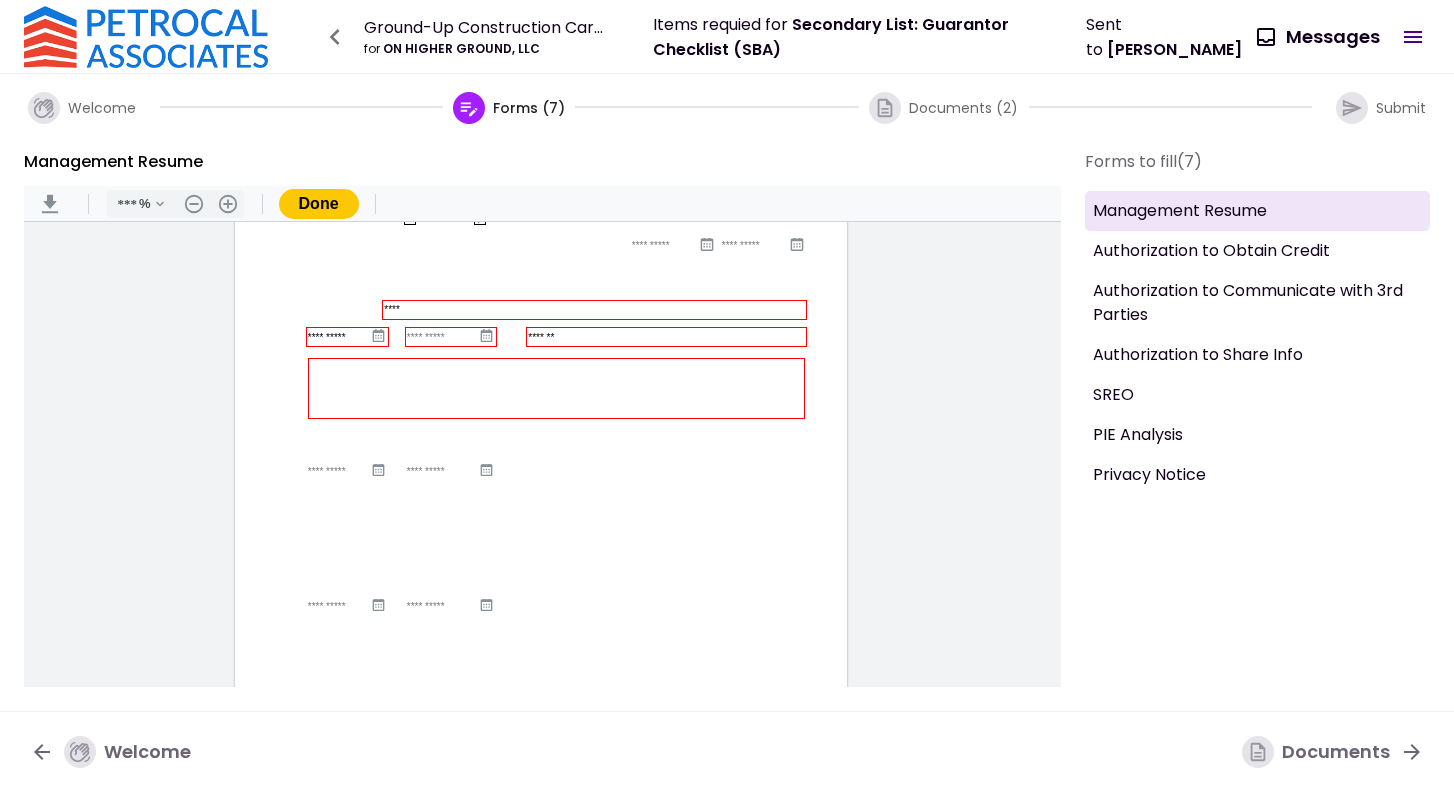 type on "*******" 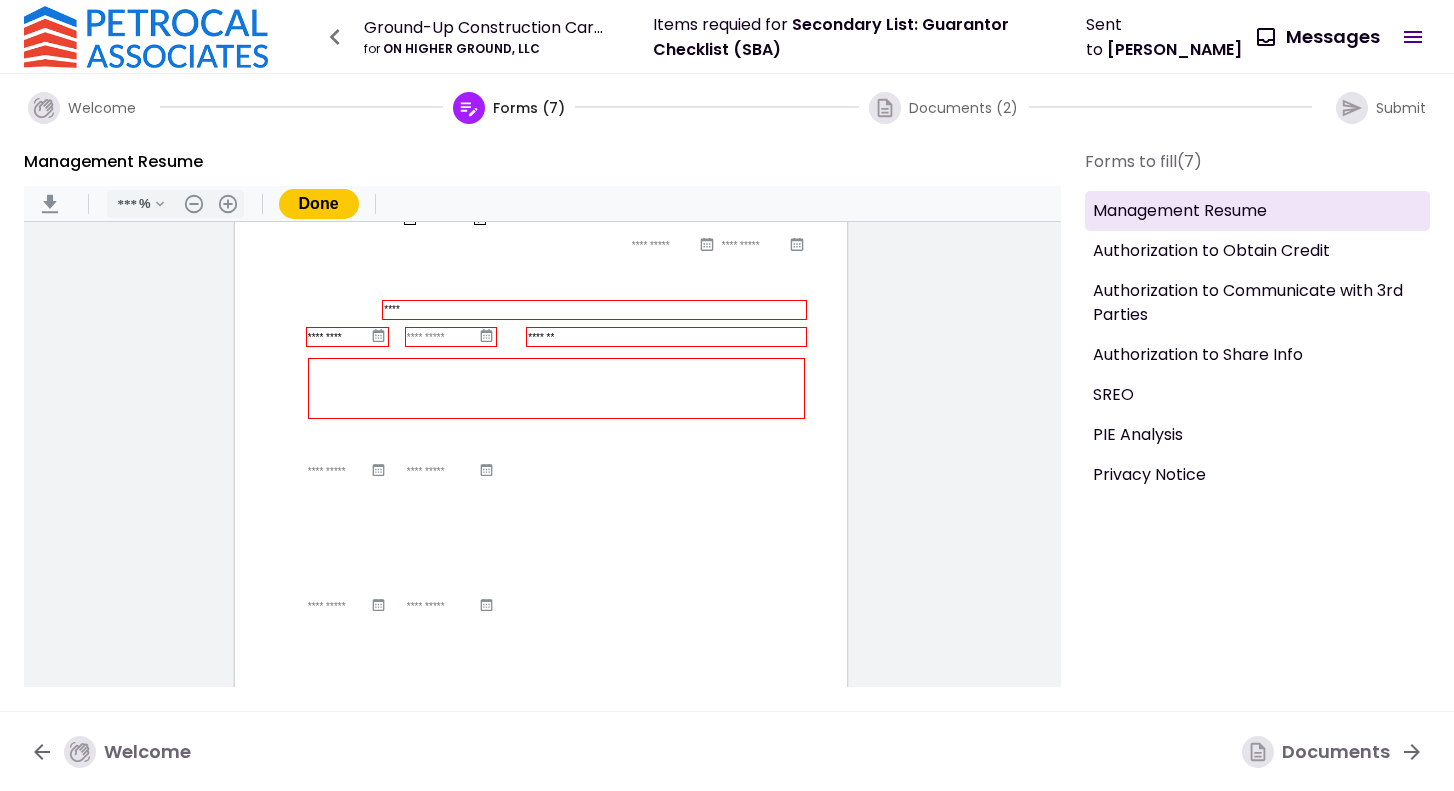type on "**********" 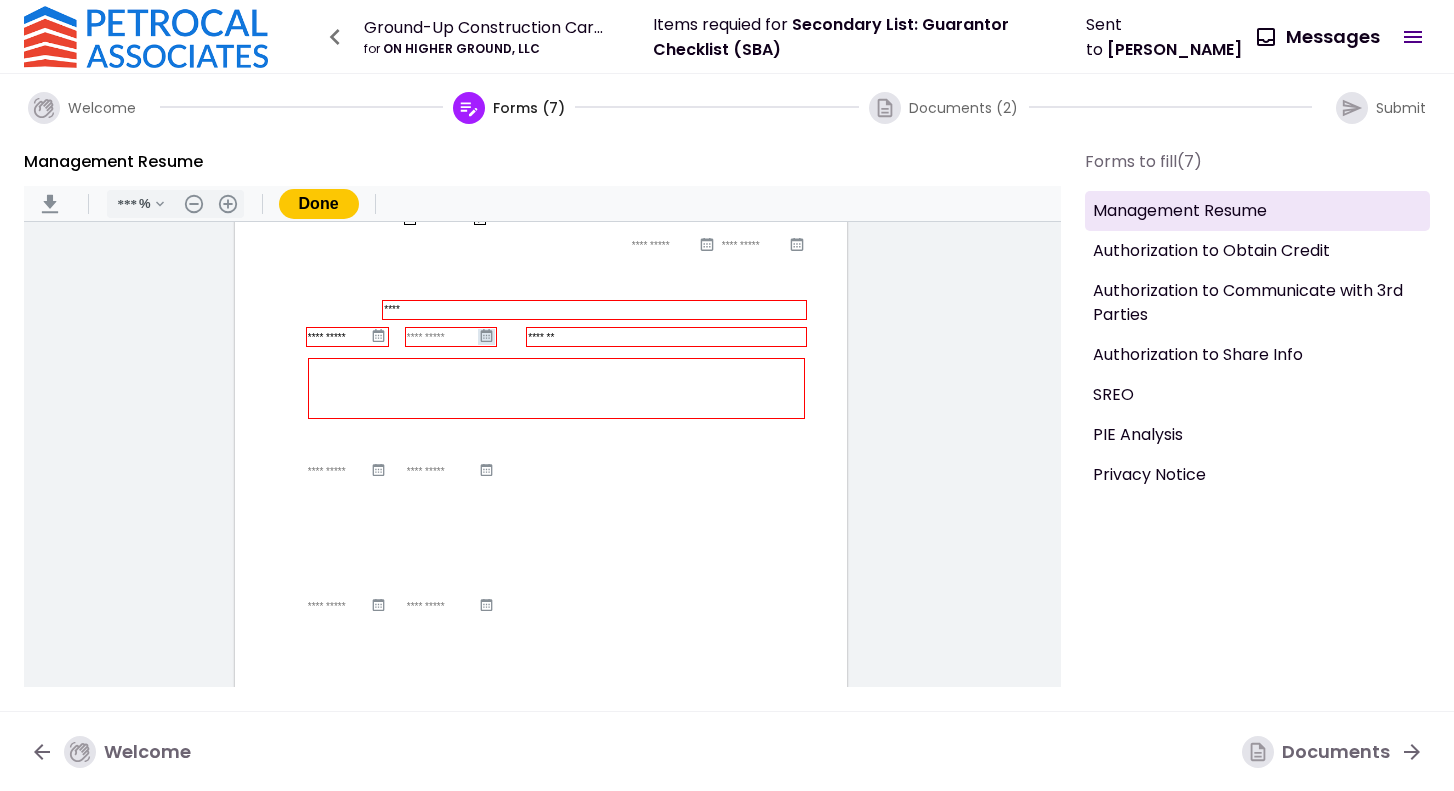 click 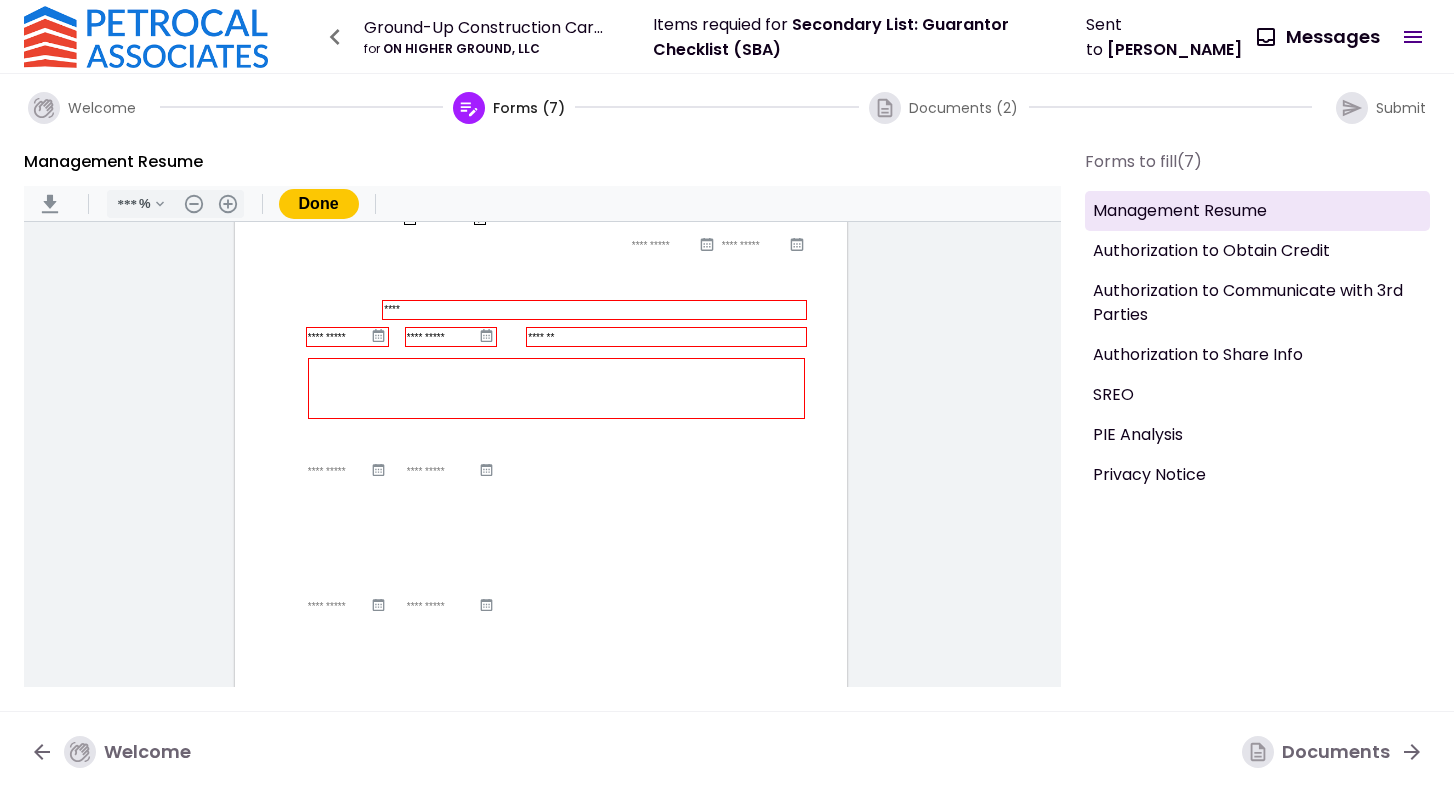 click on "**********" at bounding box center [442, 337] 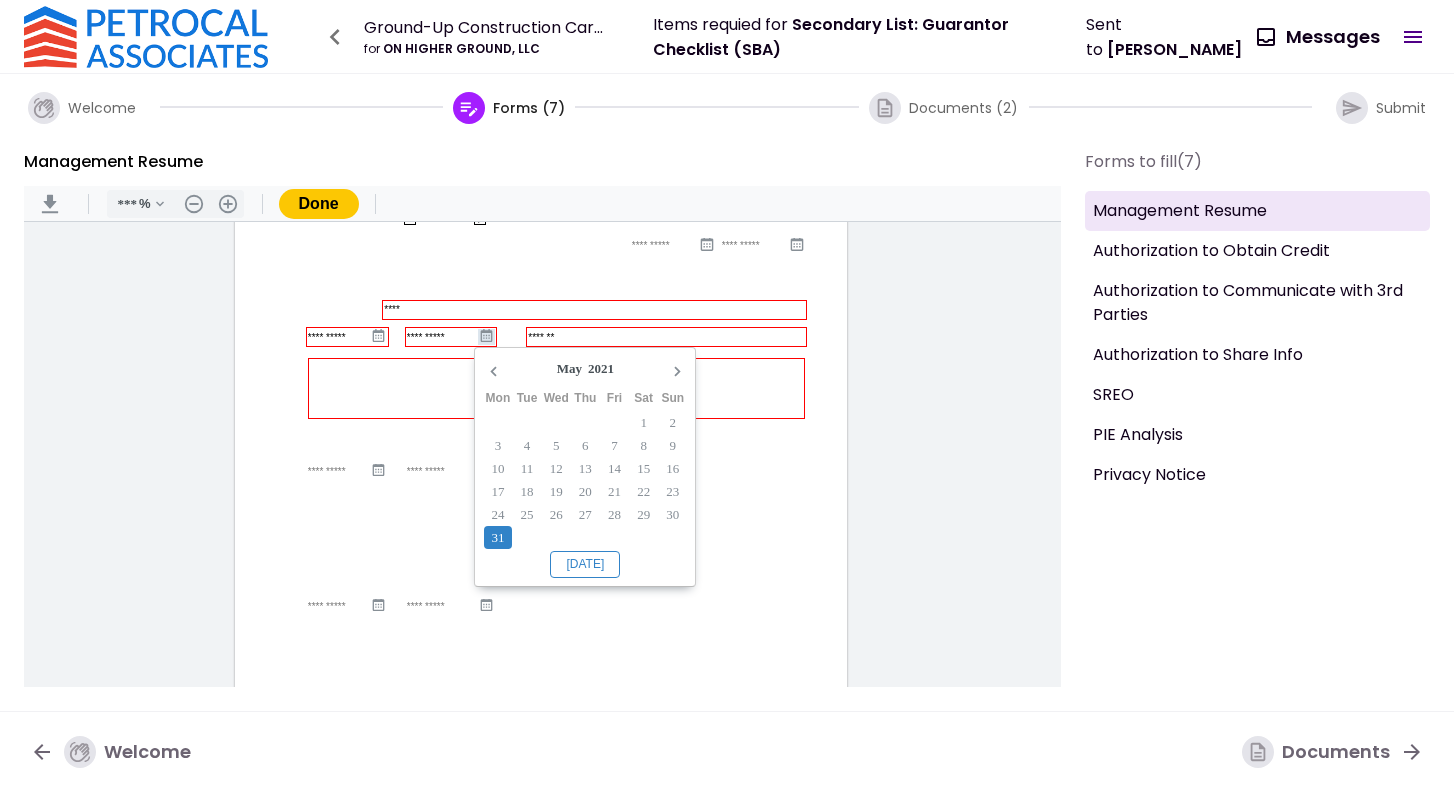 click at bounding box center (556, 388) 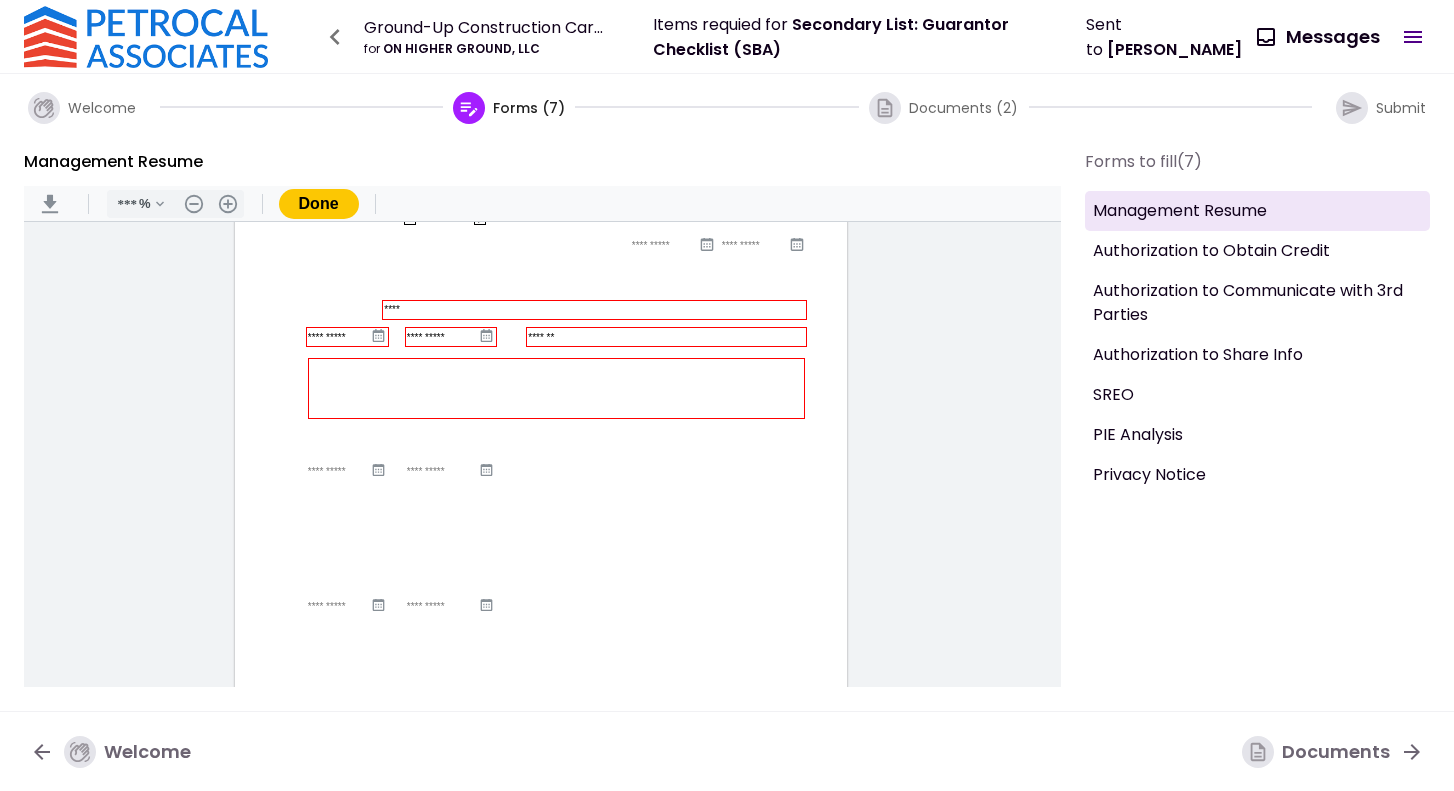 click at bounding box center (556, 388) 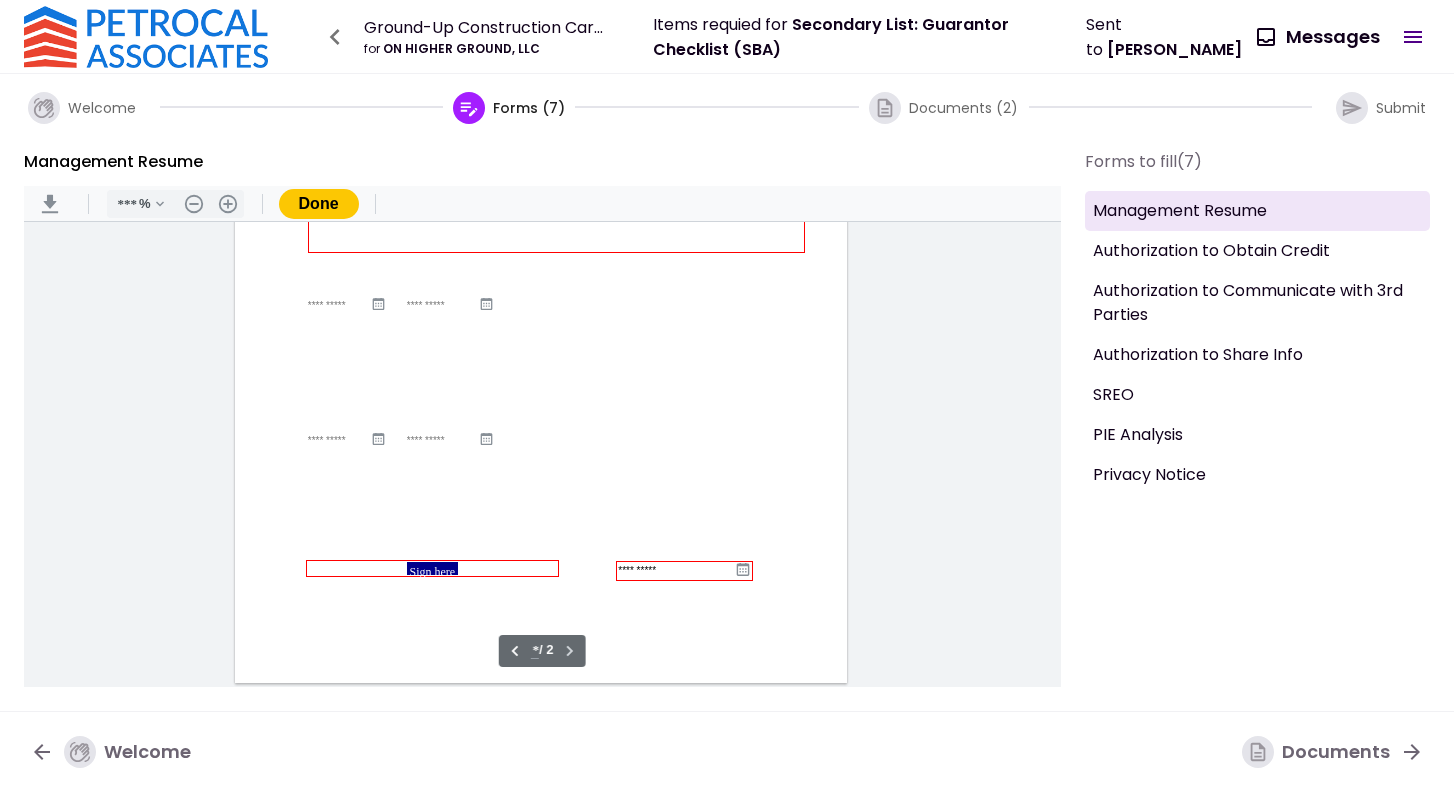 scroll, scrollTop: 1135, scrollLeft: 0, axis: vertical 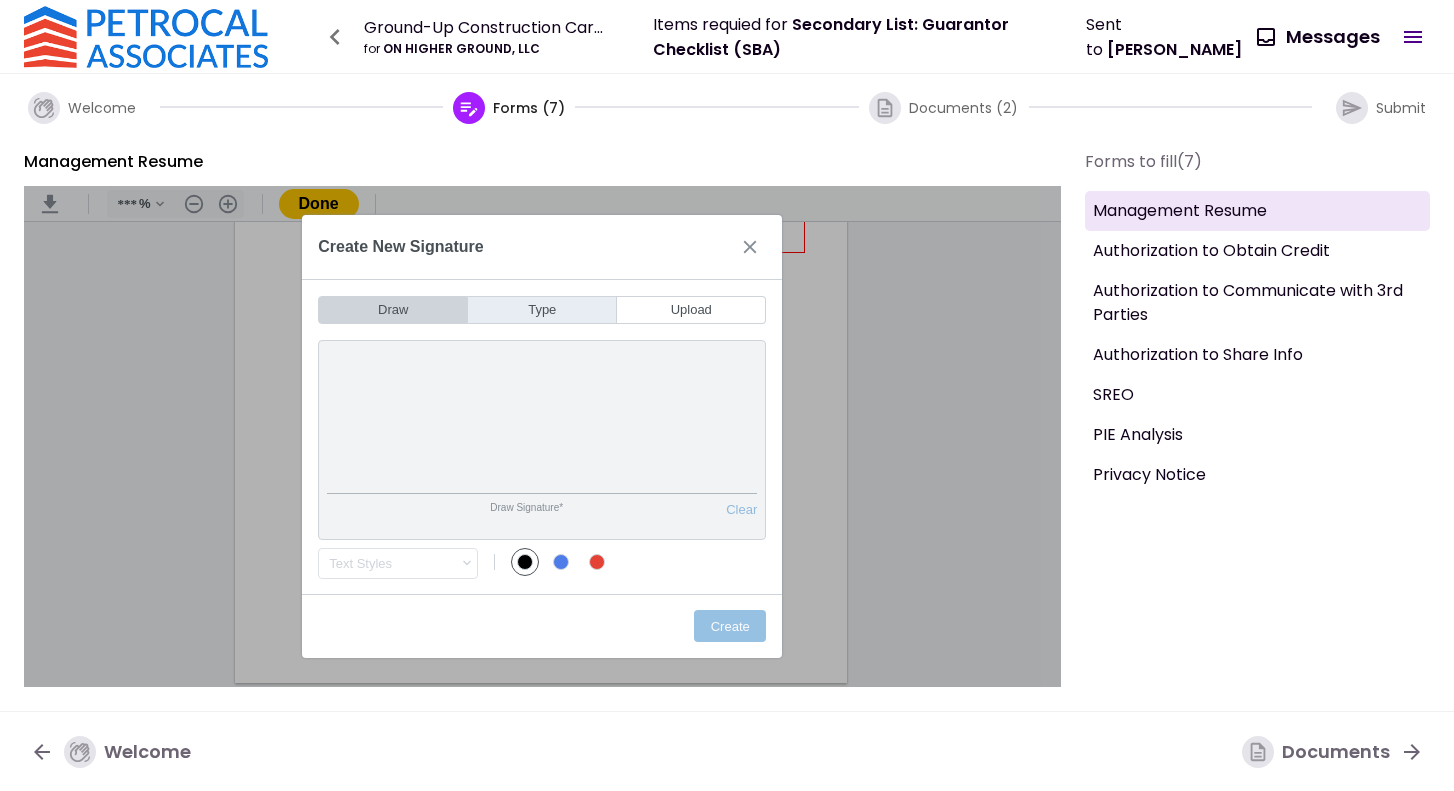 click on "Type" at bounding box center (542, 310) 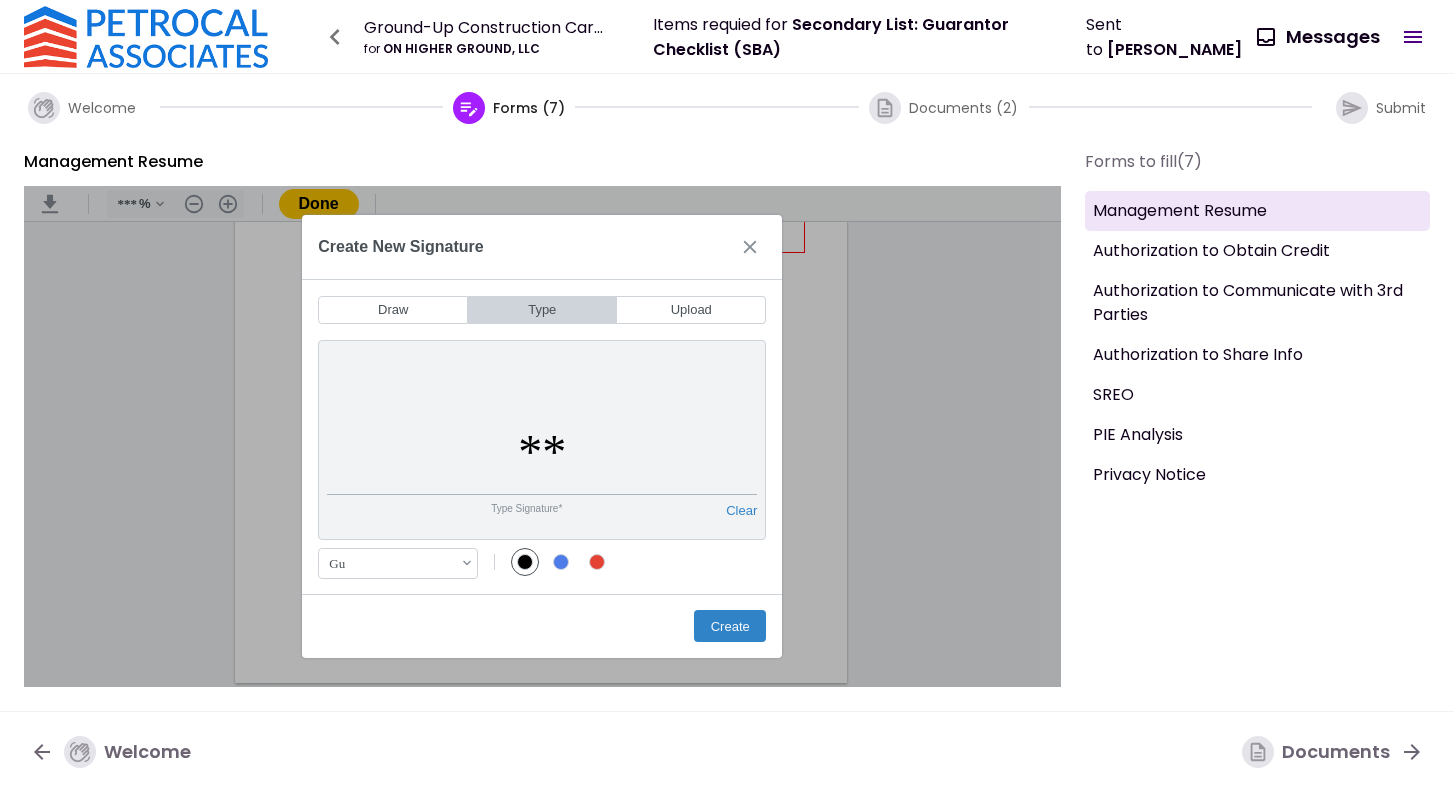 type on "*" 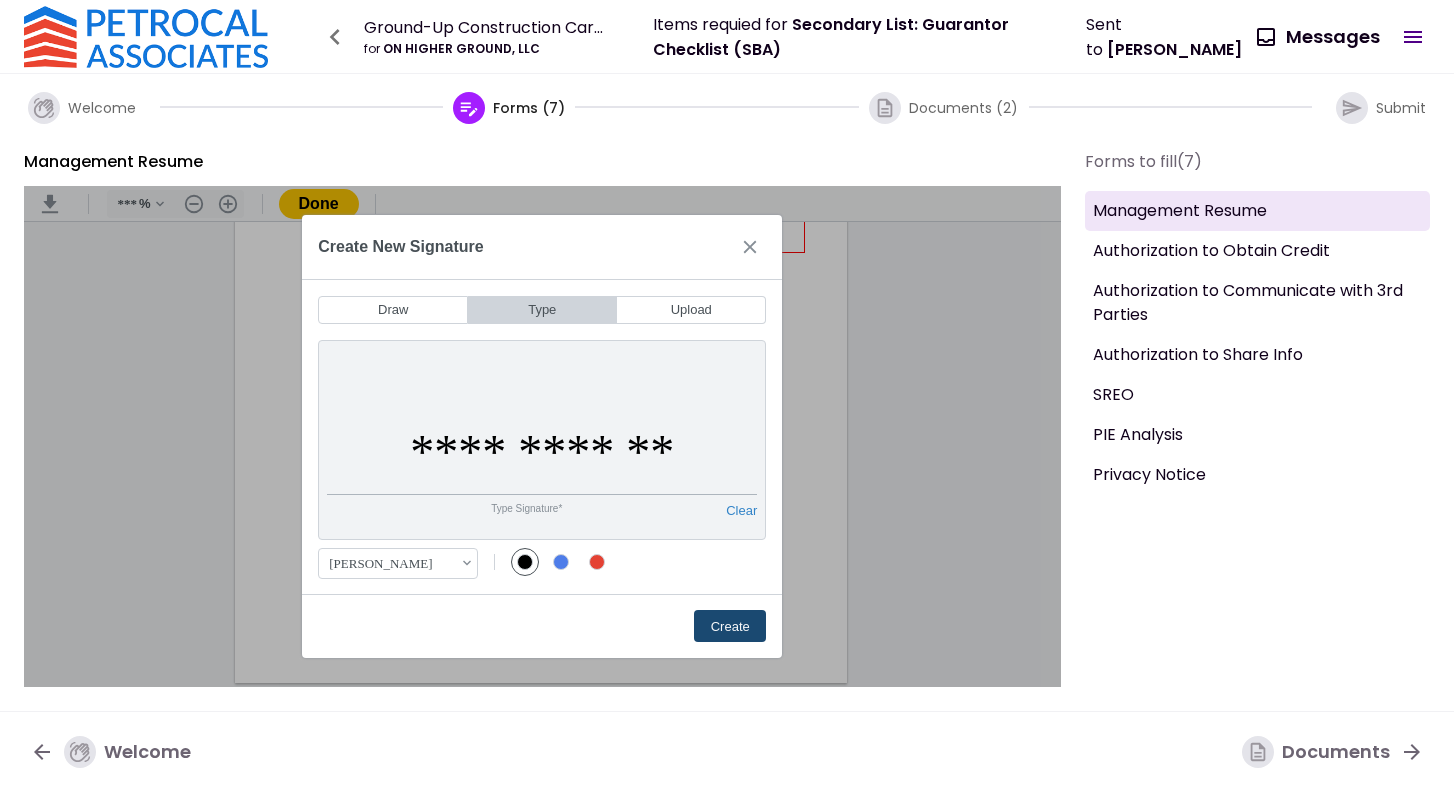 type on "**********" 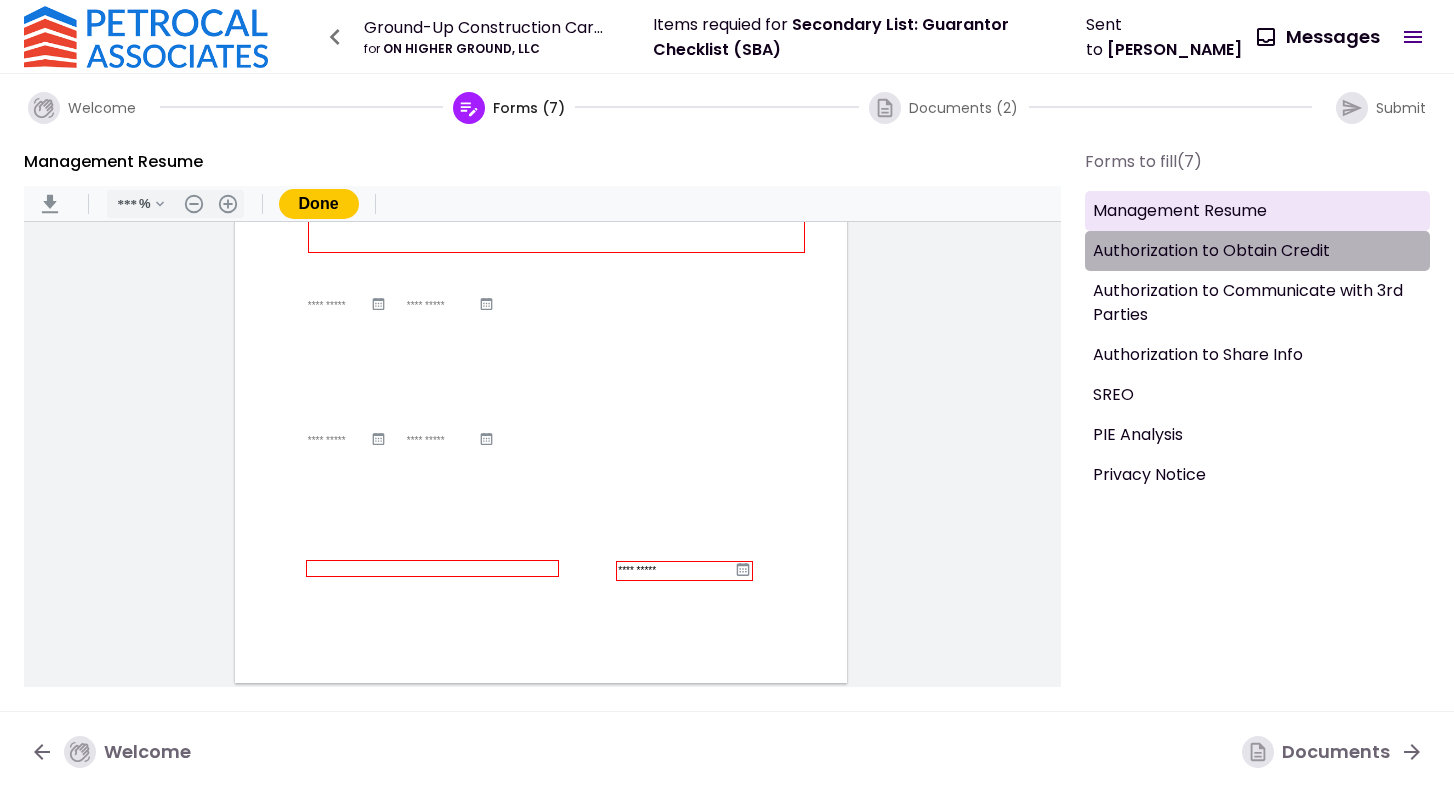 click on "Authorization to Obtain Credit" at bounding box center (1258, 251) 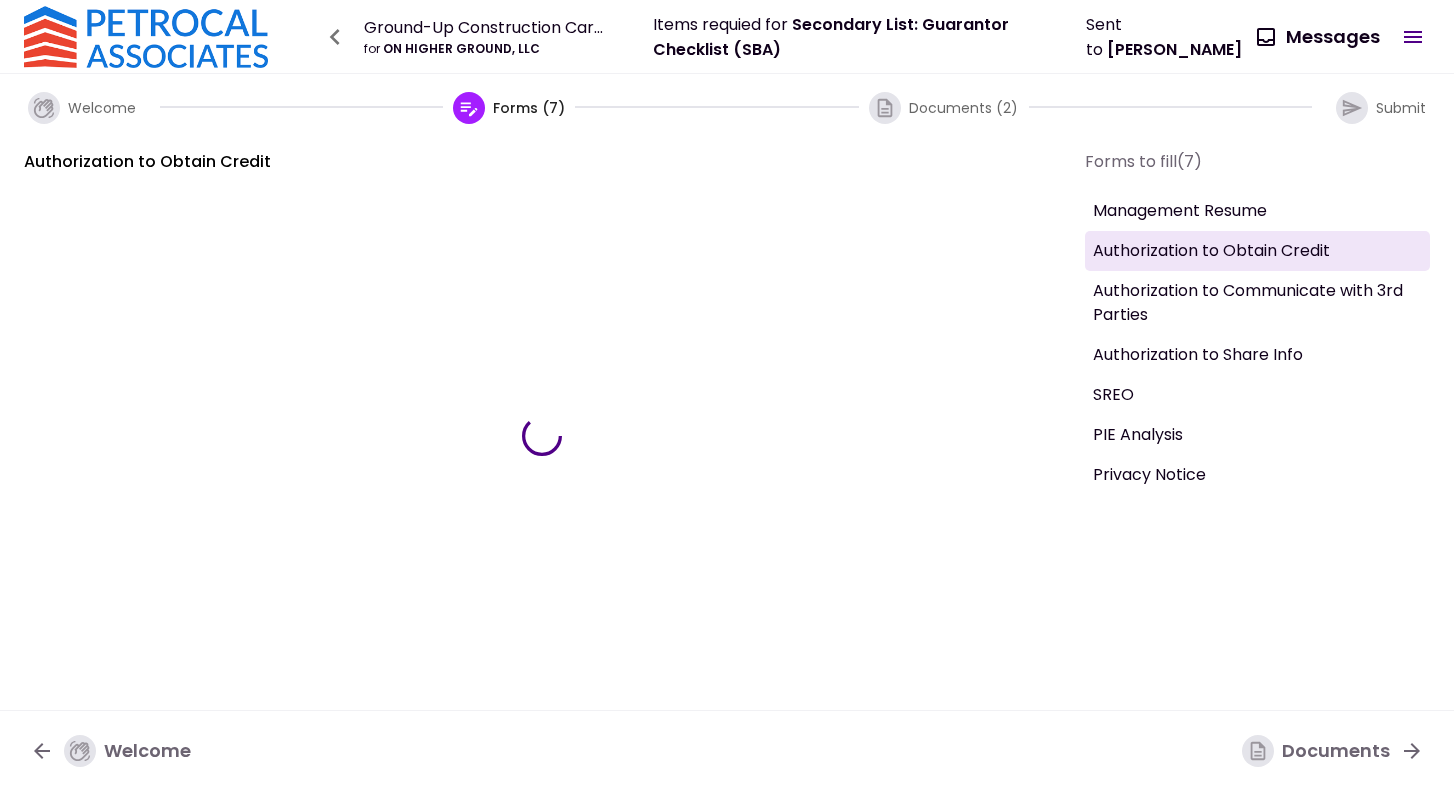 type on "***" 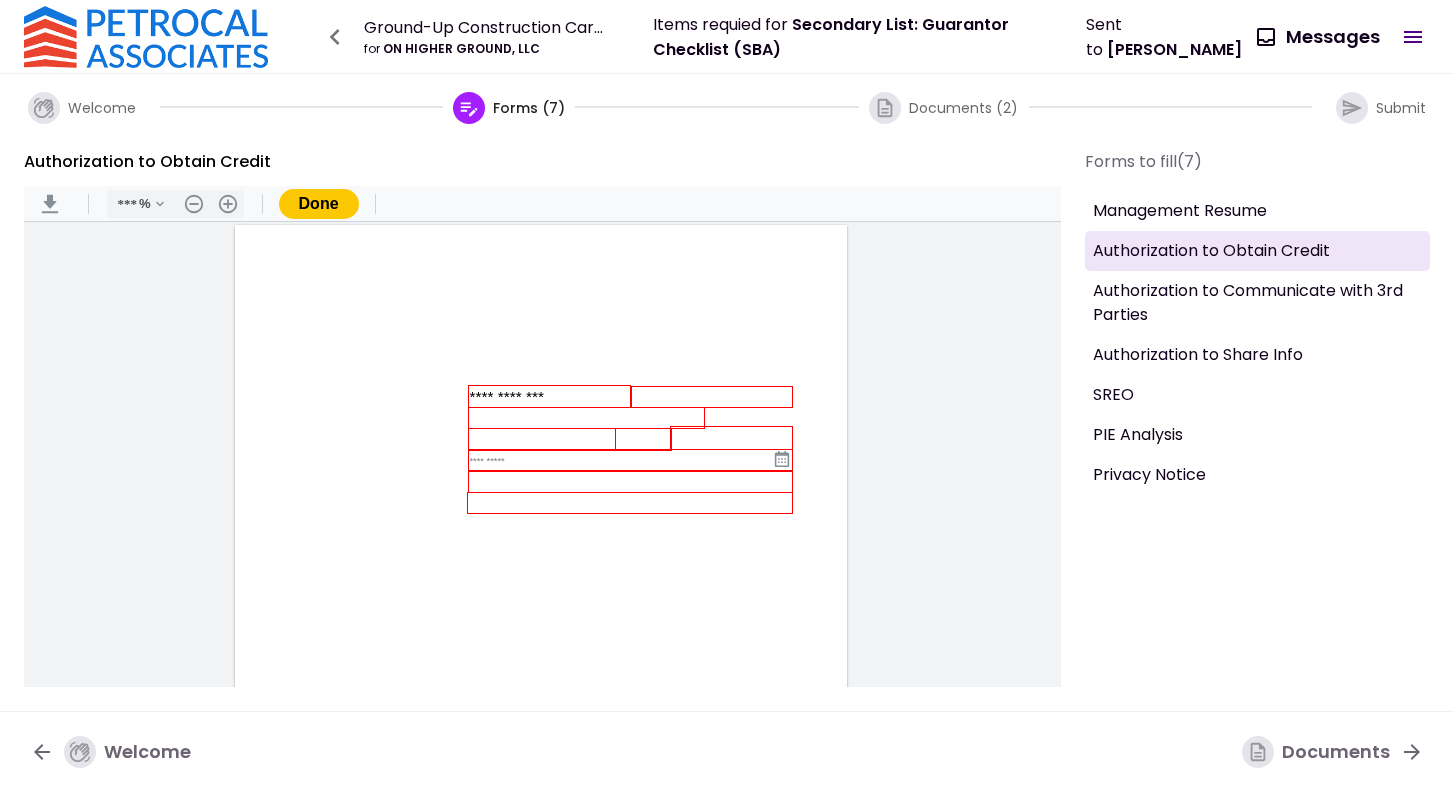type on "**********" 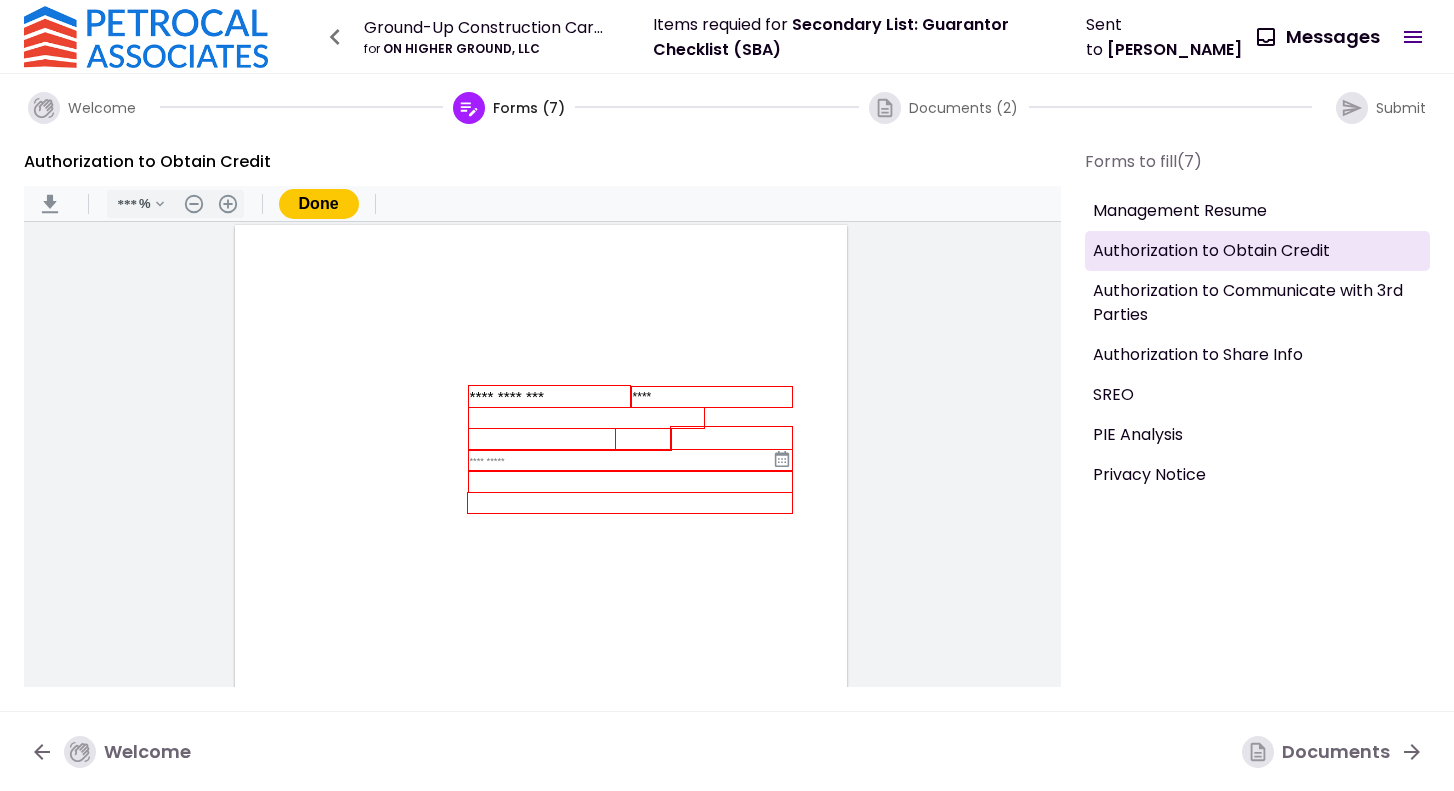 type on "****" 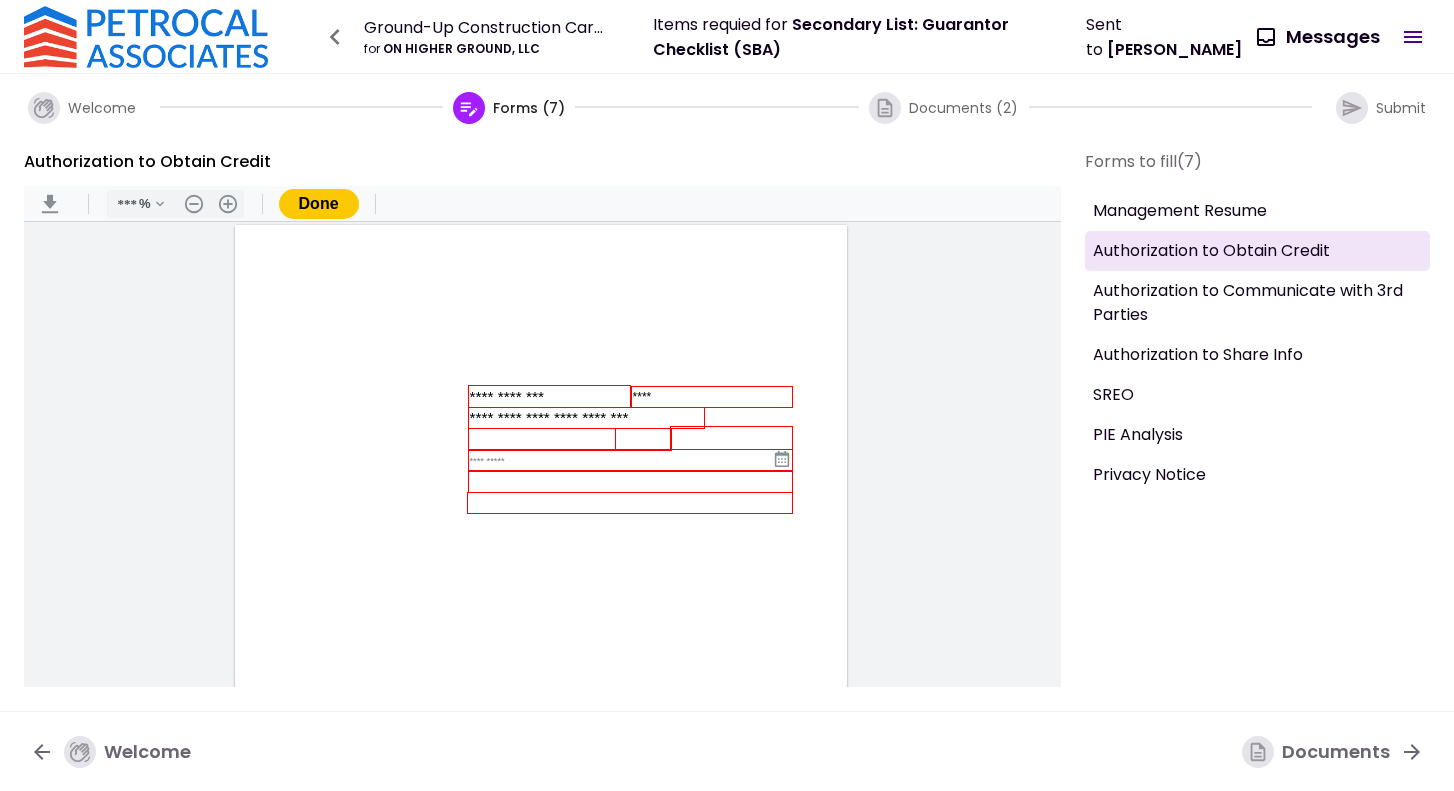 type on "**********" 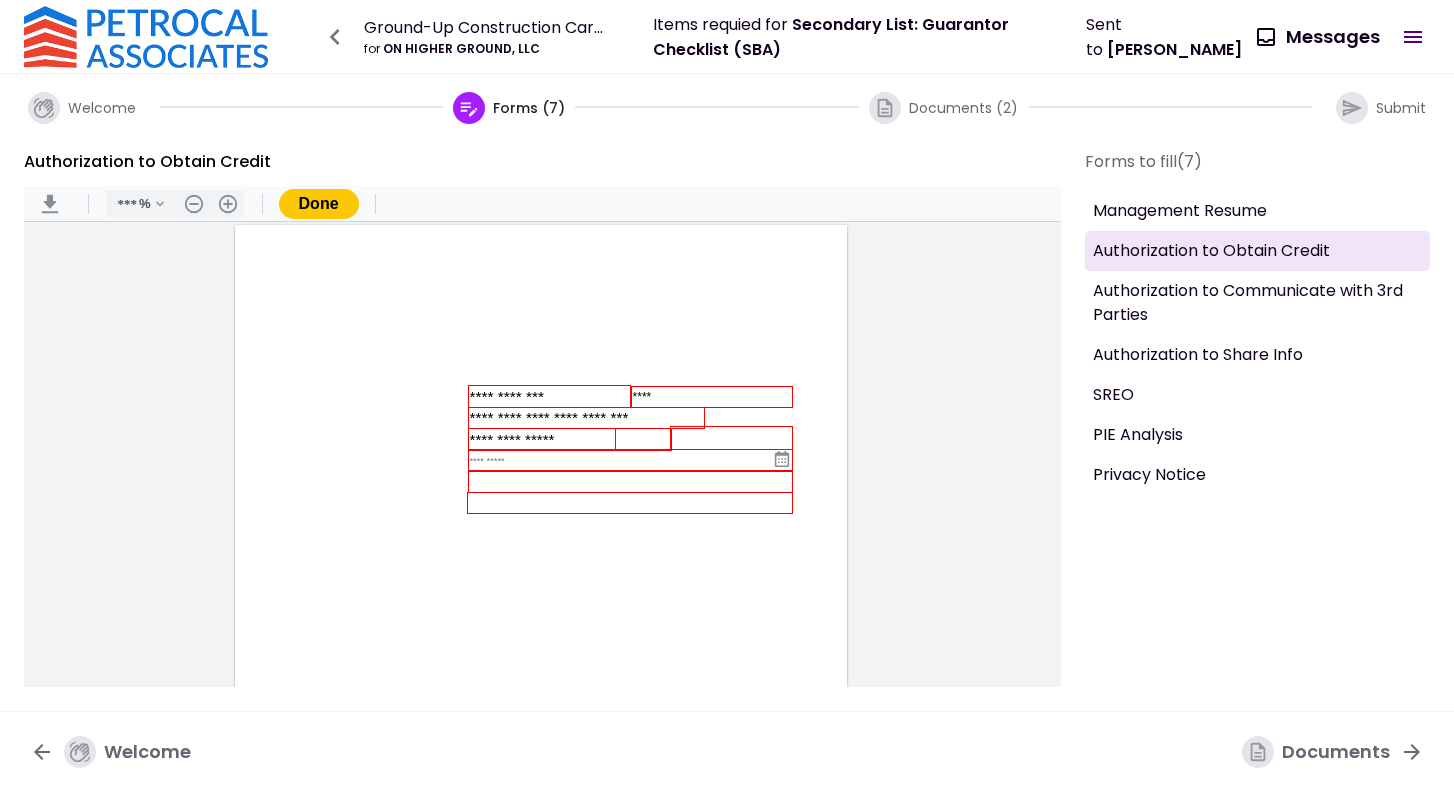 type on "**********" 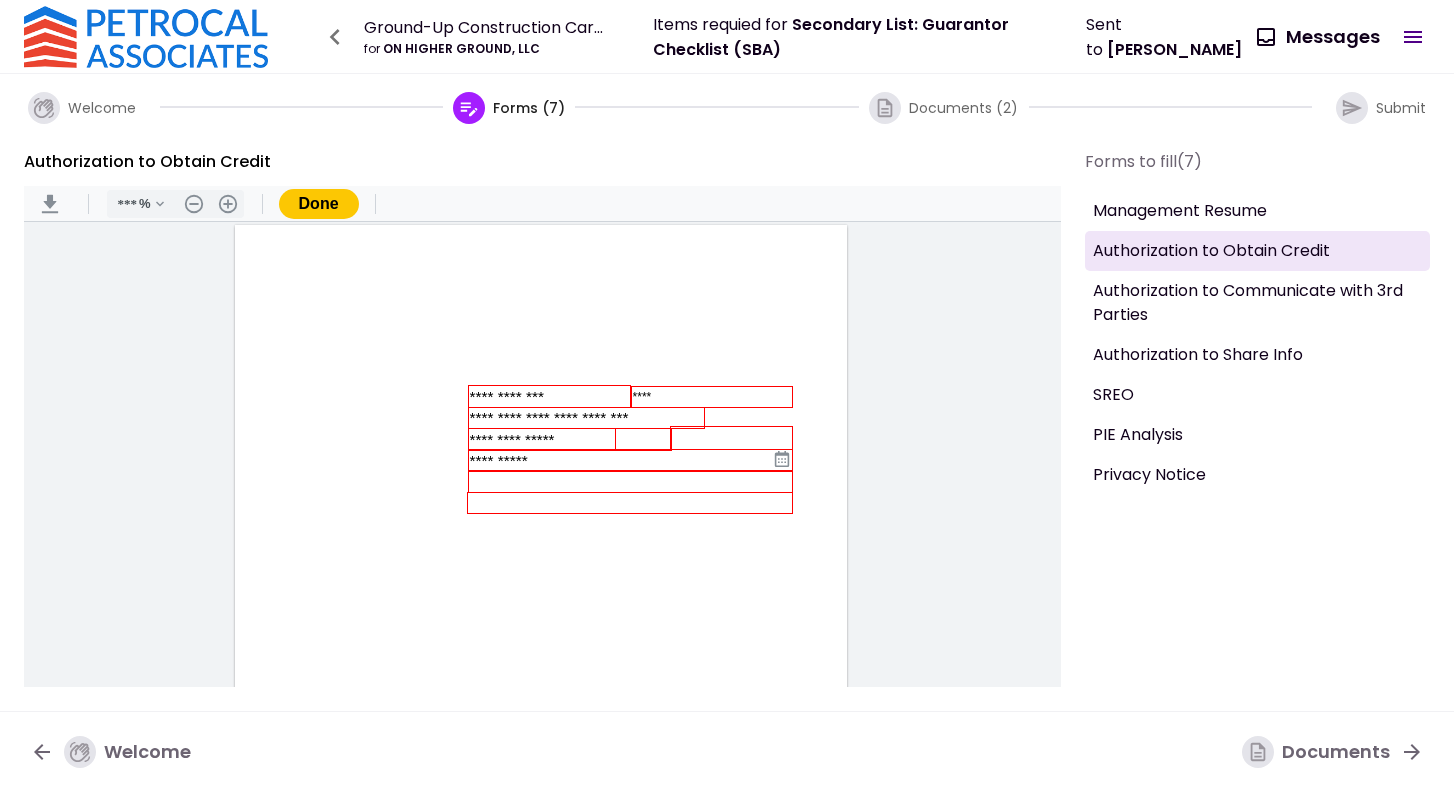 type on "**********" 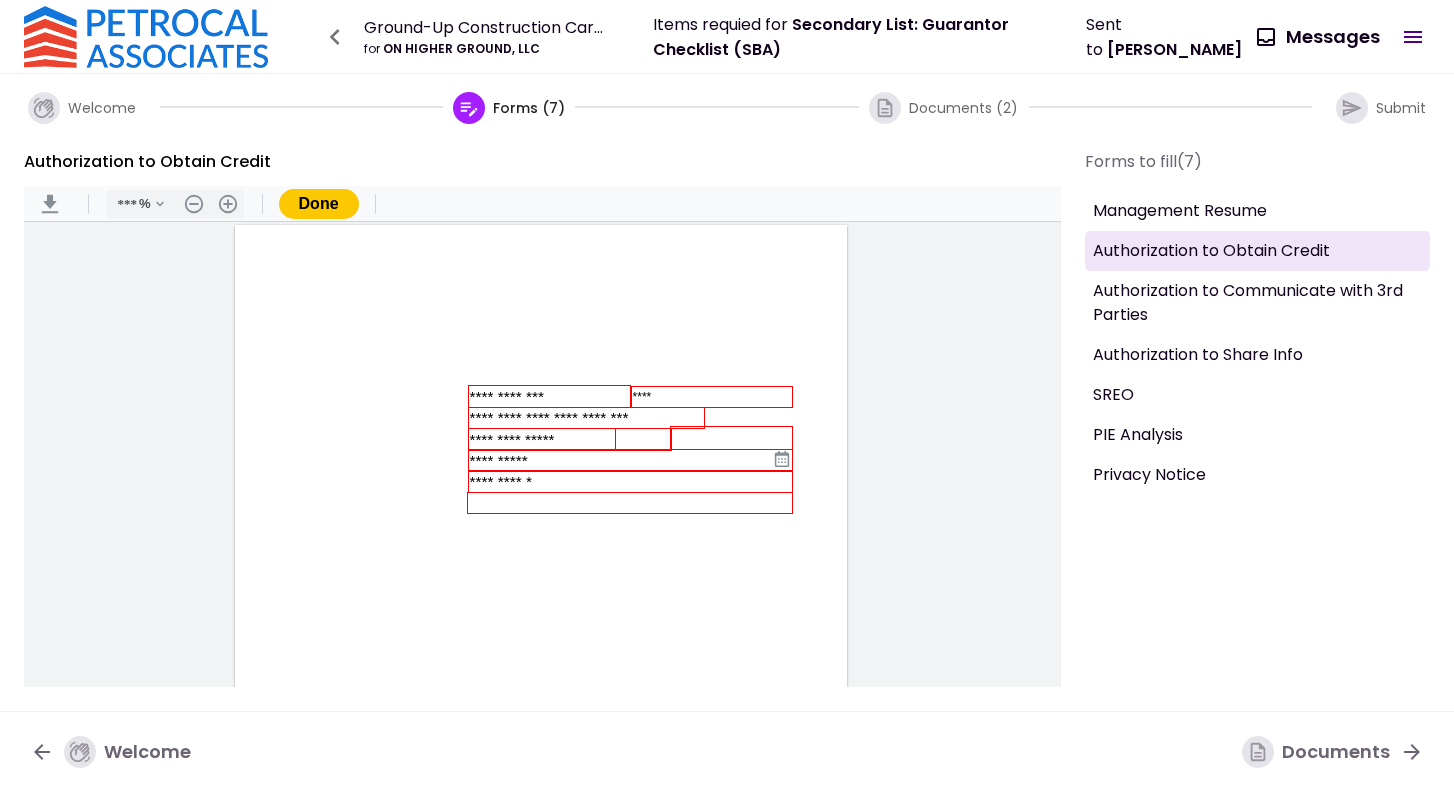 type on "**********" 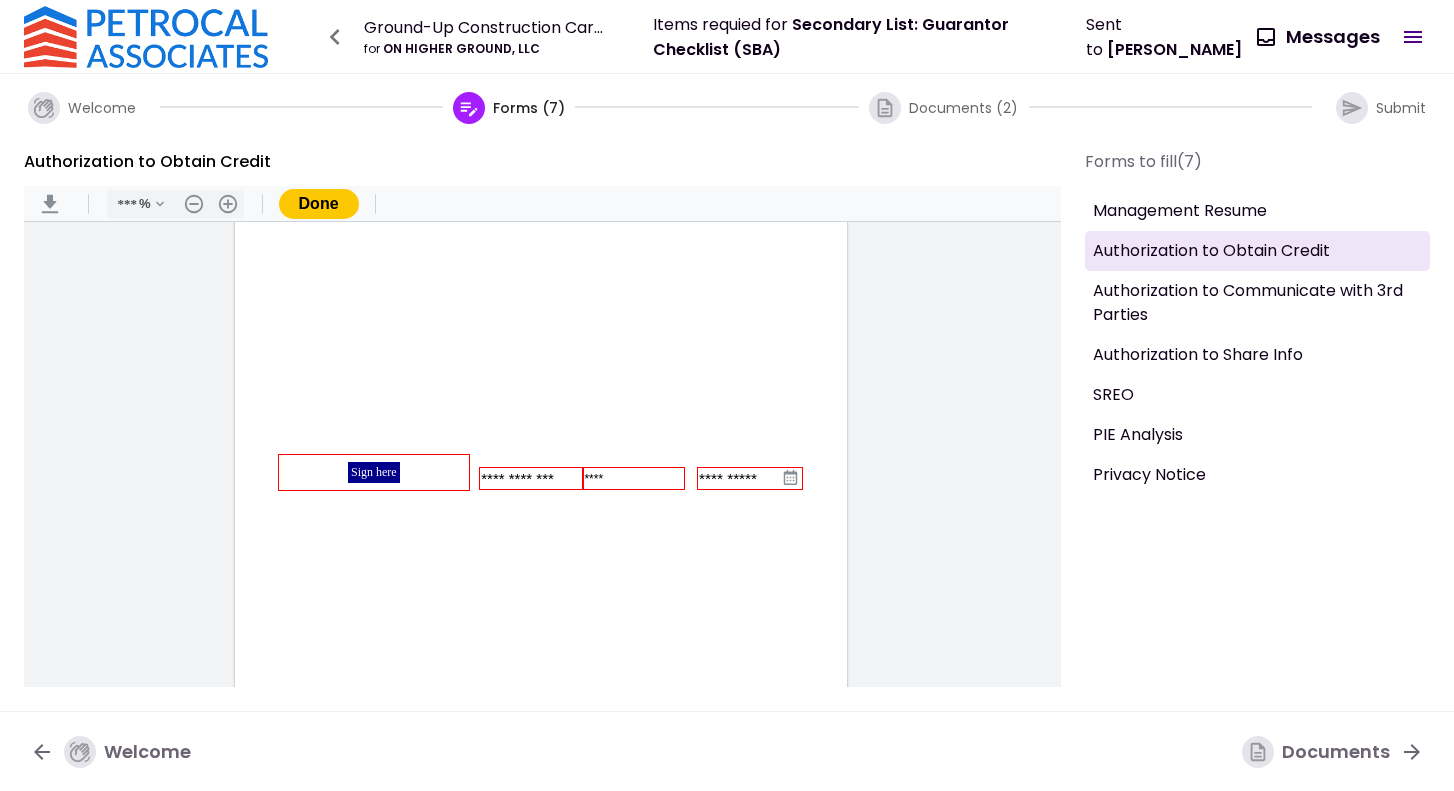 scroll, scrollTop: 301, scrollLeft: 0, axis: vertical 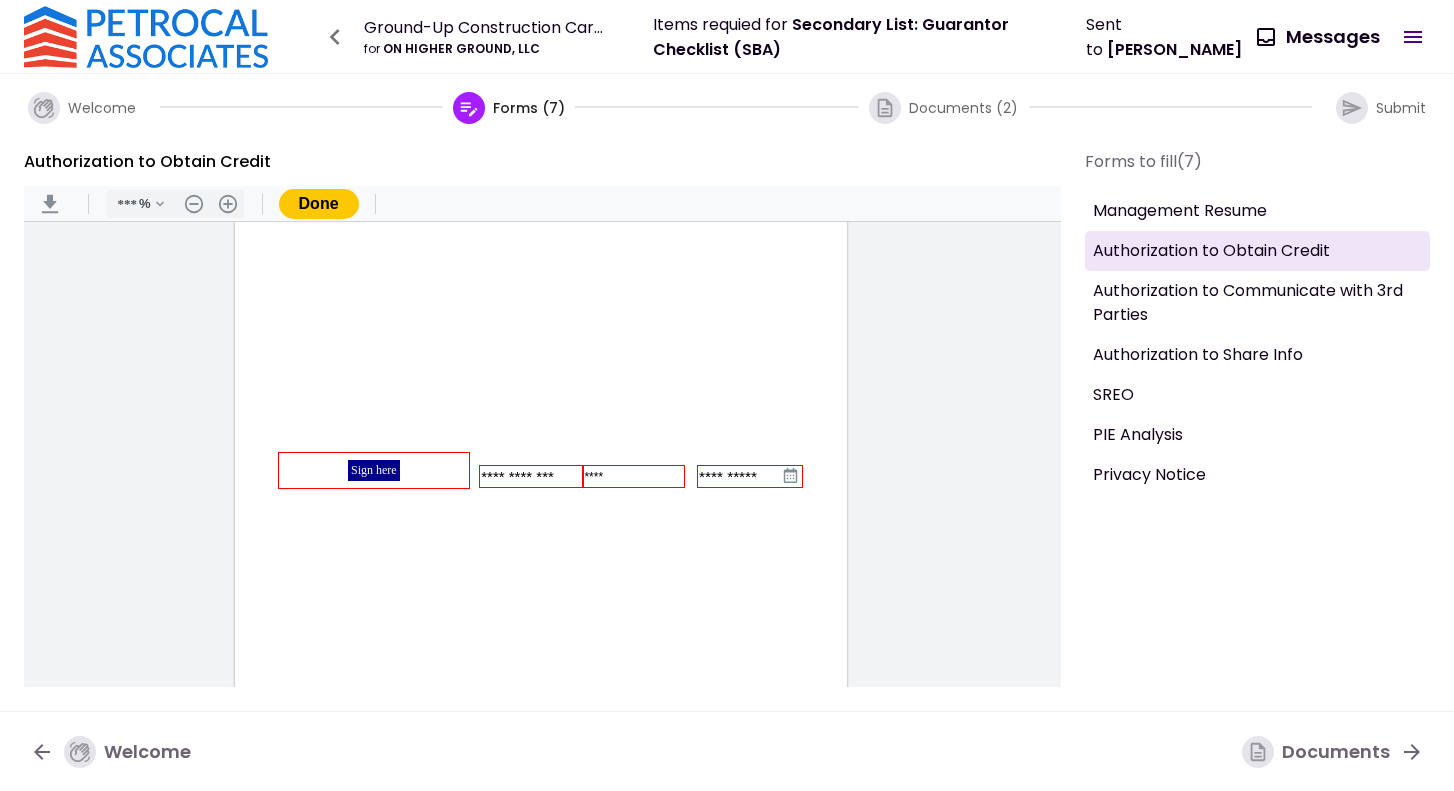 type on "**********" 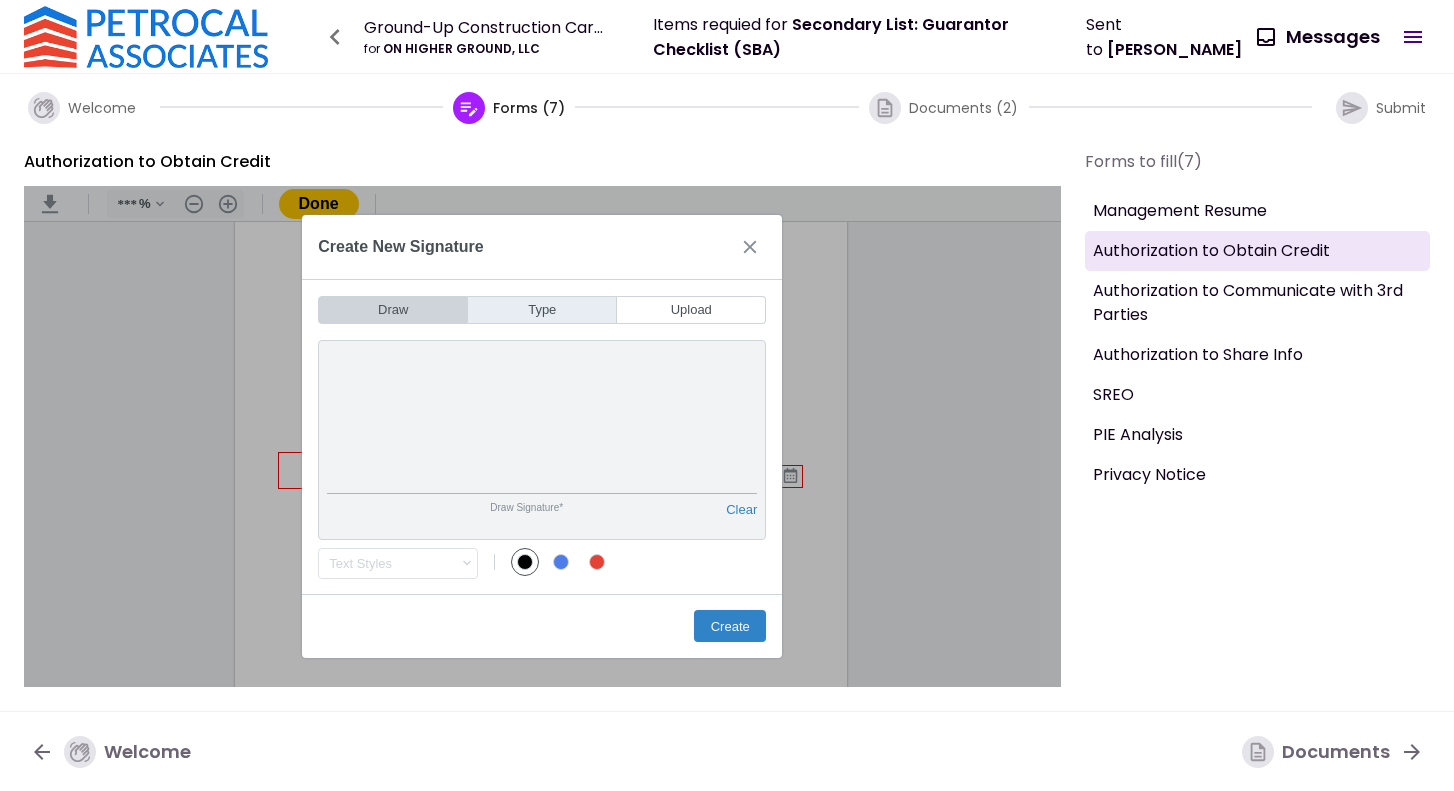 click on "Type" at bounding box center [542, 310] 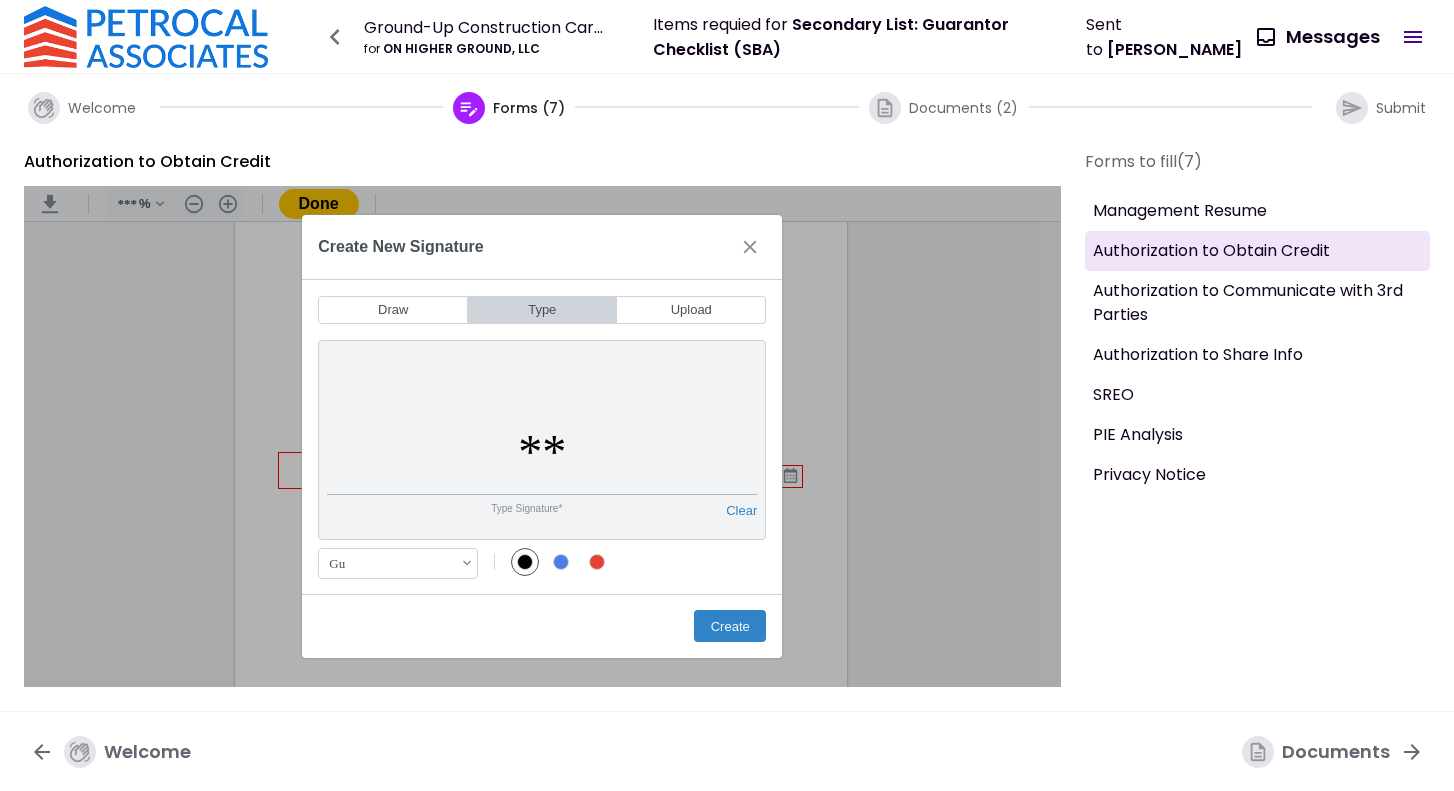 type on "*" 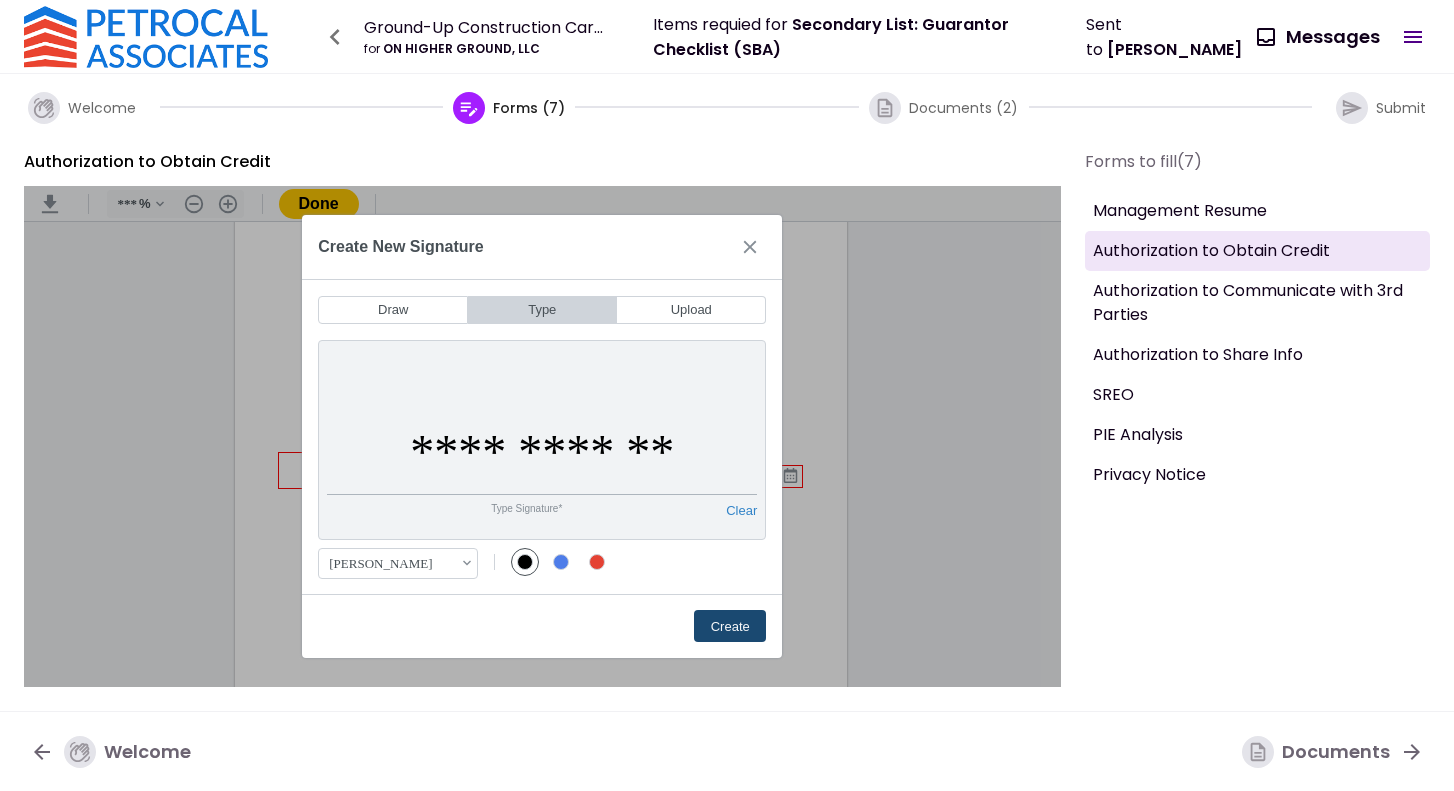 type on "**********" 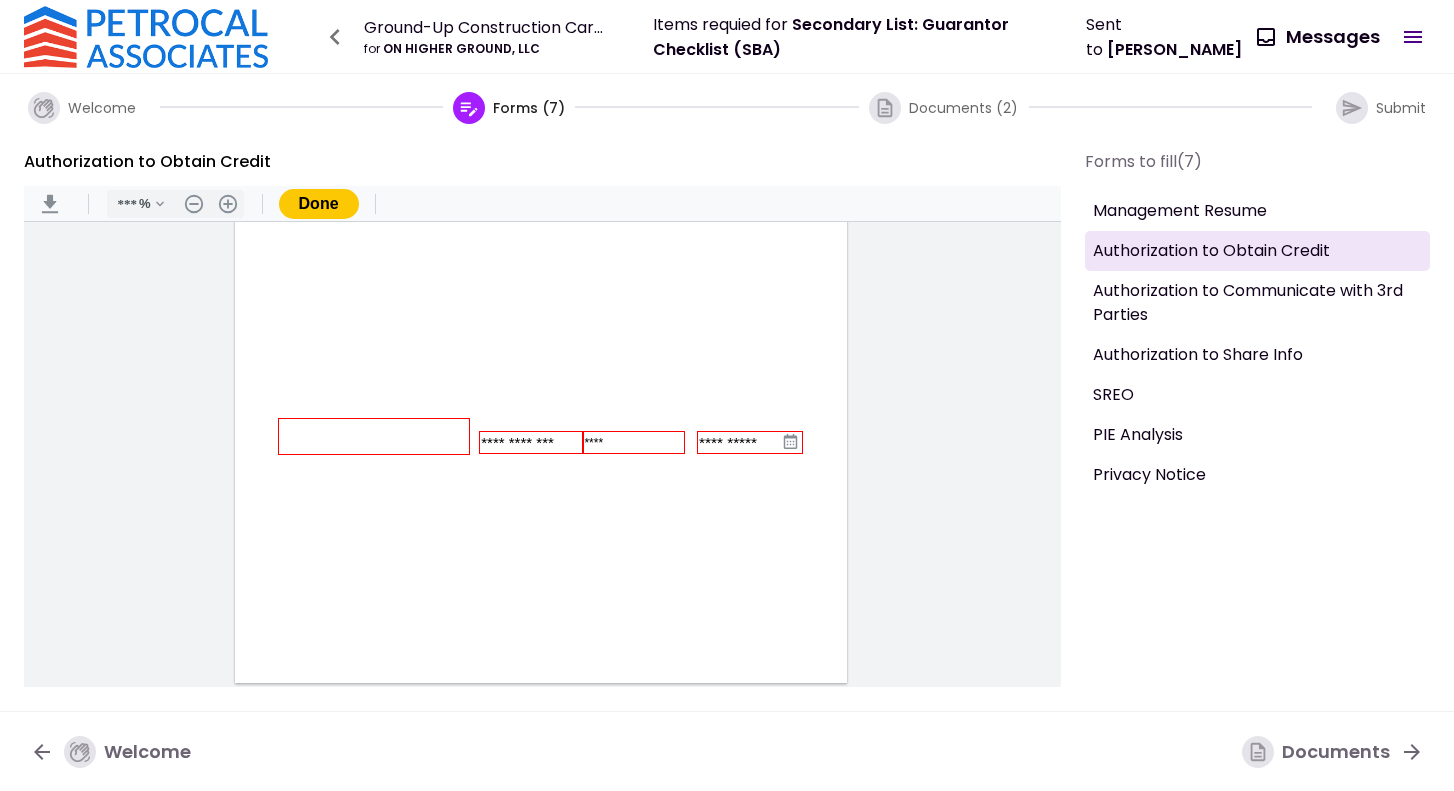 scroll, scrollTop: 335, scrollLeft: 0, axis: vertical 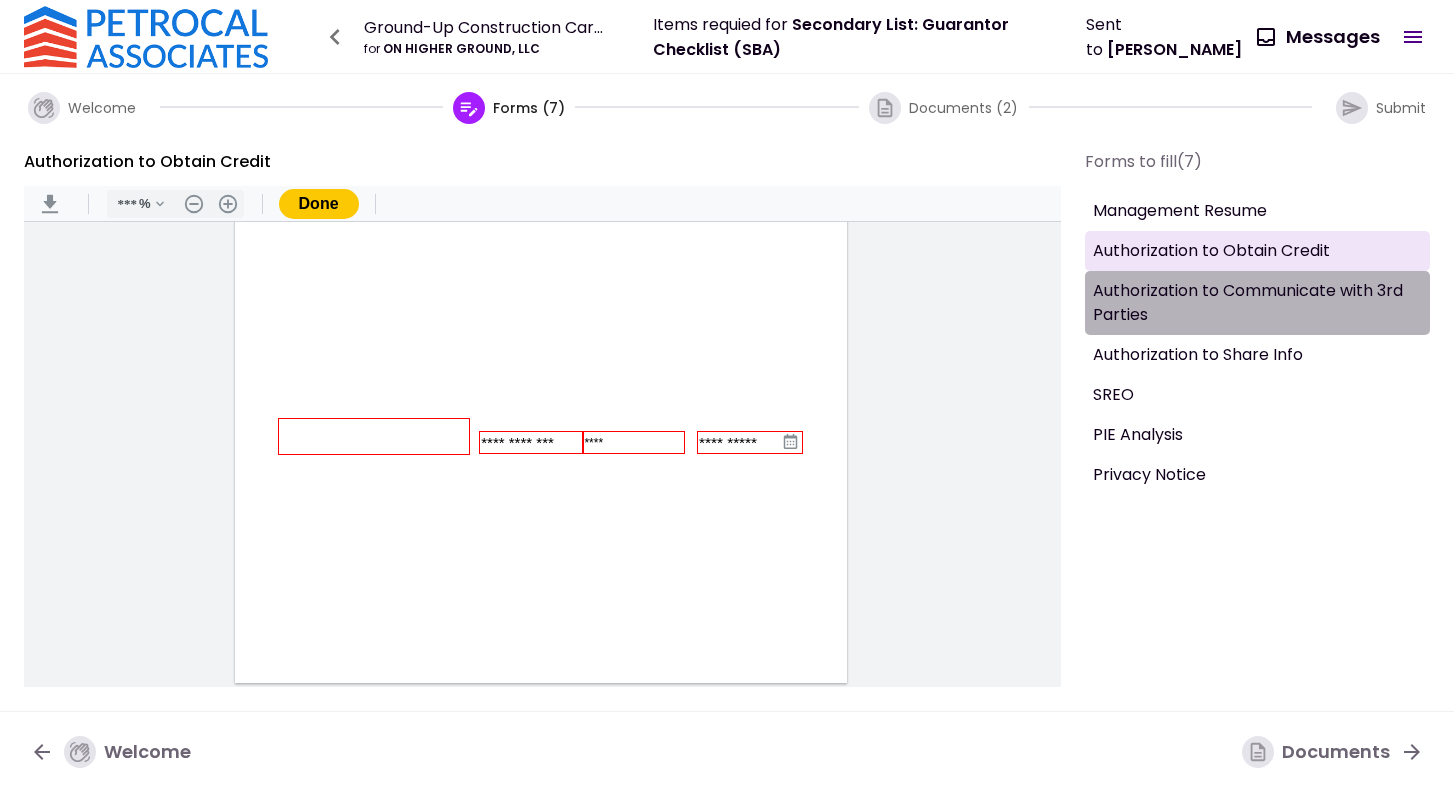 click on "Authorization to Communicate with 3rd Parties" at bounding box center [1258, 303] 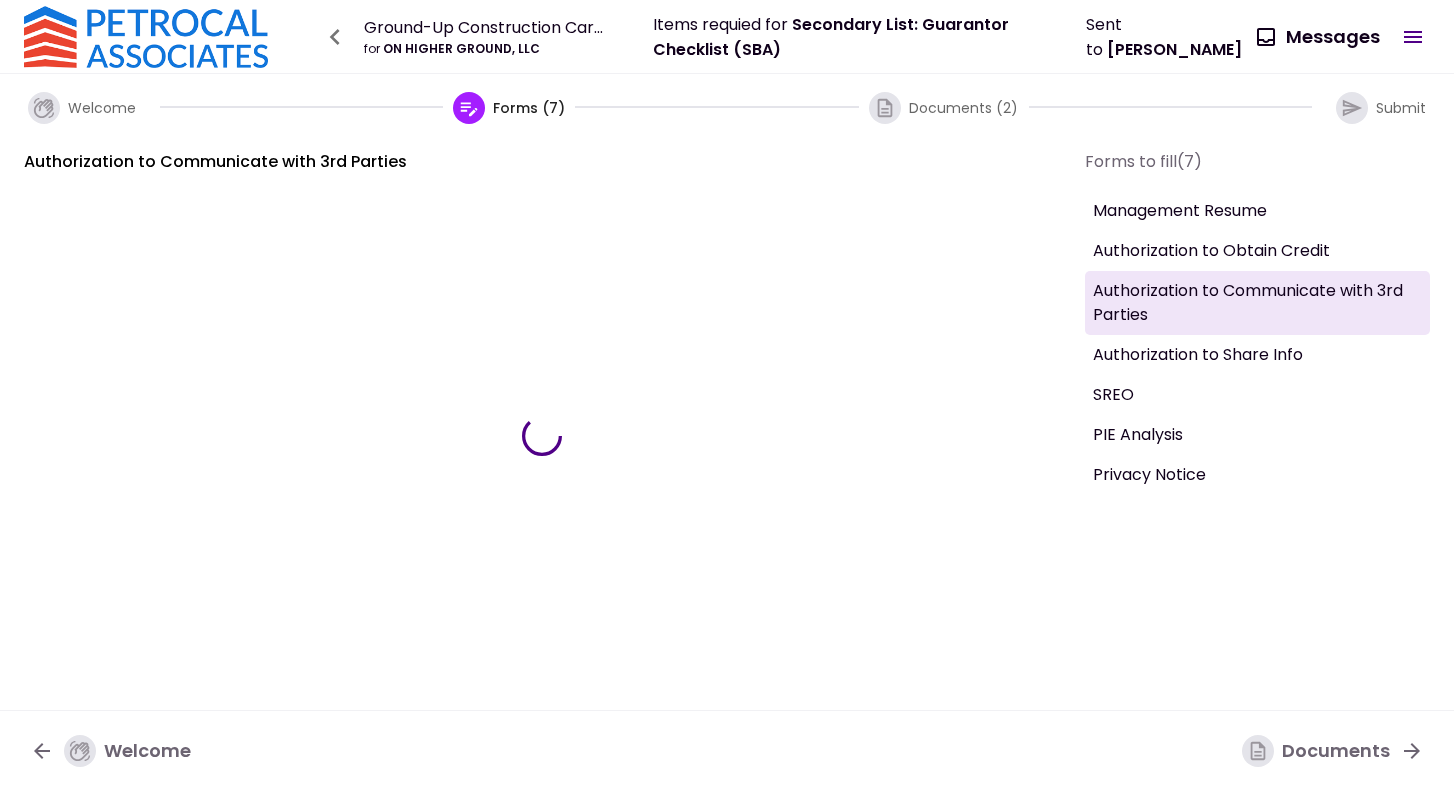 type on "***" 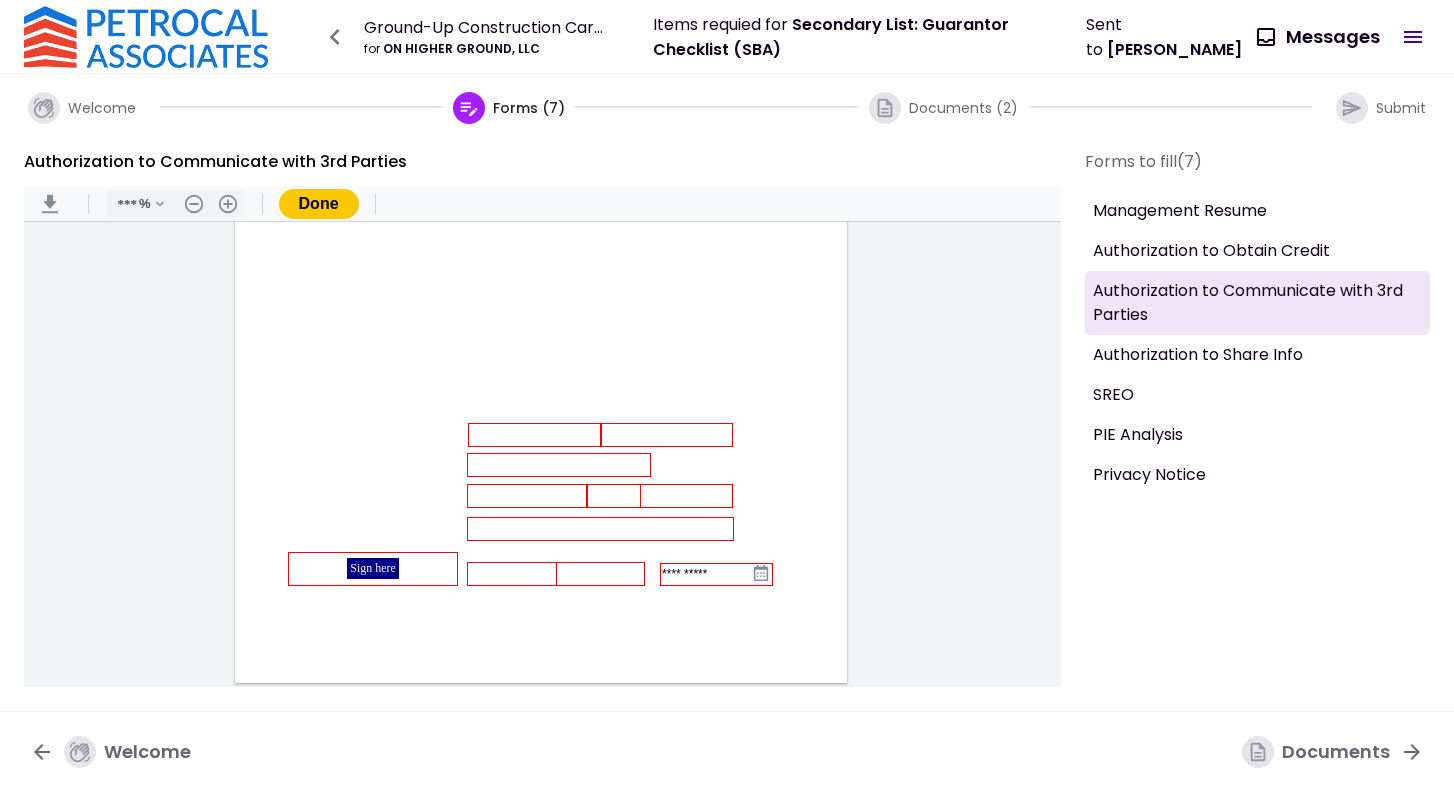 scroll, scrollTop: 335, scrollLeft: 0, axis: vertical 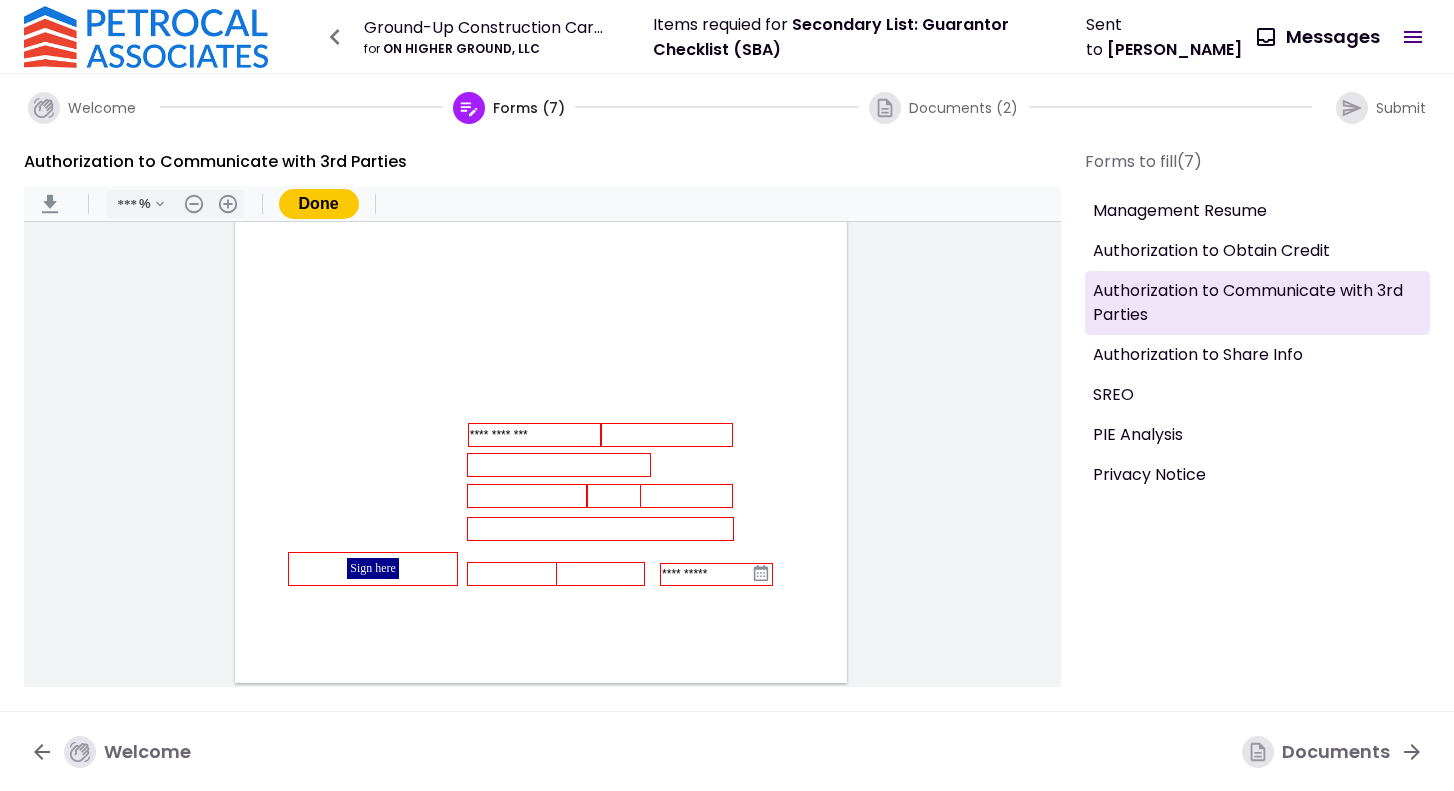type on "**********" 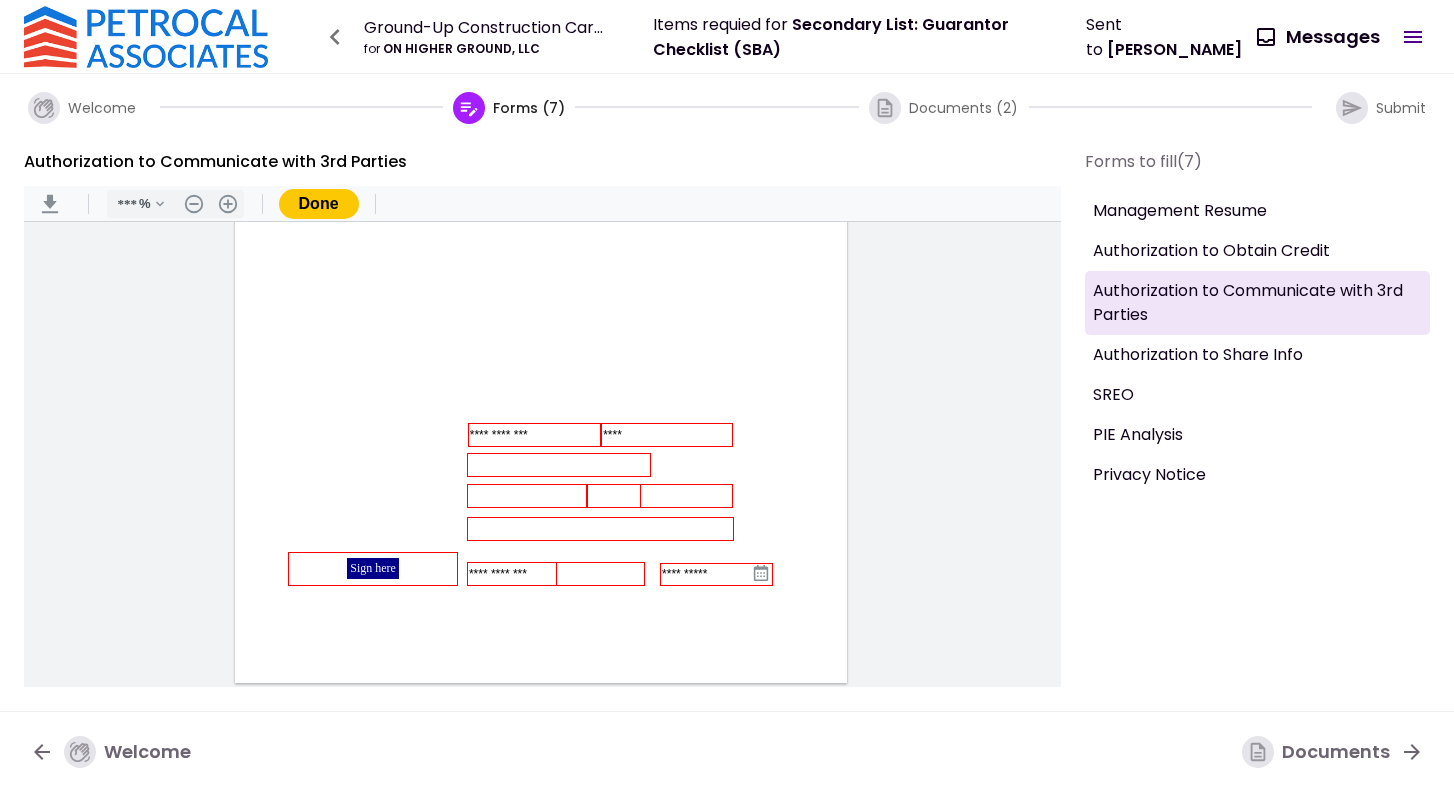 type on "****" 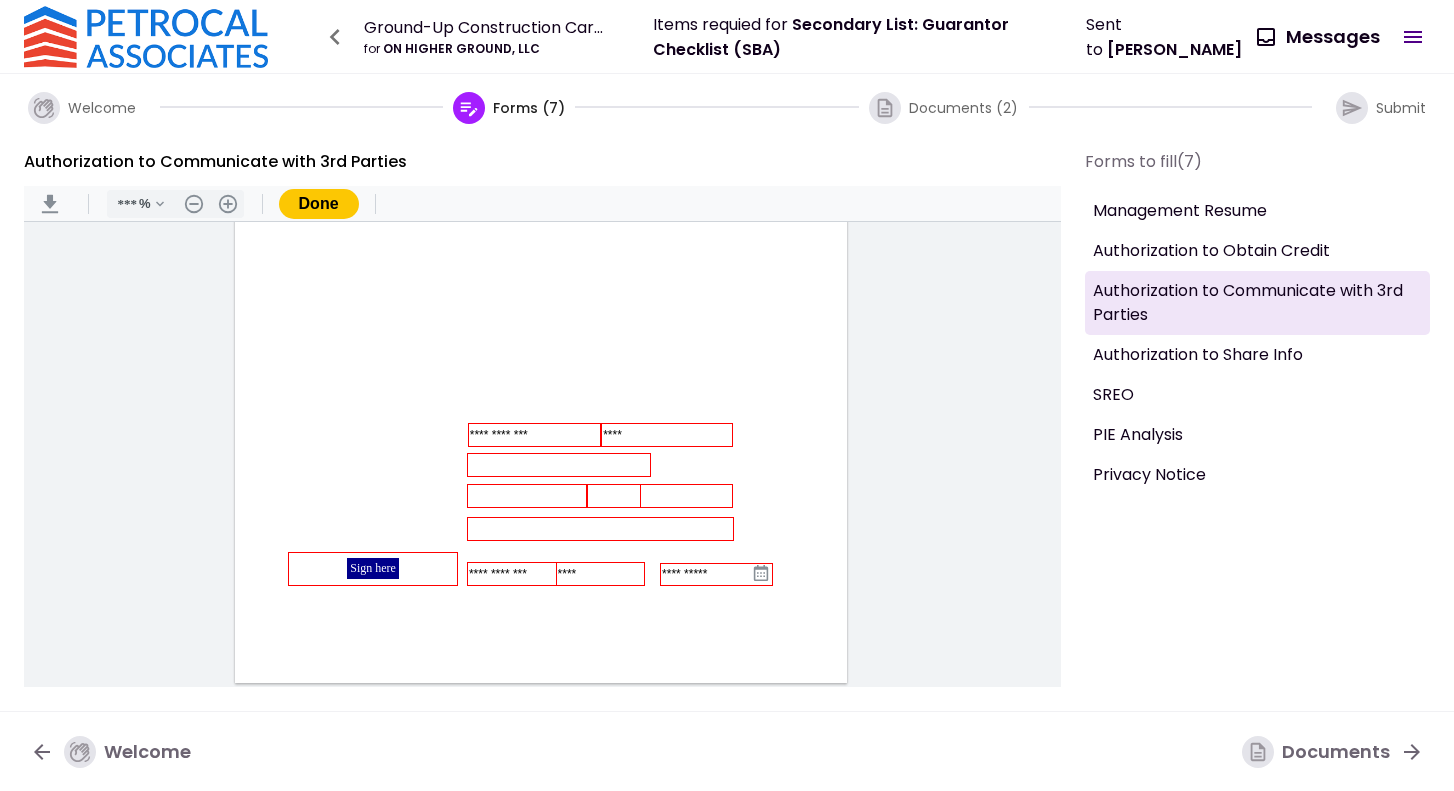 click at bounding box center [559, 465] 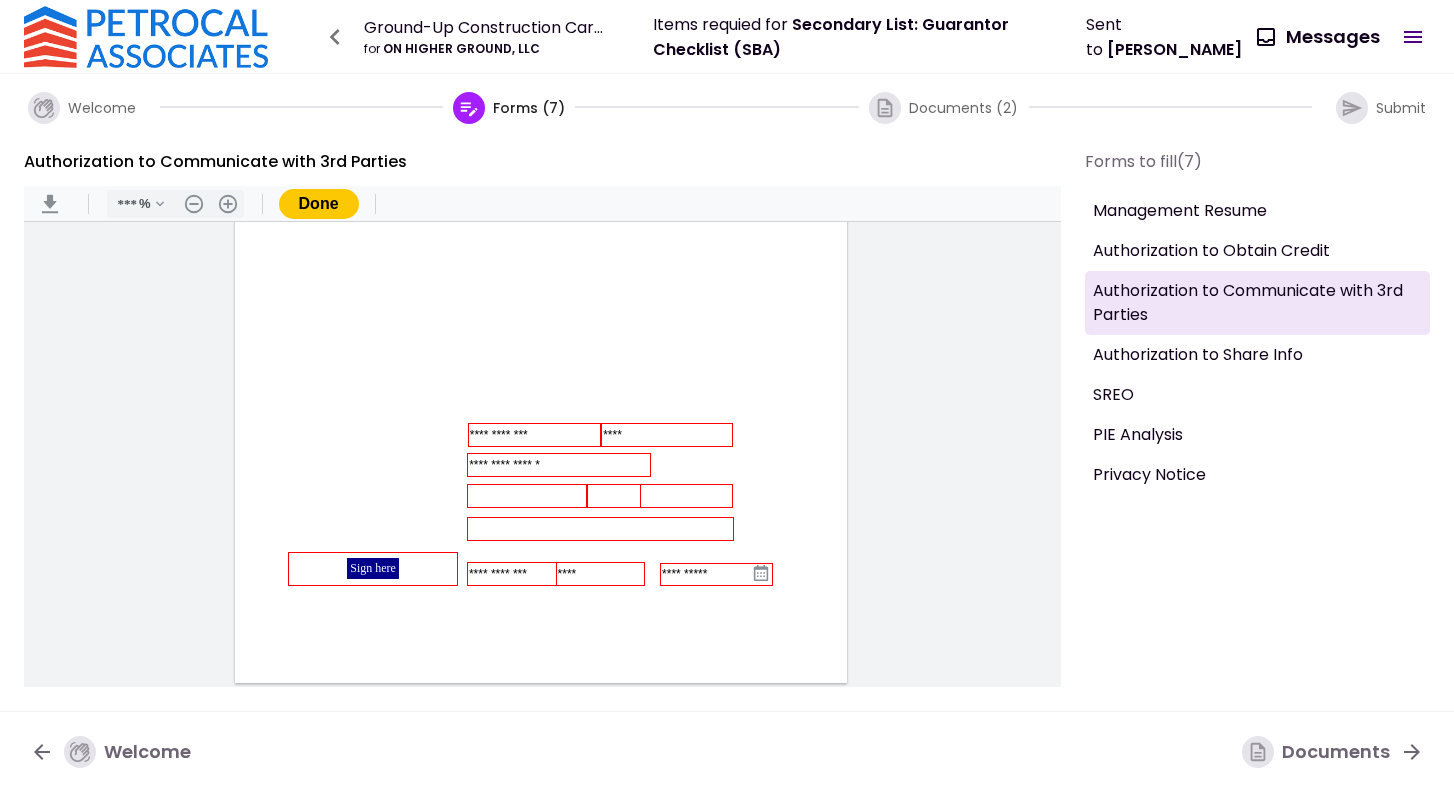 type on "**********" 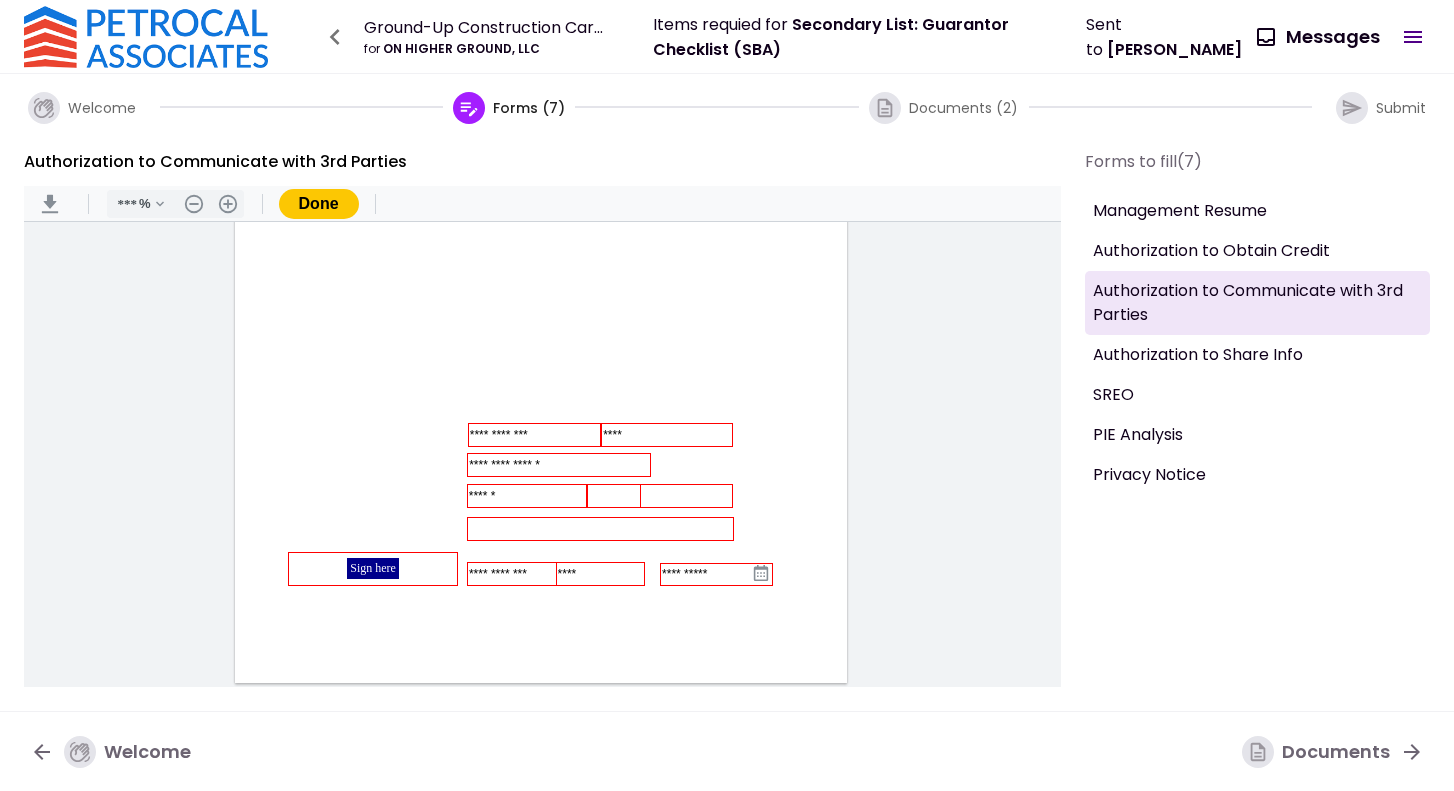 type on "******" 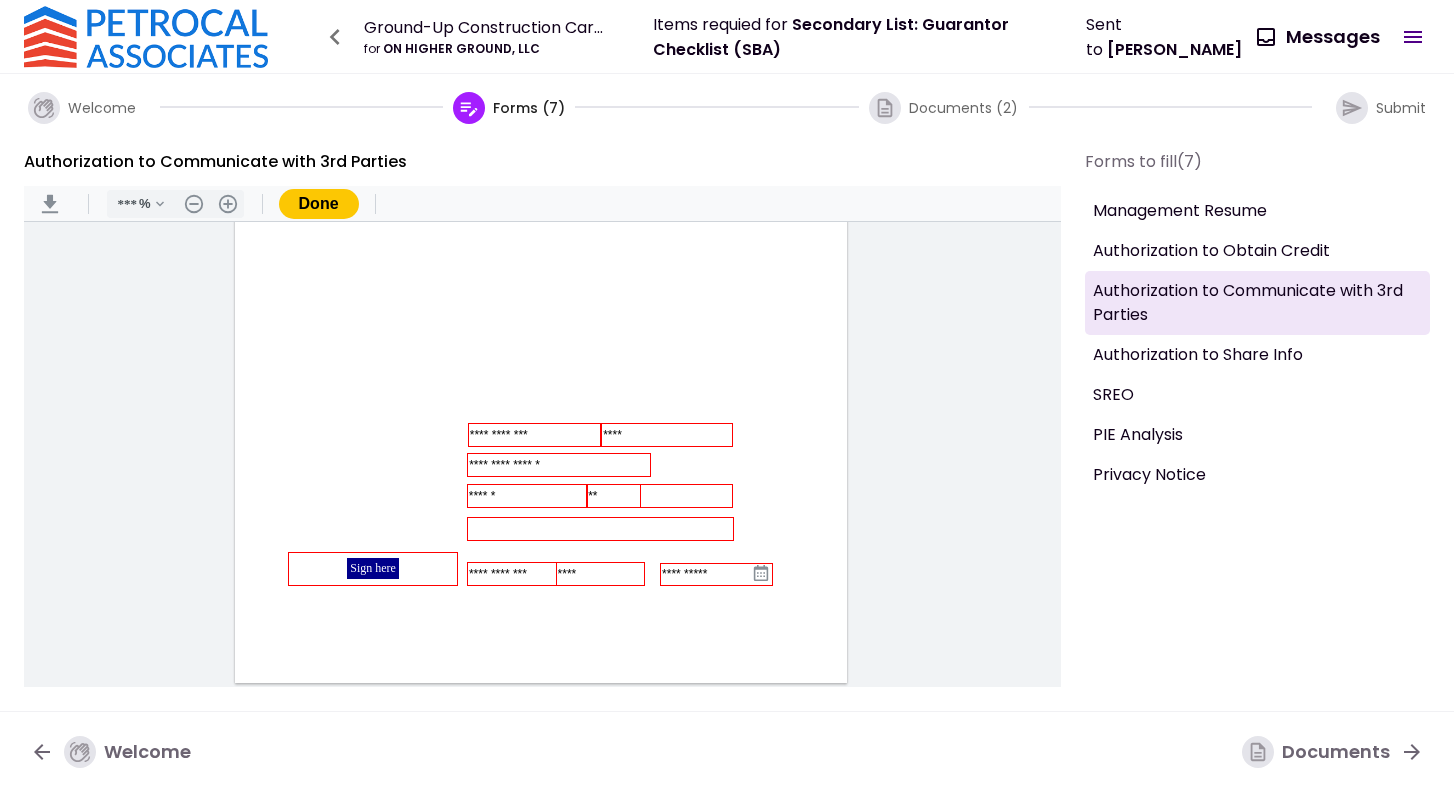 type on "**" 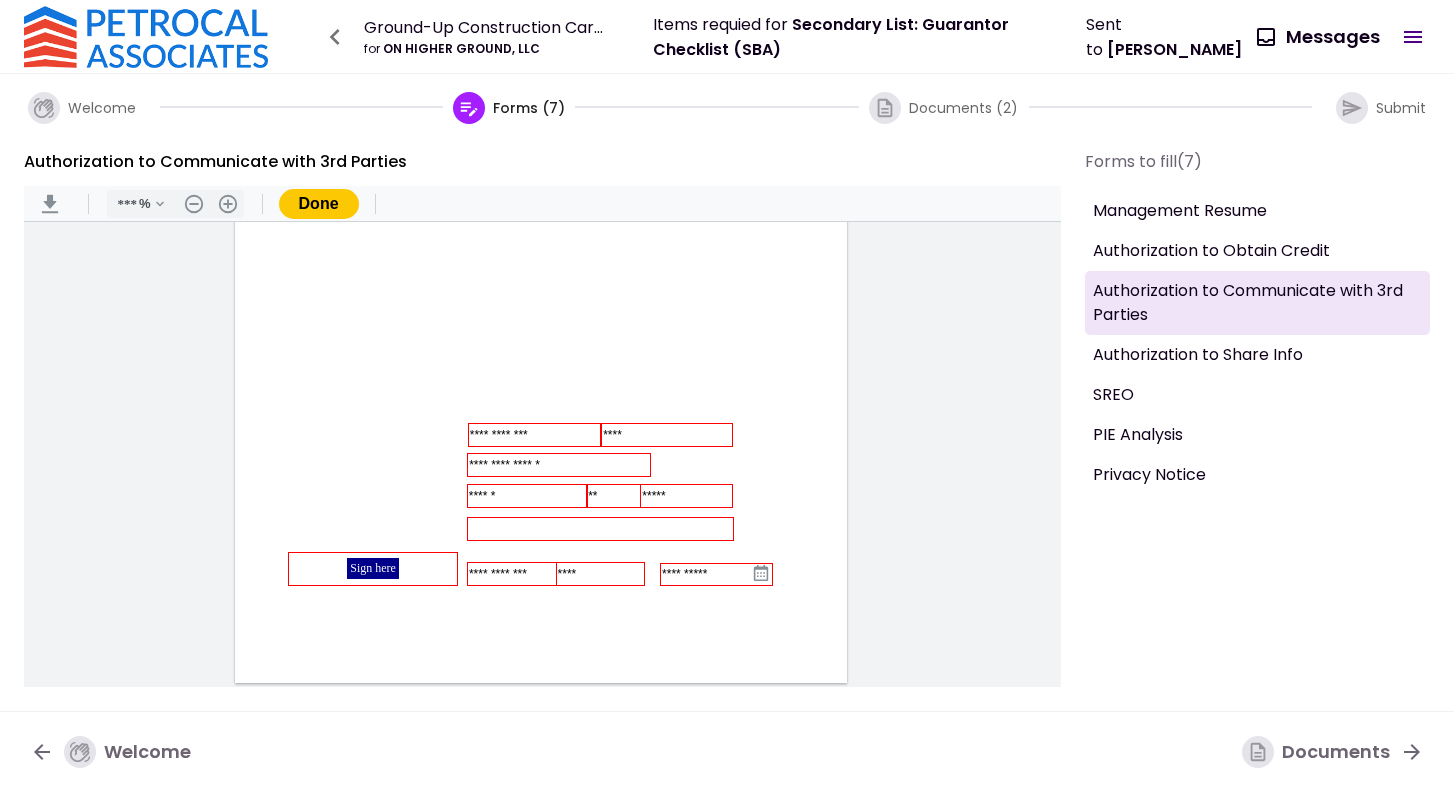 type on "*****" 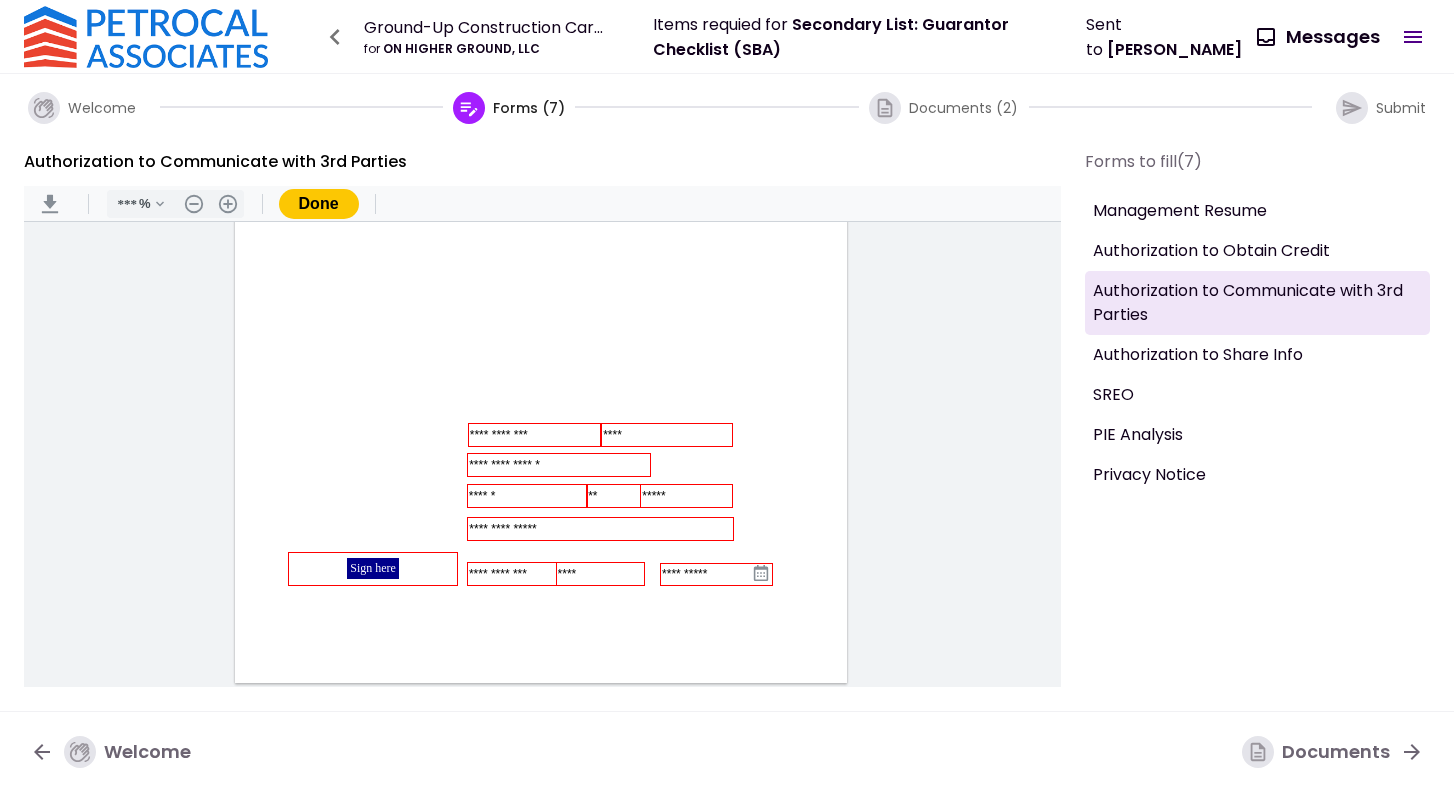 type on "**********" 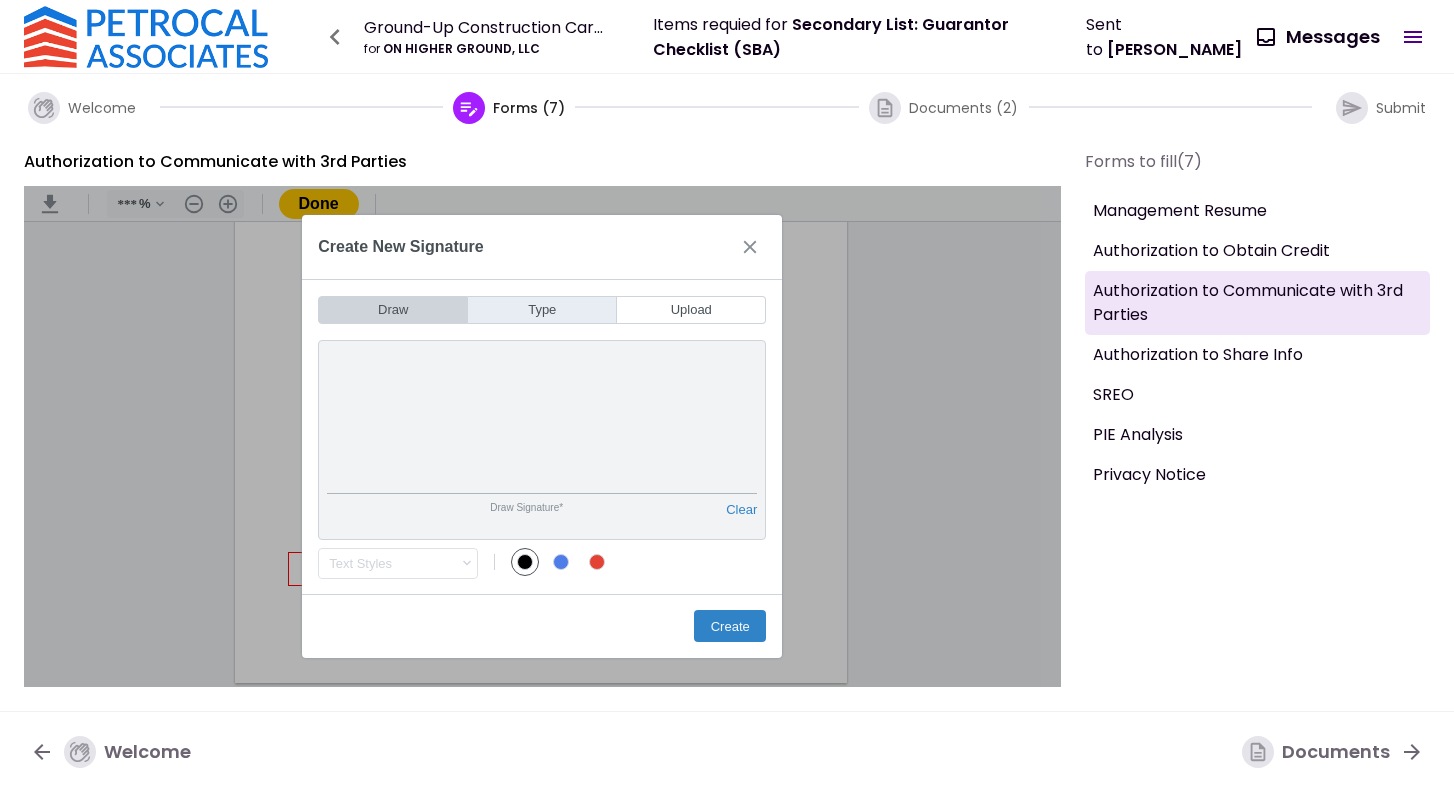 click on "Type" at bounding box center [542, 310] 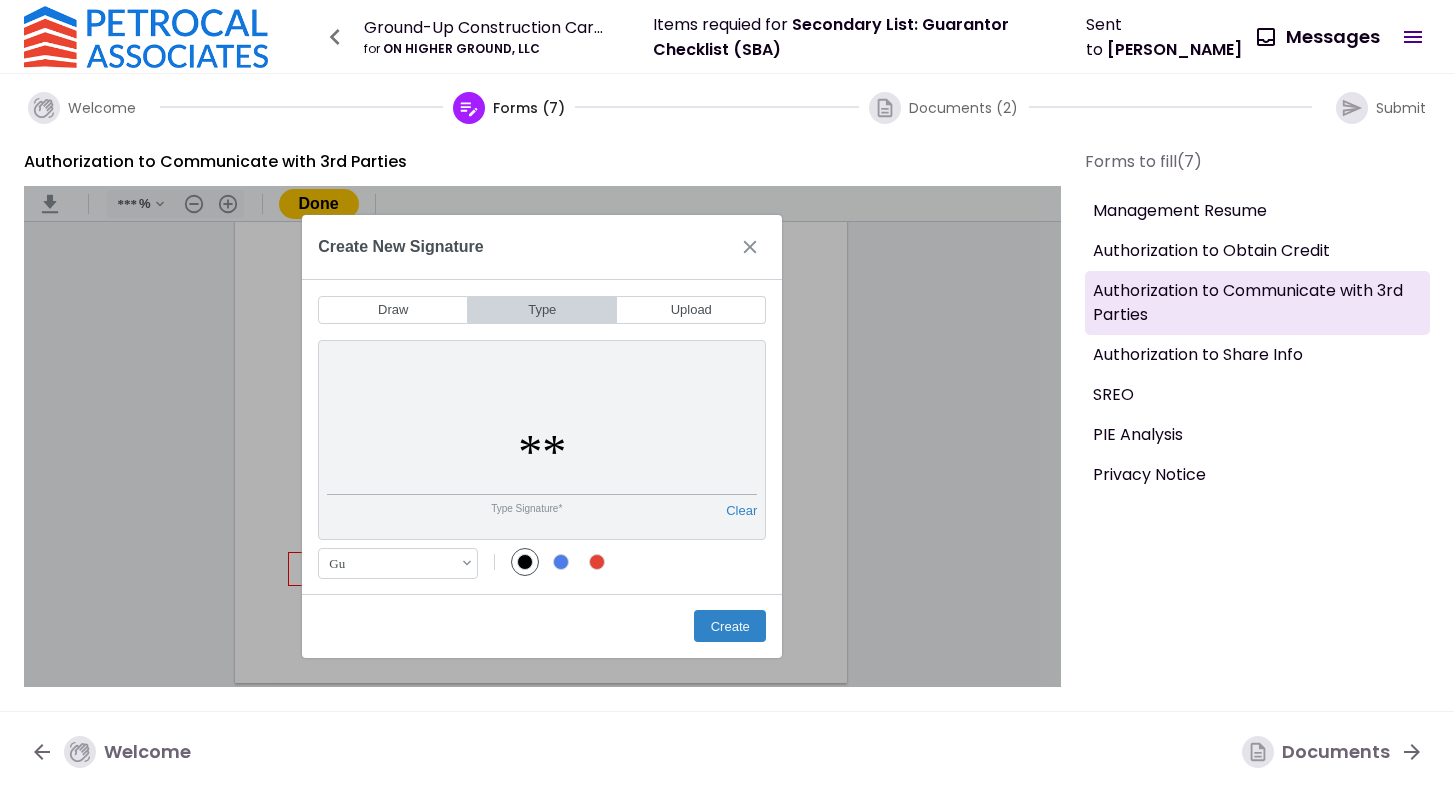 type on "*" 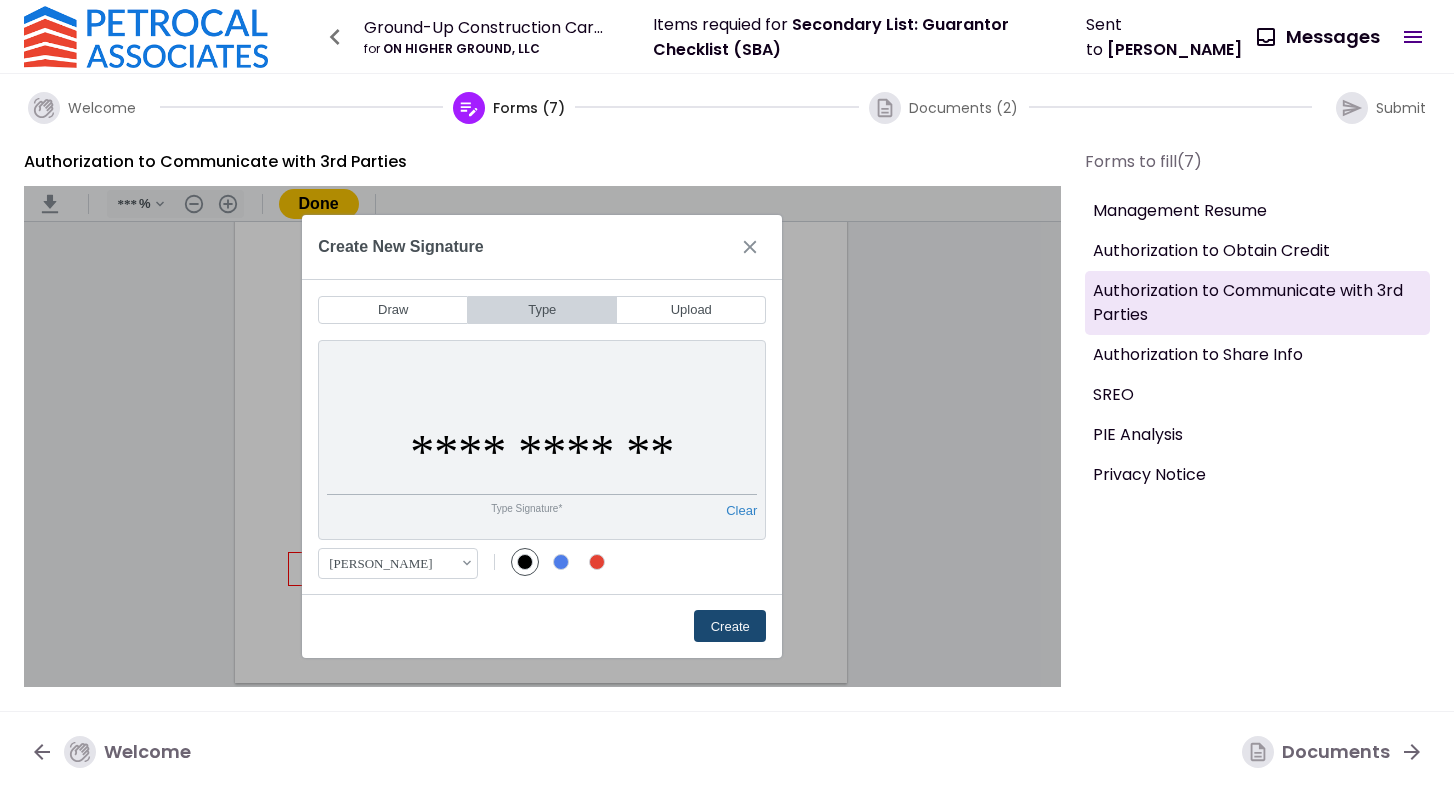 type on "**********" 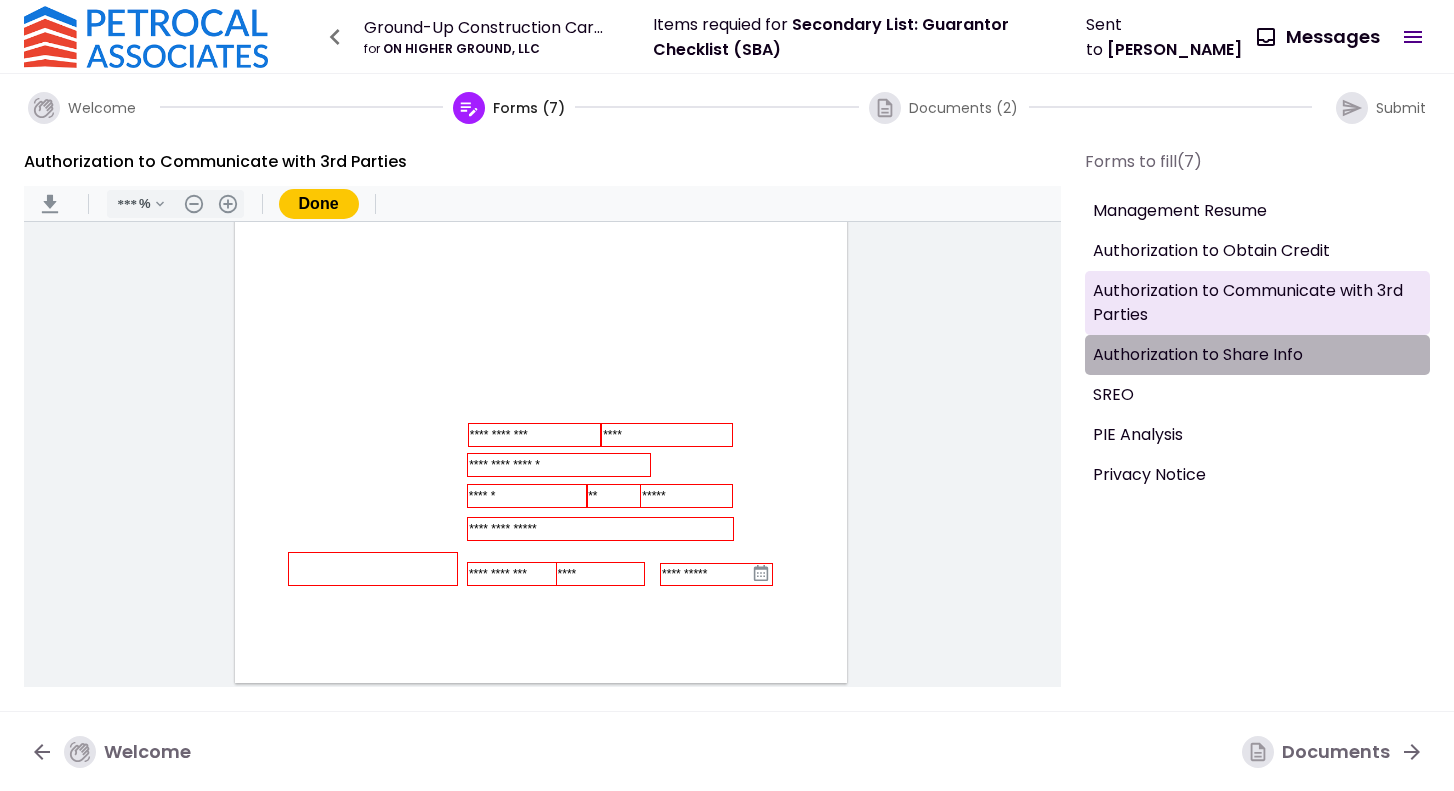 click on "Authorization to Share Info" at bounding box center [1258, 355] 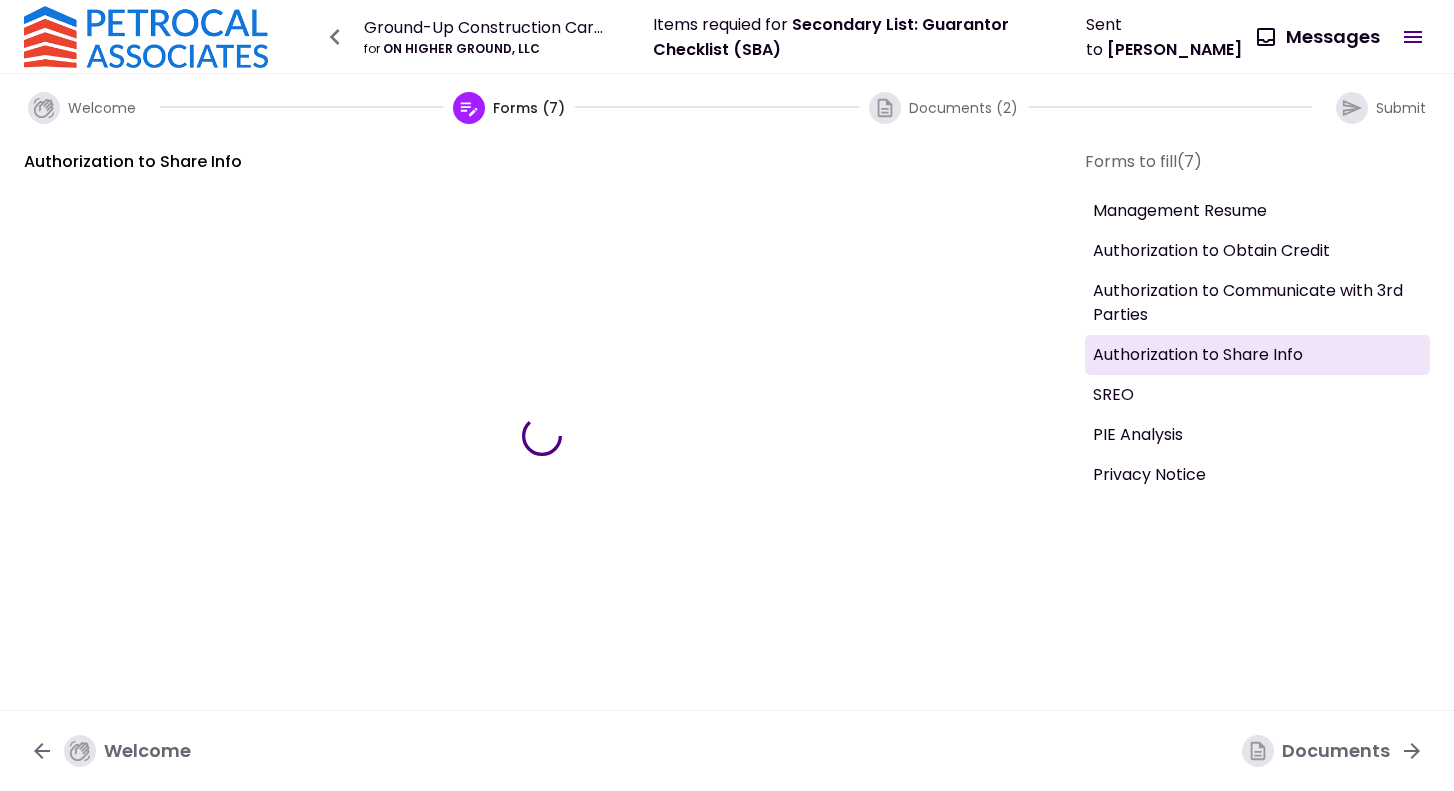 type on "***" 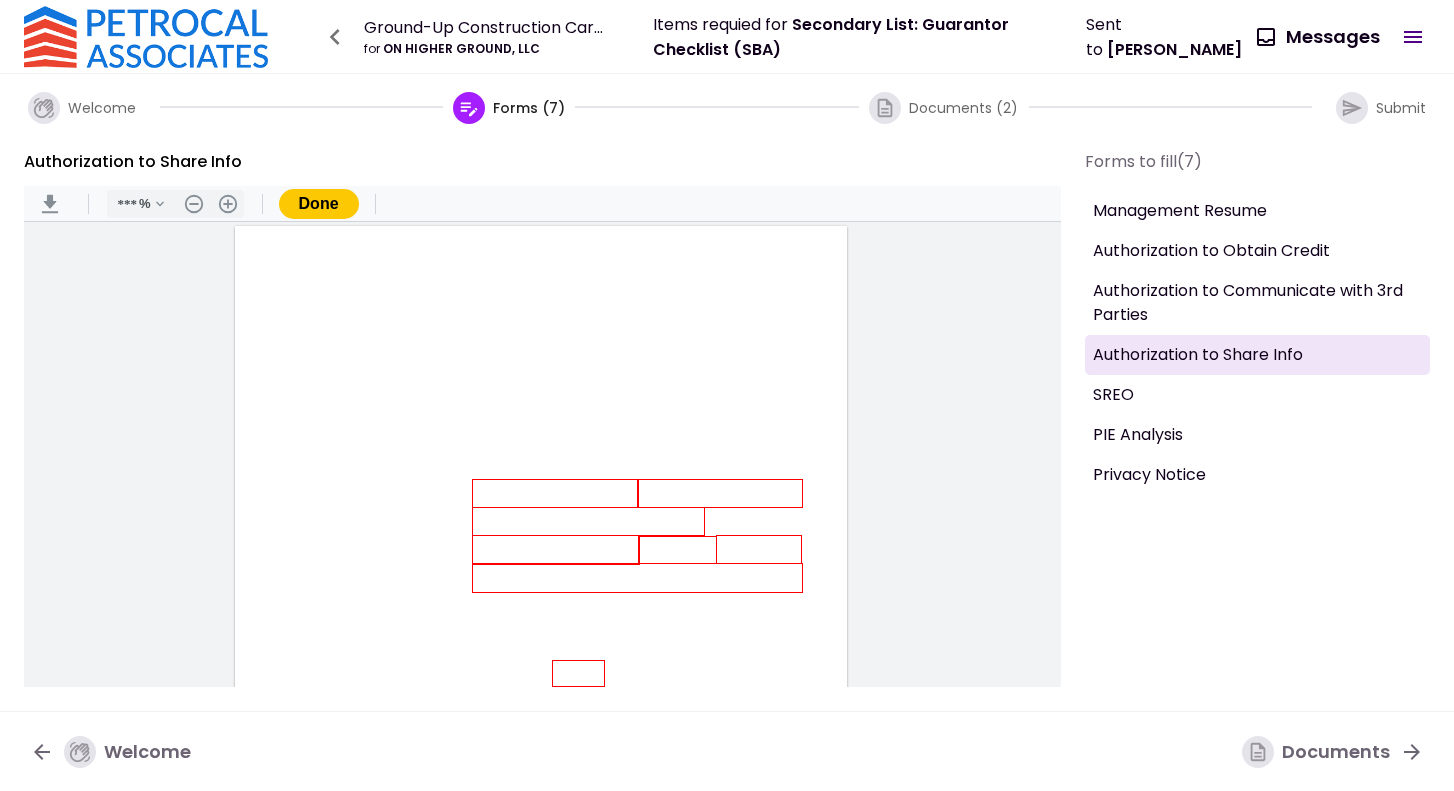 scroll, scrollTop: 1, scrollLeft: 0, axis: vertical 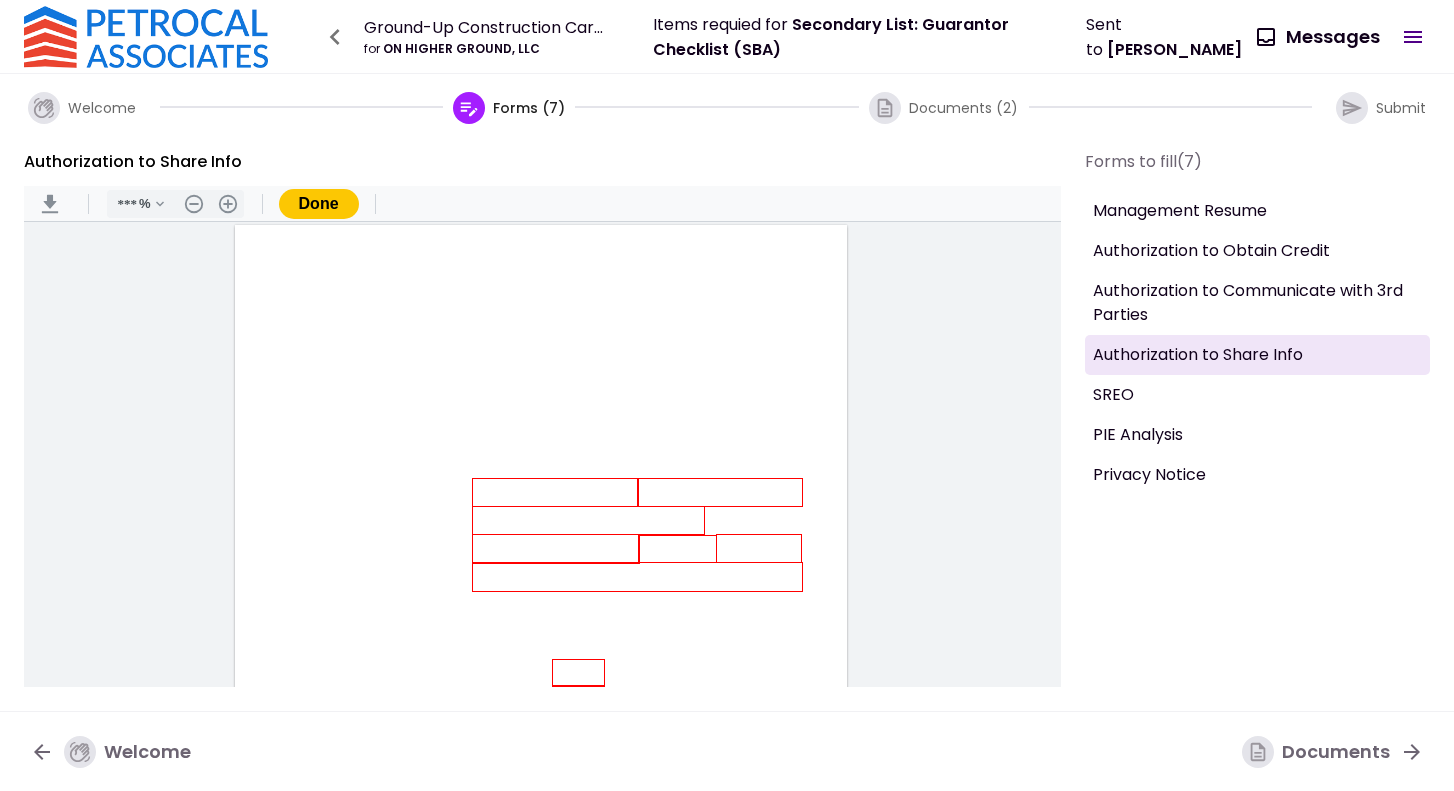 click at bounding box center (555, 492) 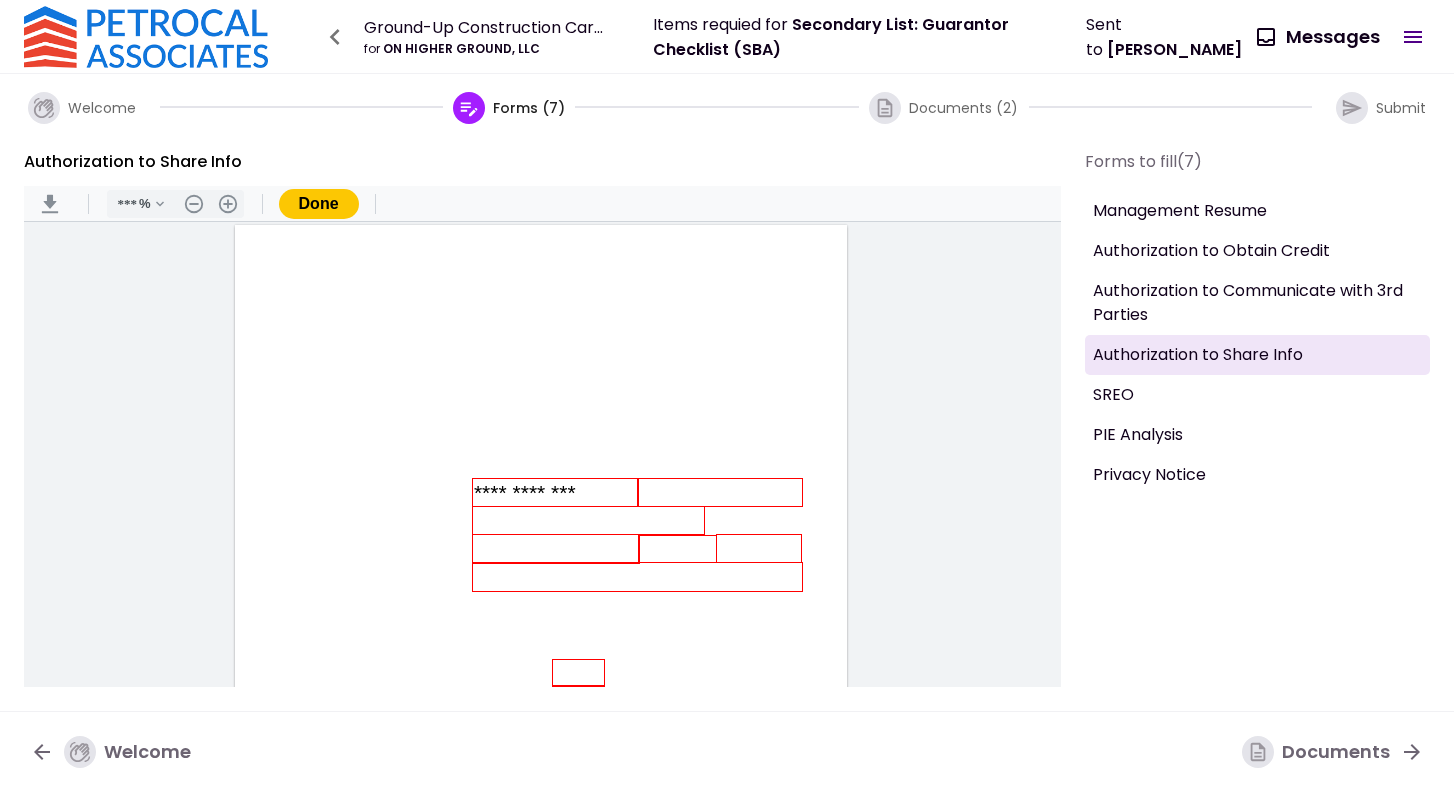 type on "**********" 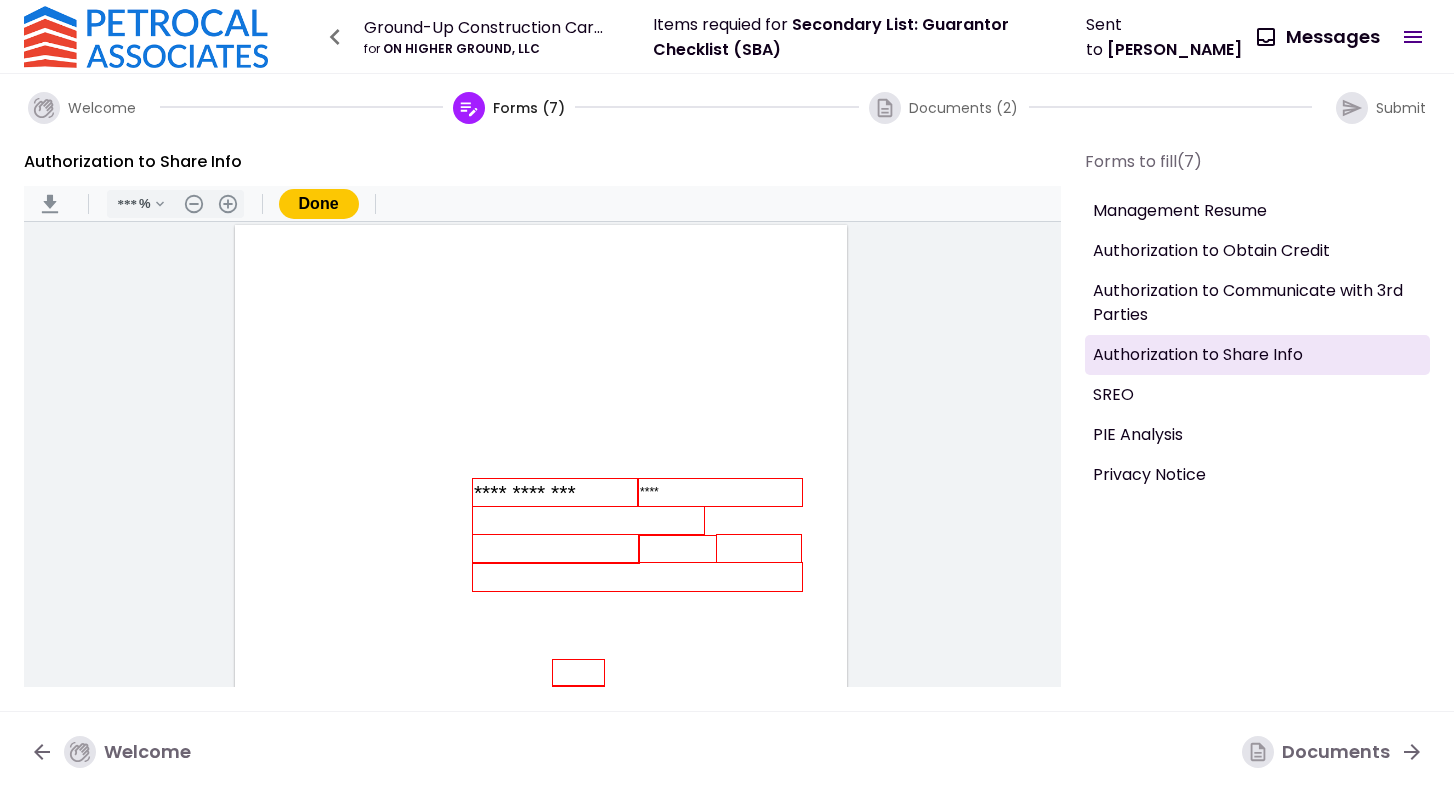 type on "****" 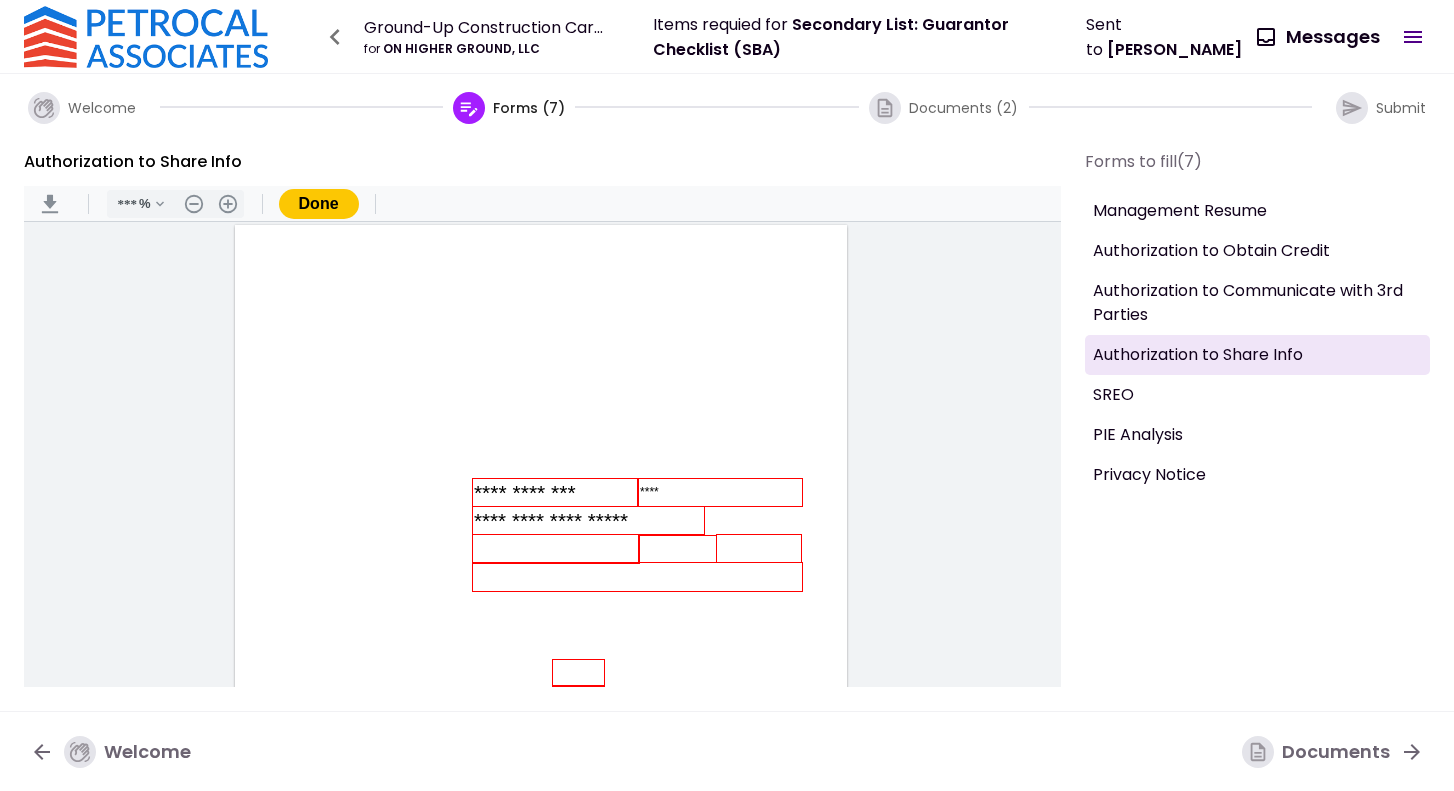 click on "**********" at bounding box center [588, 520] 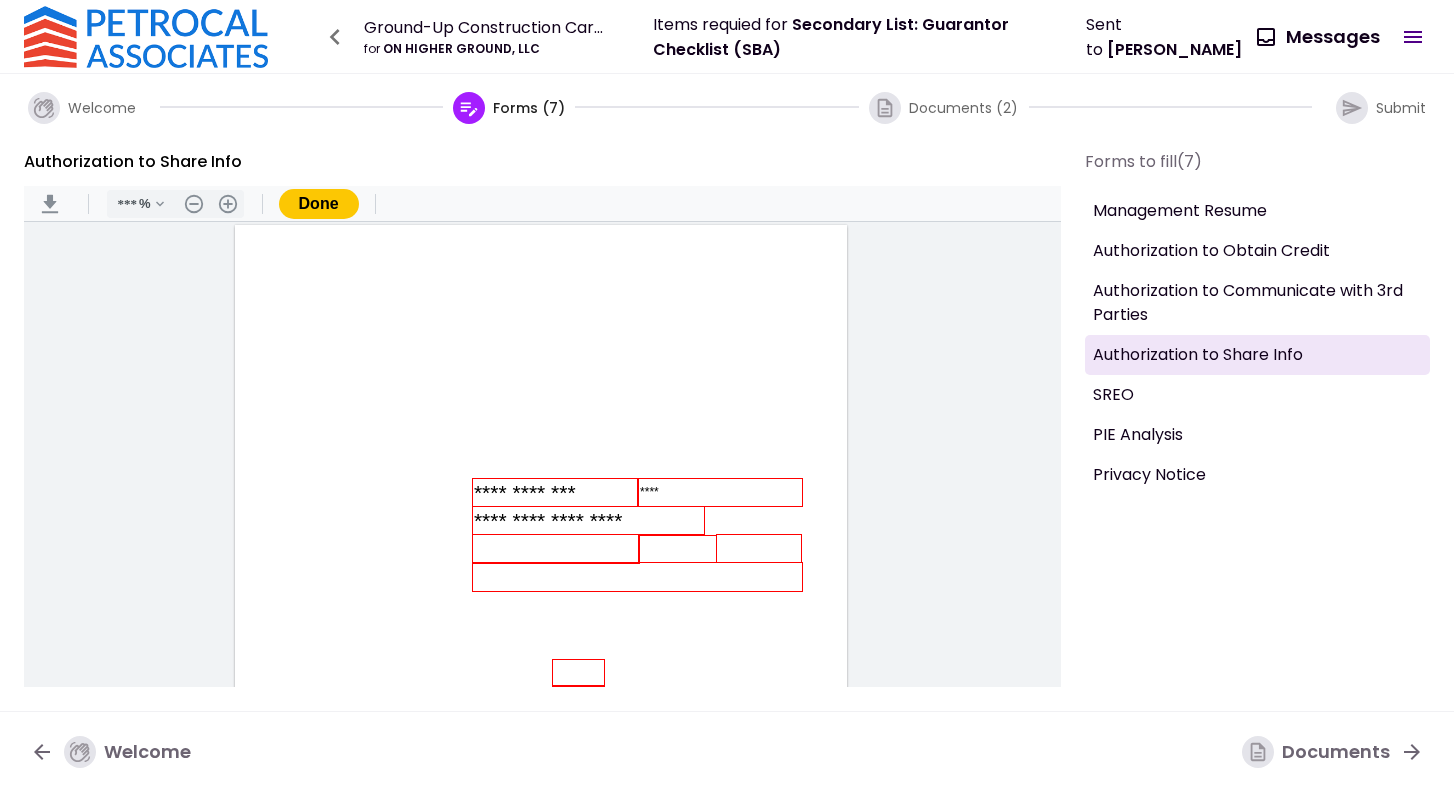 click on "**********" at bounding box center [588, 520] 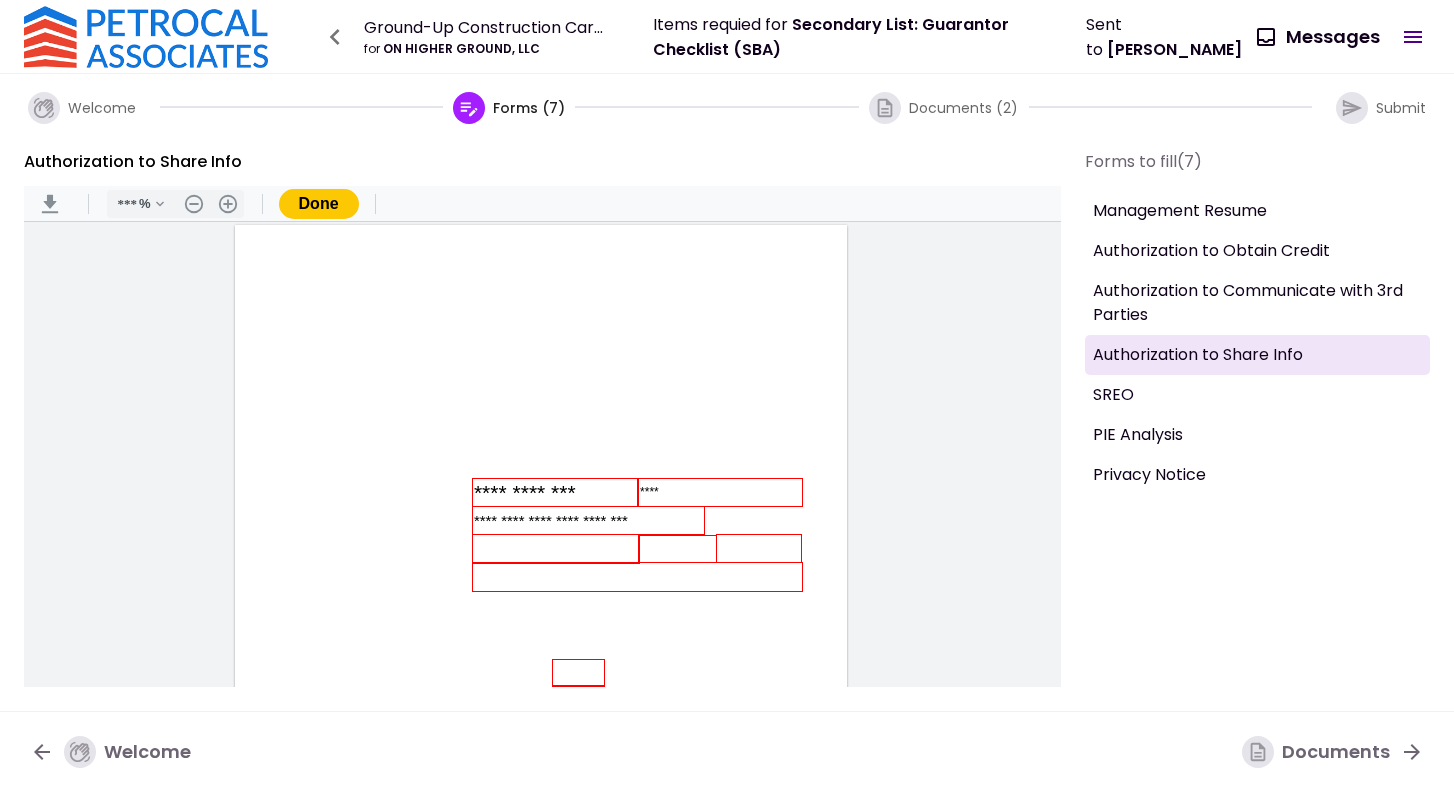 type on "**********" 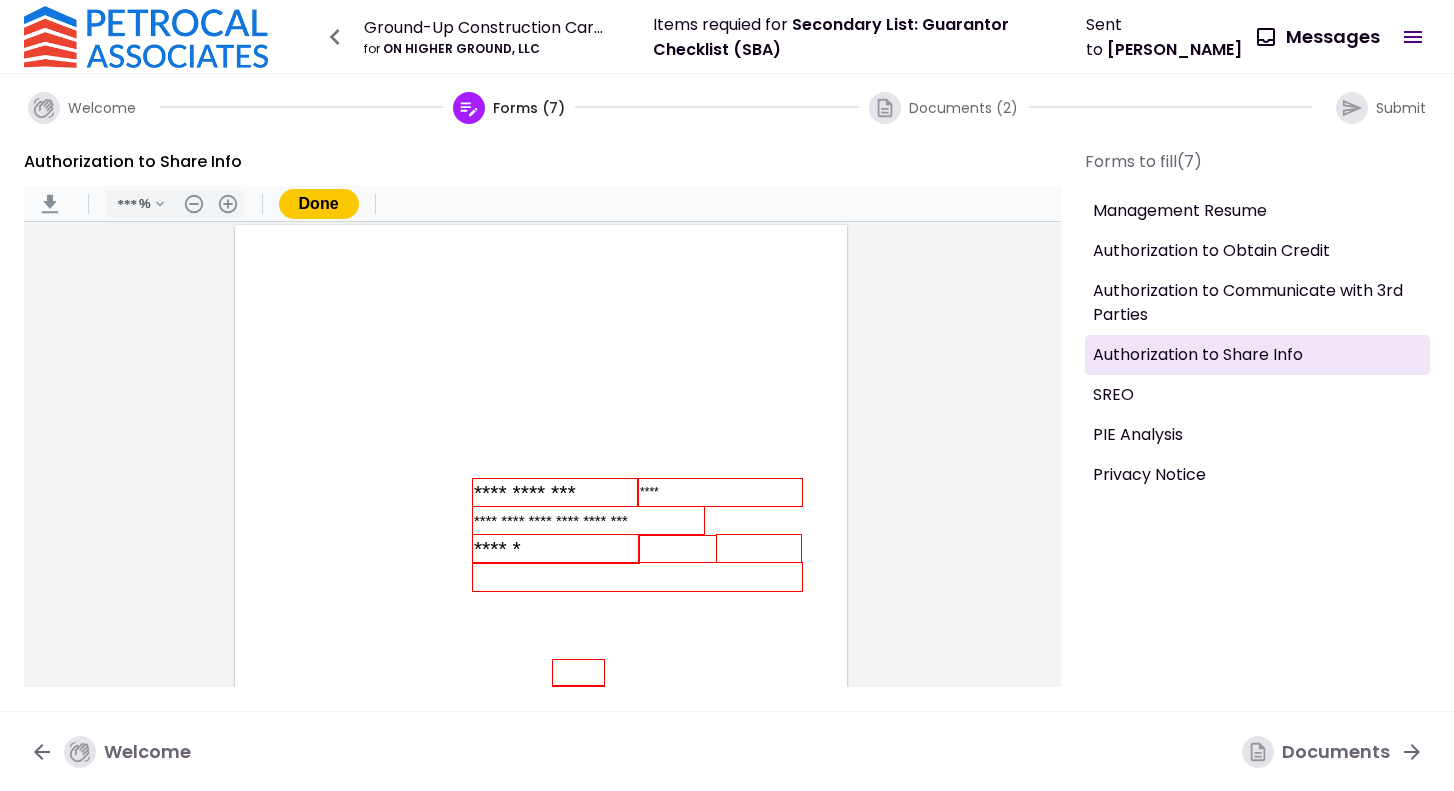 type on "******" 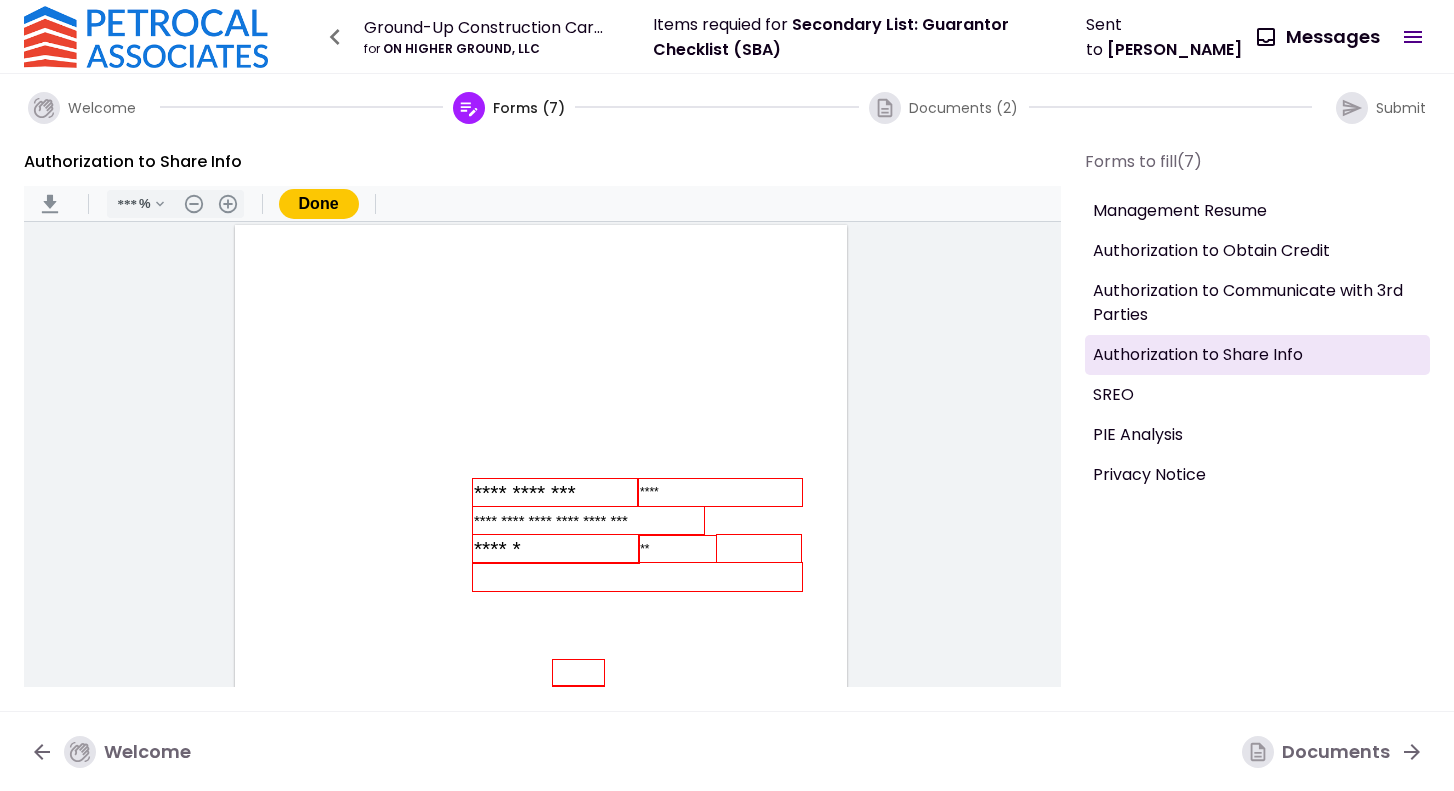 type on "**" 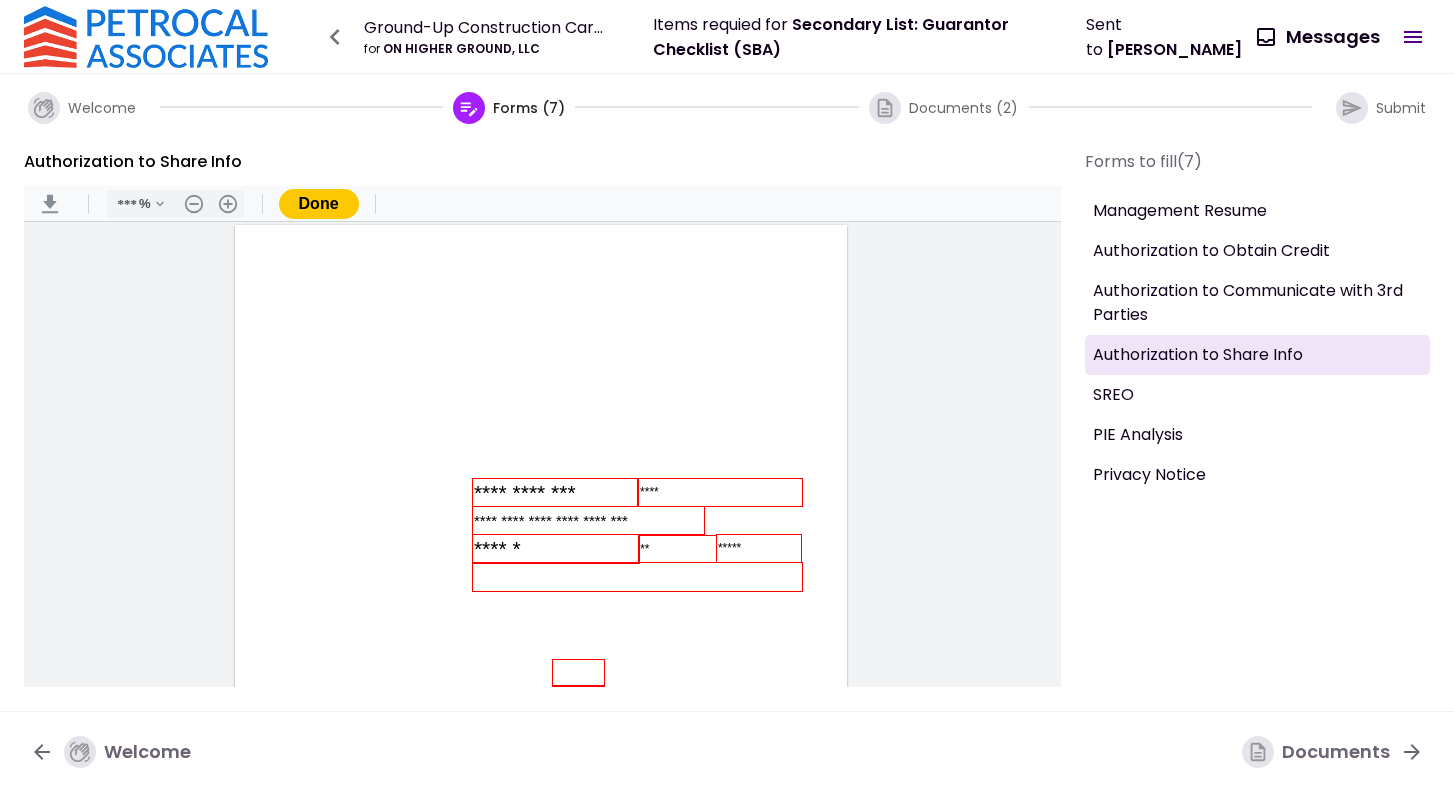 type on "*****" 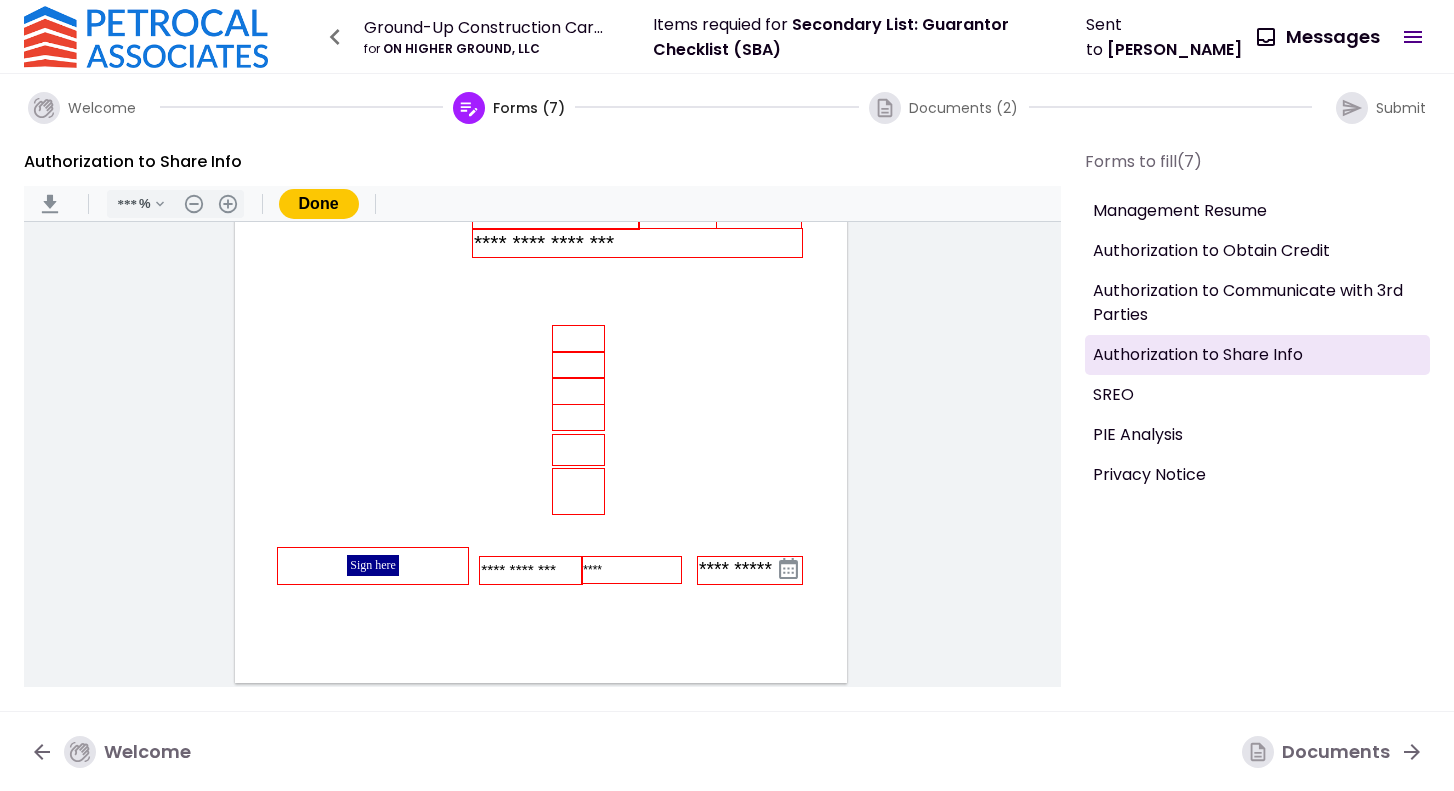 scroll, scrollTop: 335, scrollLeft: 0, axis: vertical 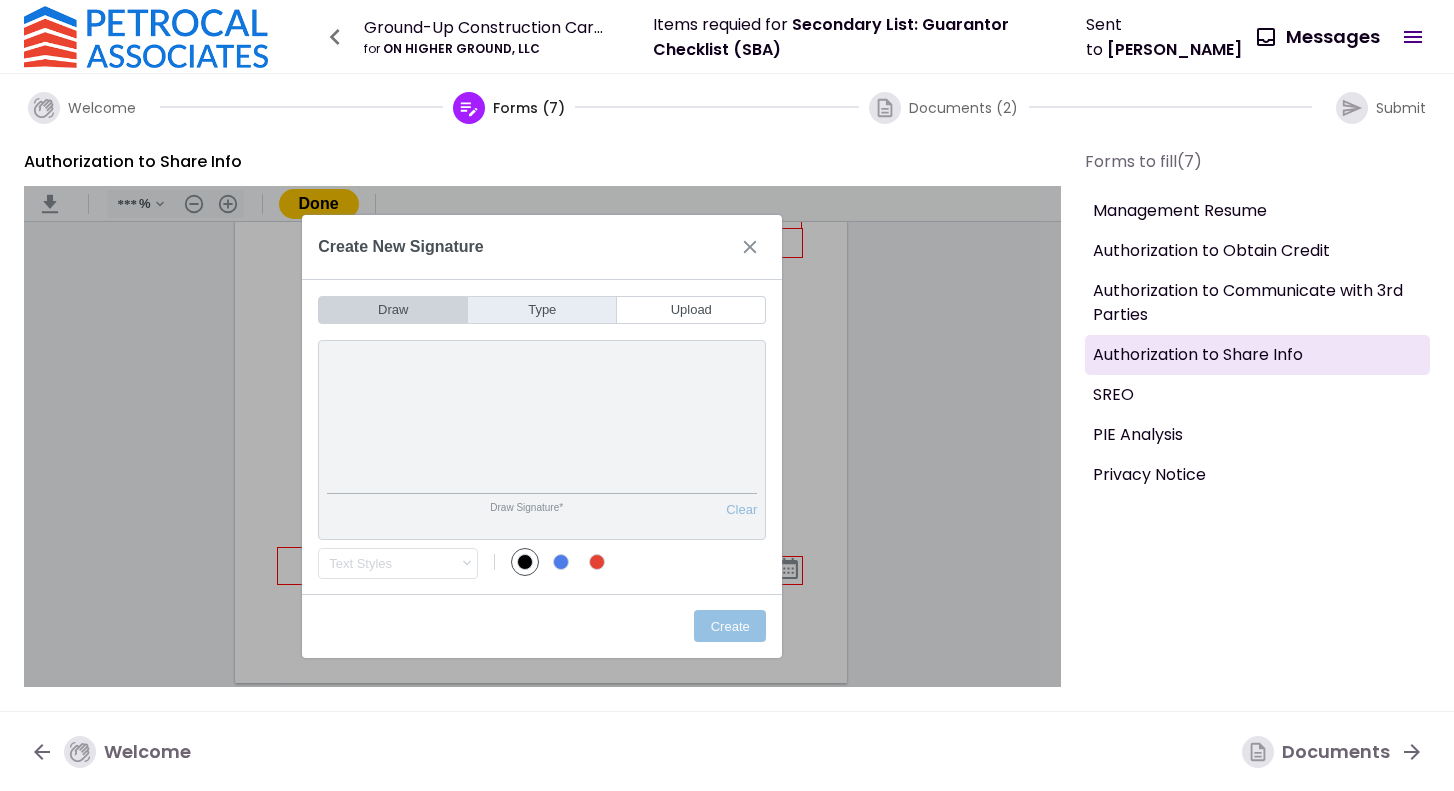 click on "Type" at bounding box center [542, 310] 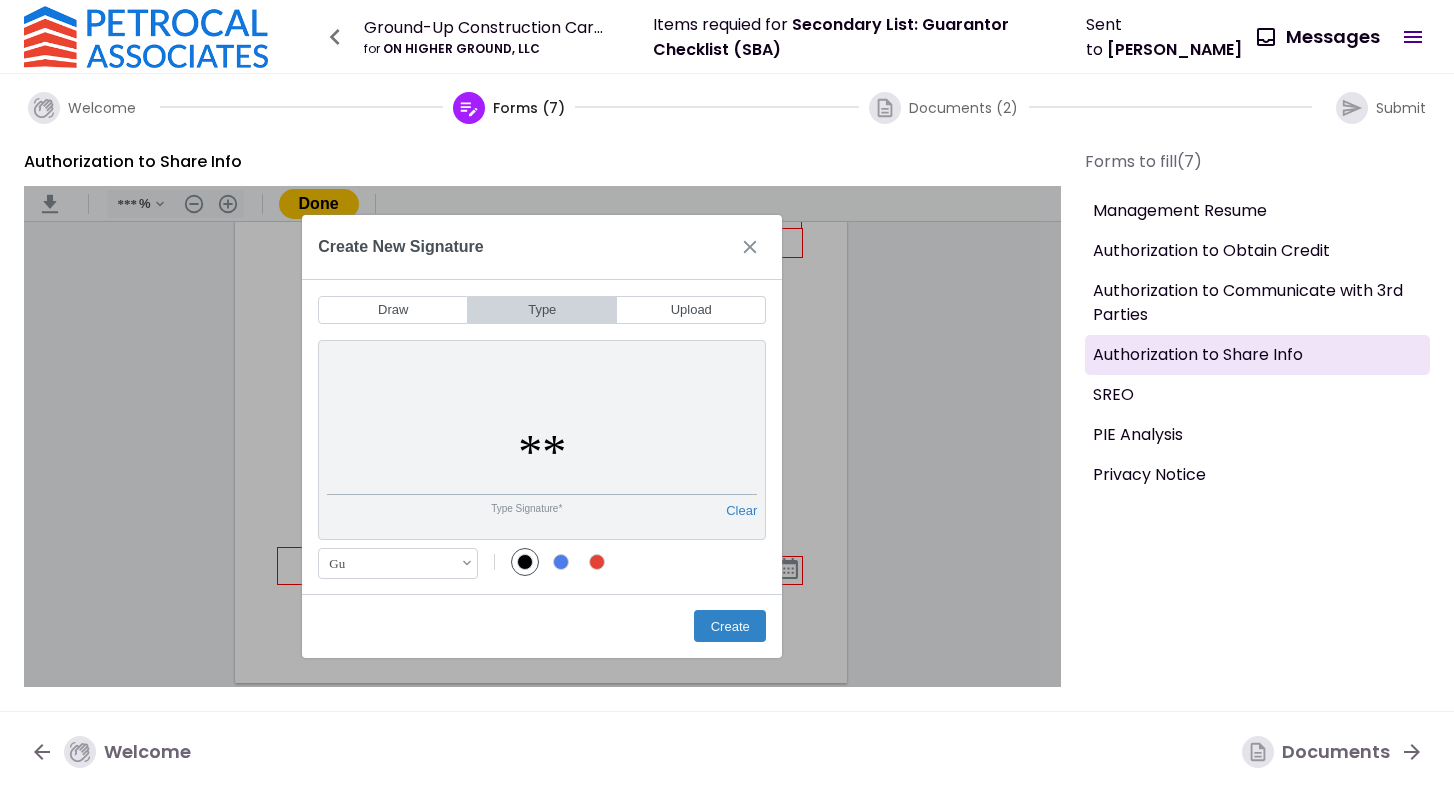 type on "*" 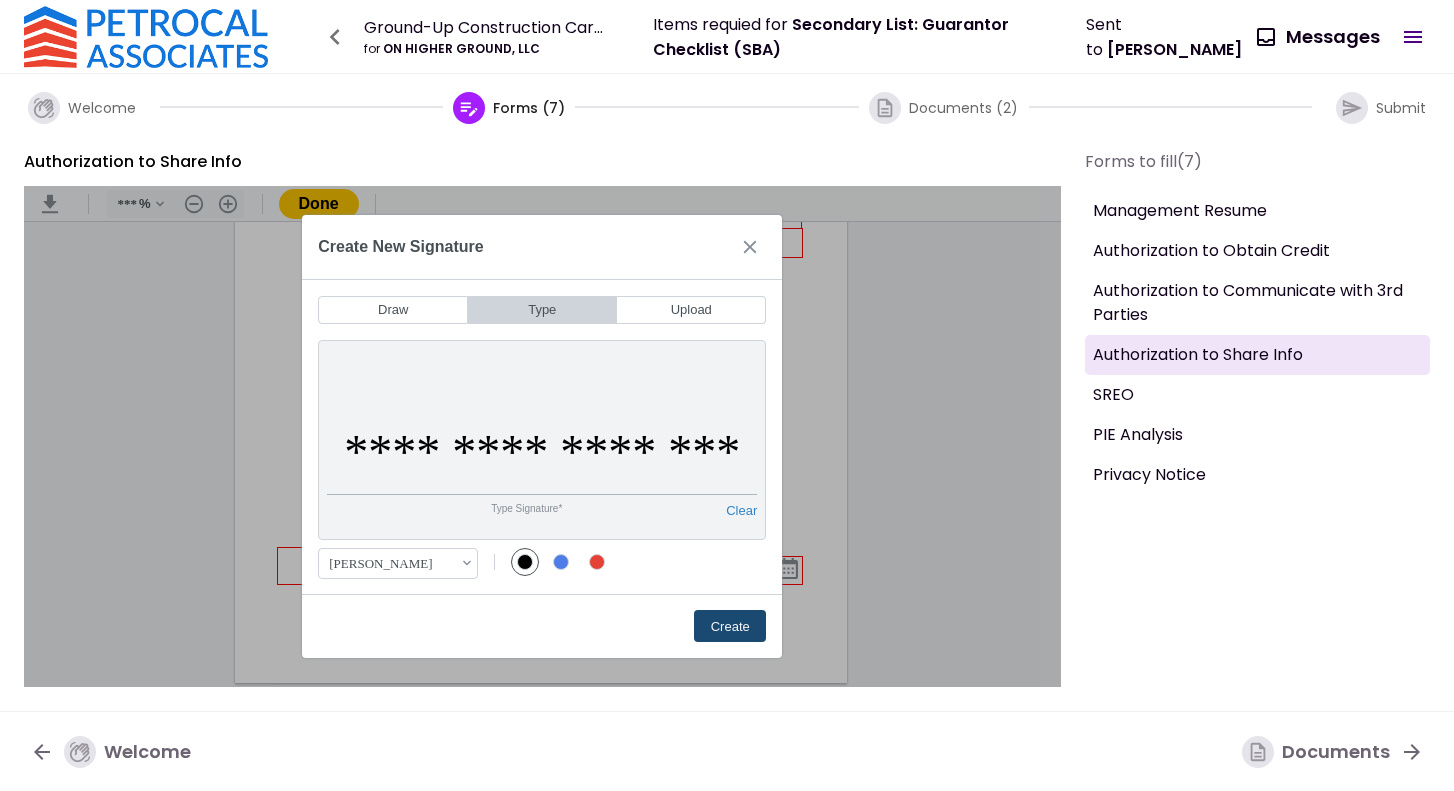 type on "**********" 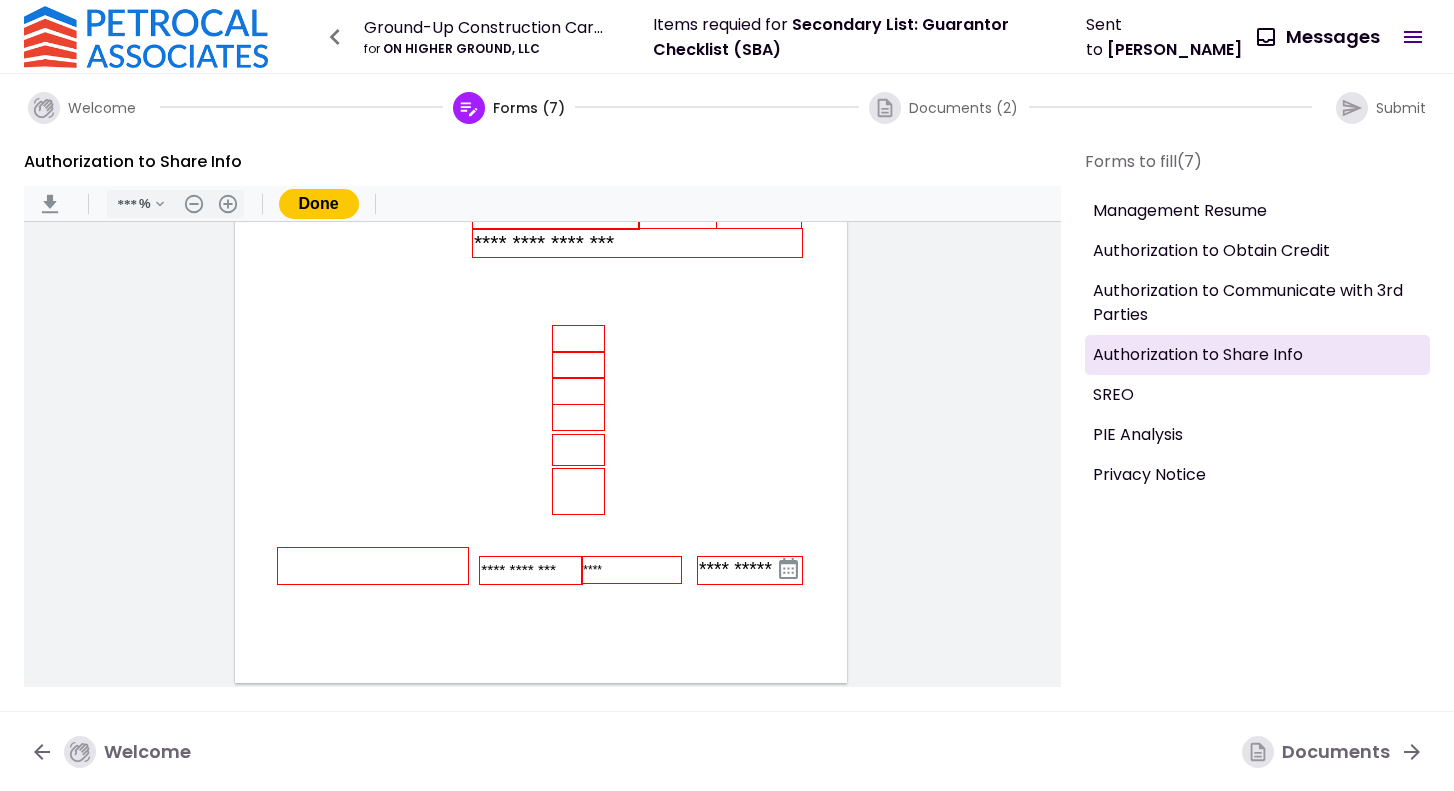 click on "SREO" at bounding box center [1258, 395] 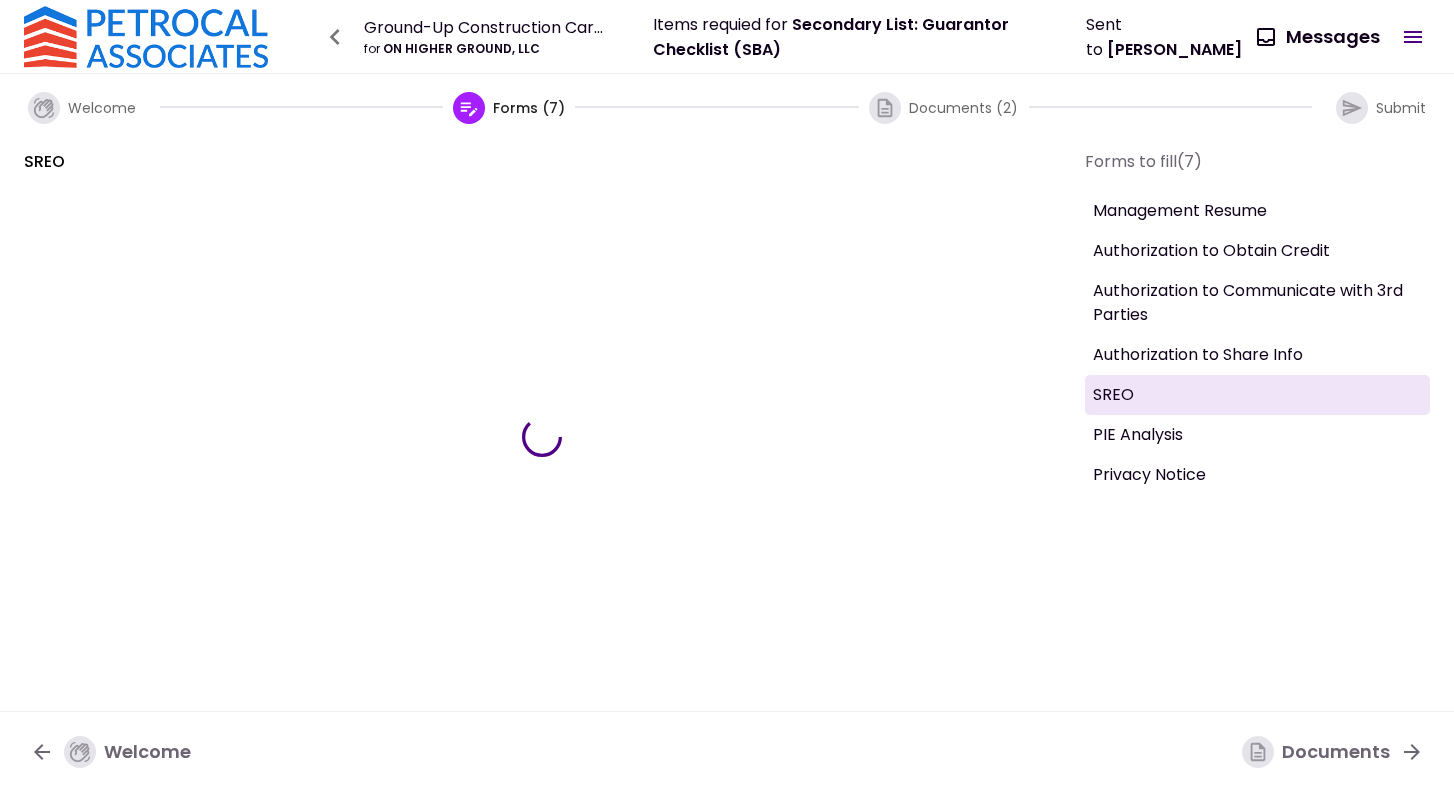 scroll, scrollTop: 1, scrollLeft: 0, axis: vertical 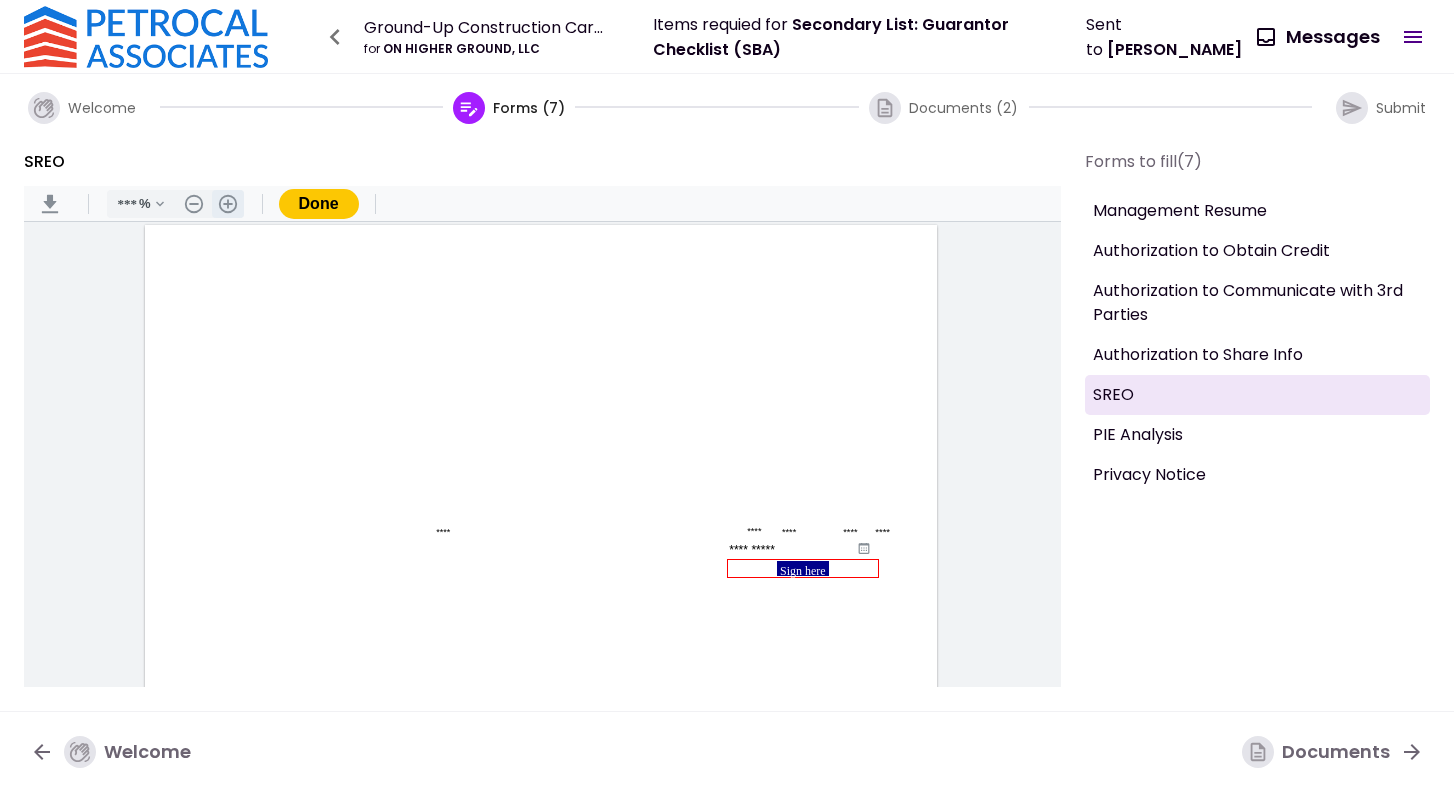 click on ".cls-1{fill:#abb0c4;} icon - header - zoom - in - line" at bounding box center [228, 204] 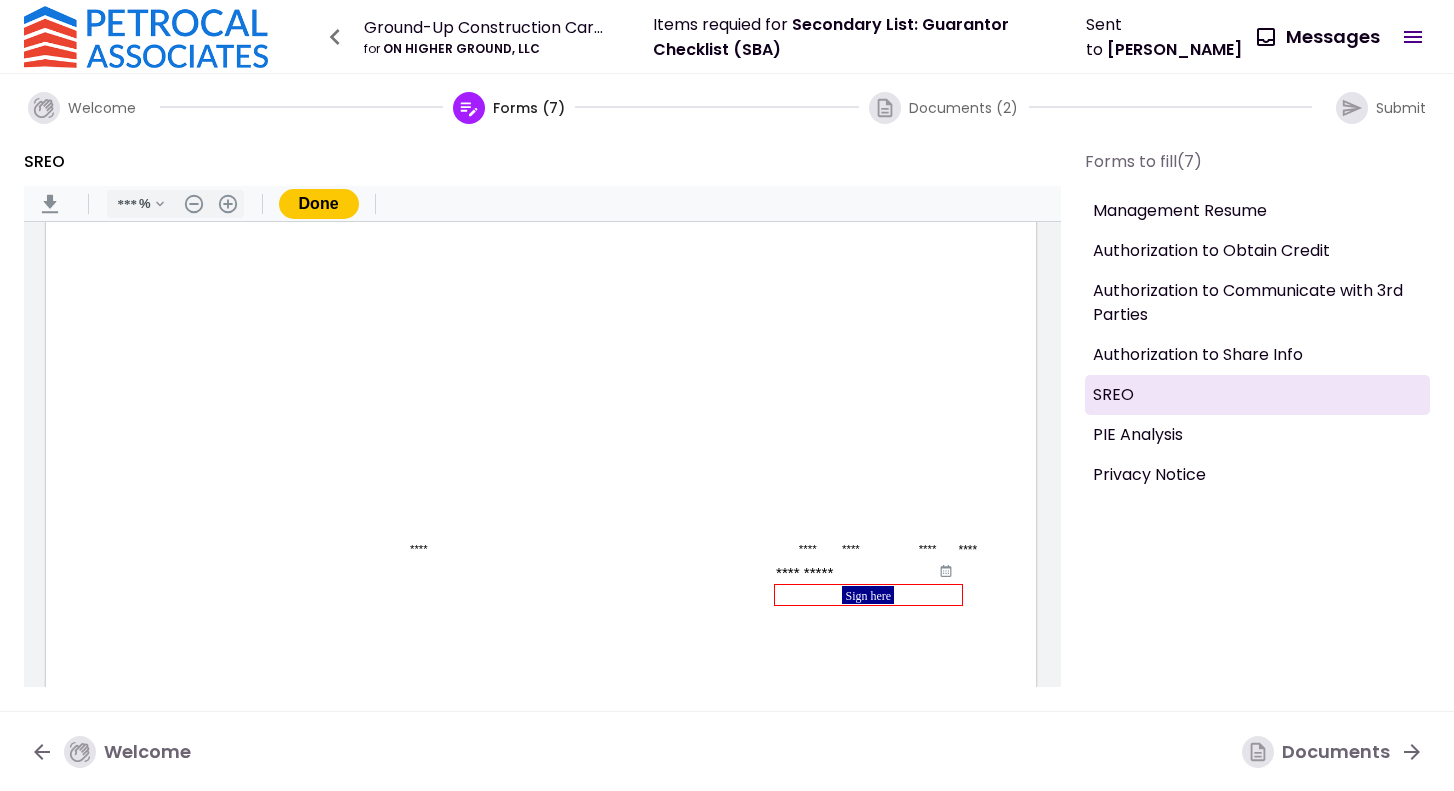 scroll, scrollTop: 59, scrollLeft: 0, axis: vertical 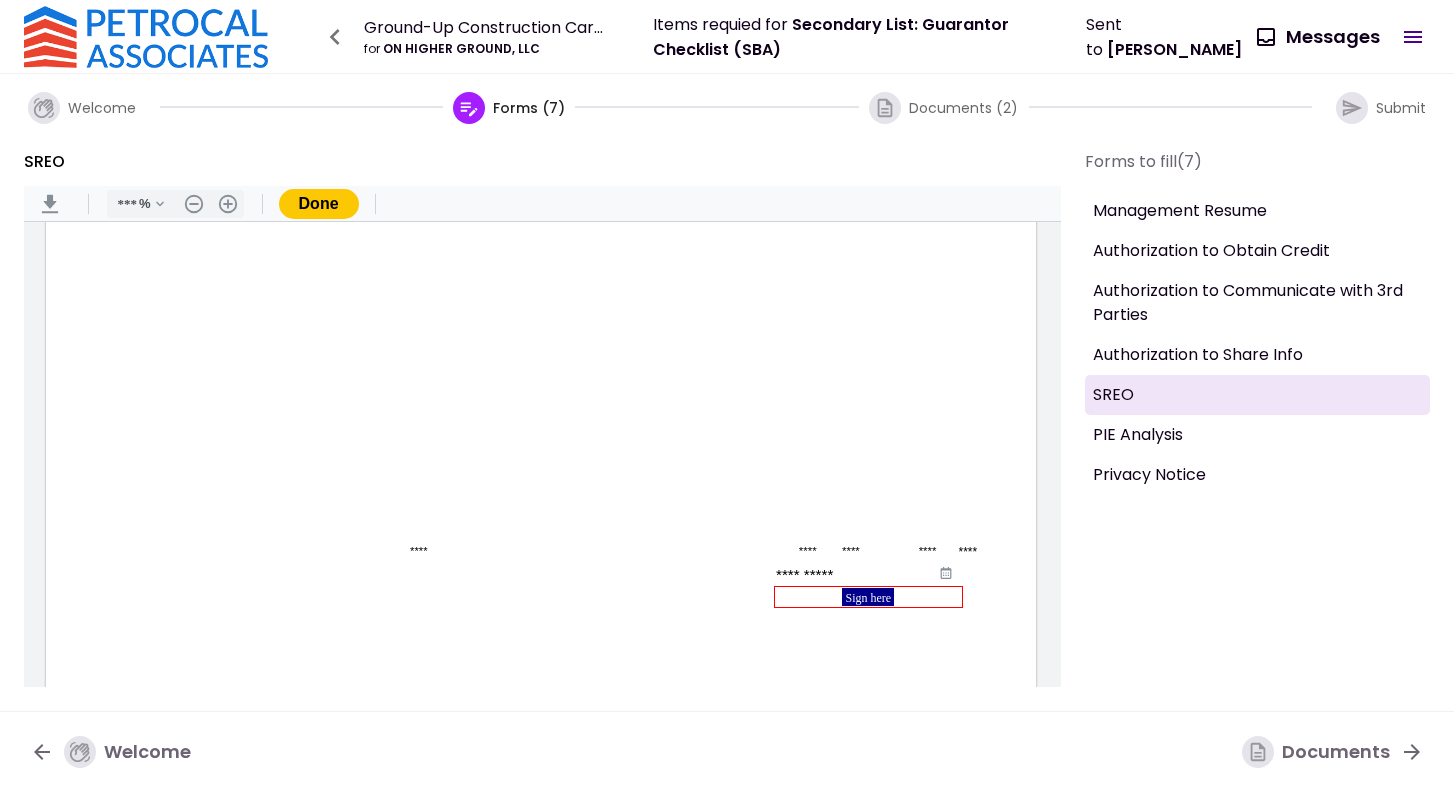 click at bounding box center [145, 292] 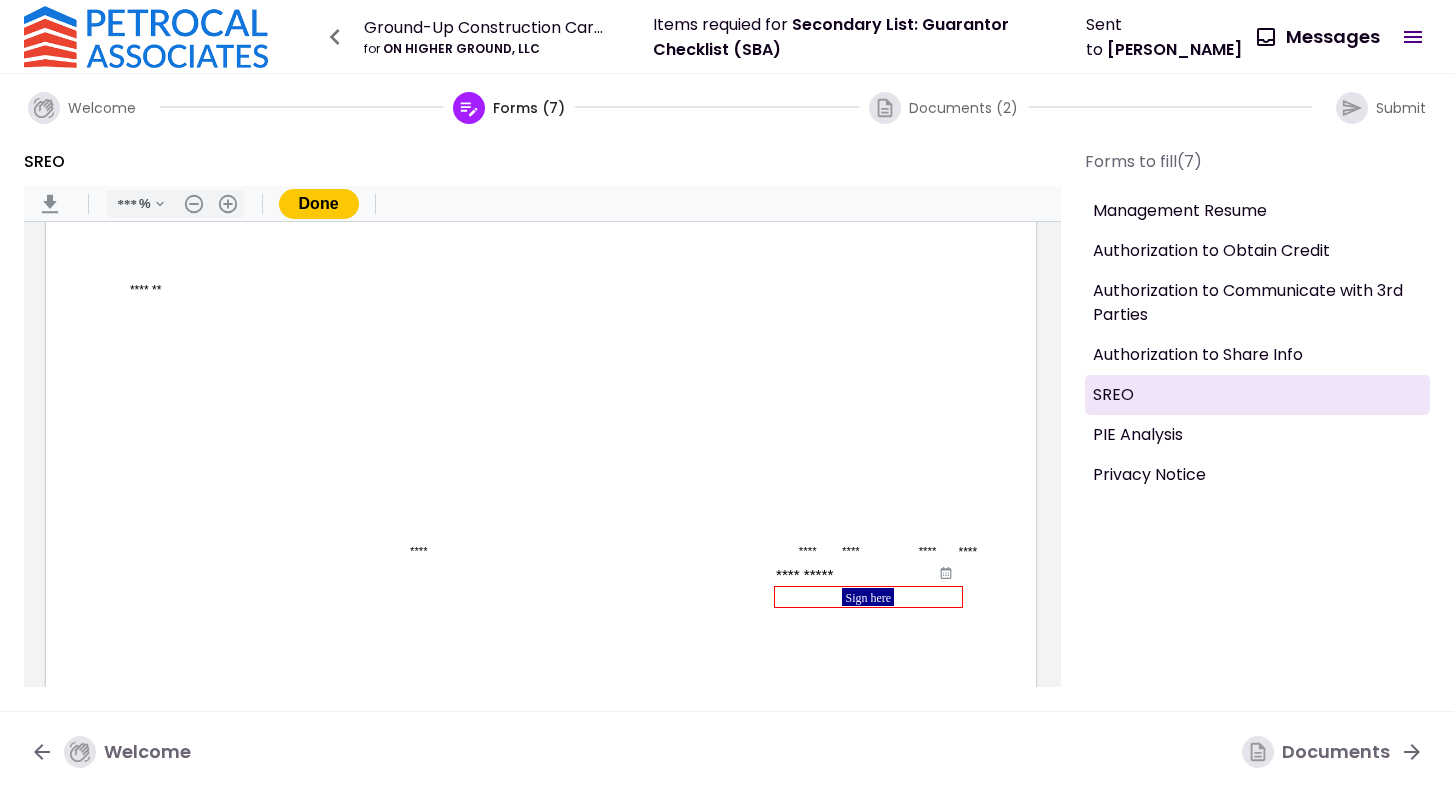 type on "*******" 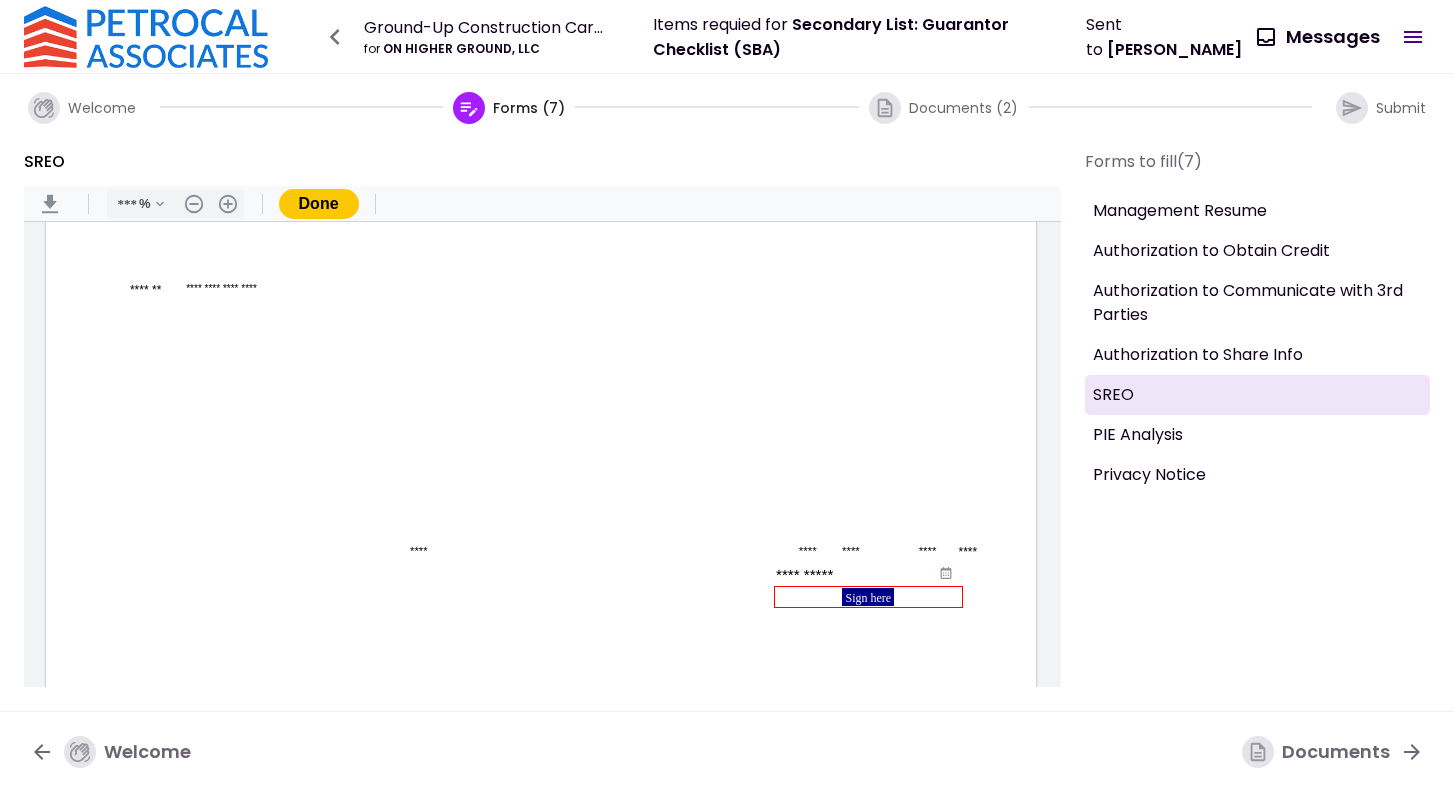 scroll, scrollTop: 0, scrollLeft: 0, axis: both 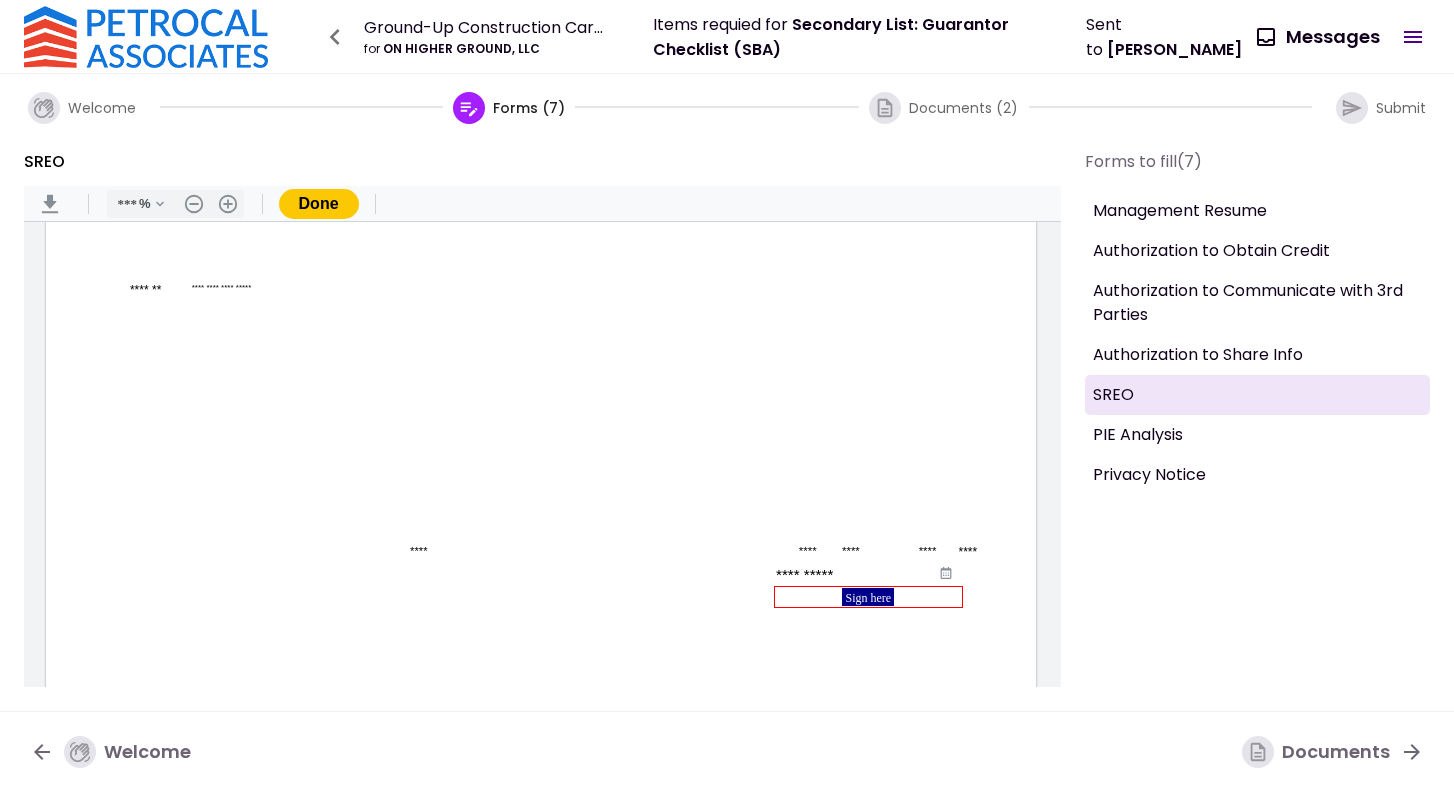 click on "**********" at bounding box center (221, 292) 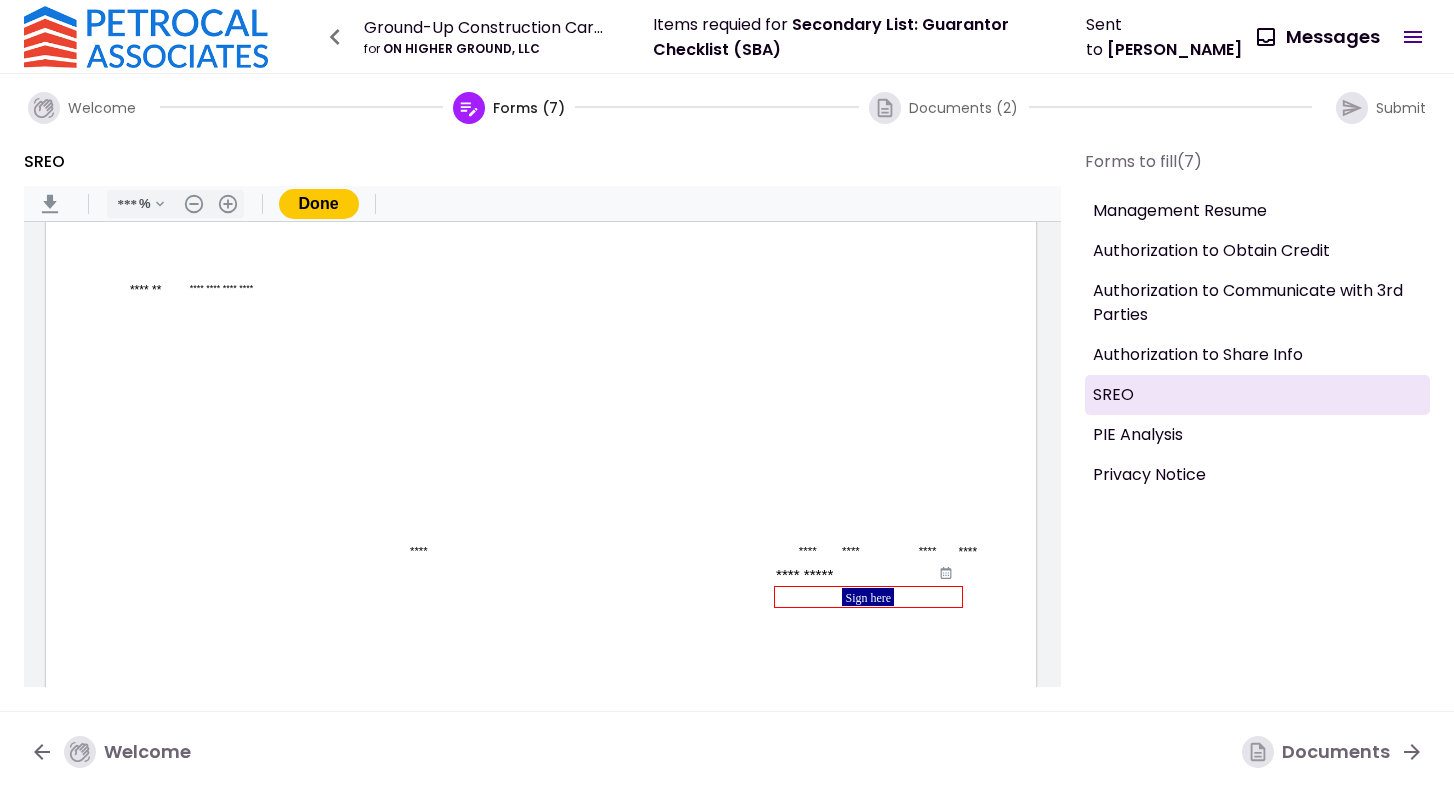 click on "**********" at bounding box center [221, 292] 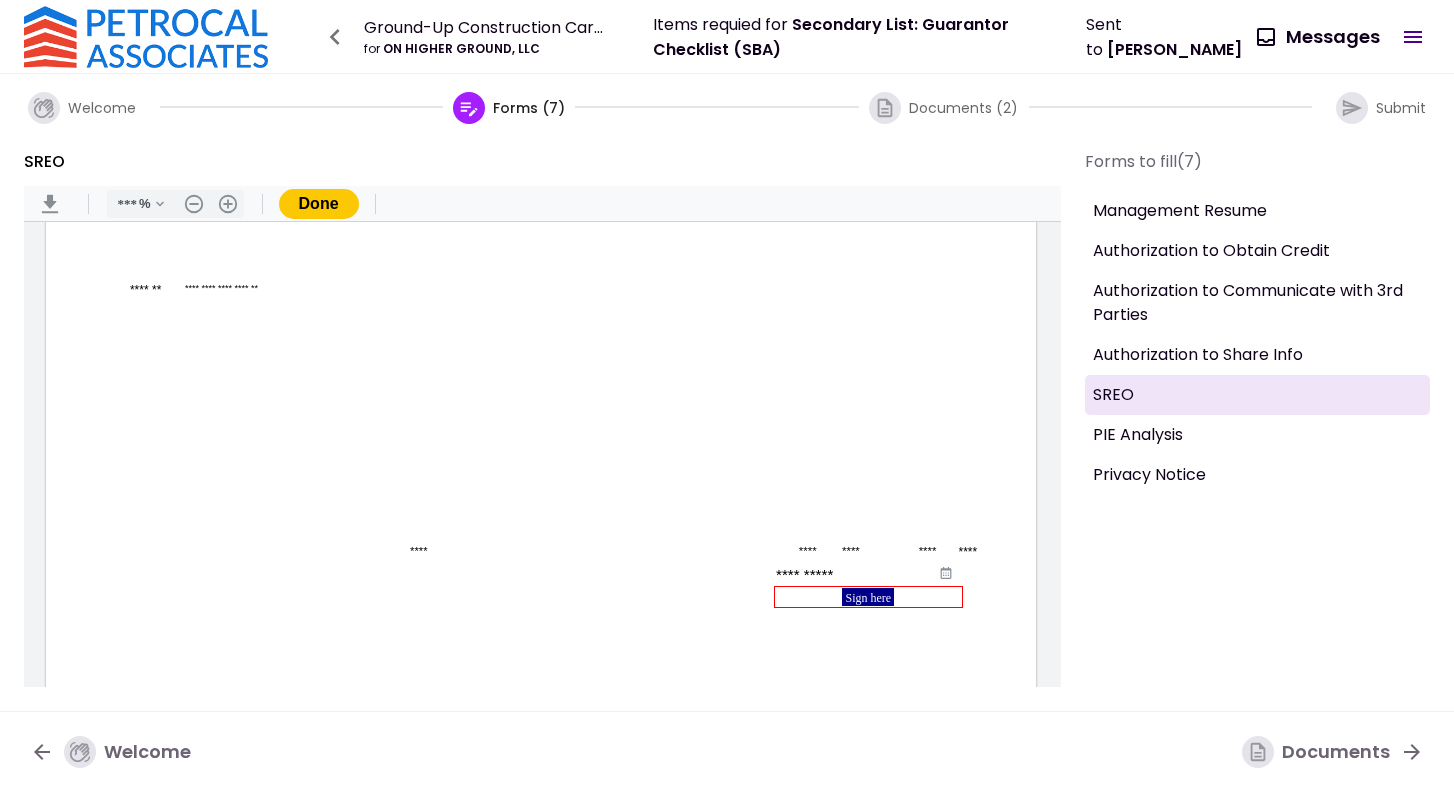 scroll, scrollTop: 0, scrollLeft: 0, axis: both 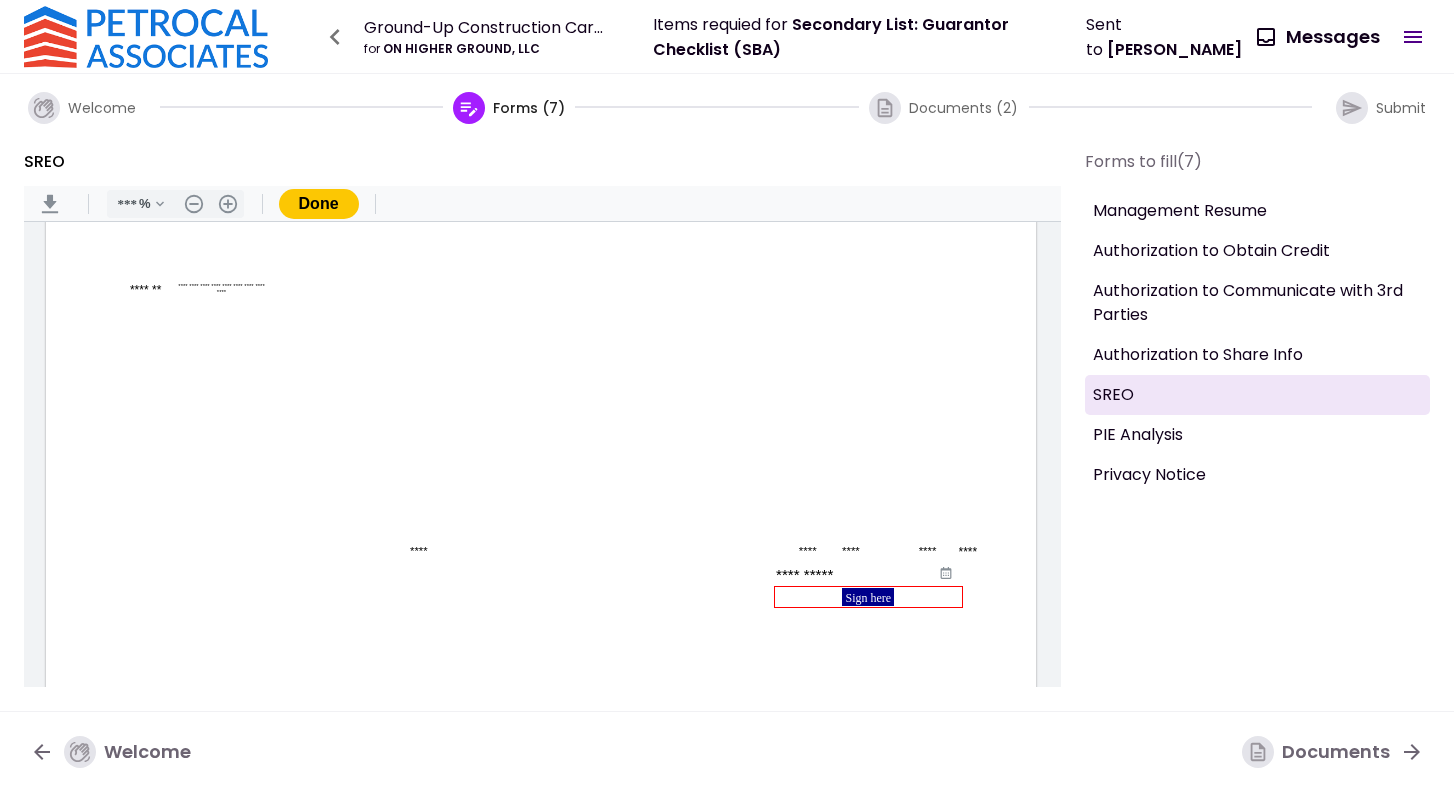 type on "**********" 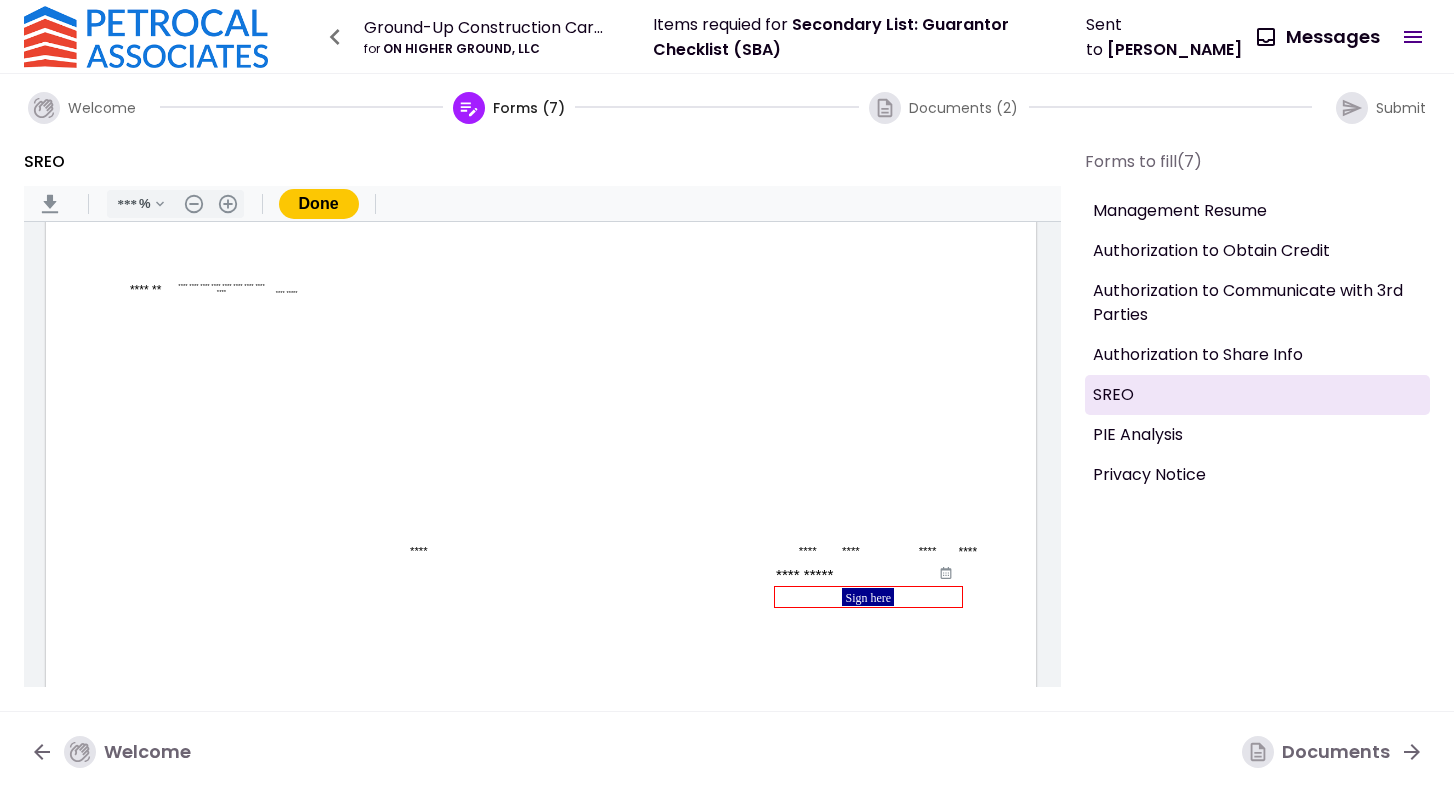 type on "**********" 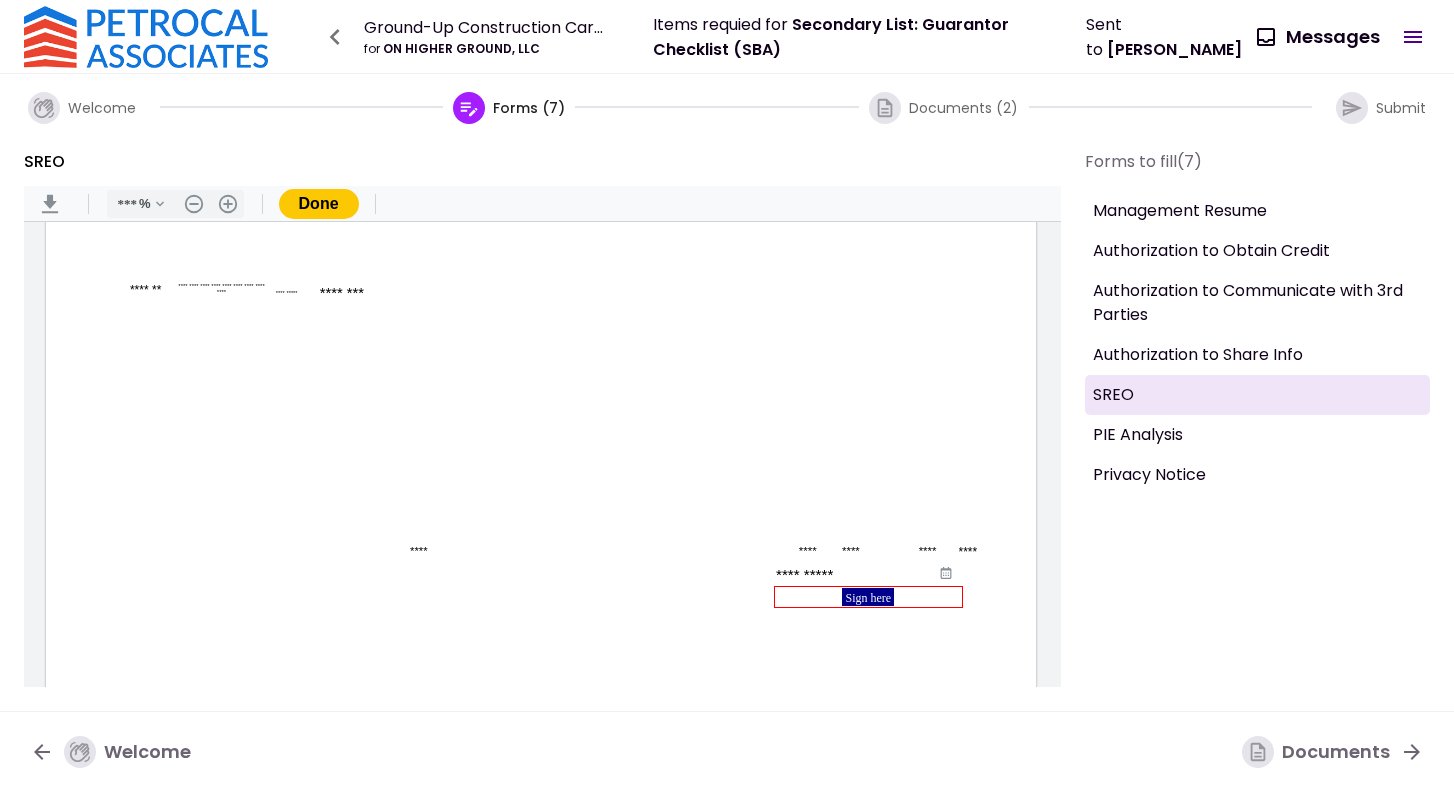 type on "*********" 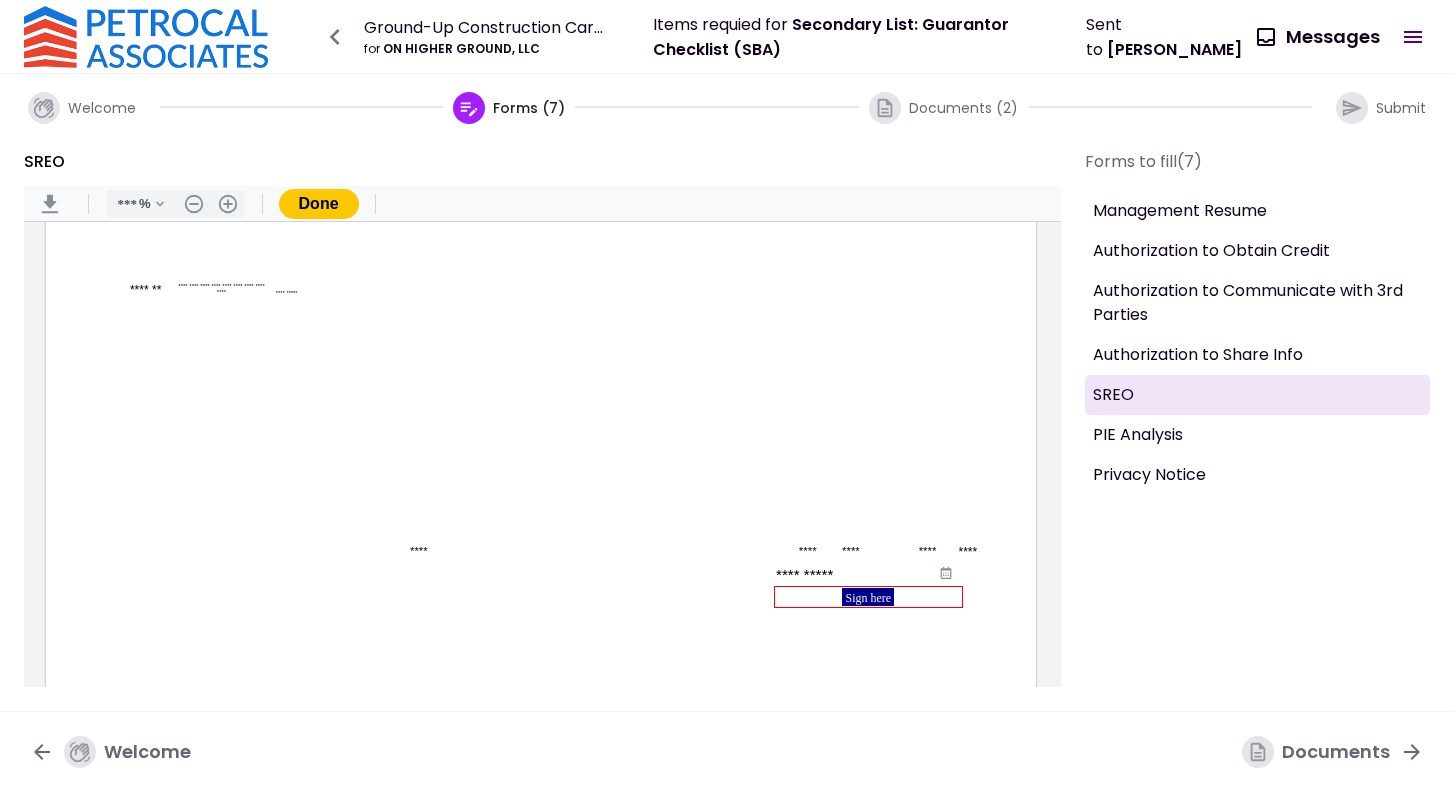 click at bounding box center [418, 292] 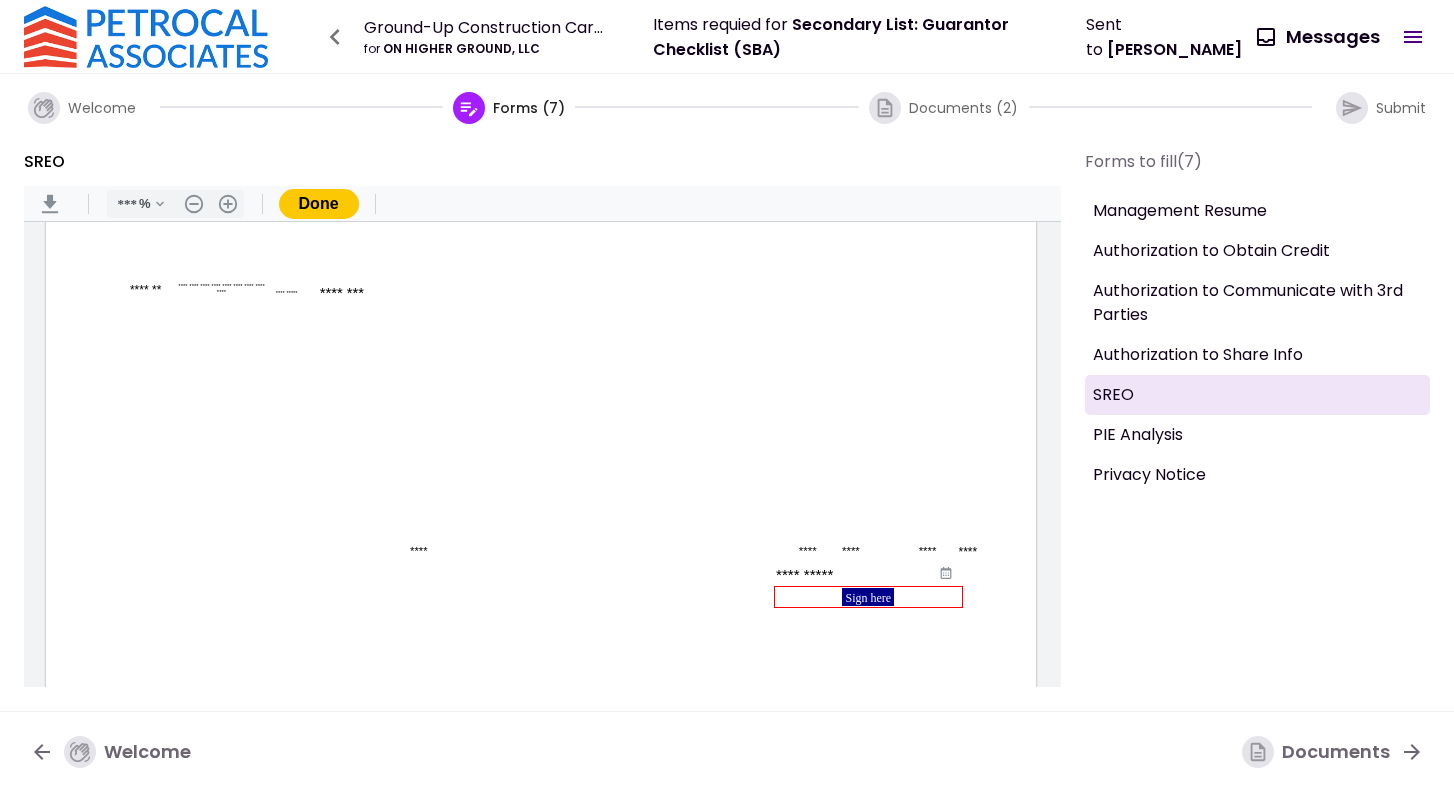 type on "*********" 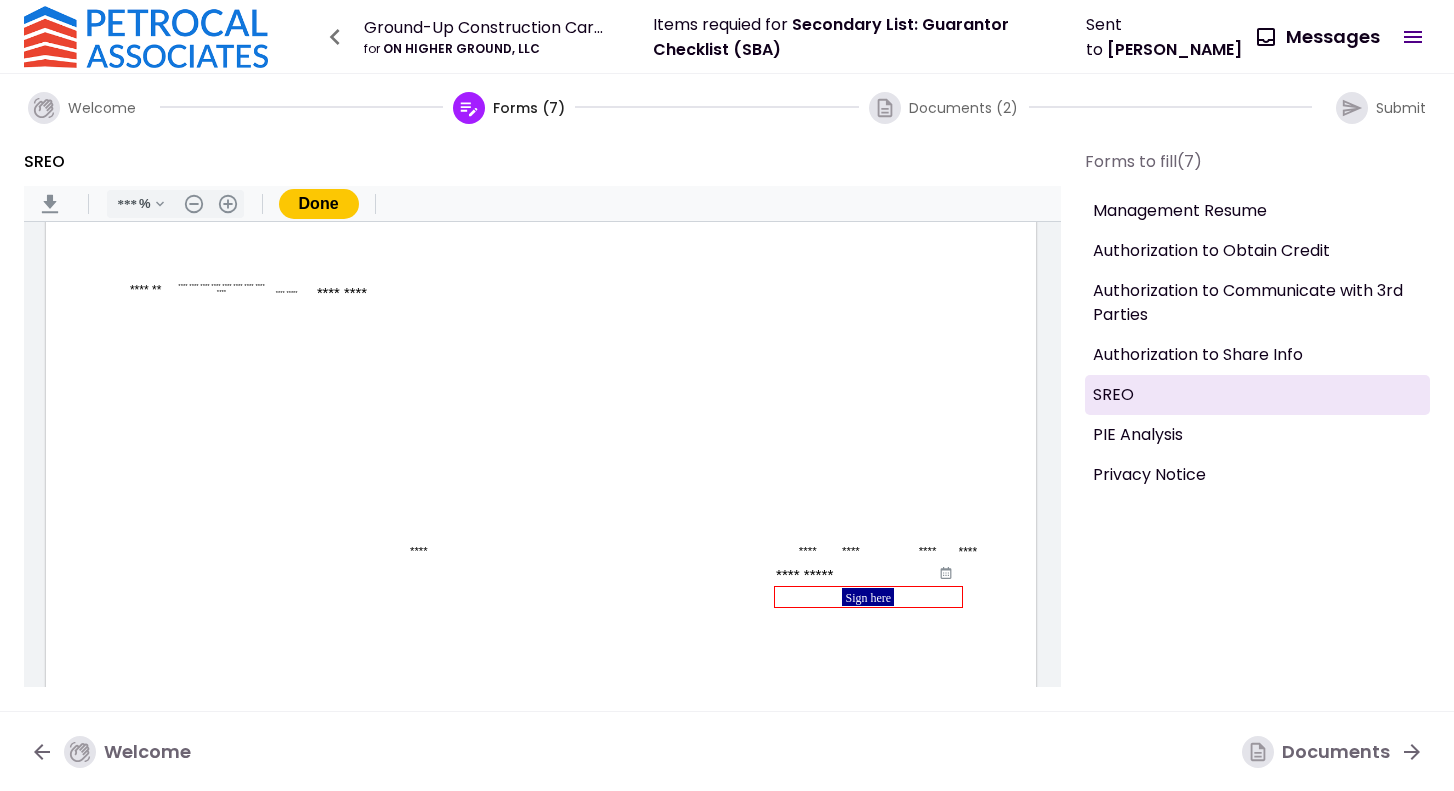 type 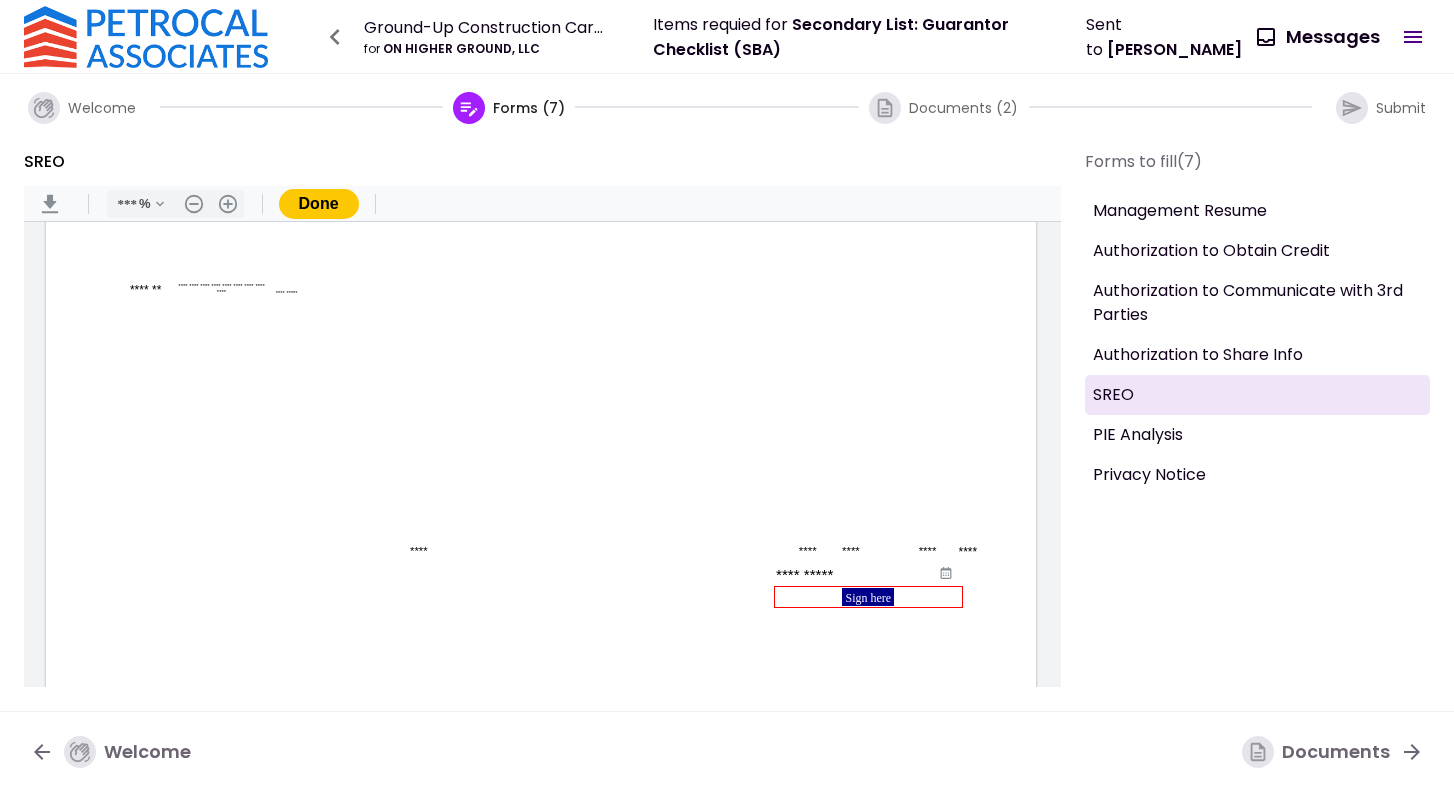 click at bounding box center [418, 292] 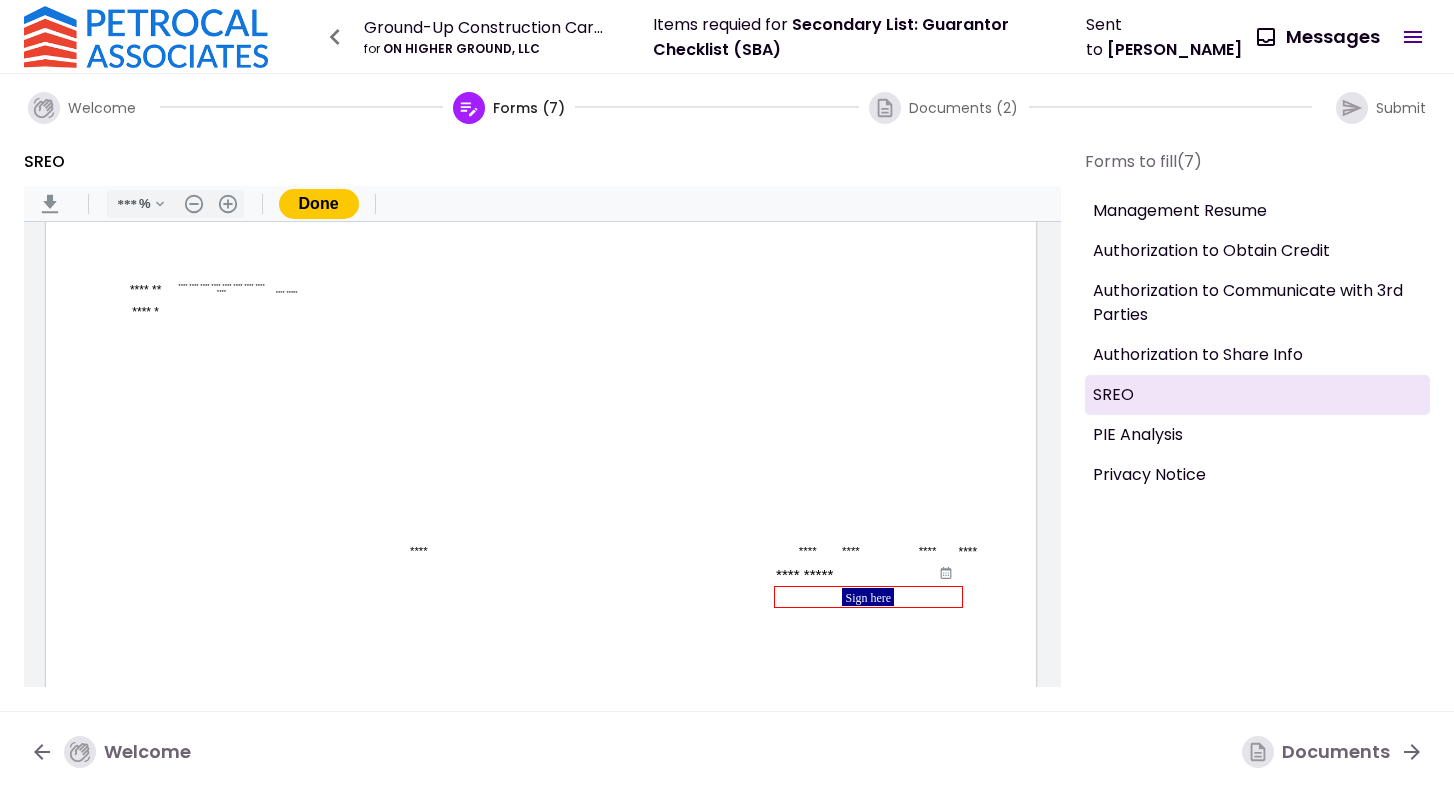 type on "******" 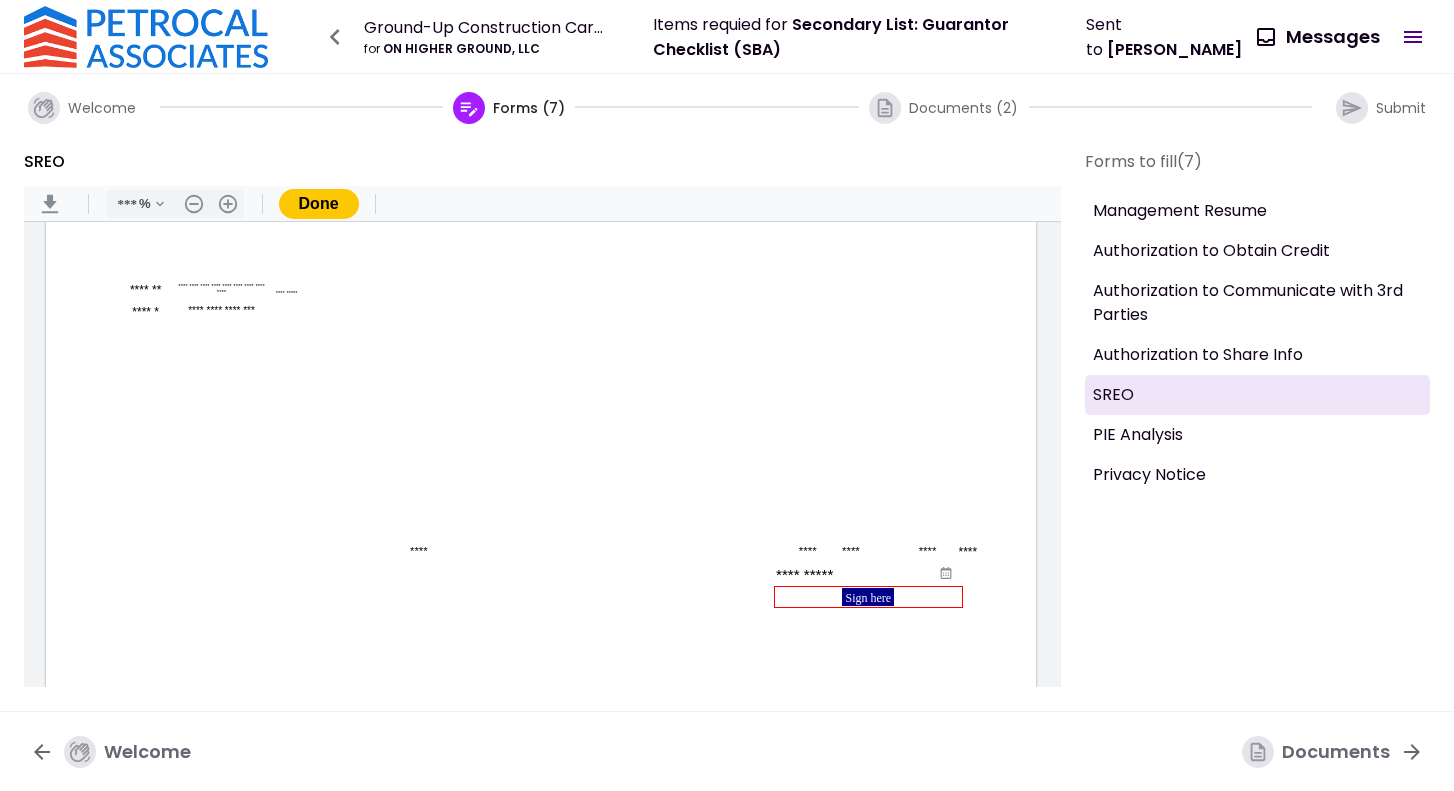 scroll, scrollTop: 0, scrollLeft: 0, axis: both 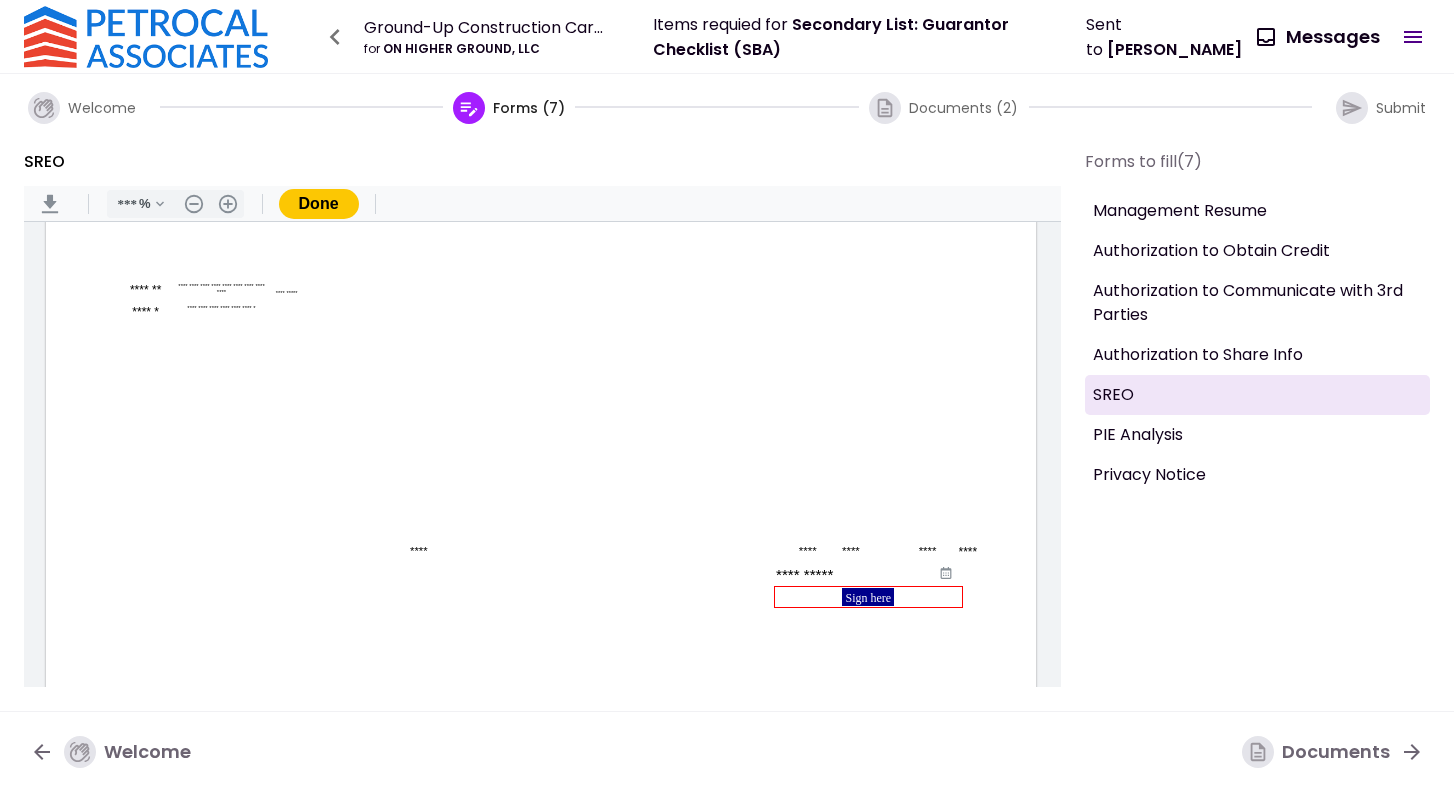 type on "**********" 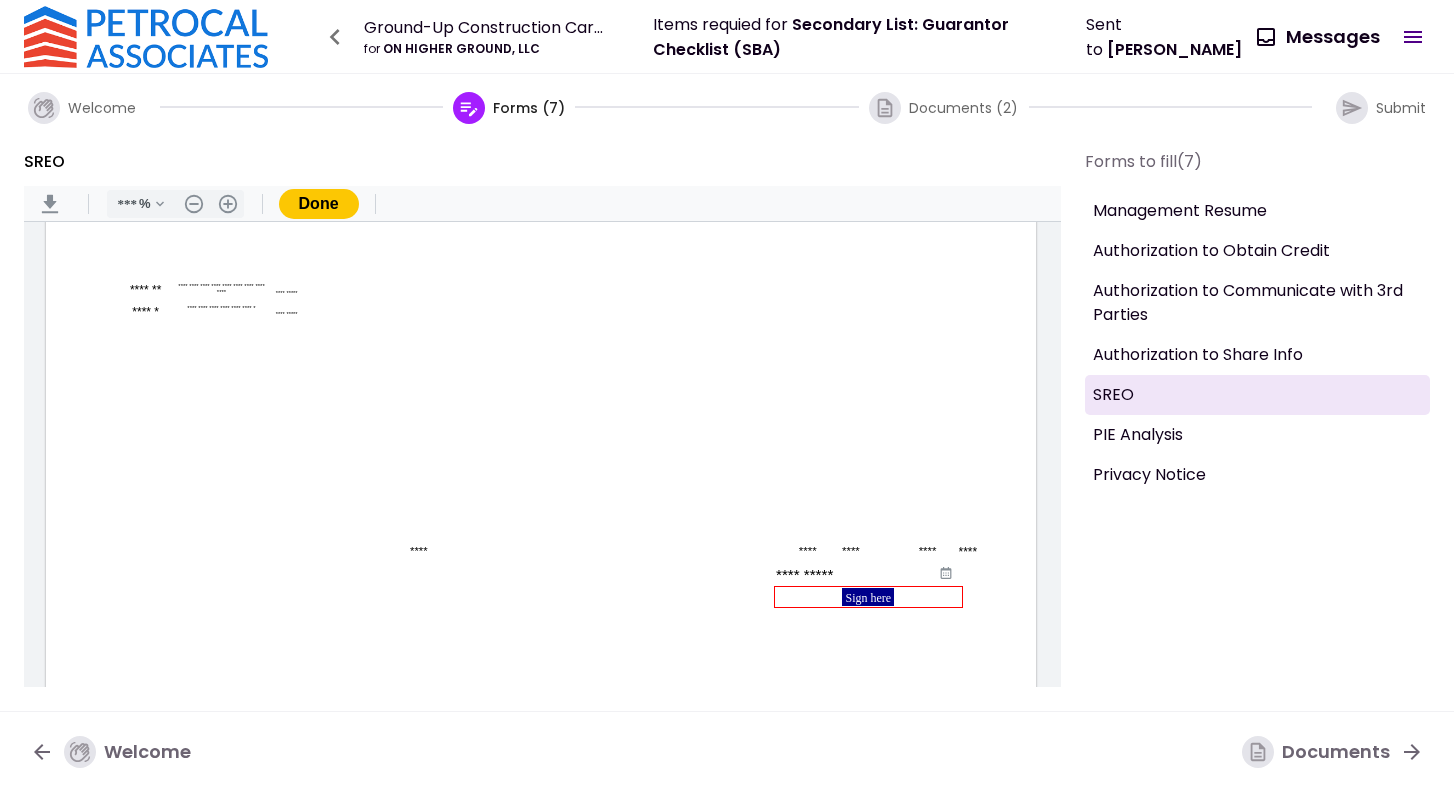 type on "**********" 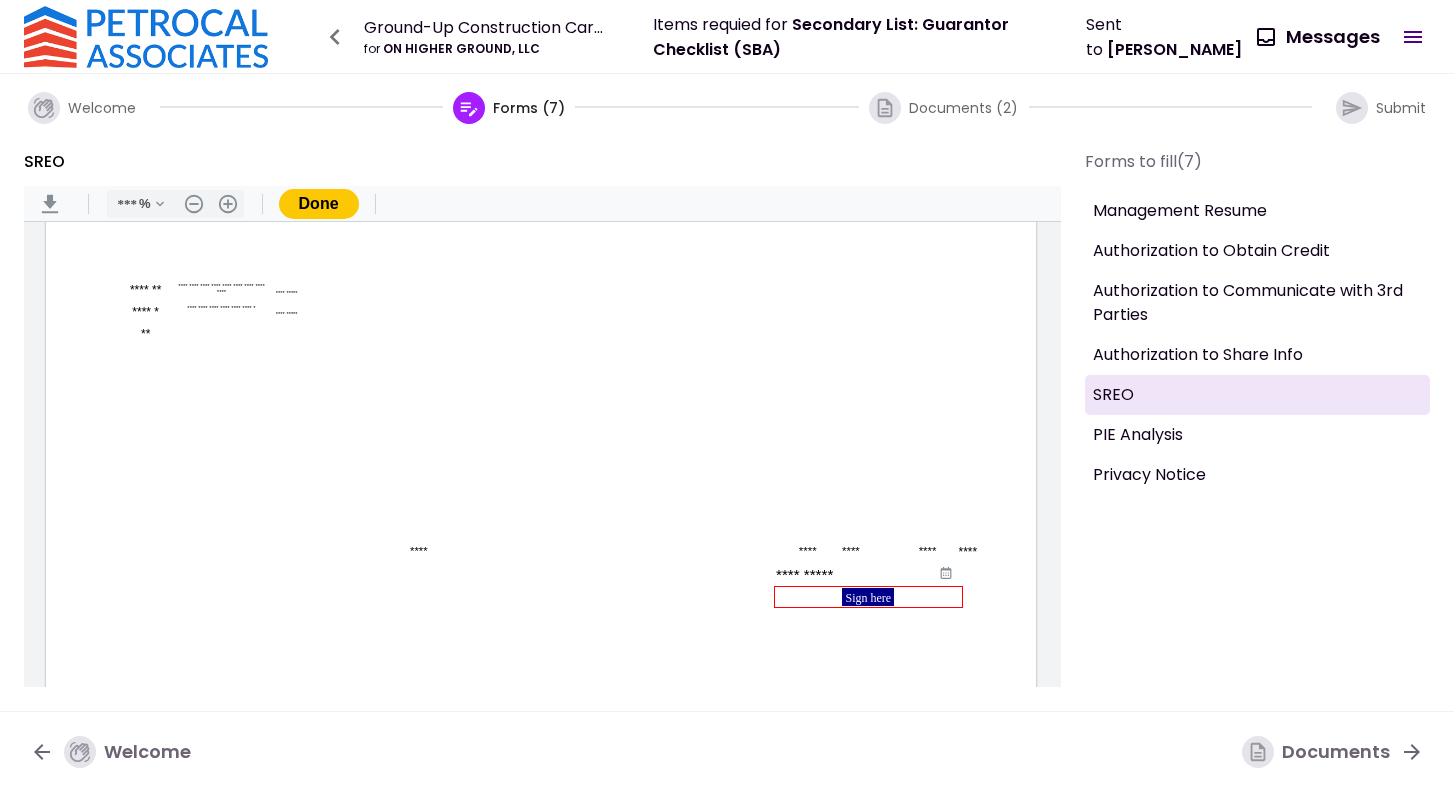 type on "*" 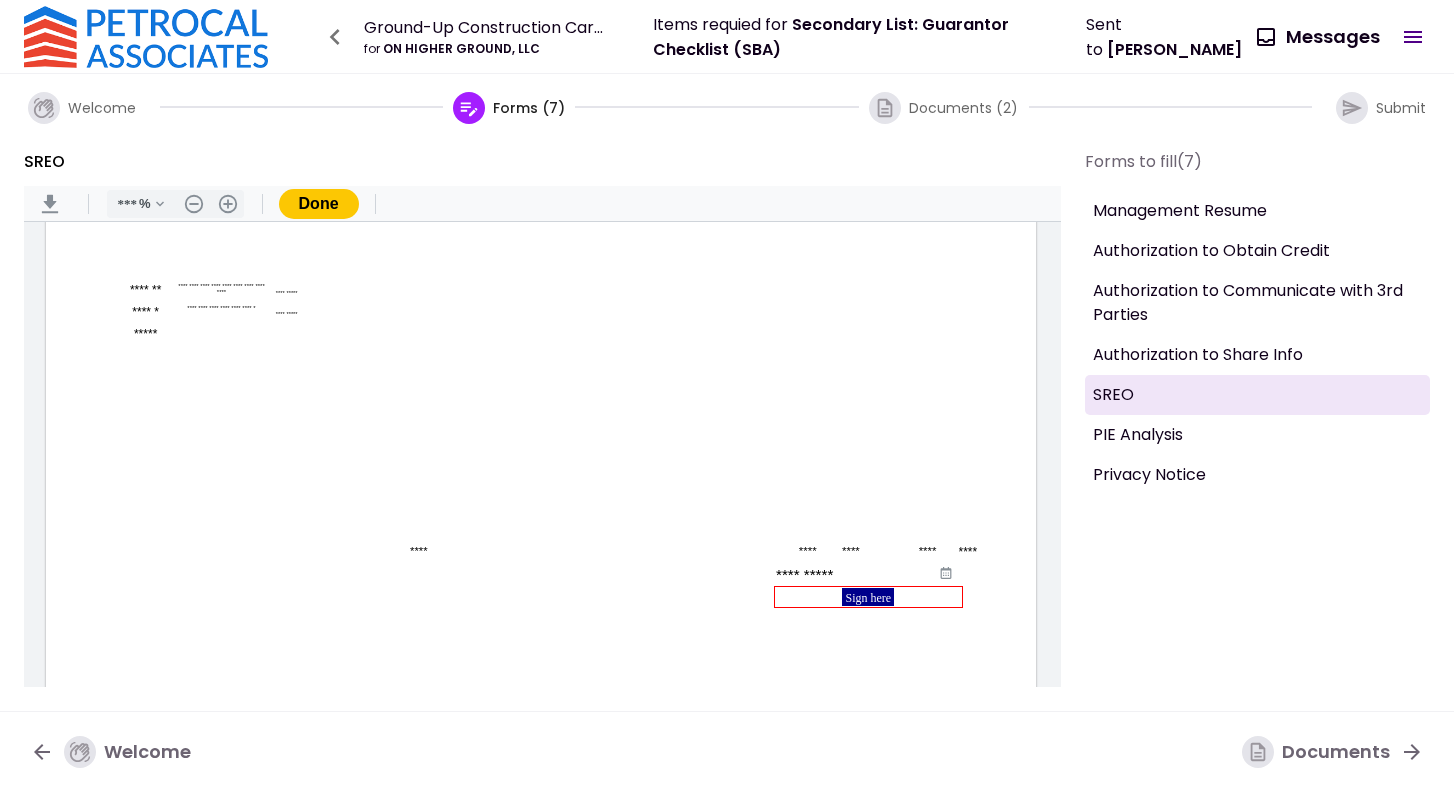 type on "*****" 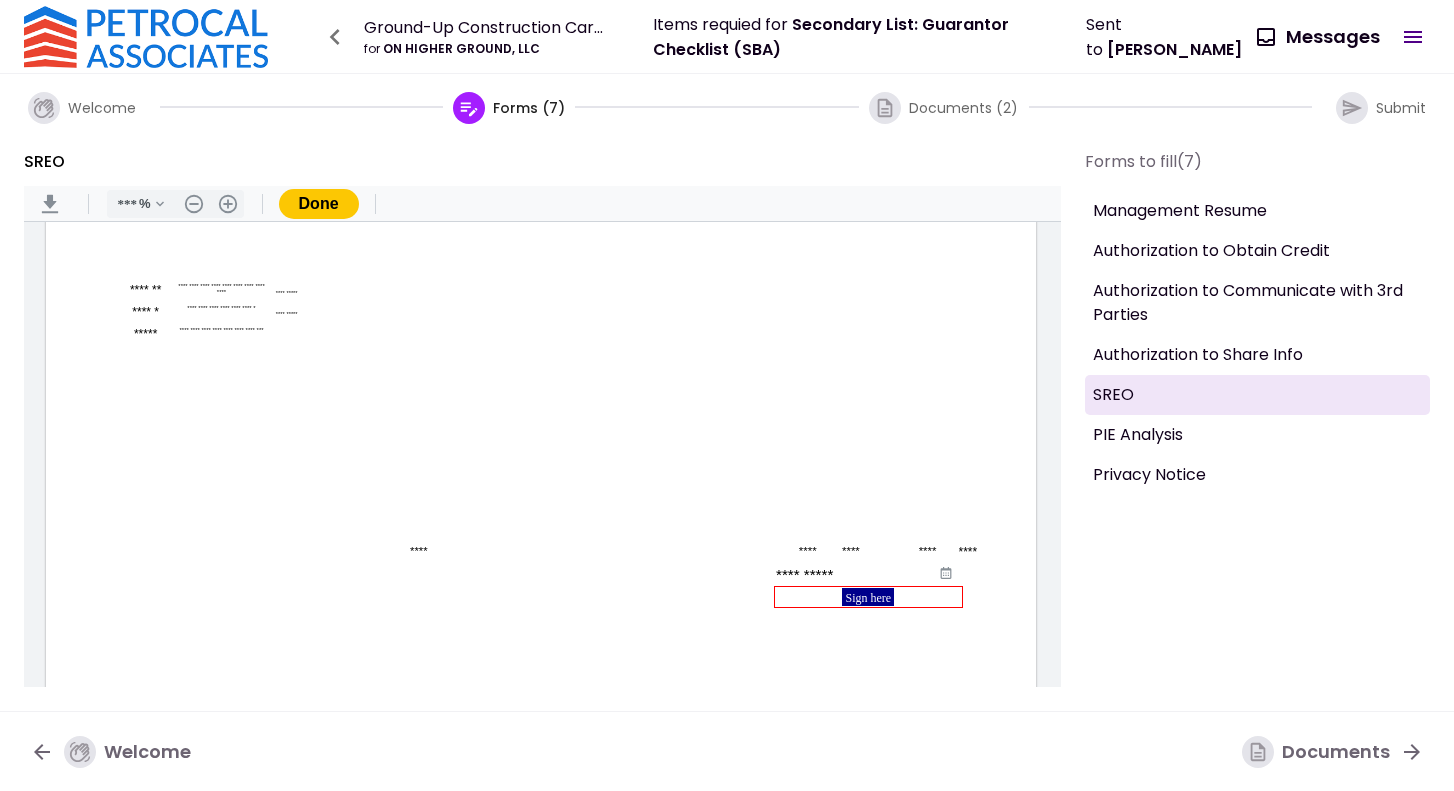 type on "**********" 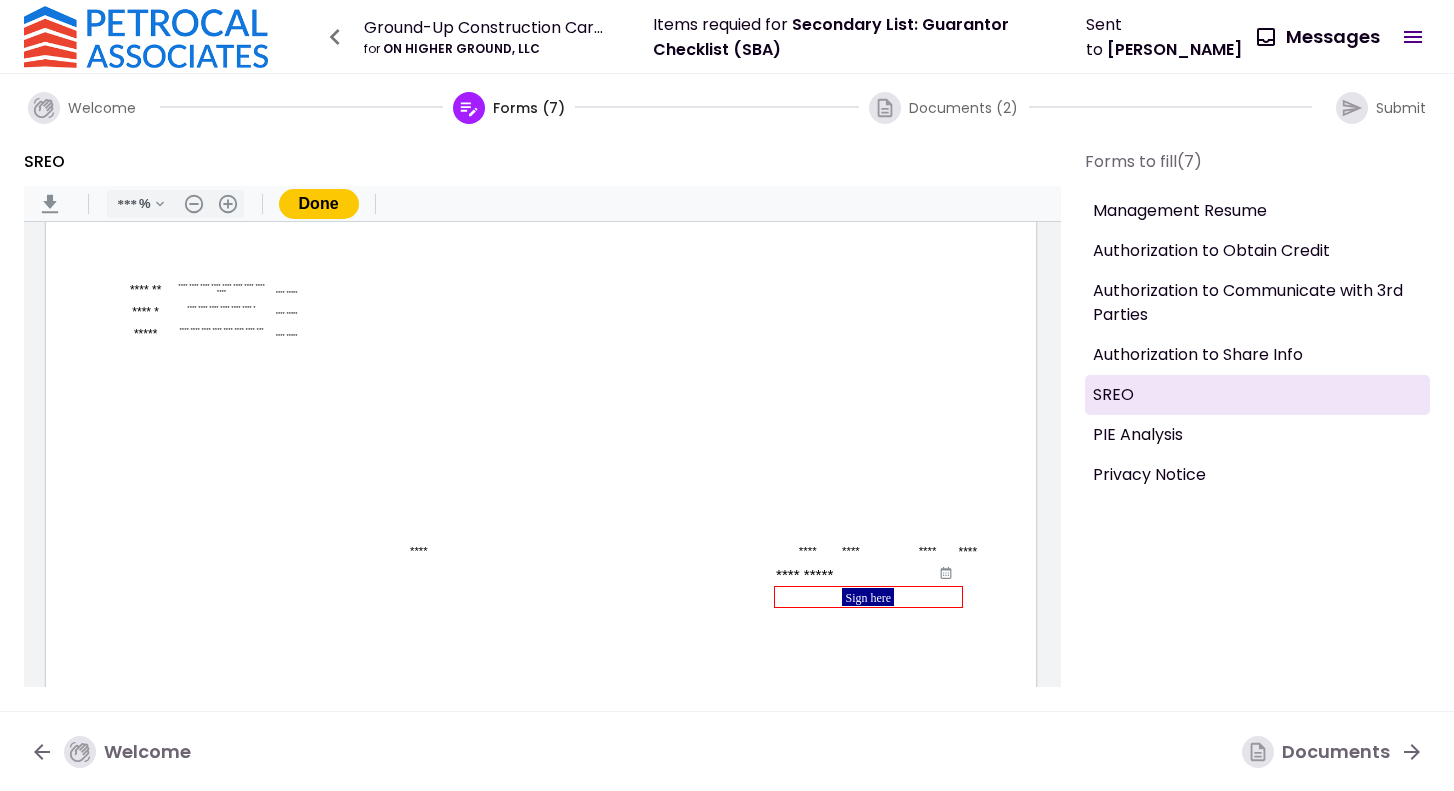 type on "**********" 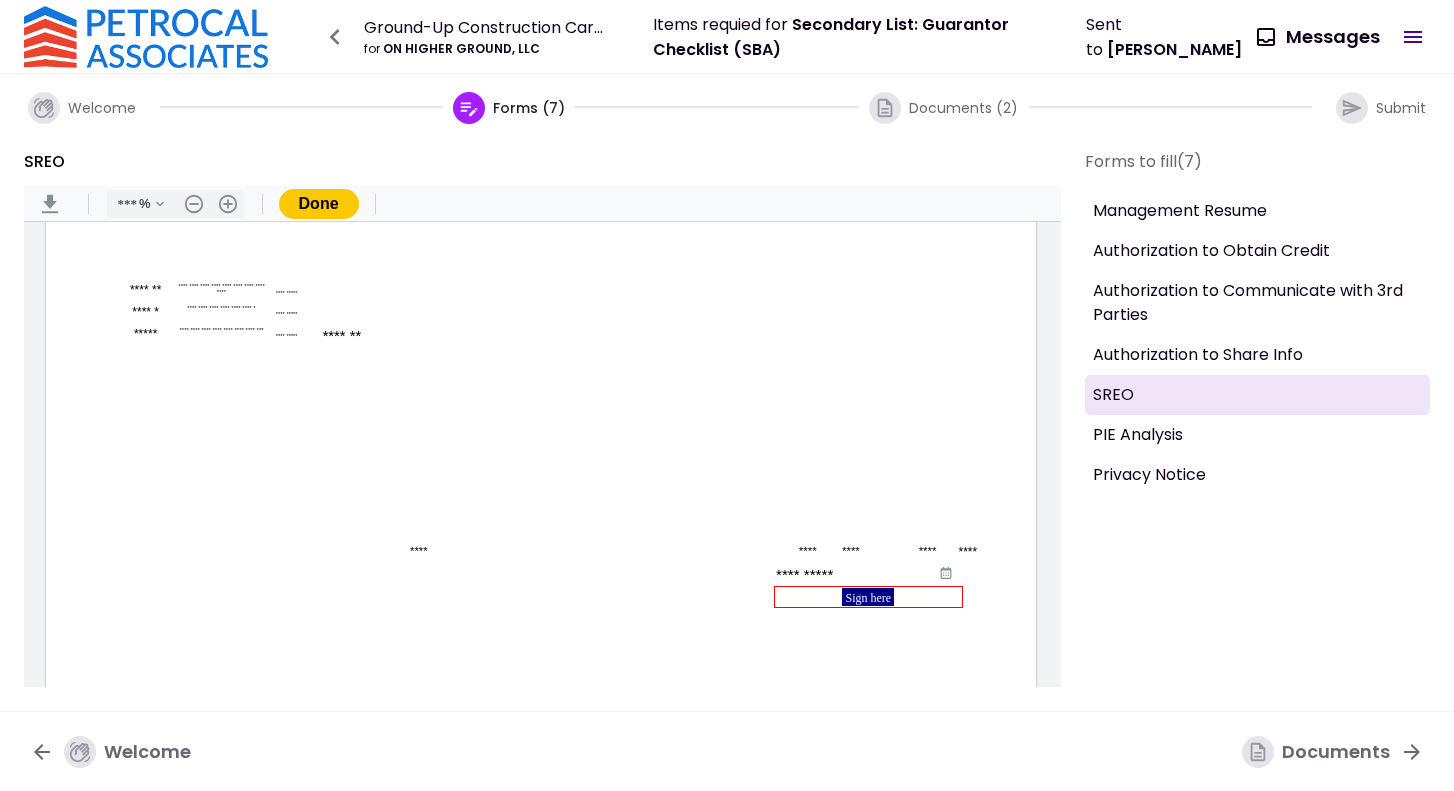 click on "*******" at bounding box center [341, 336] 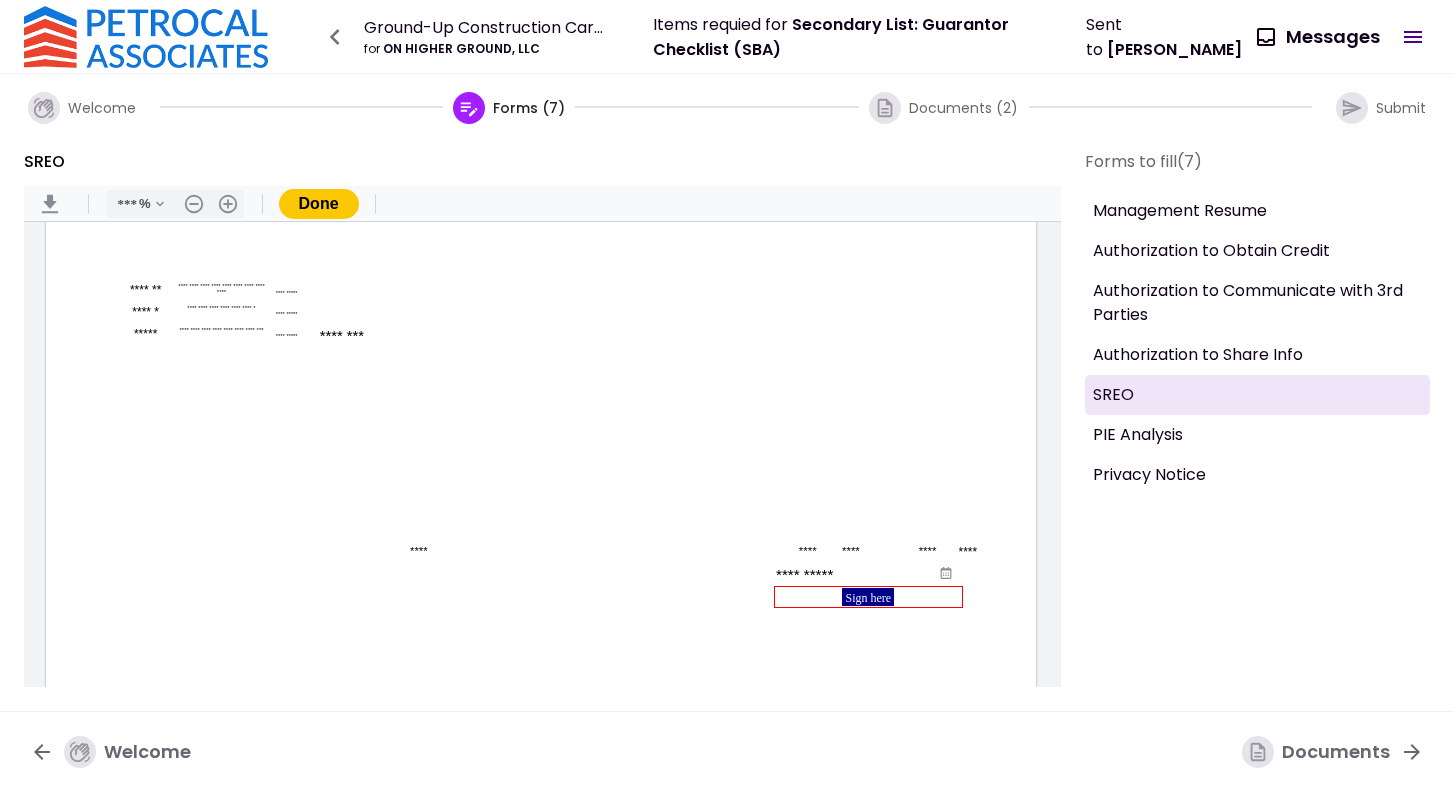click on "********" at bounding box center [341, 336] 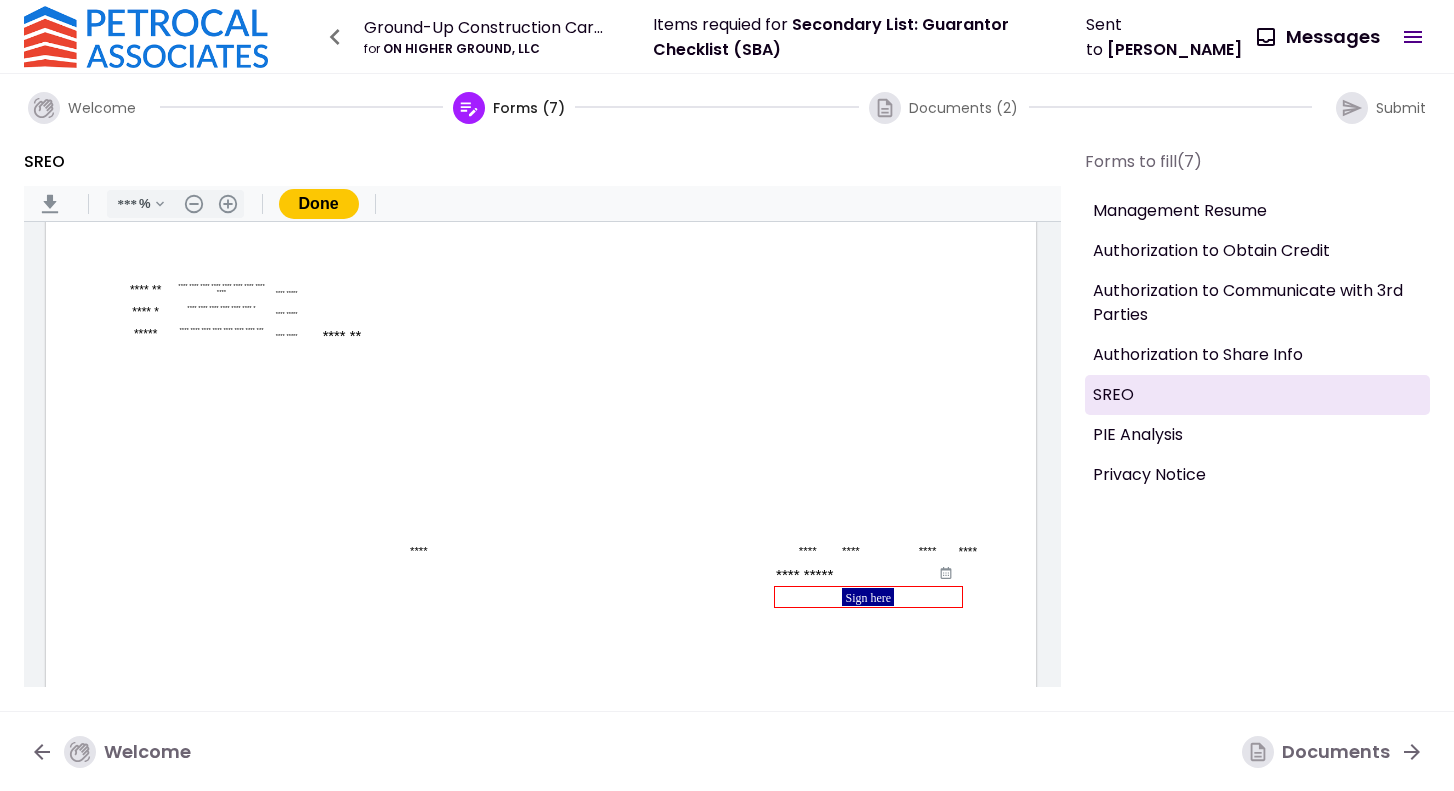 type 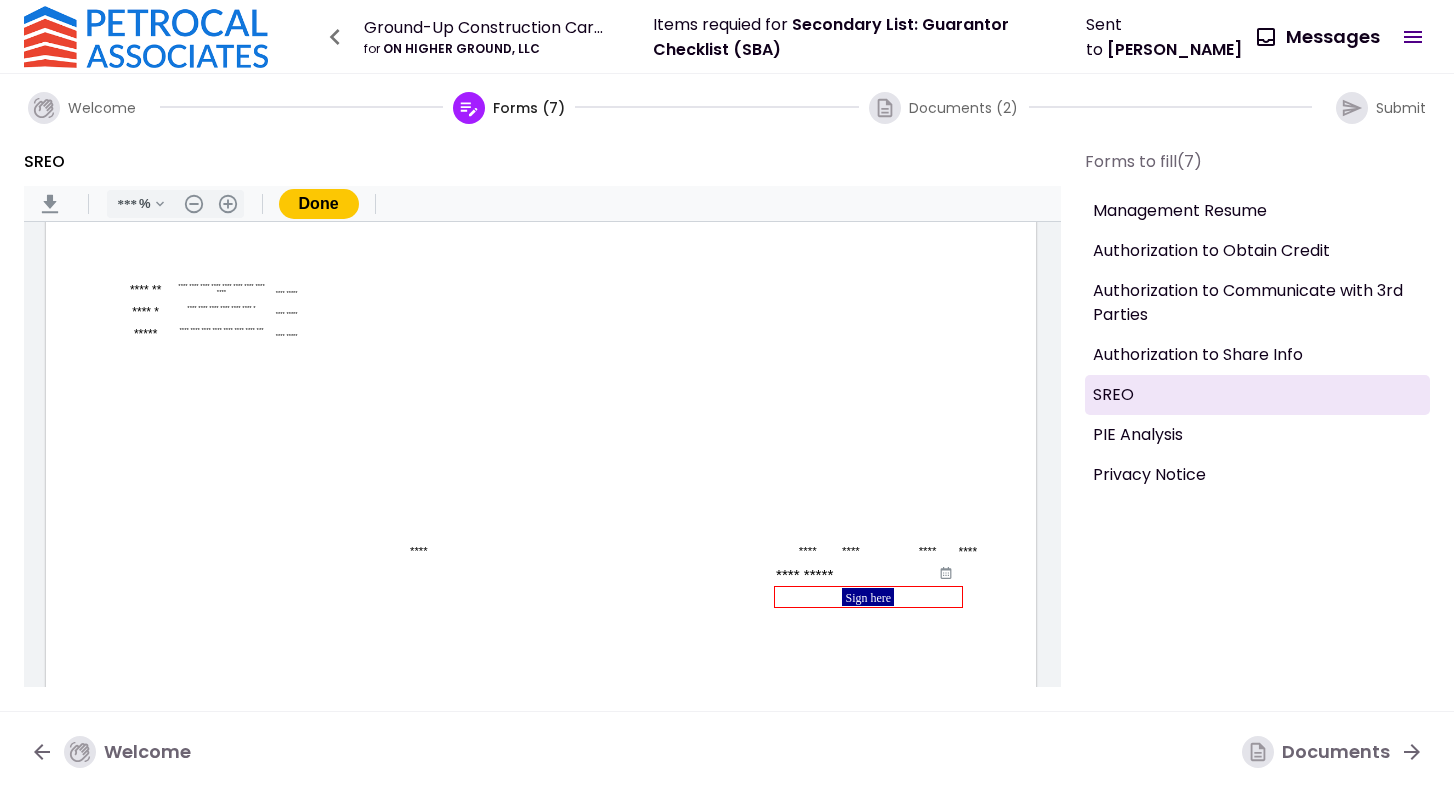 click at bounding box center [418, 336] 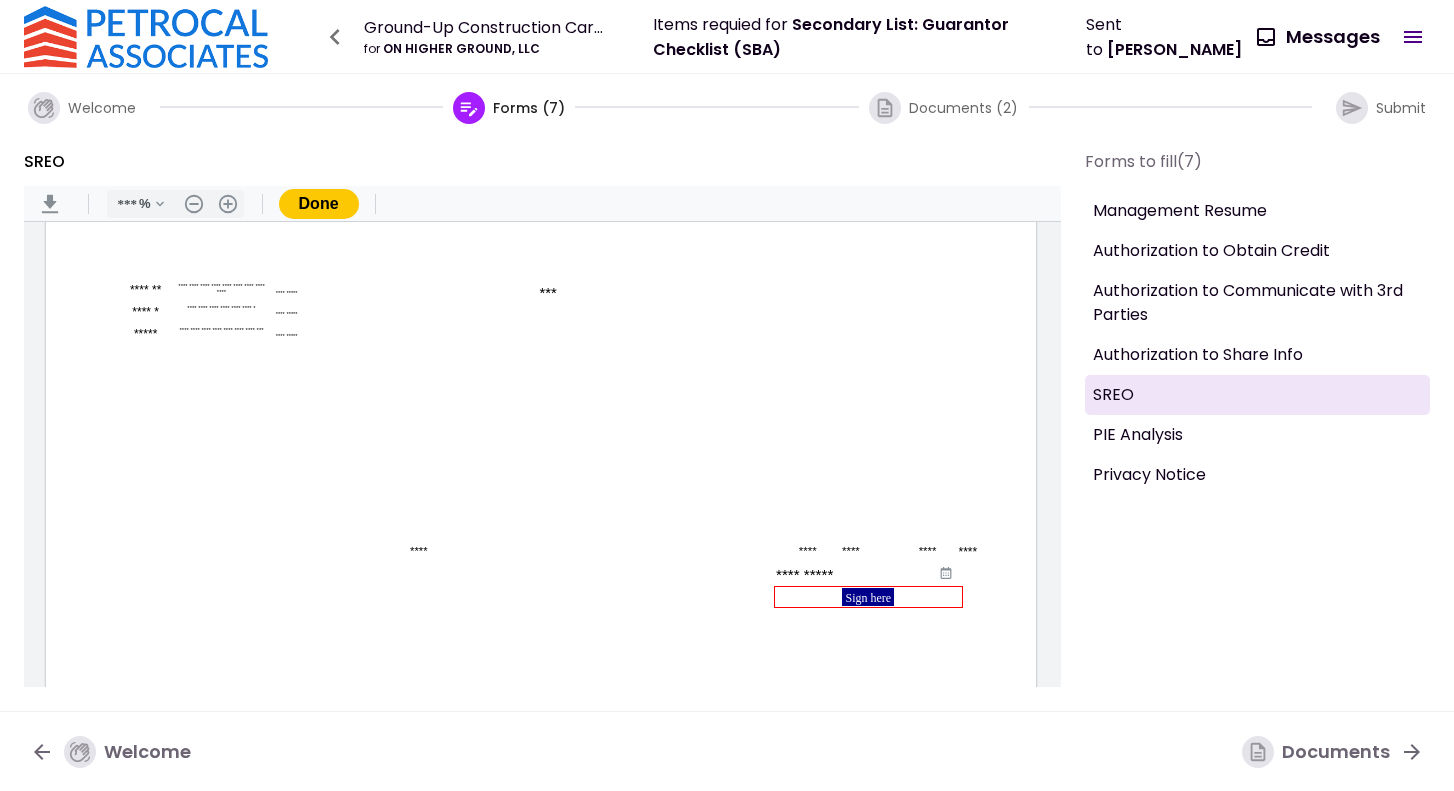type on "***" 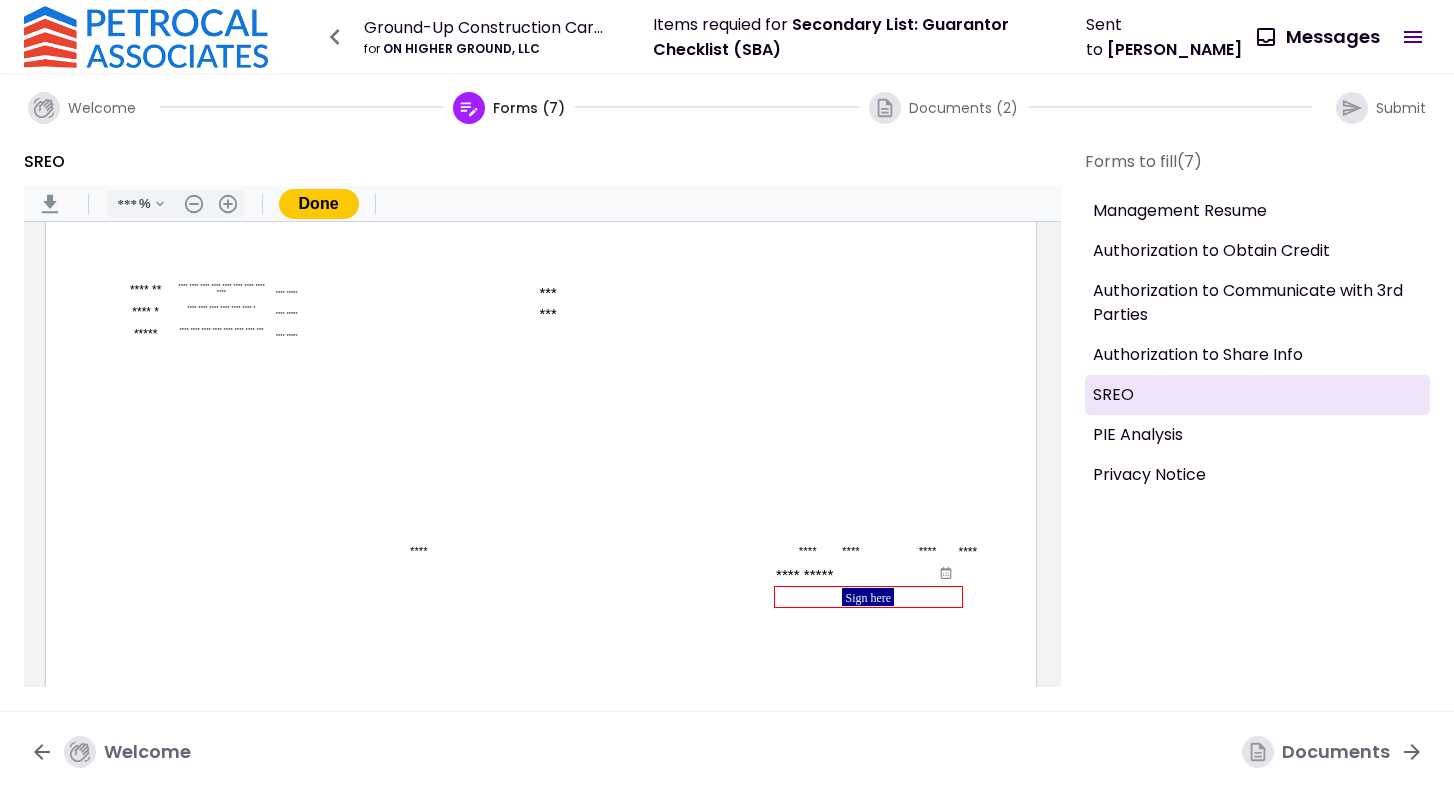 type on "***" 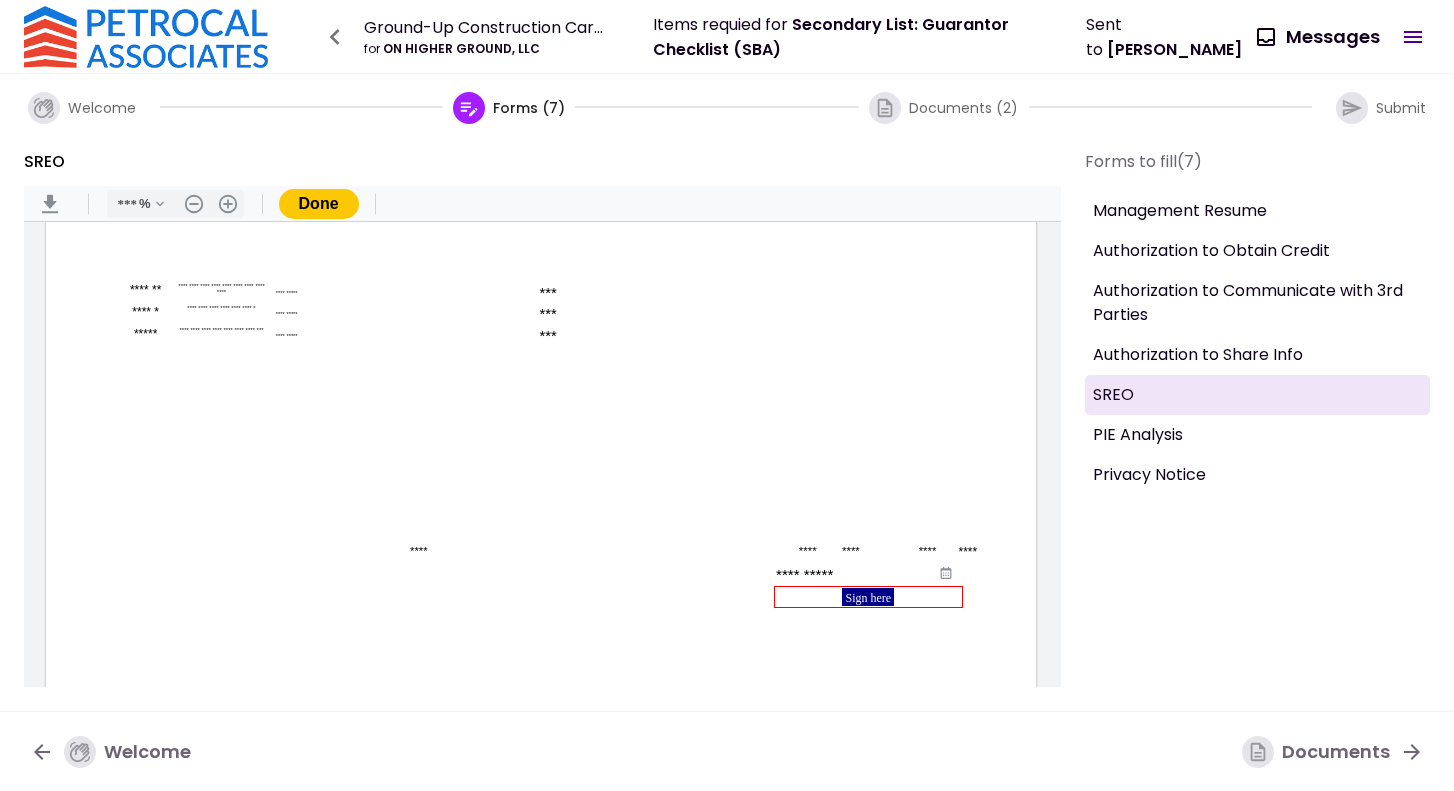 type on "***" 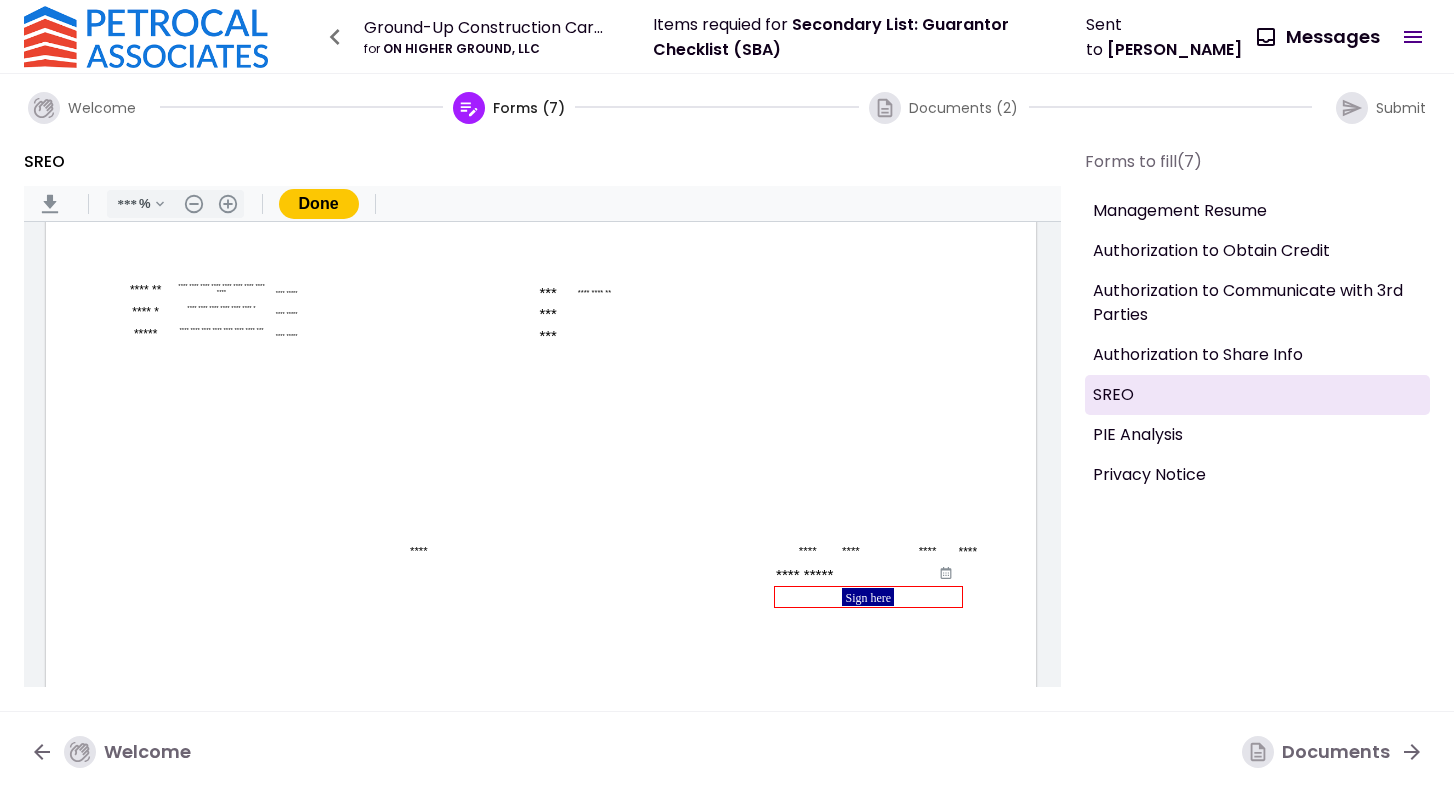 type on "**********" 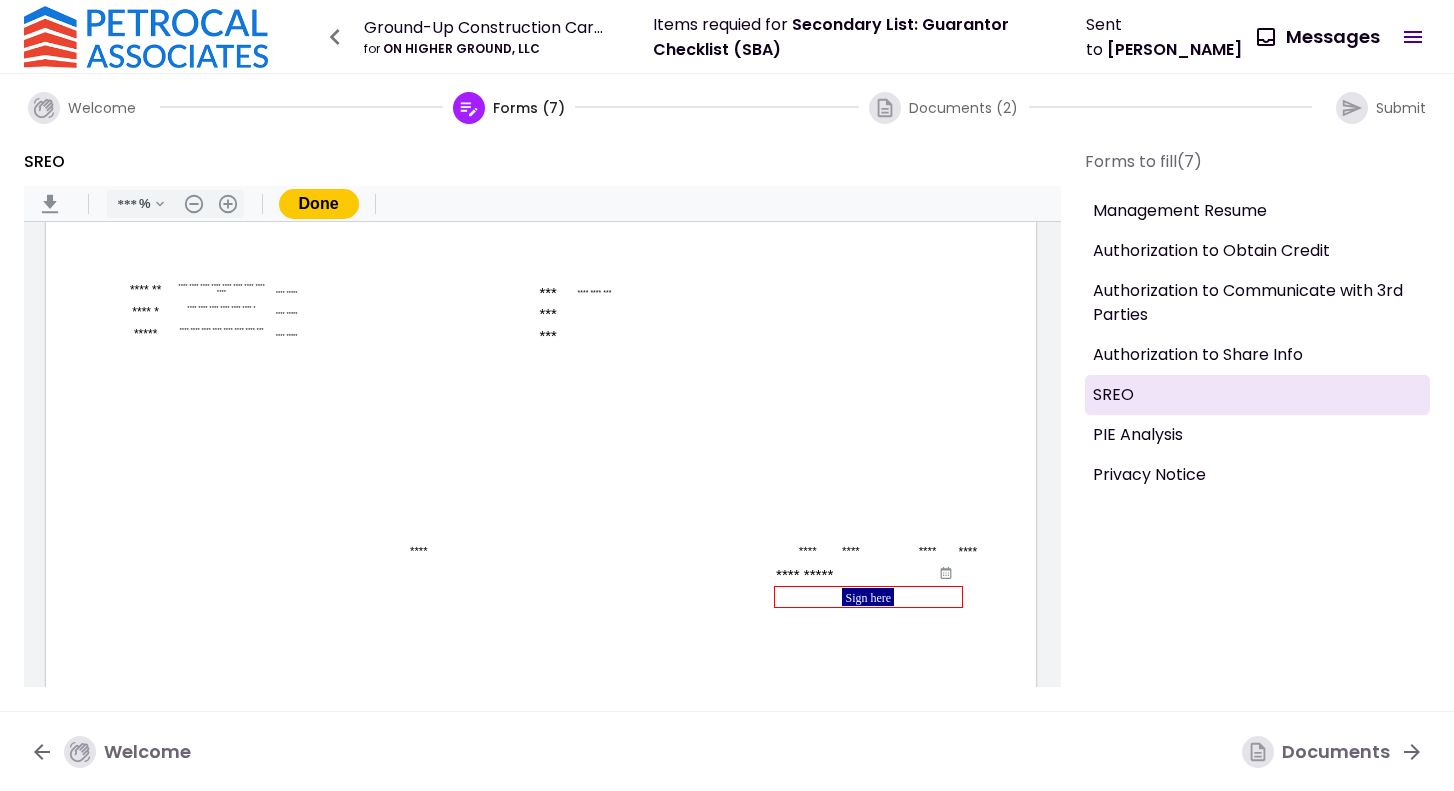 type on "**********" 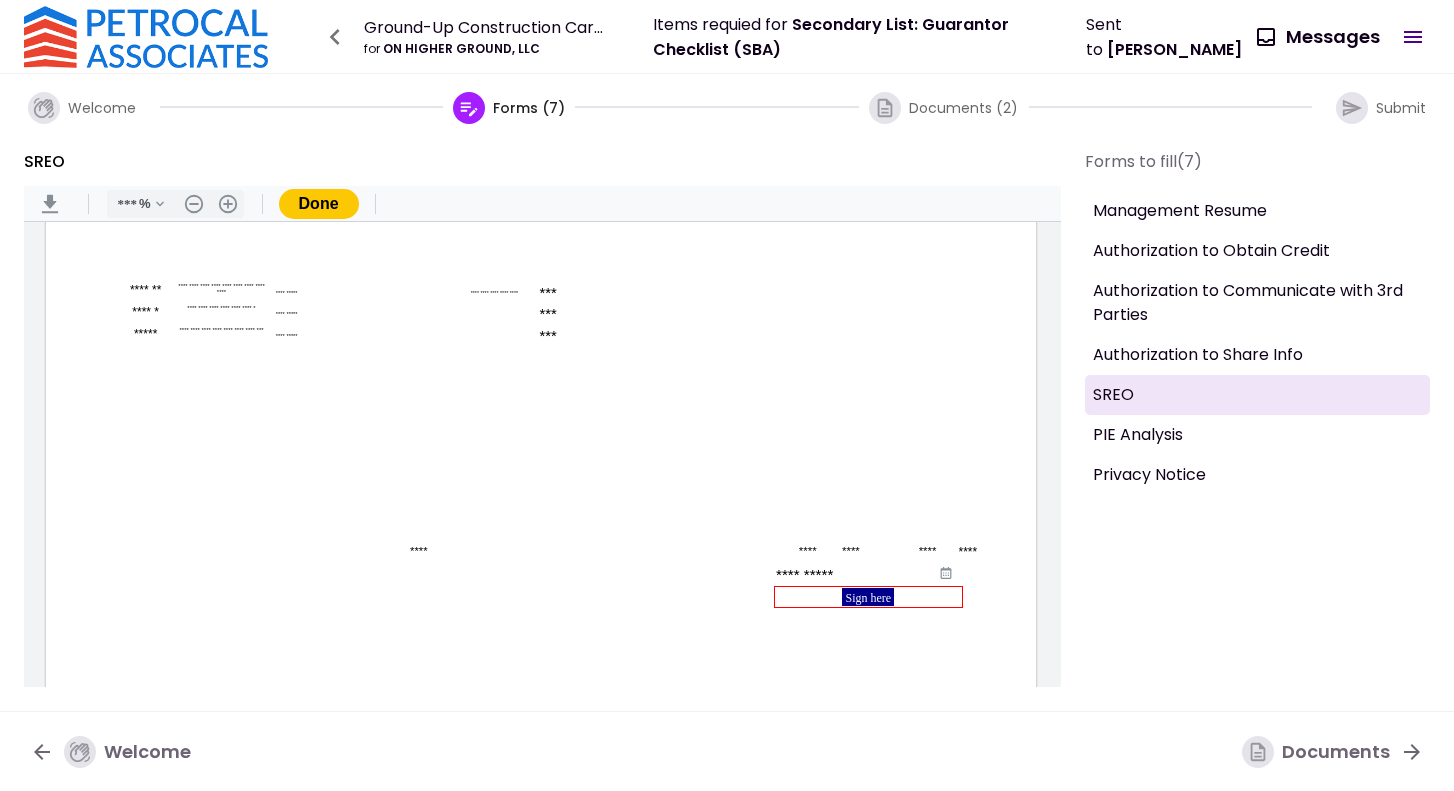 type on "**********" 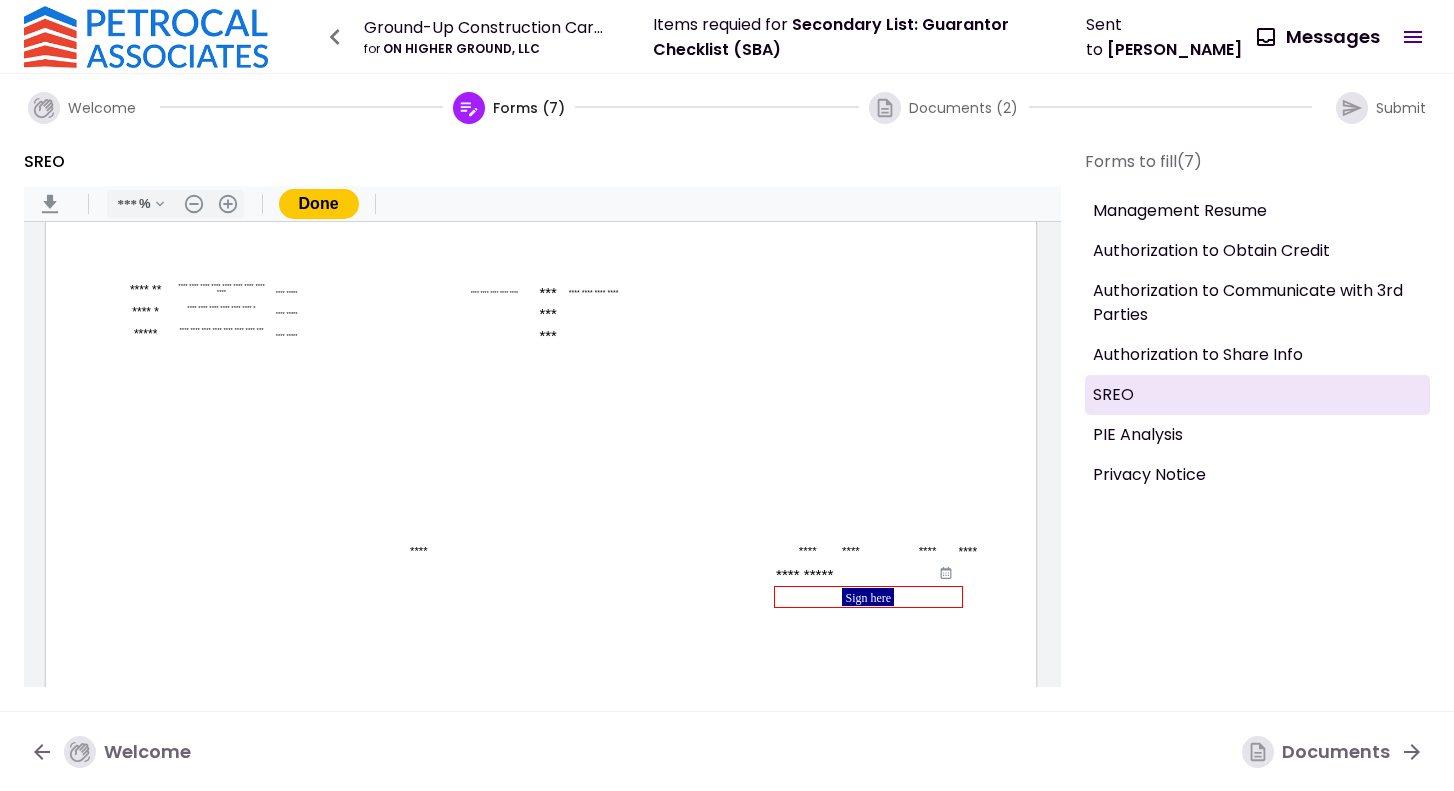 type on "**********" 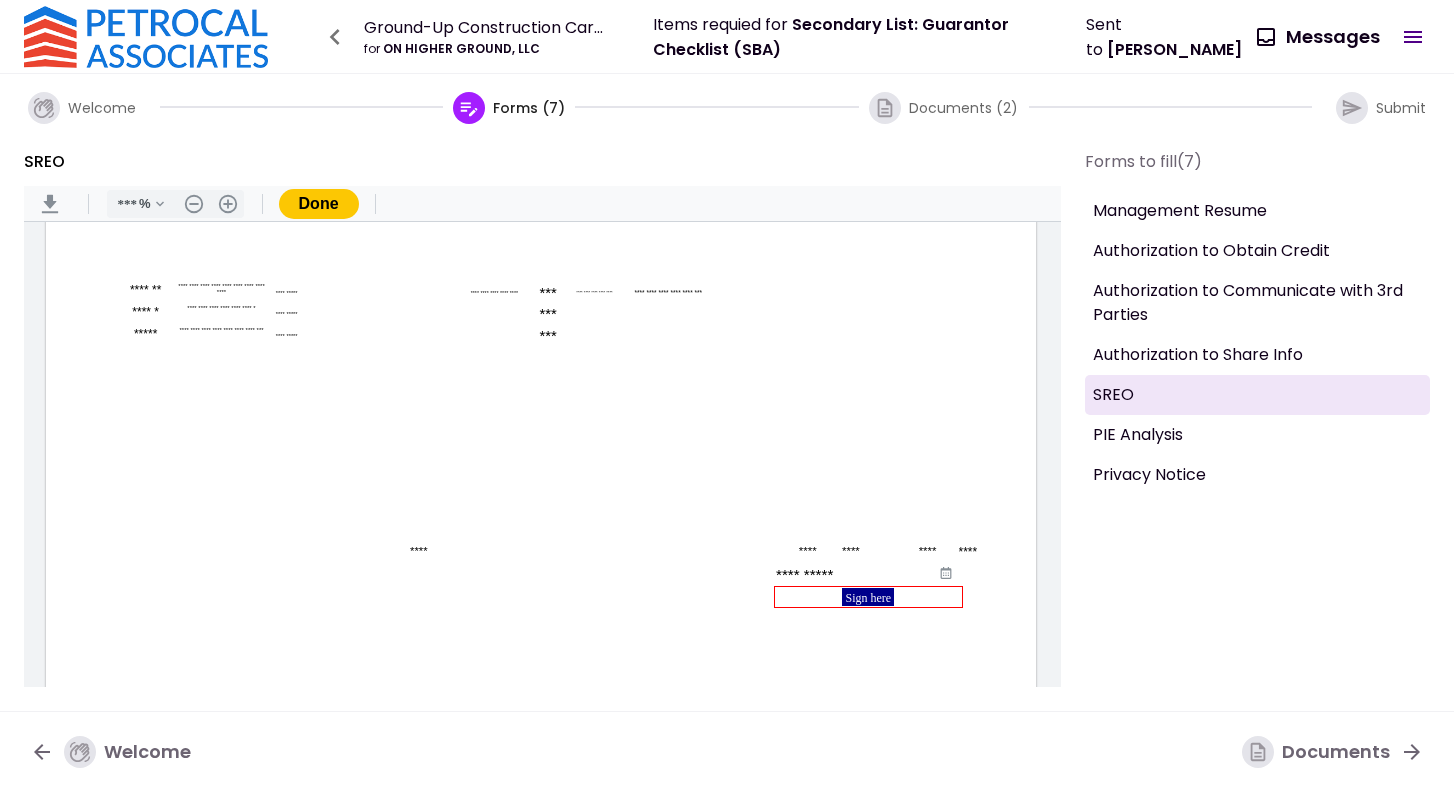 type on "**********" 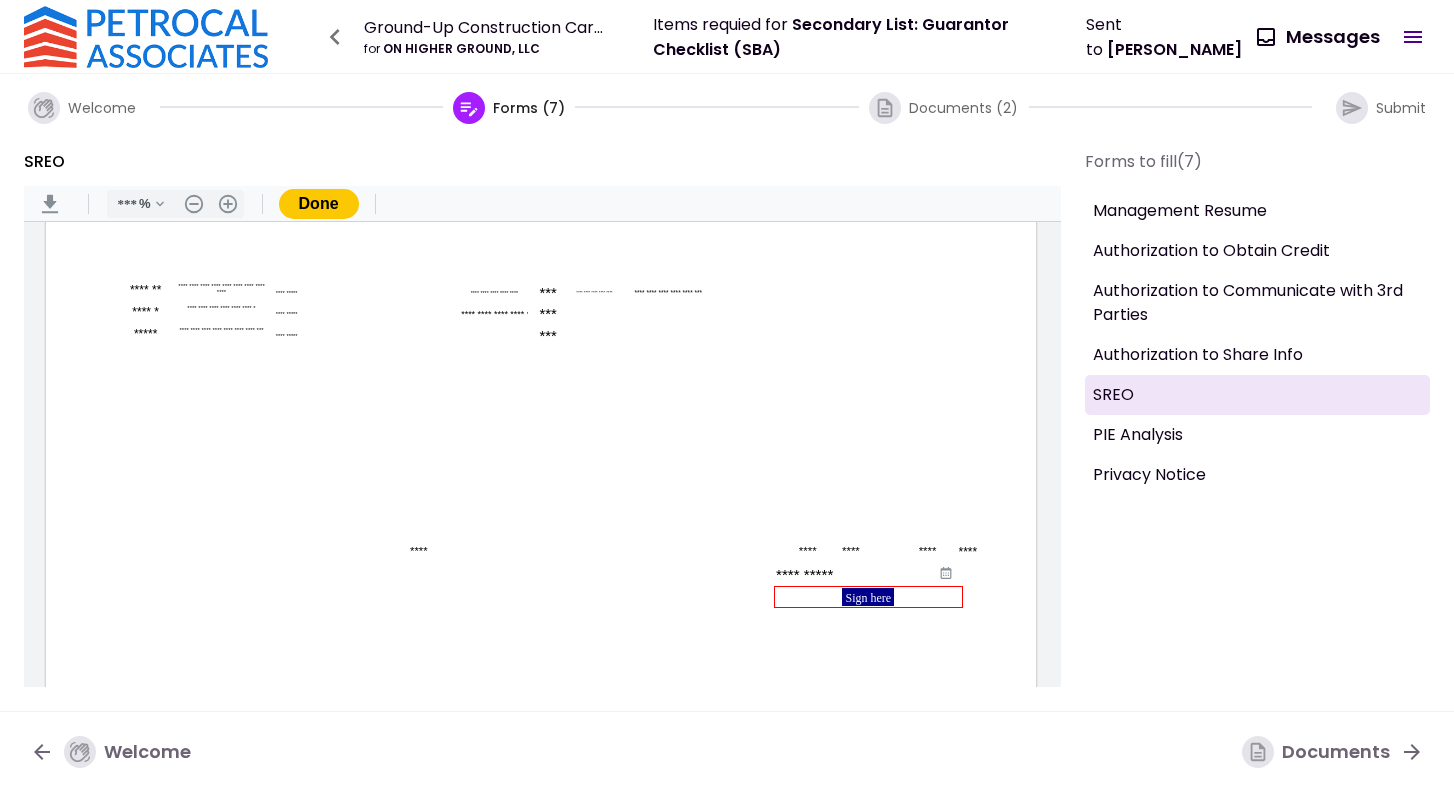 type on "**********" 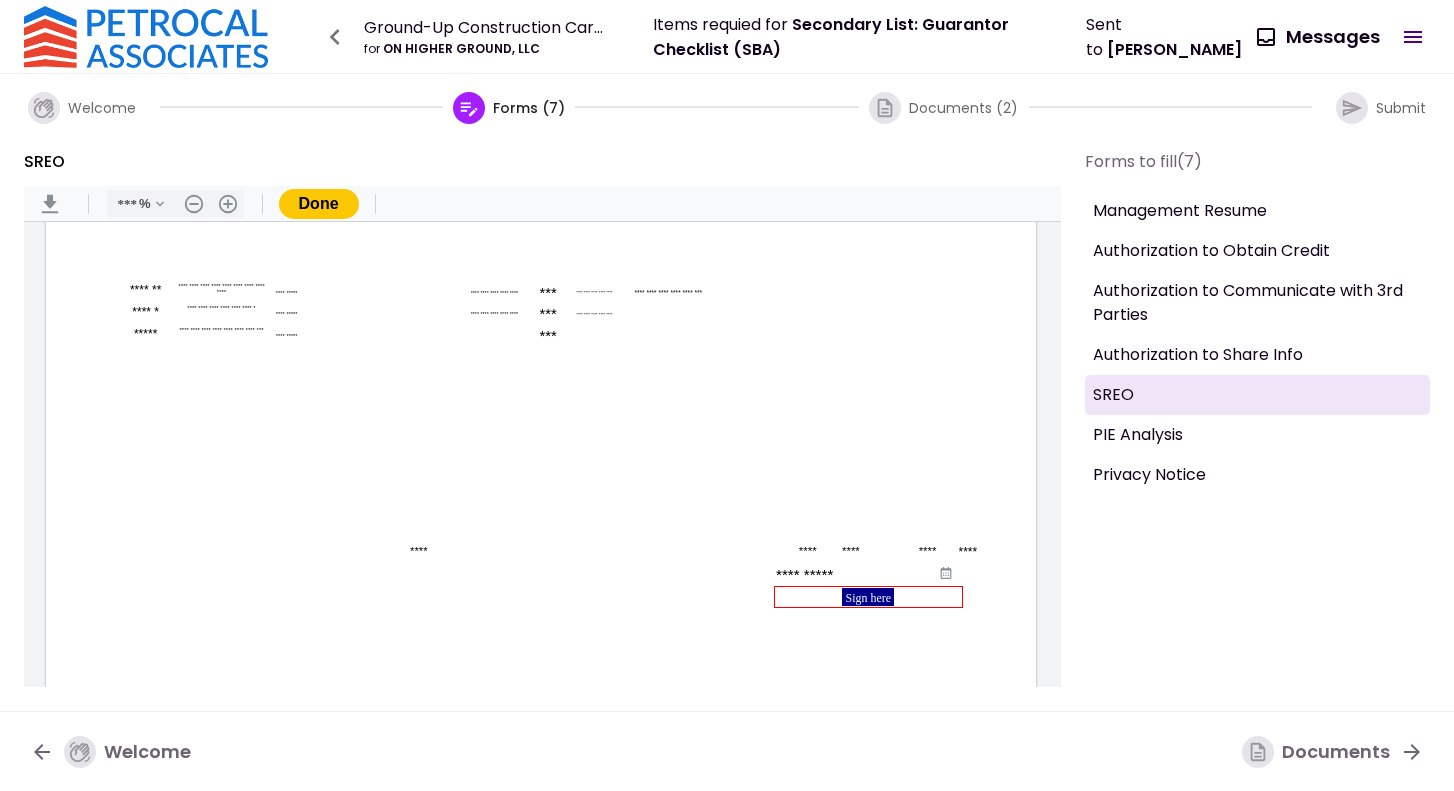 type on "**********" 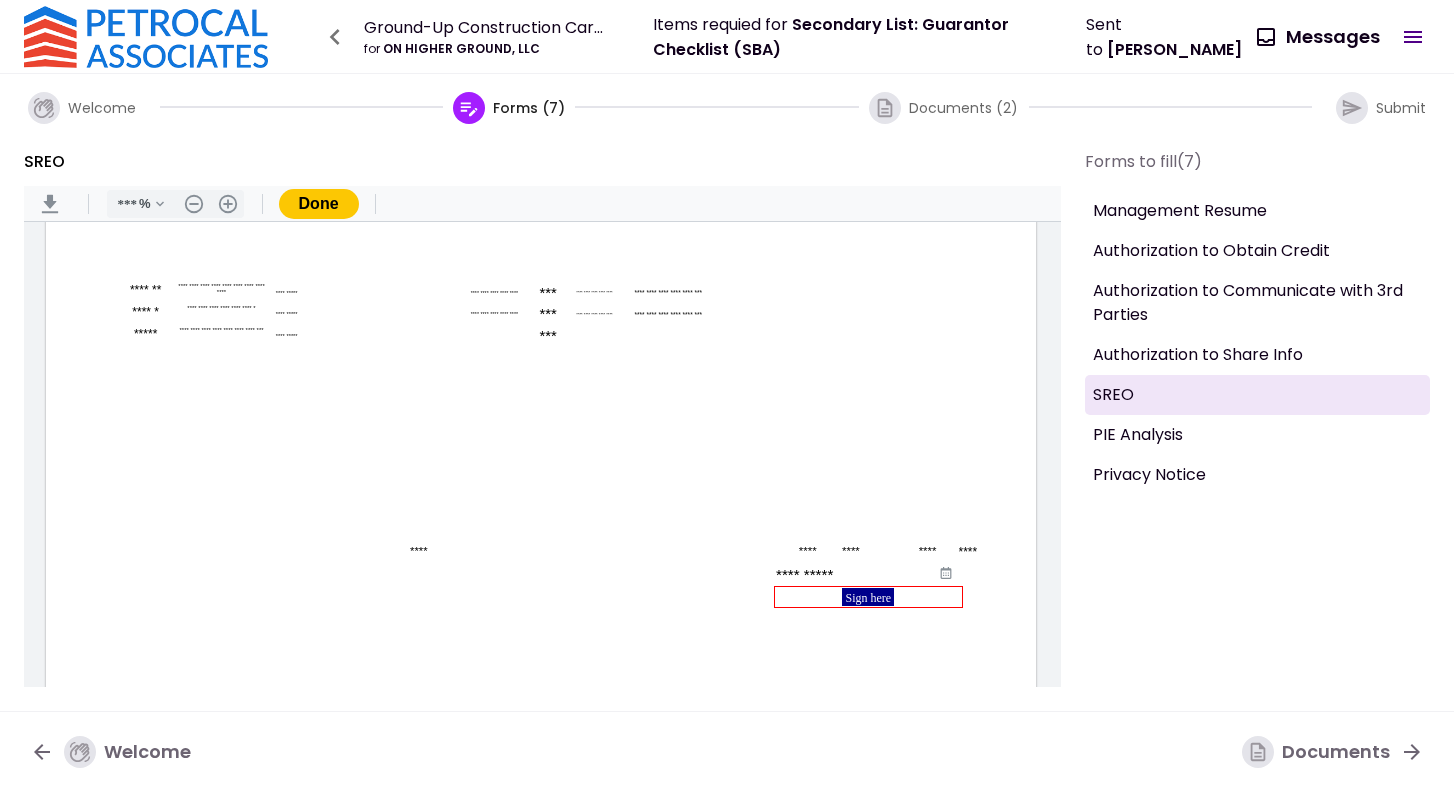 type on "**********" 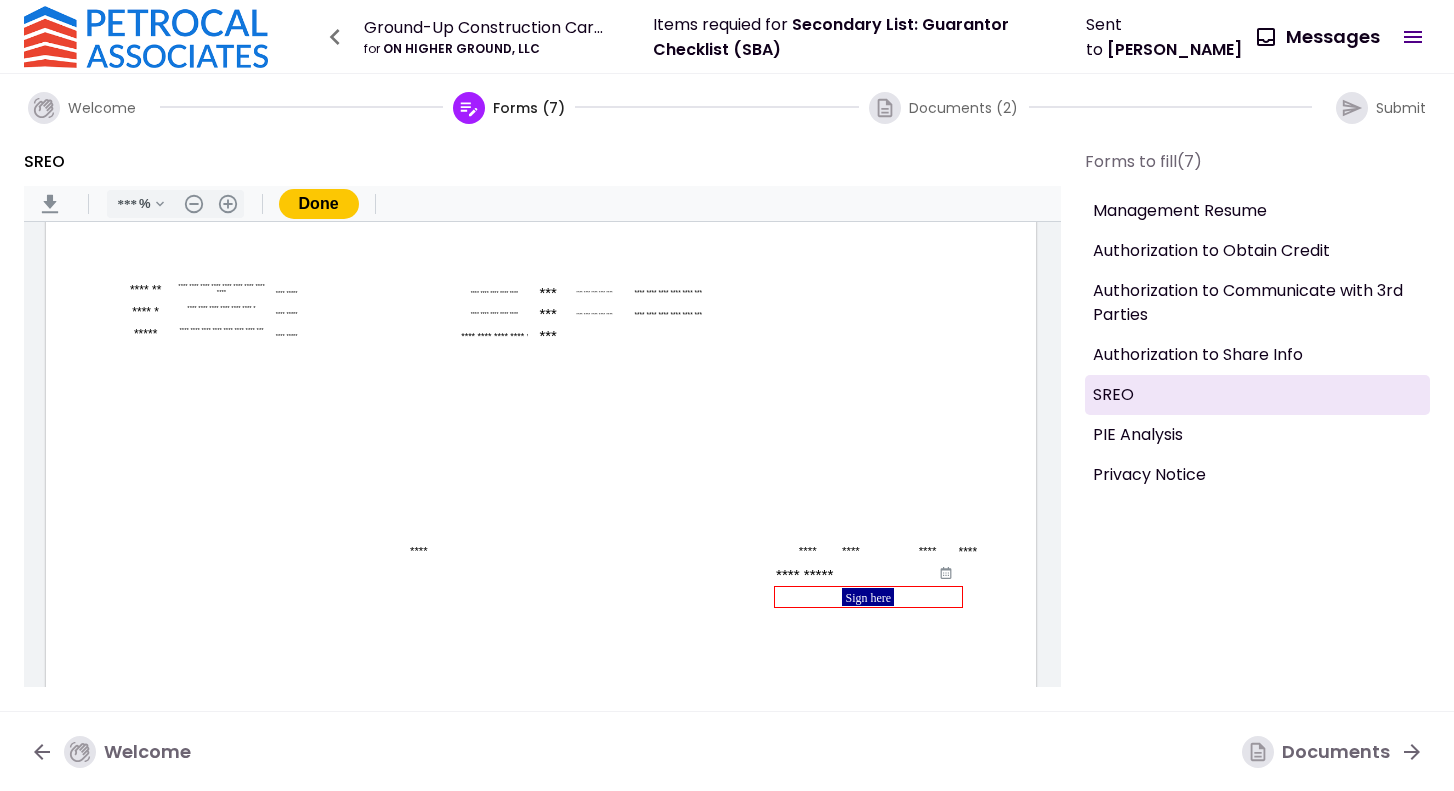 type on "**********" 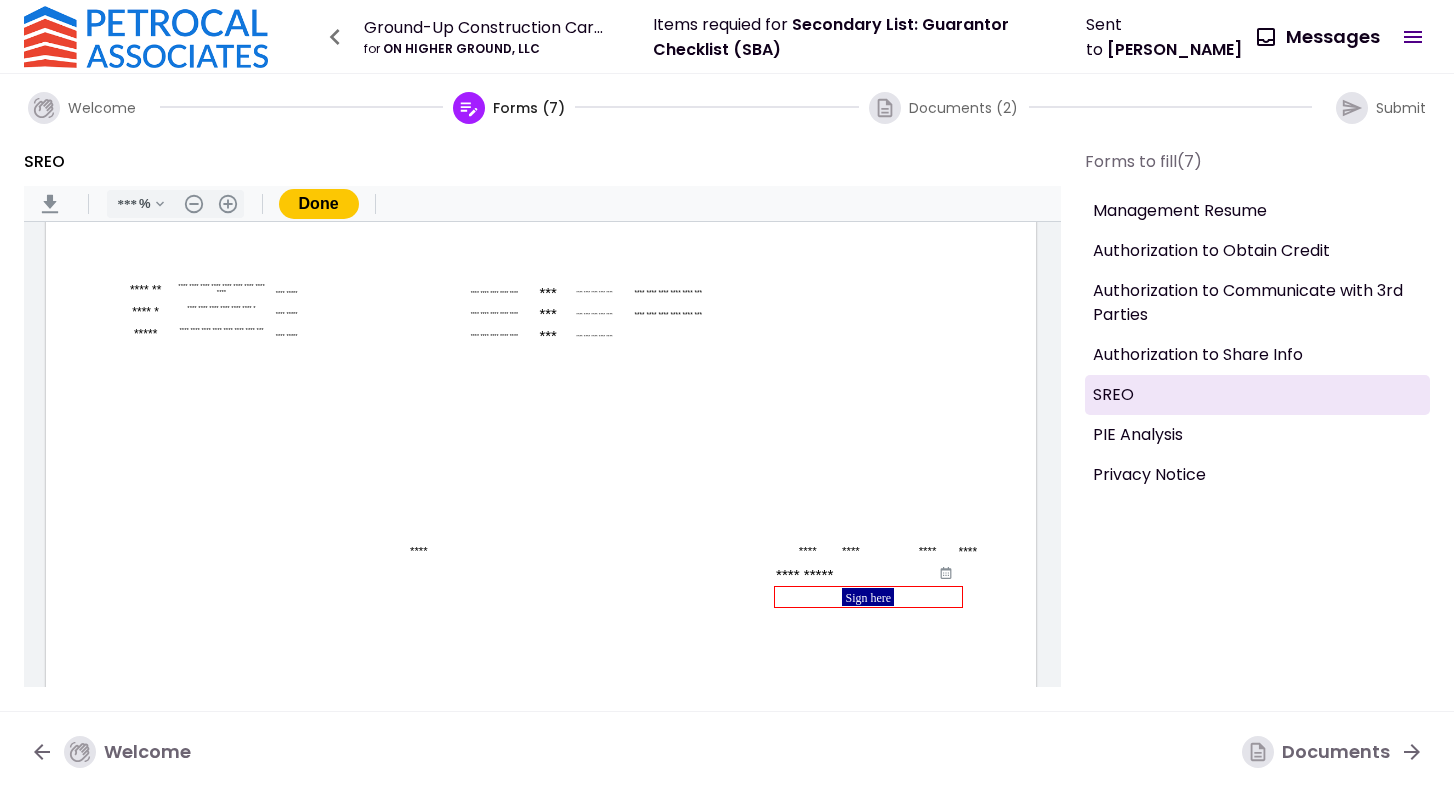 type on "**********" 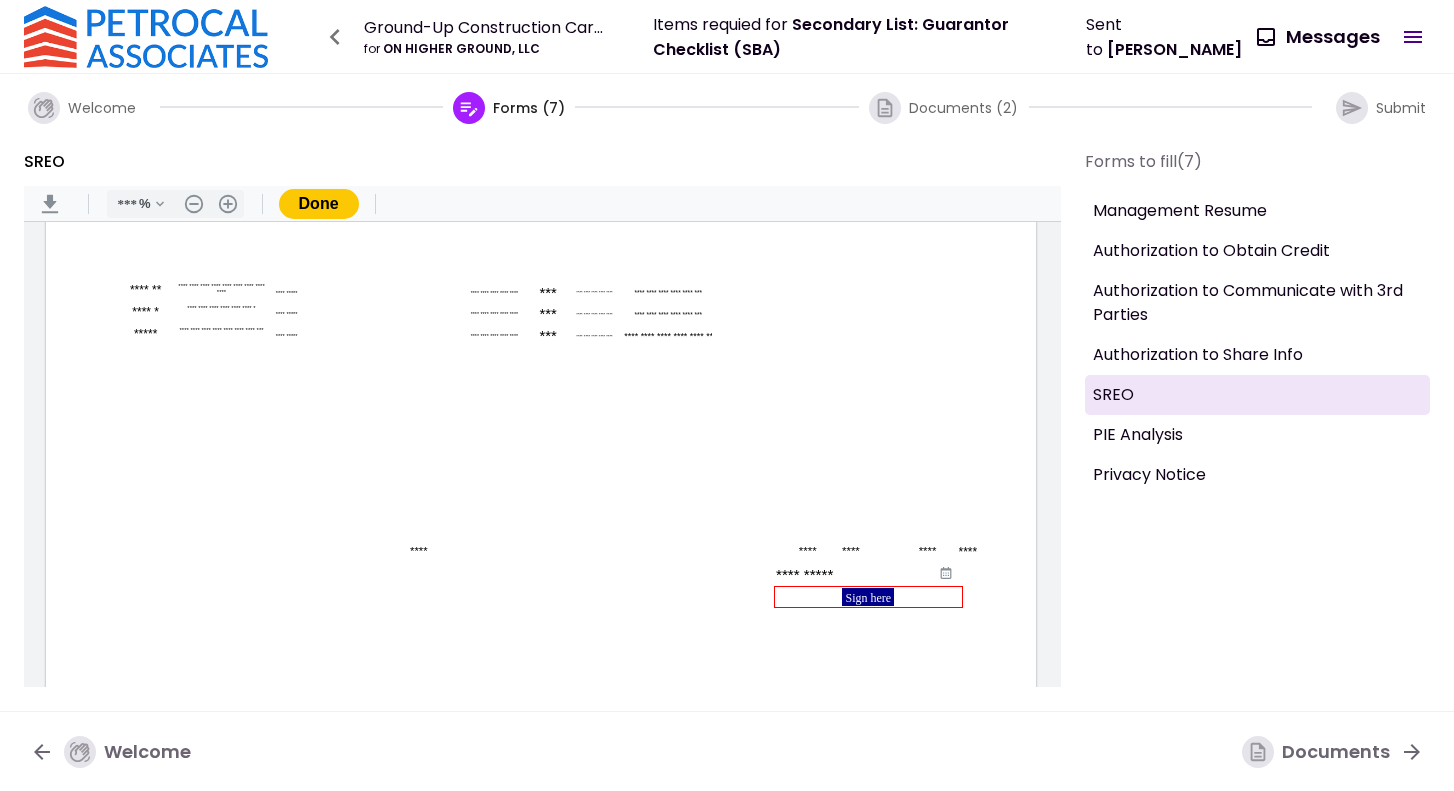 type on "***" 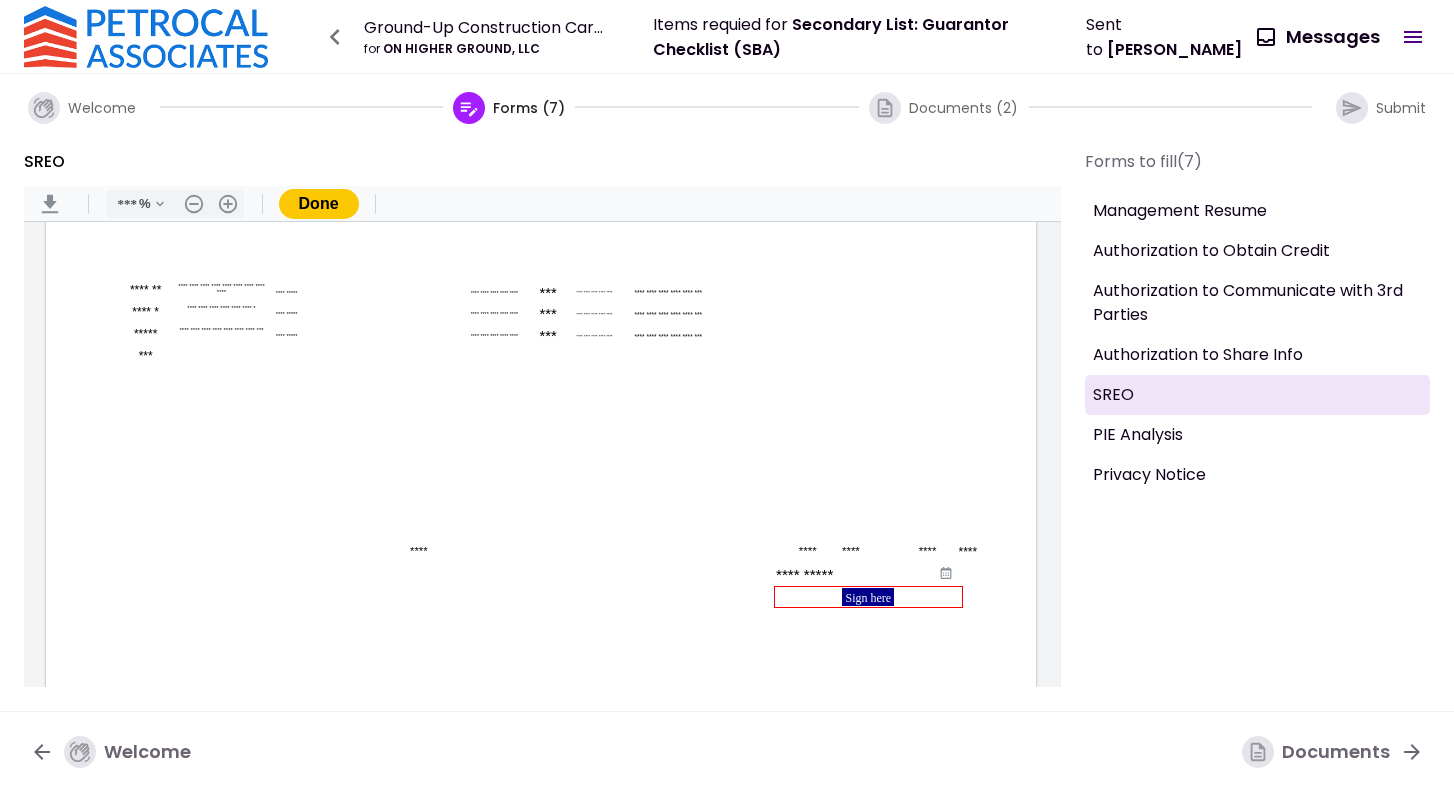 type on "**********" 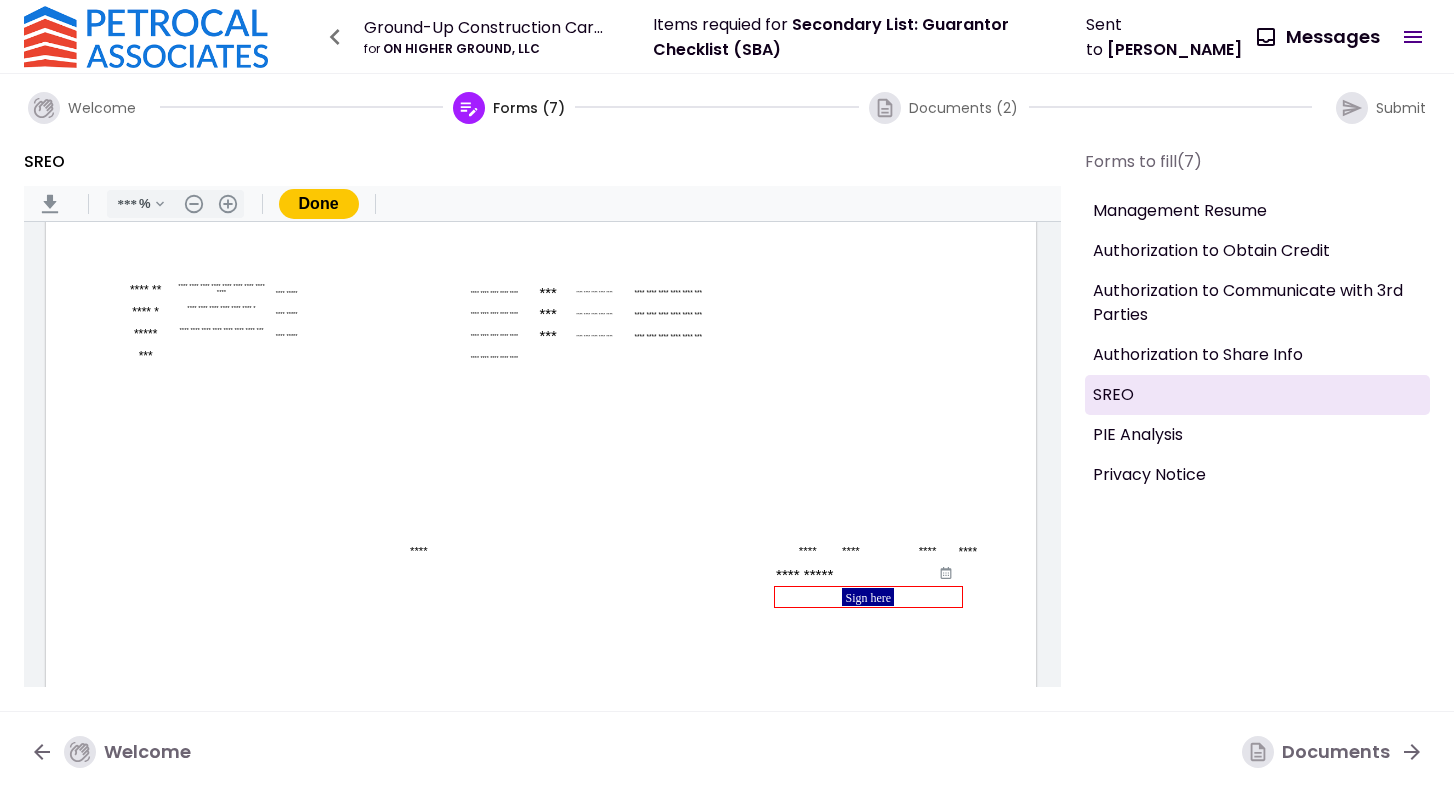 type on "**********" 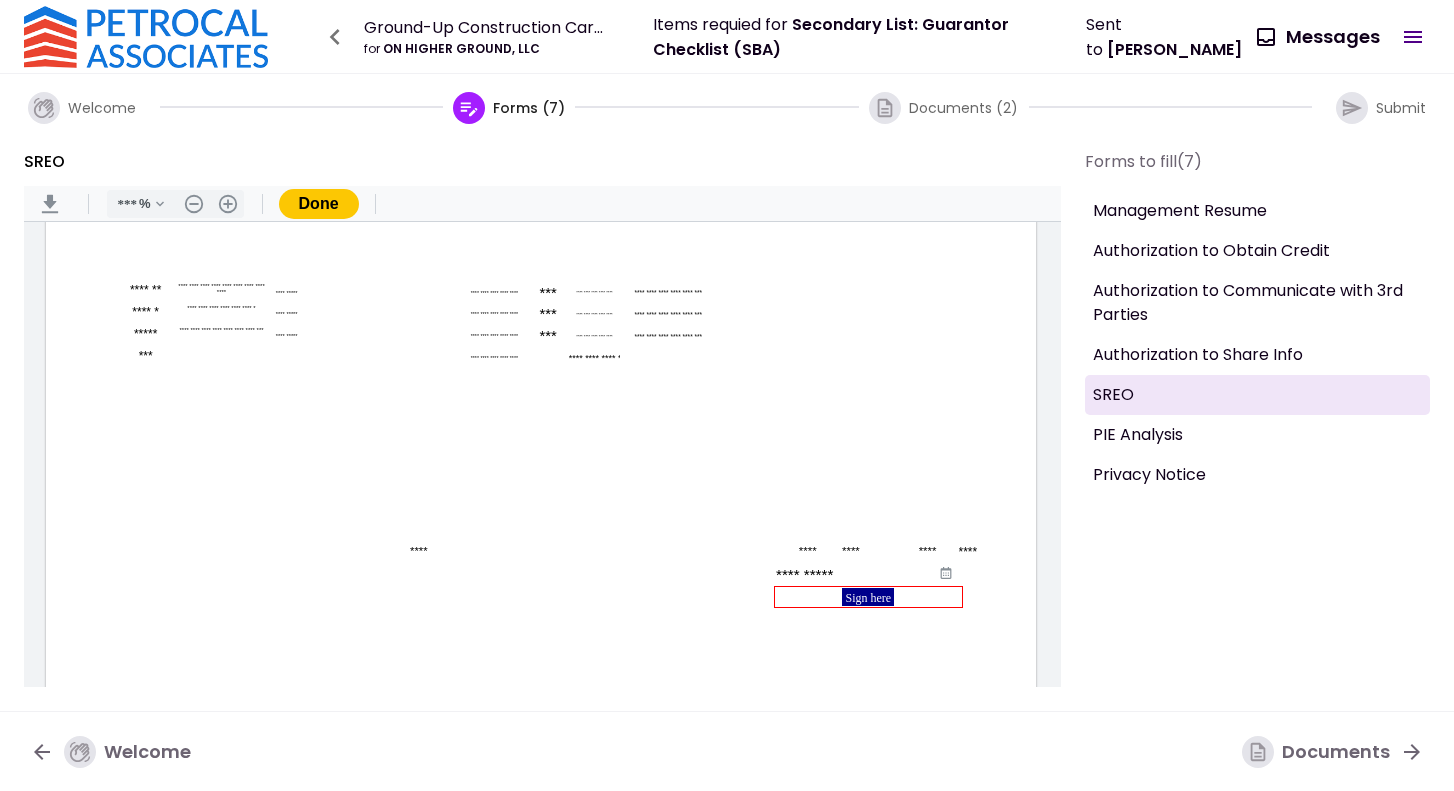 type on "**********" 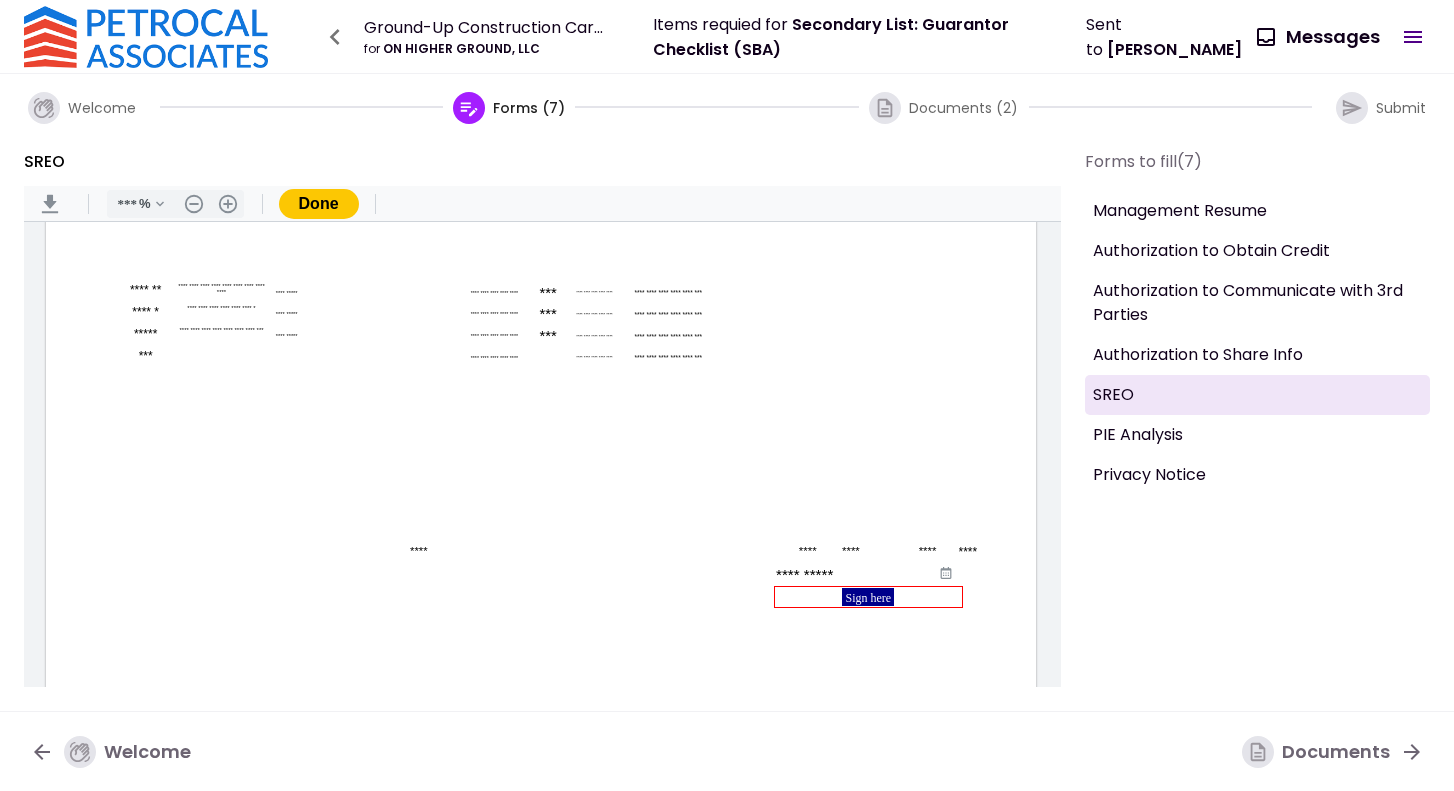 type on "***" 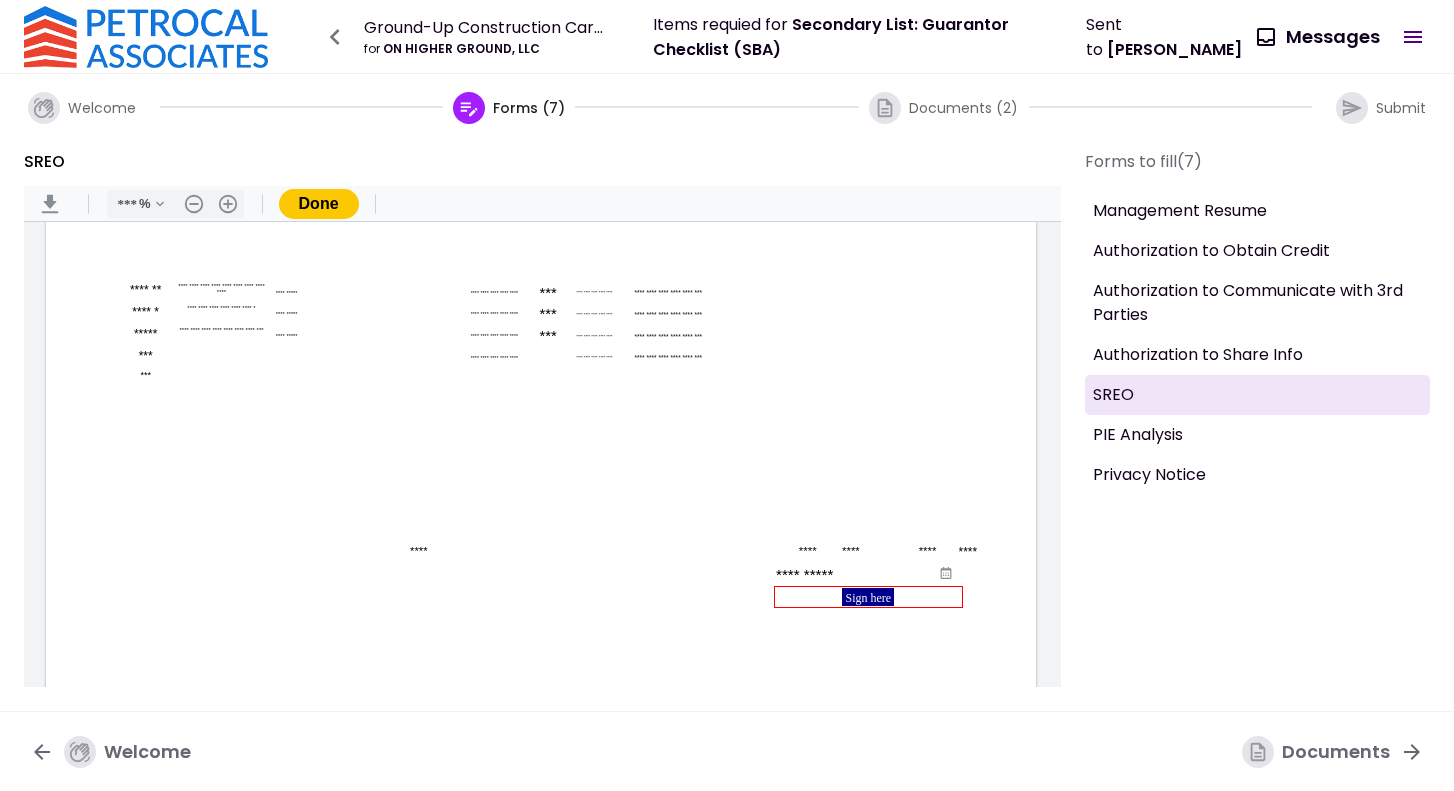 type on "**********" 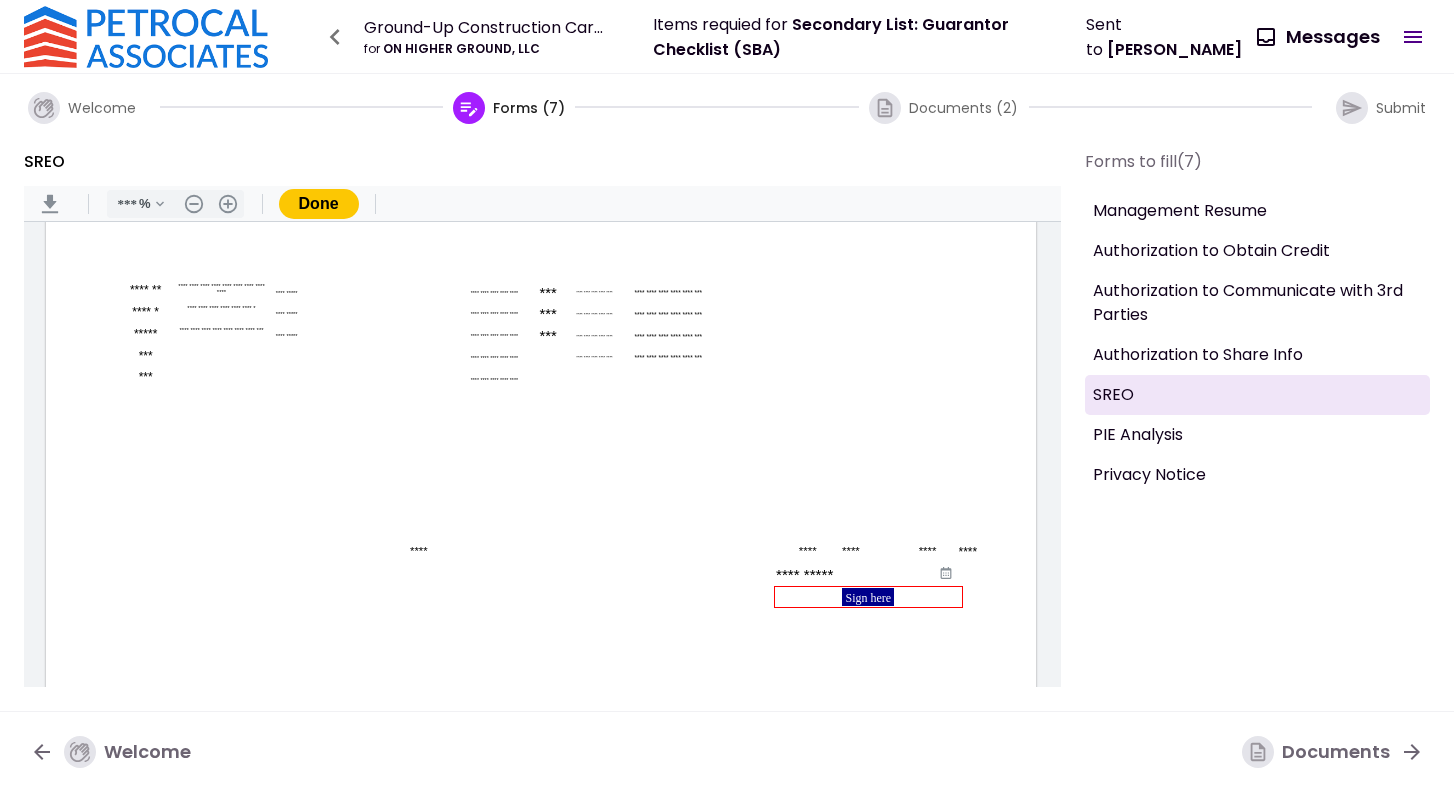 type on "**********" 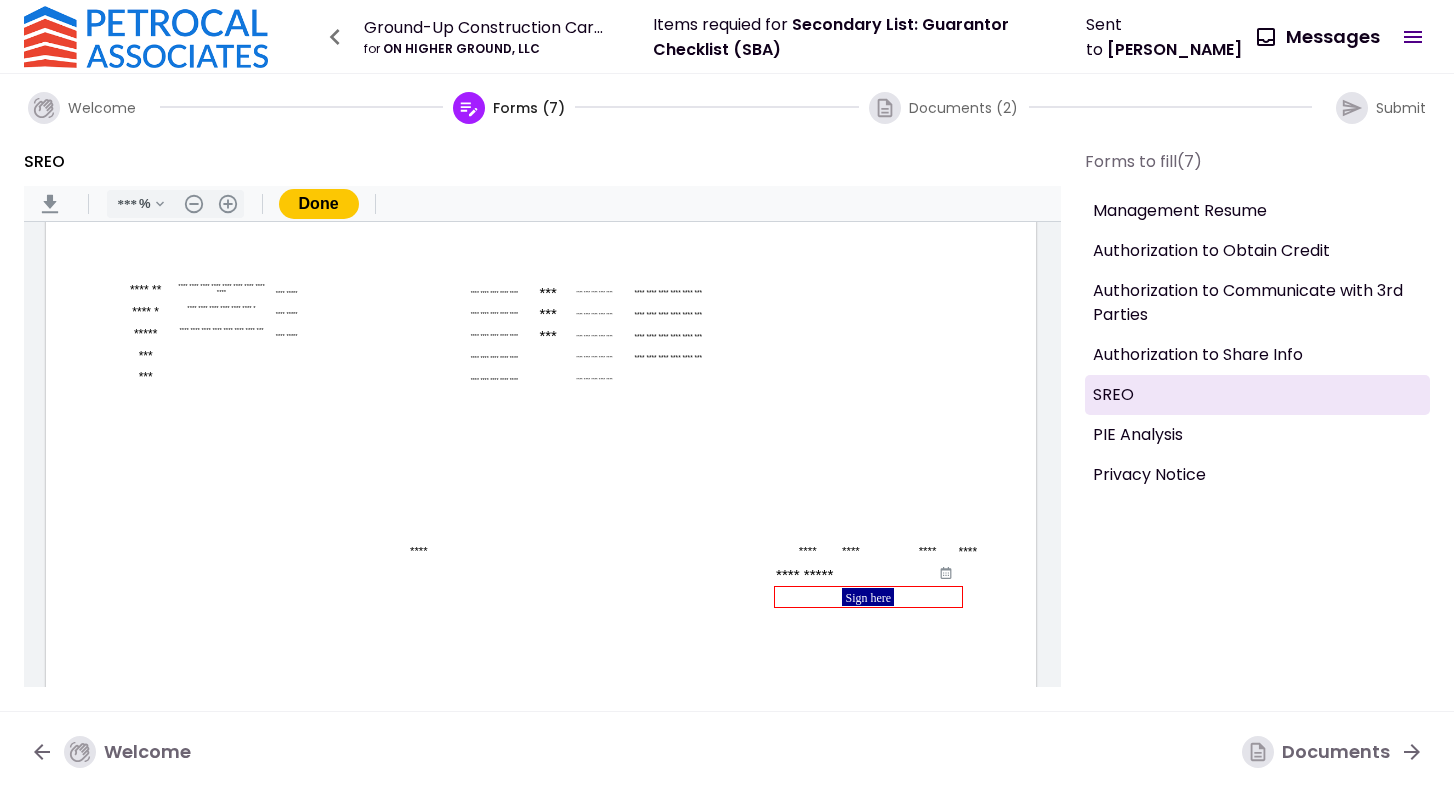 type on "**********" 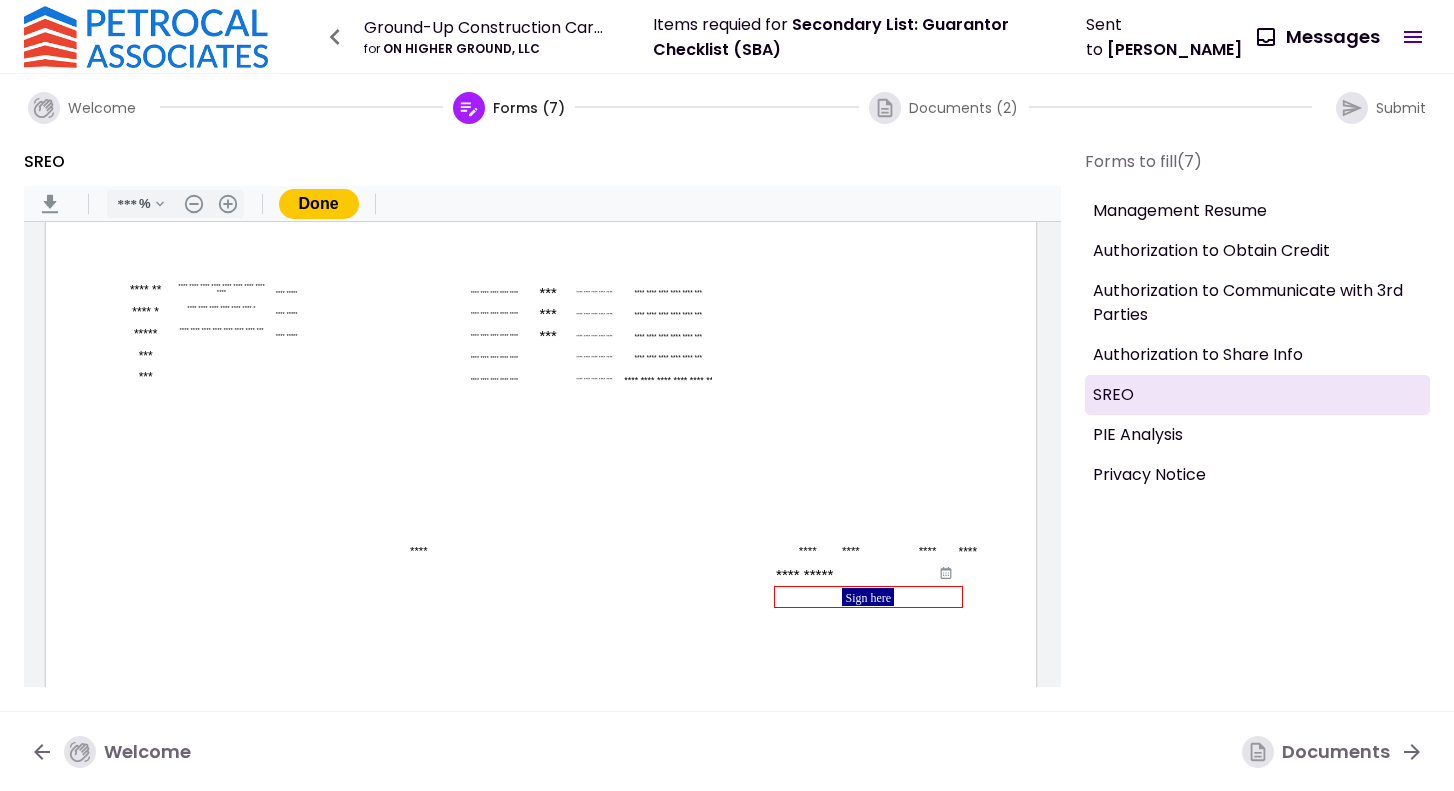 type on "***" 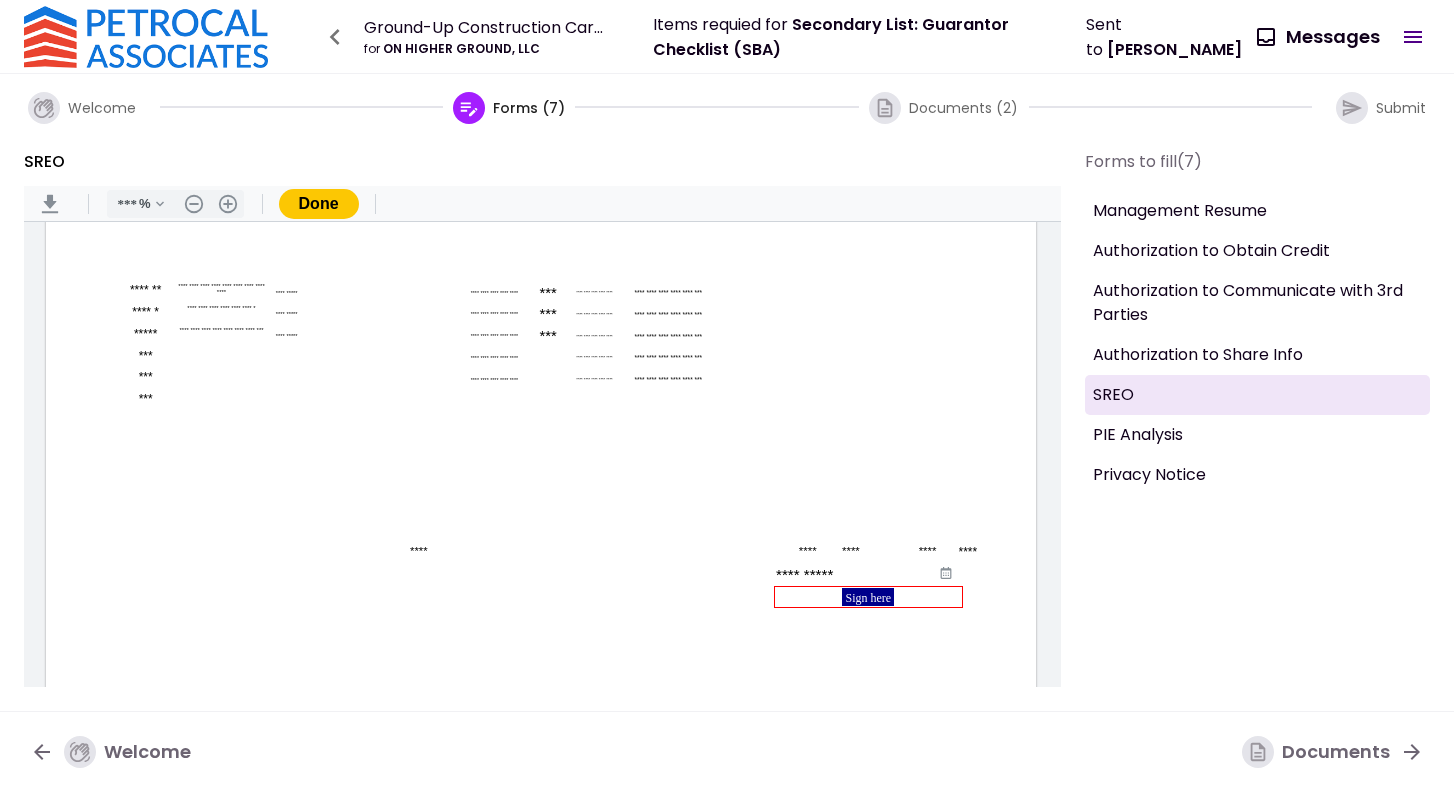 type on "**********" 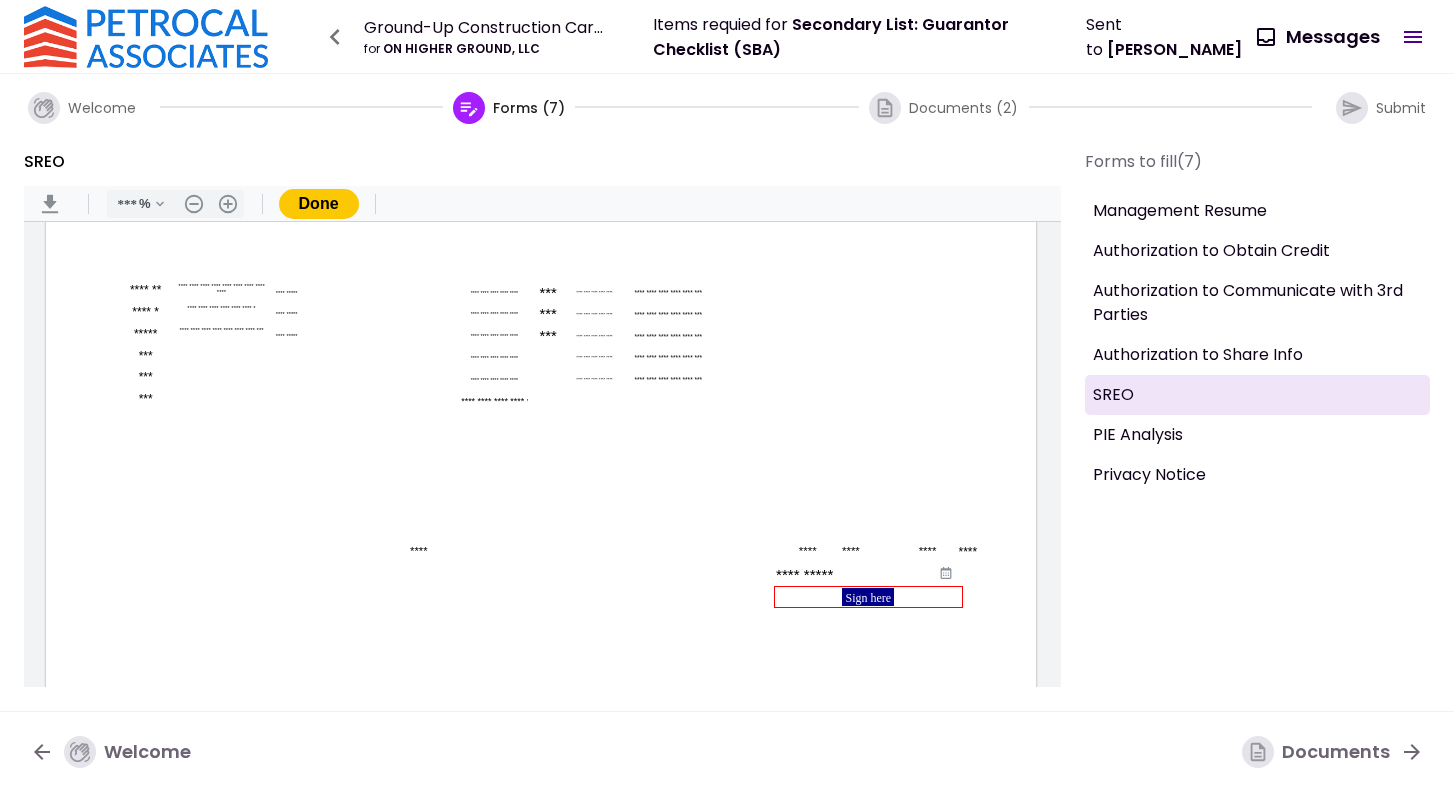 type on "**********" 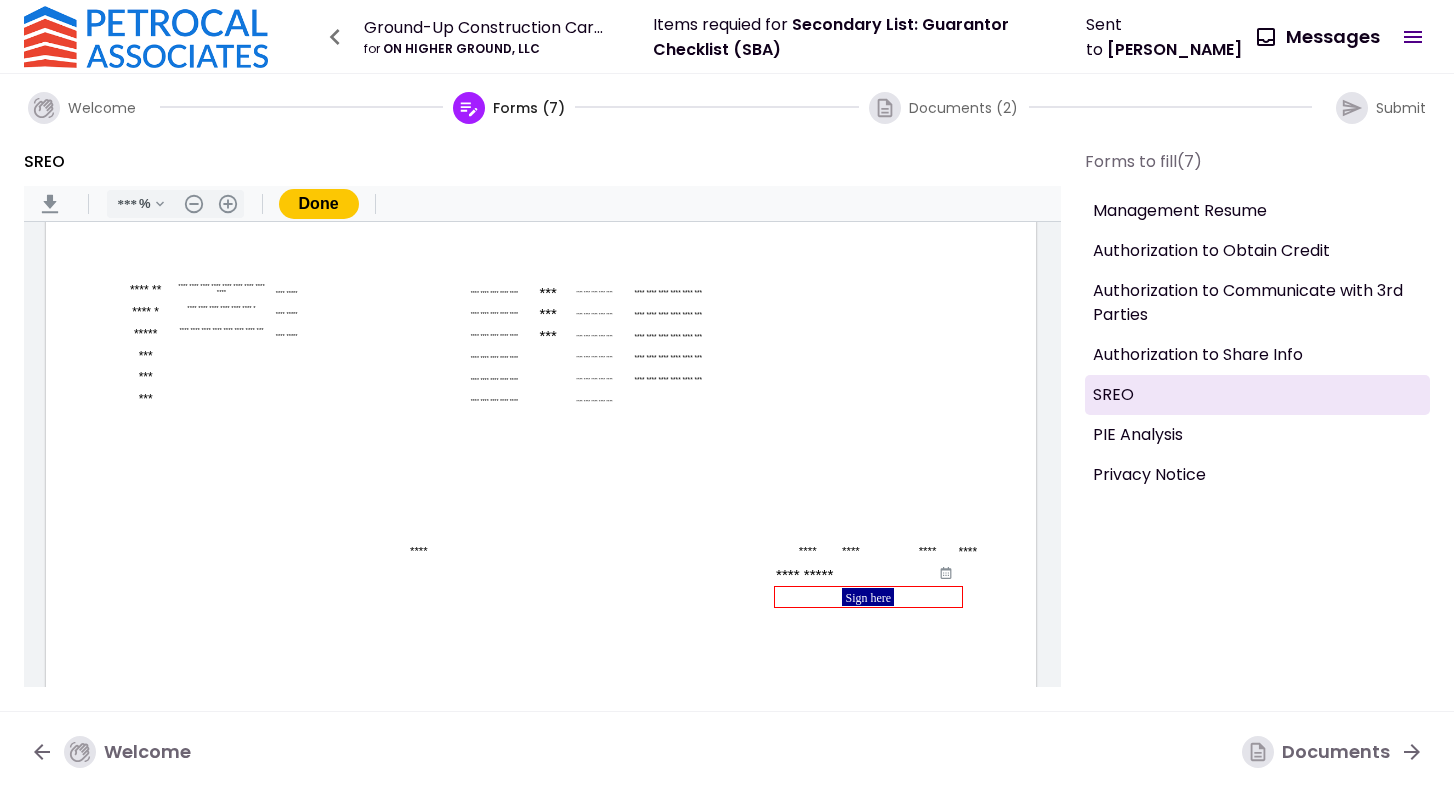 type on "**********" 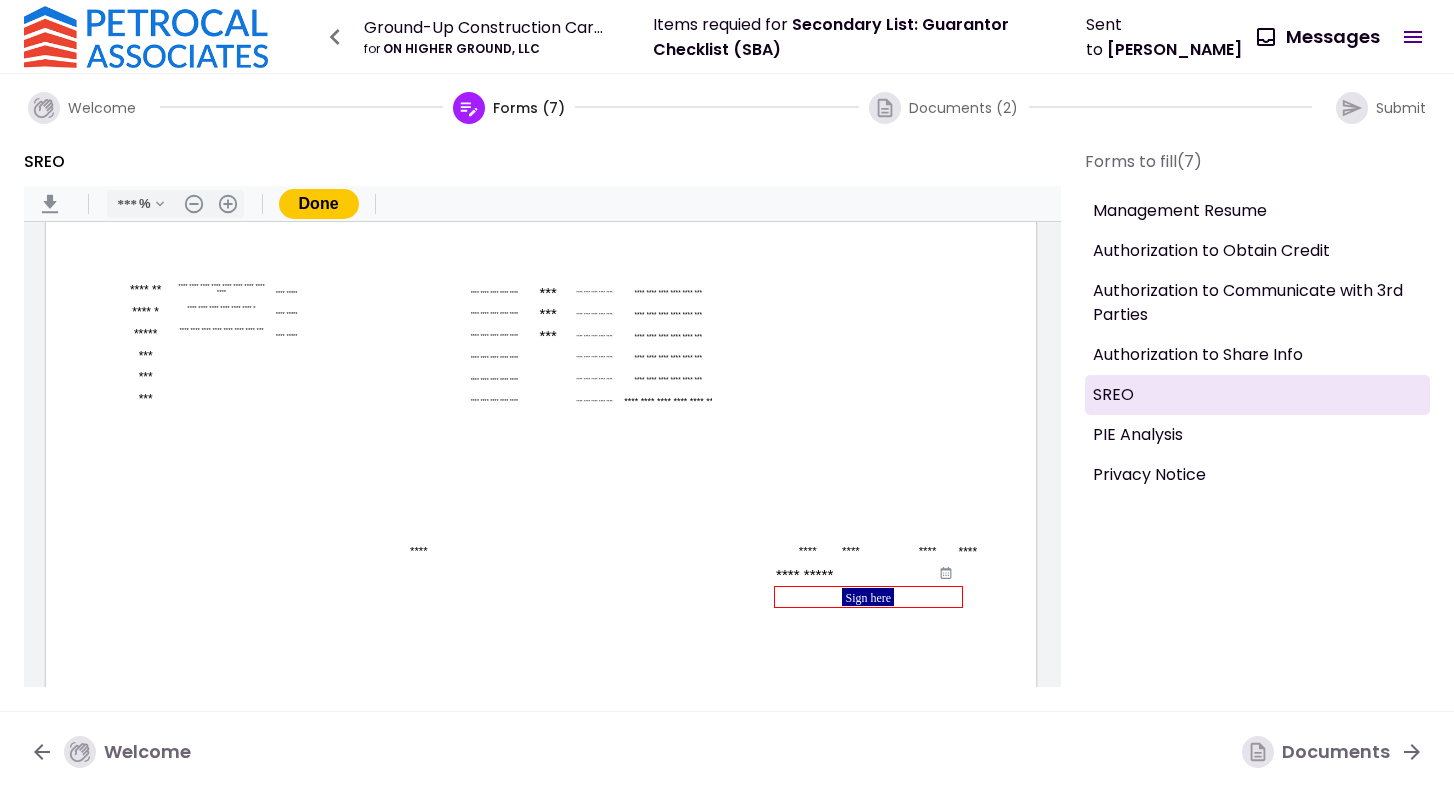 type on "***" 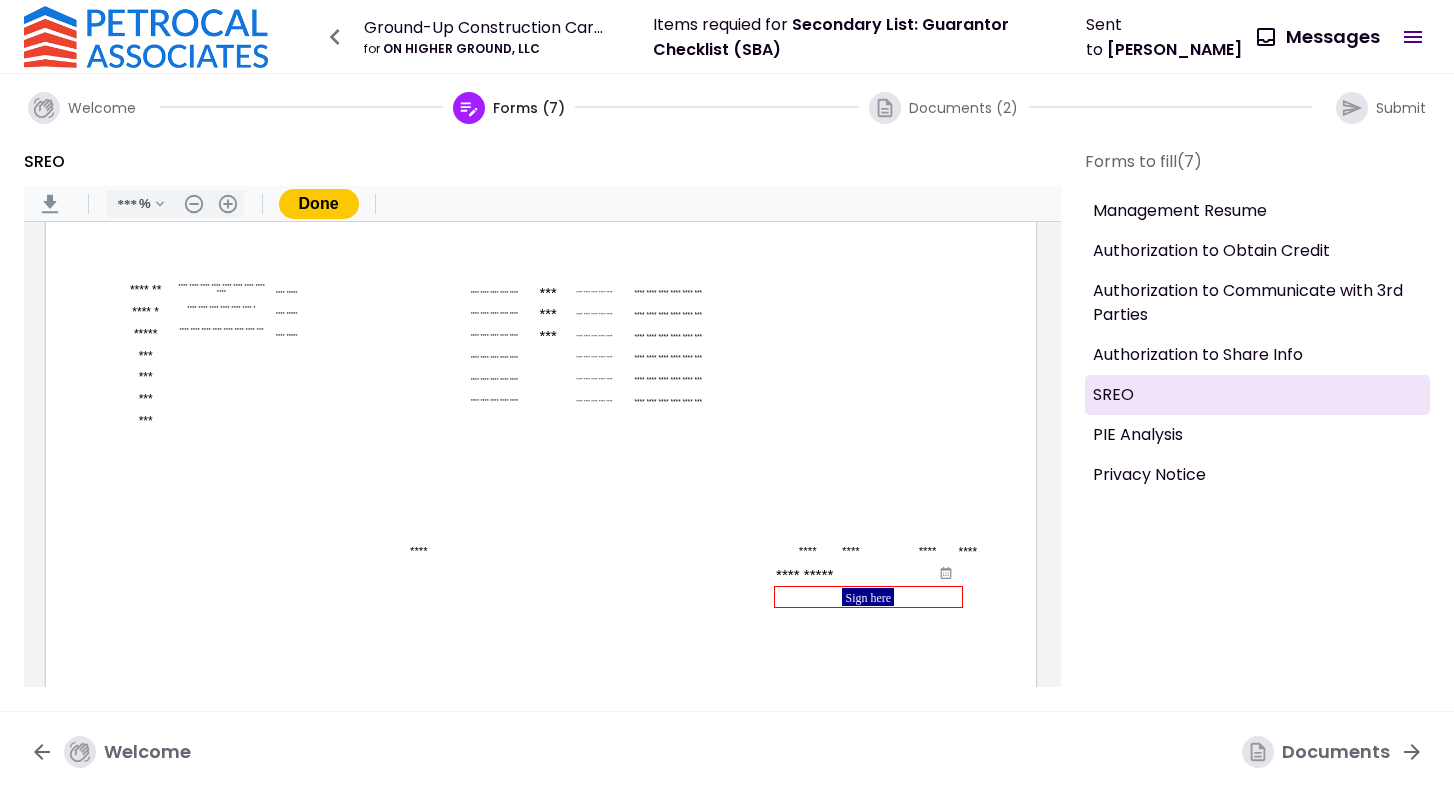 type on "**********" 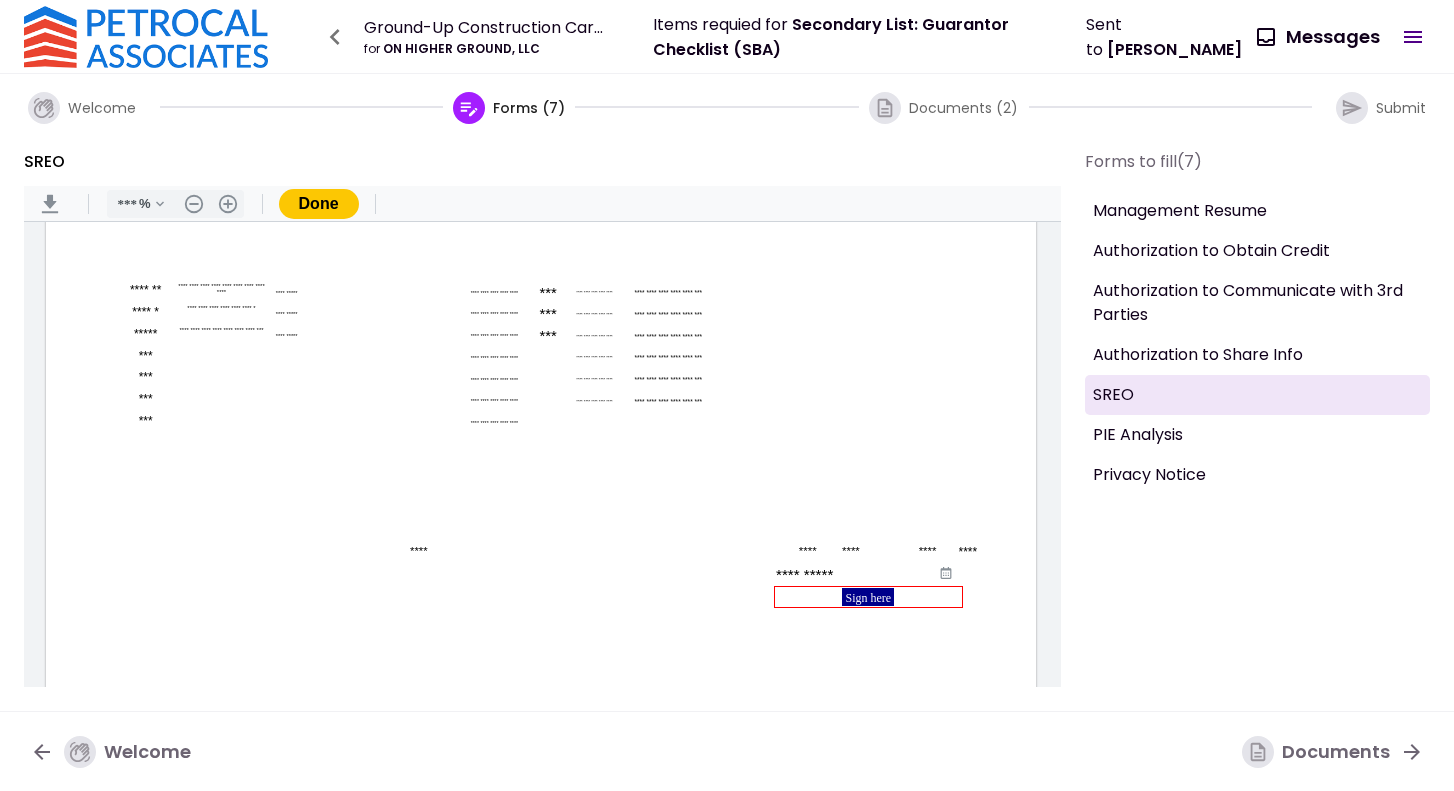 type on "**********" 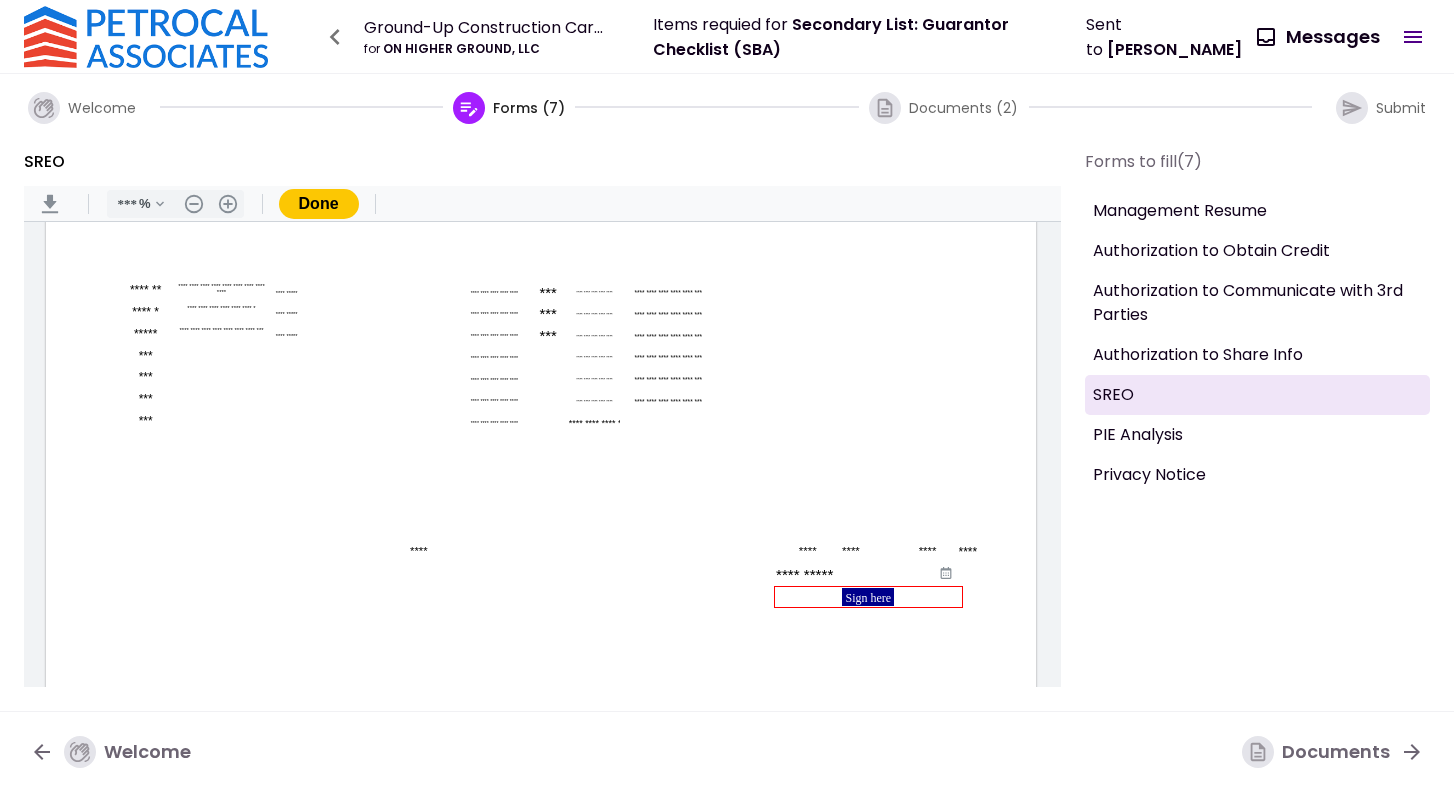 type on "**********" 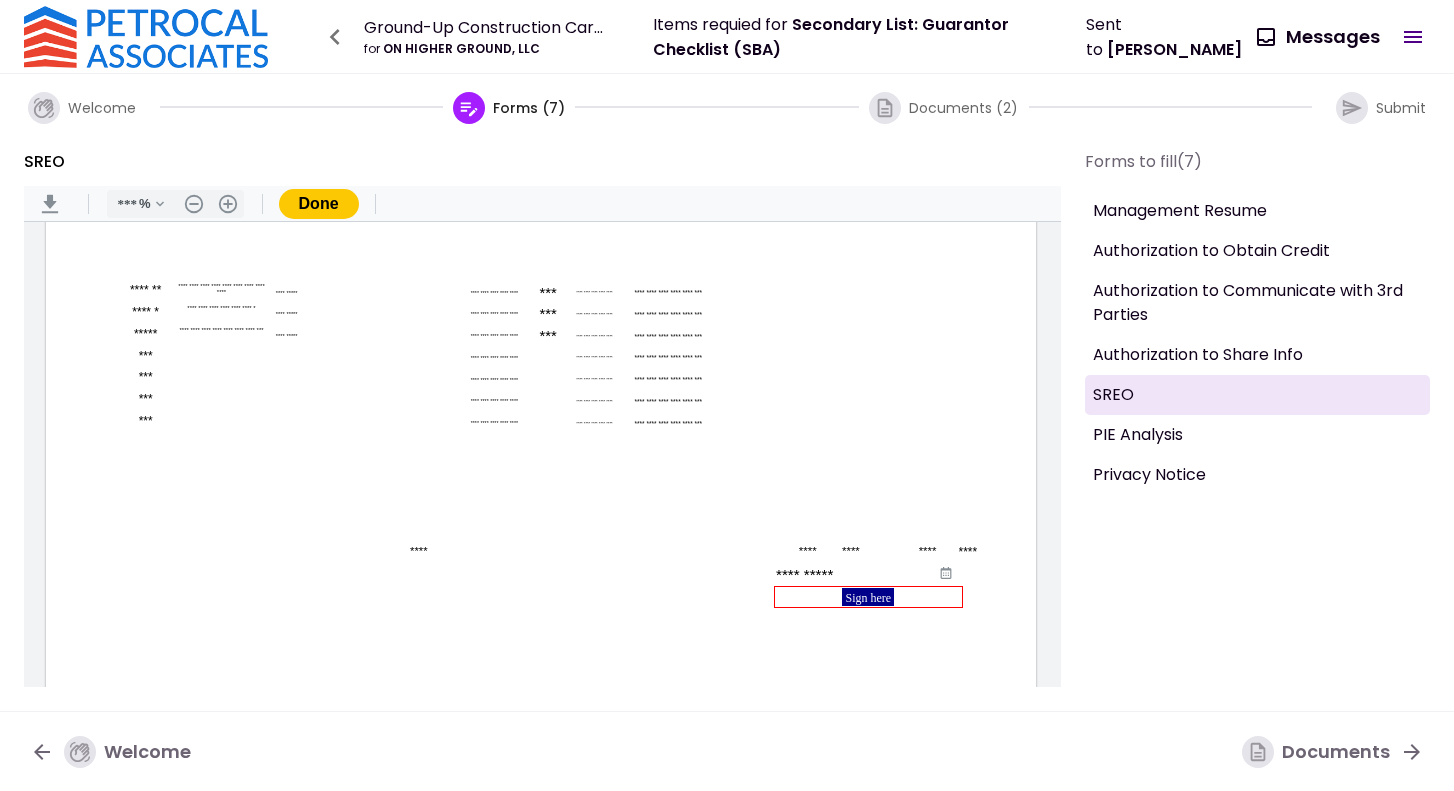 type on "***" 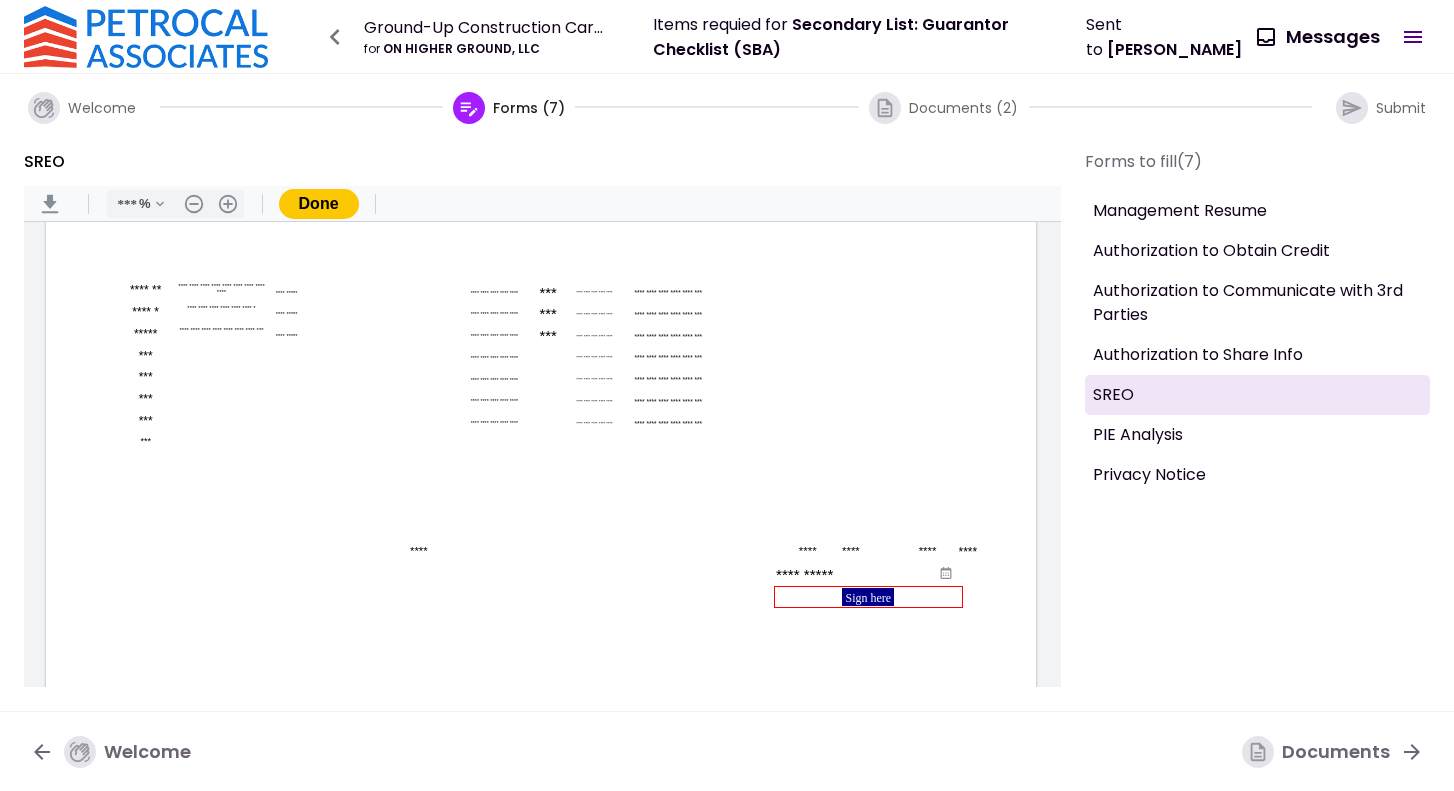 type on "**********" 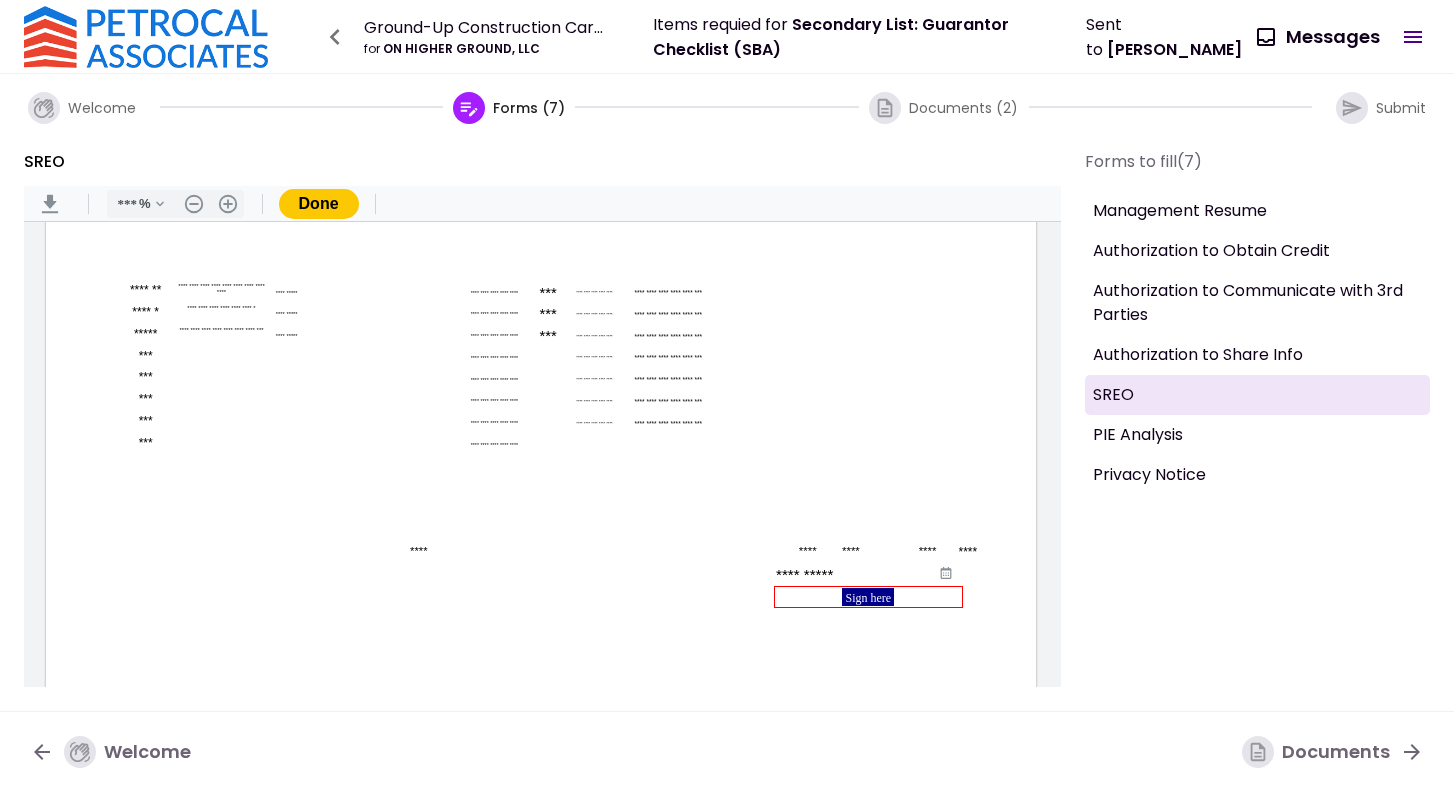 type on "**********" 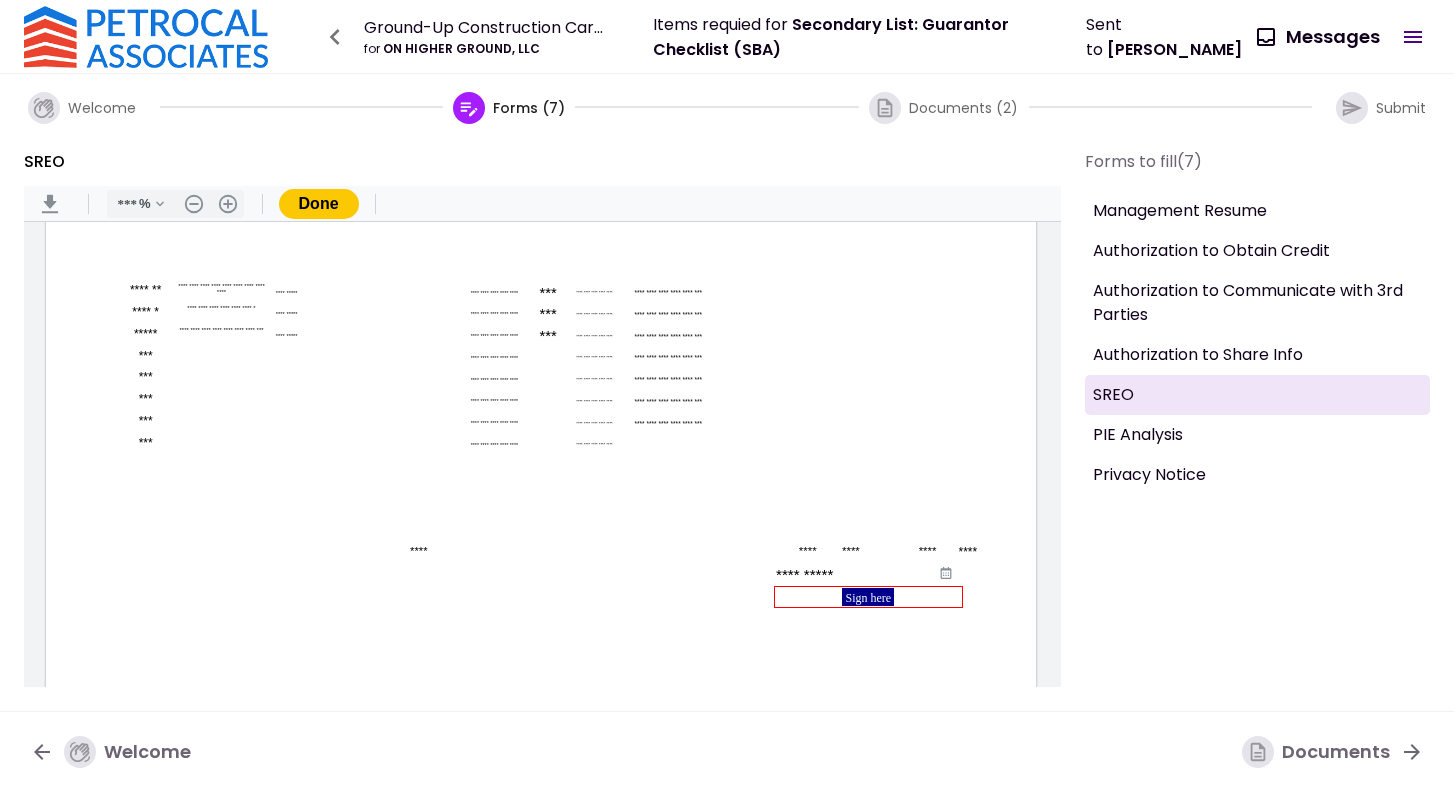 type on "**********" 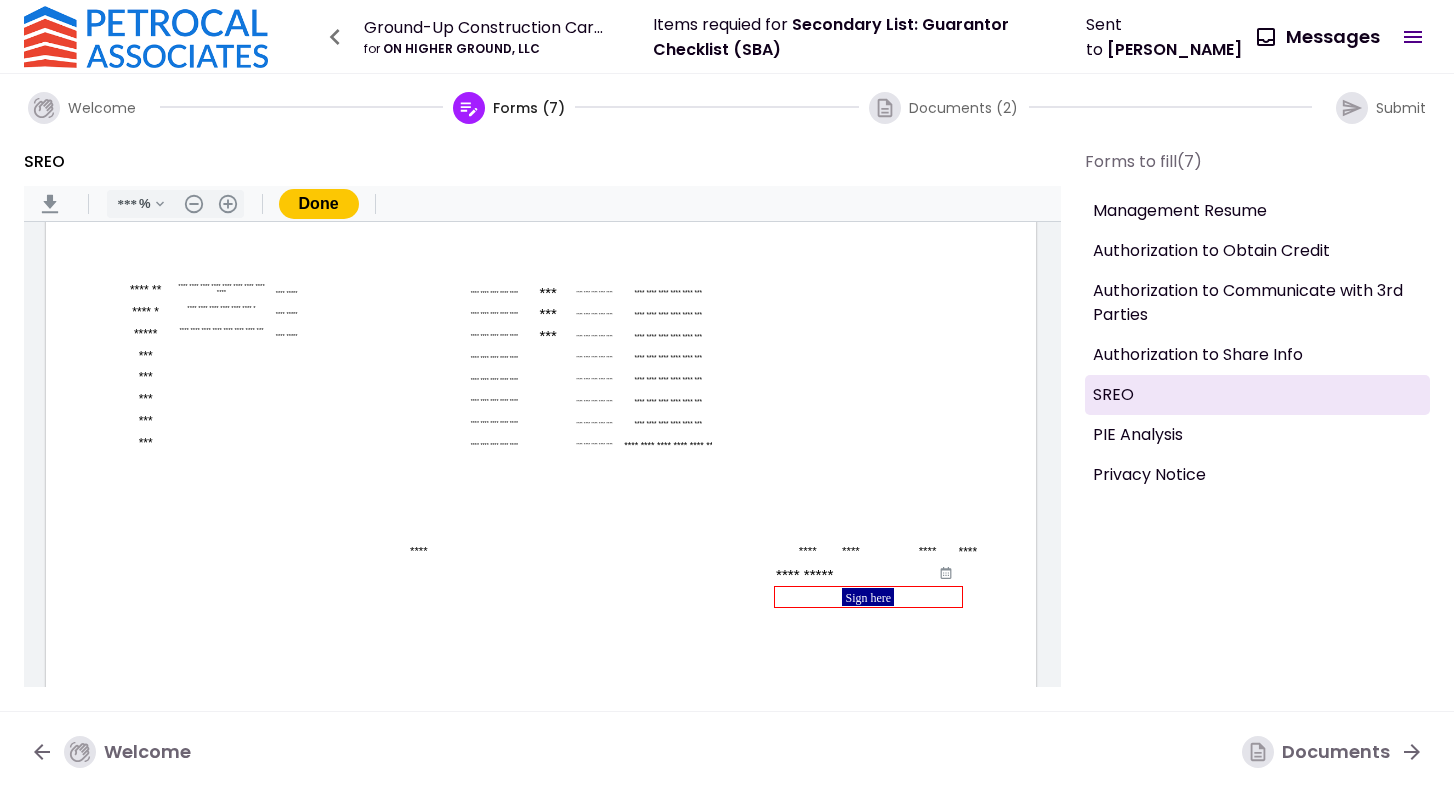 type on "***" 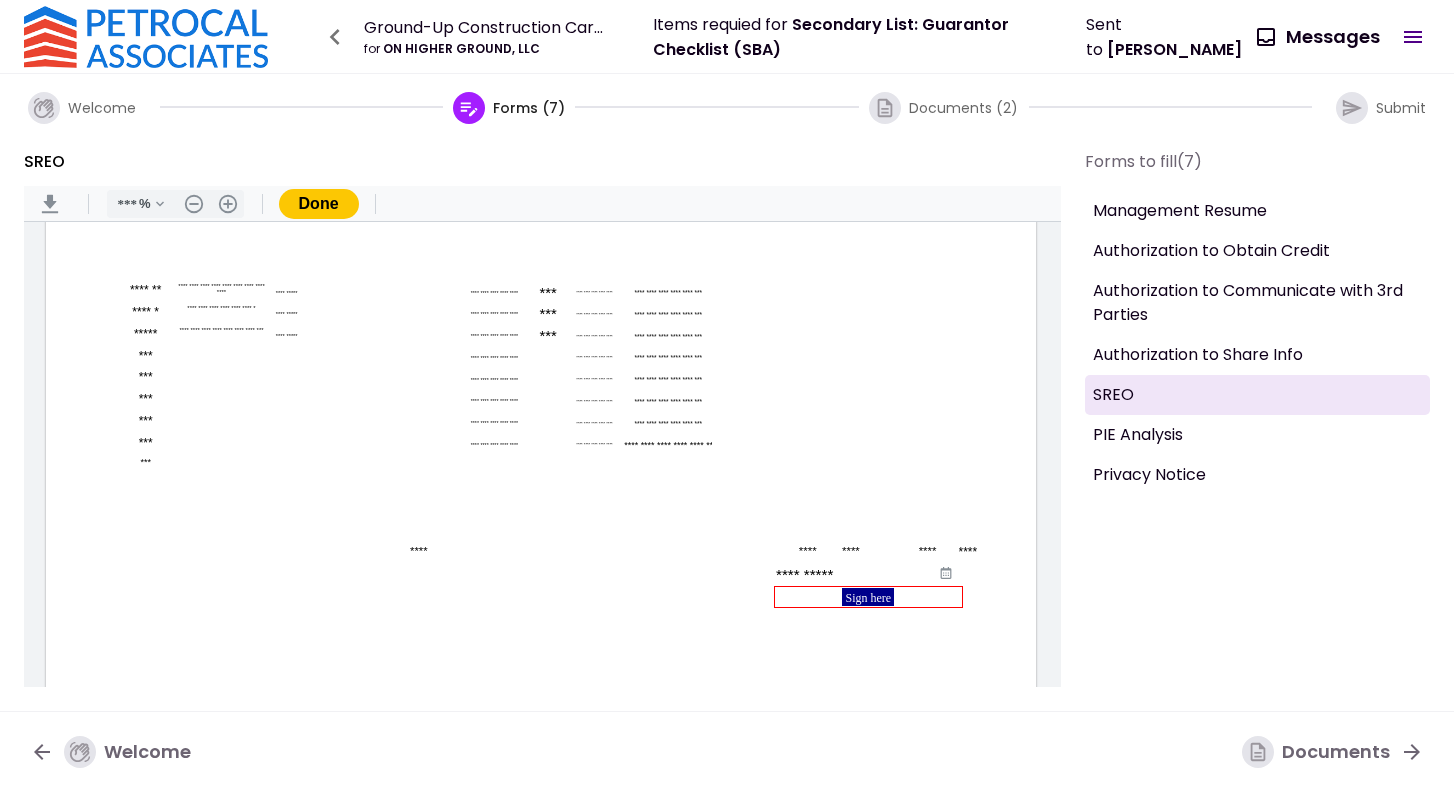 type on "**********" 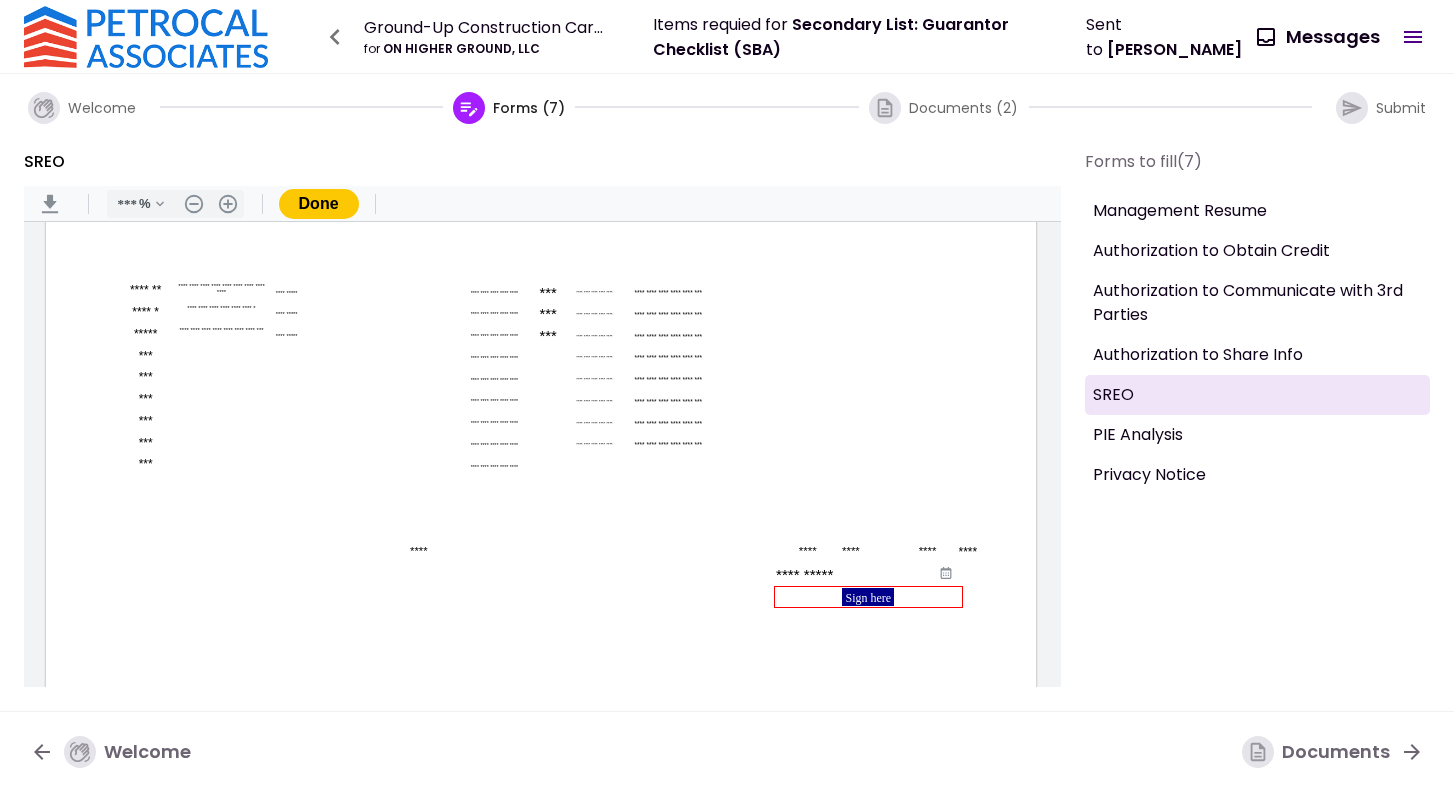 type on "**********" 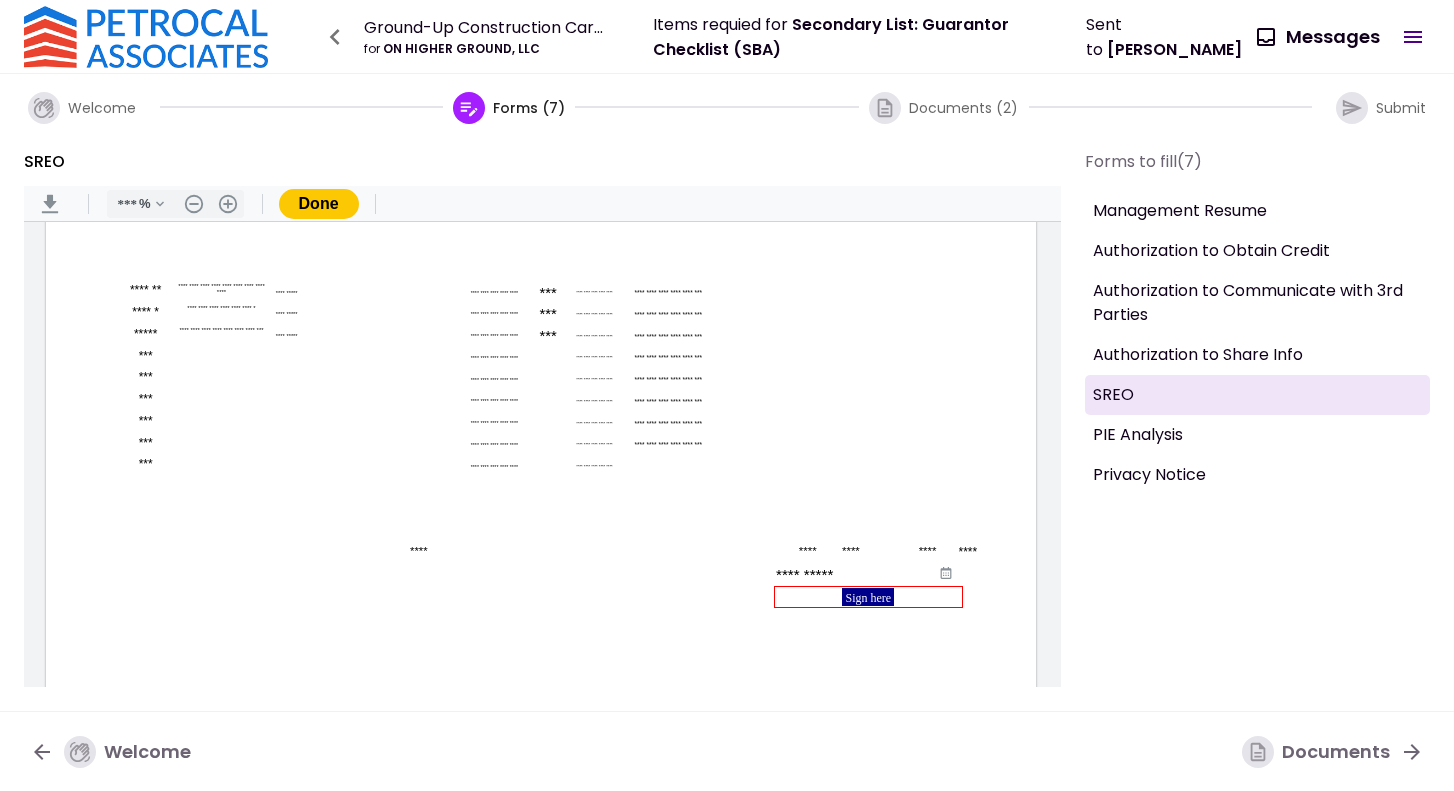 type on "**********" 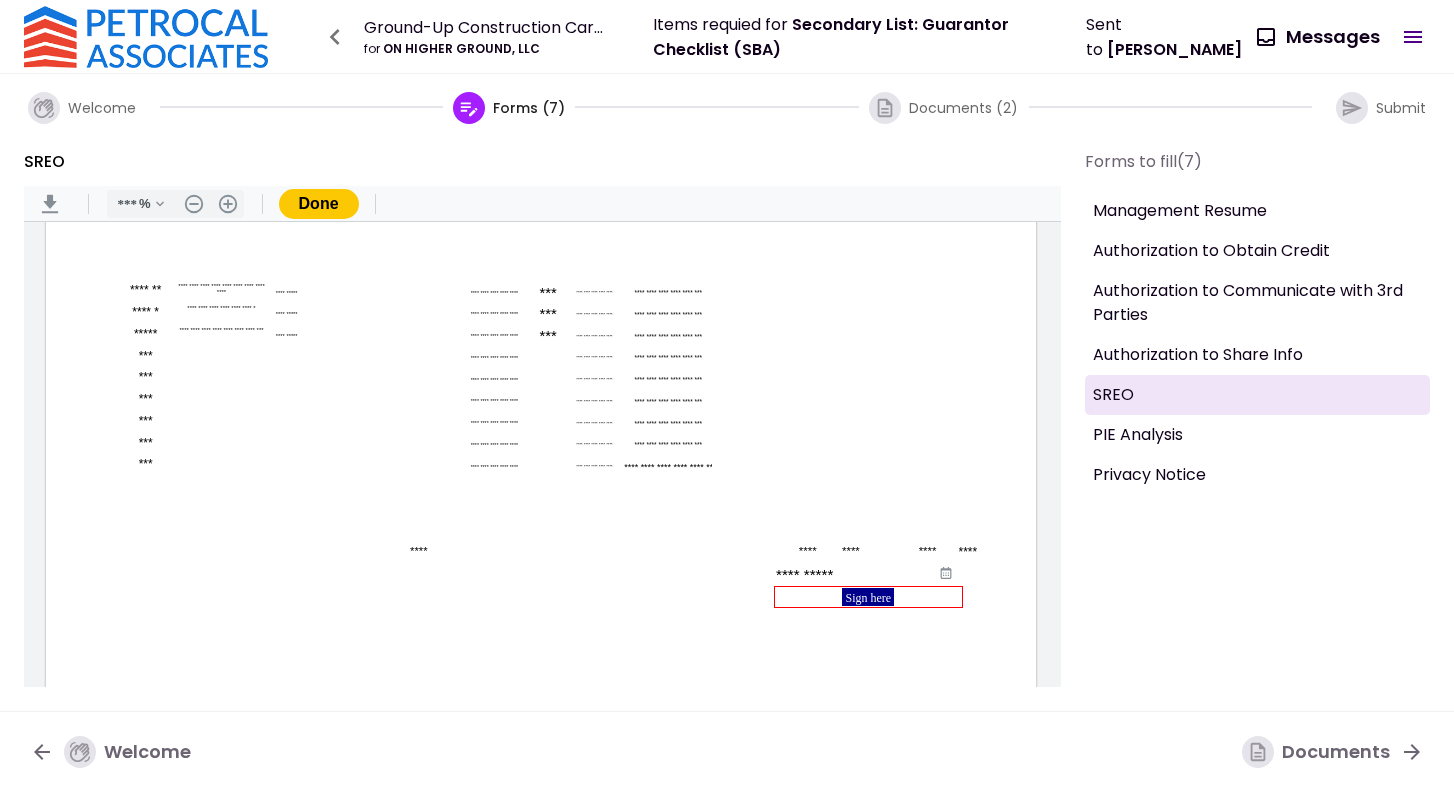 type on "***" 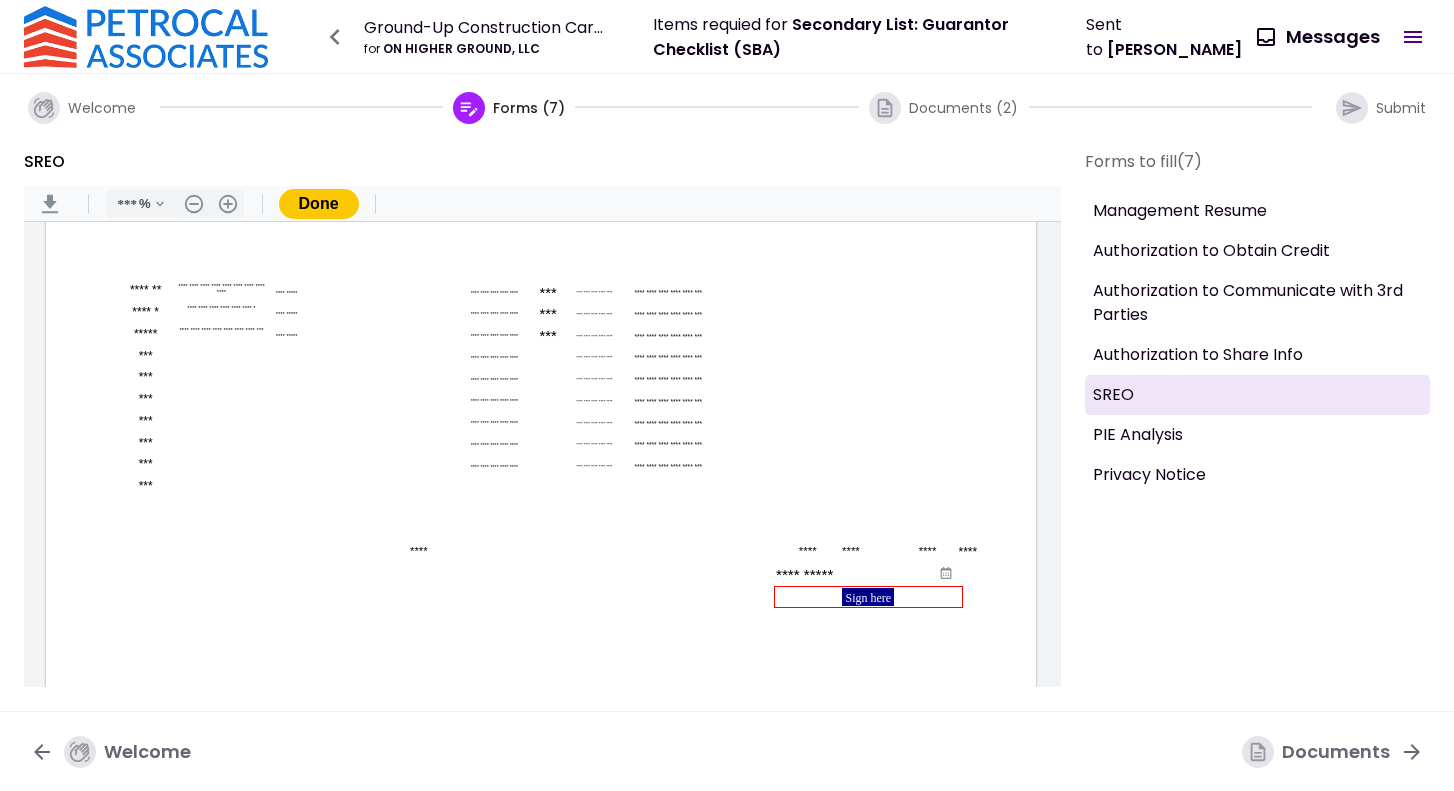type on "**********" 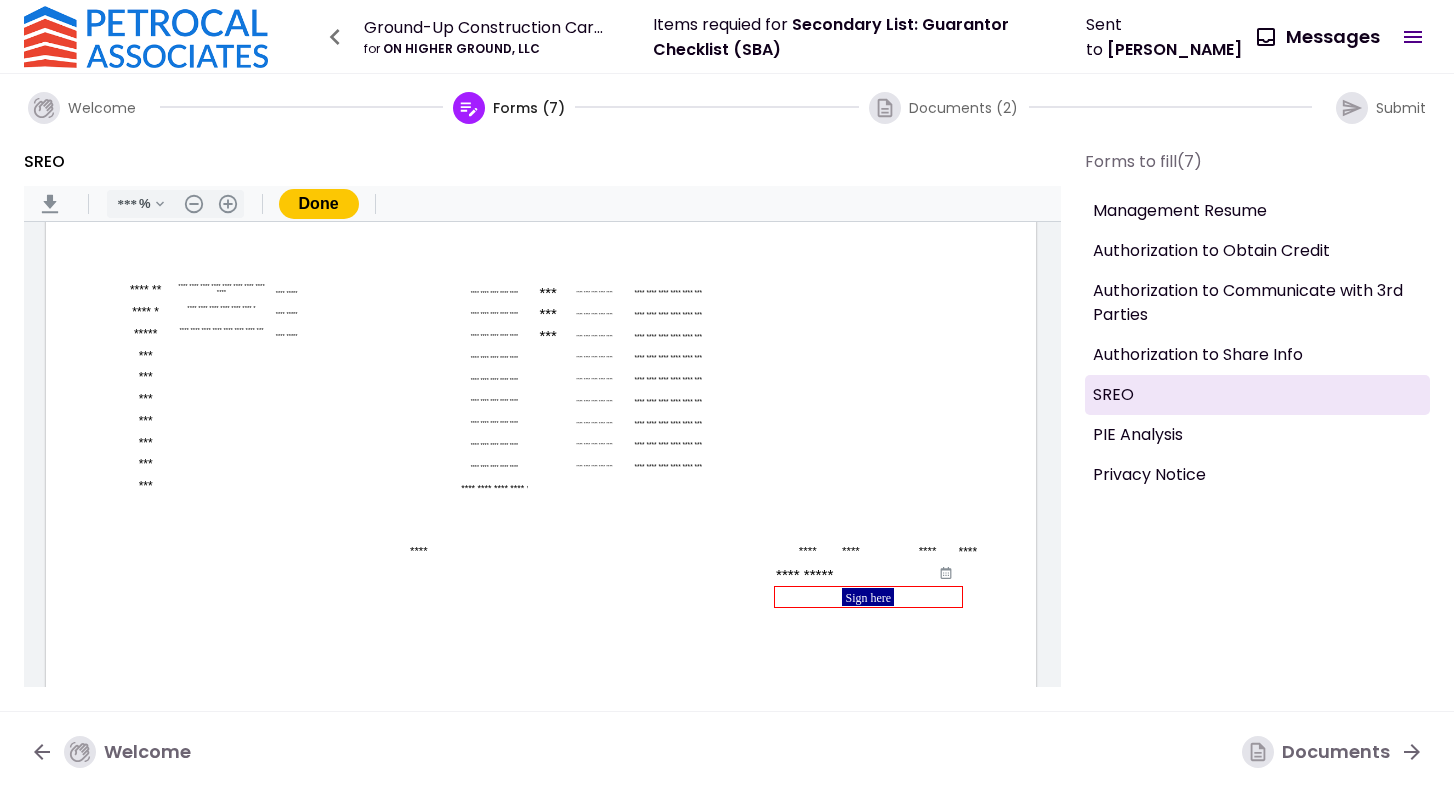 type on "**********" 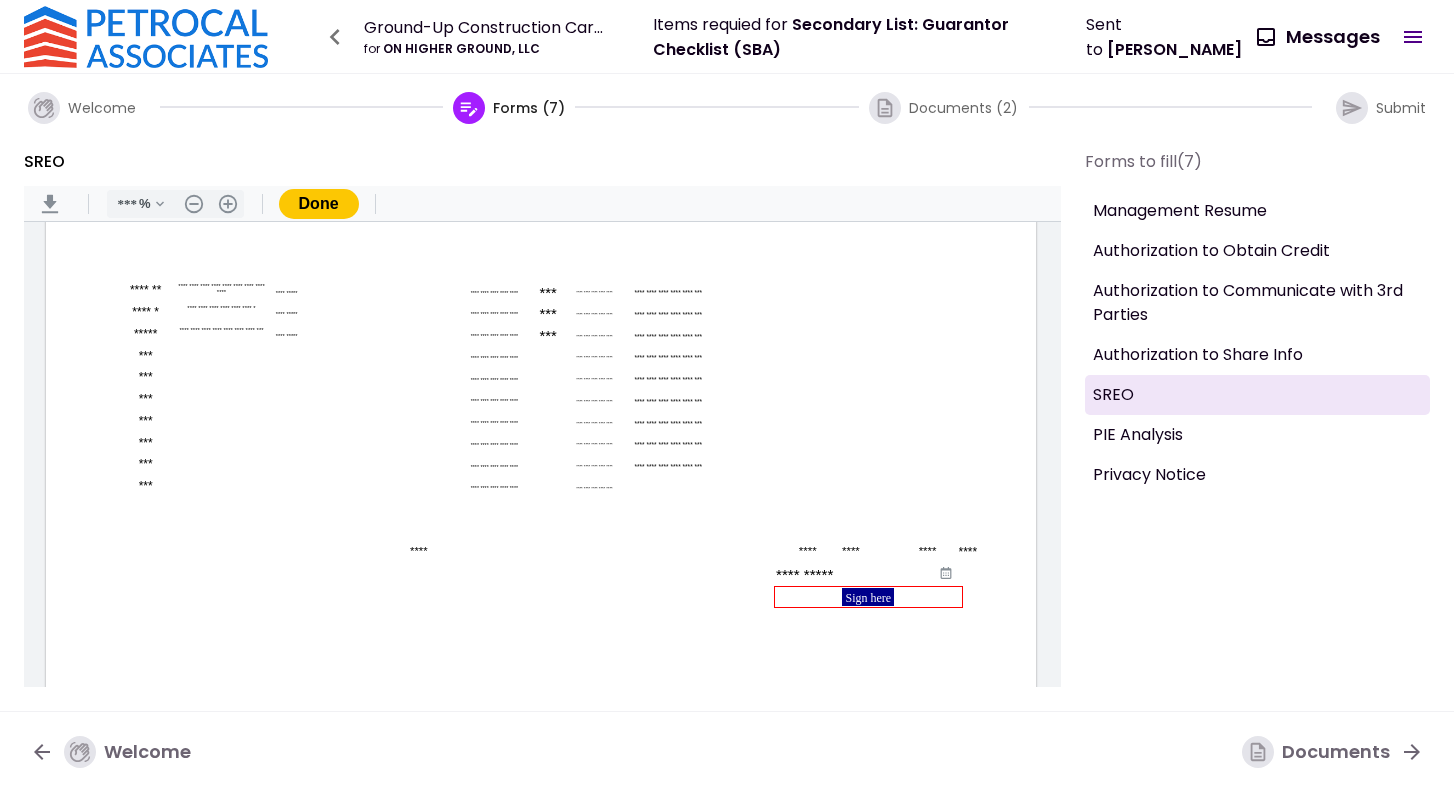 type on "**********" 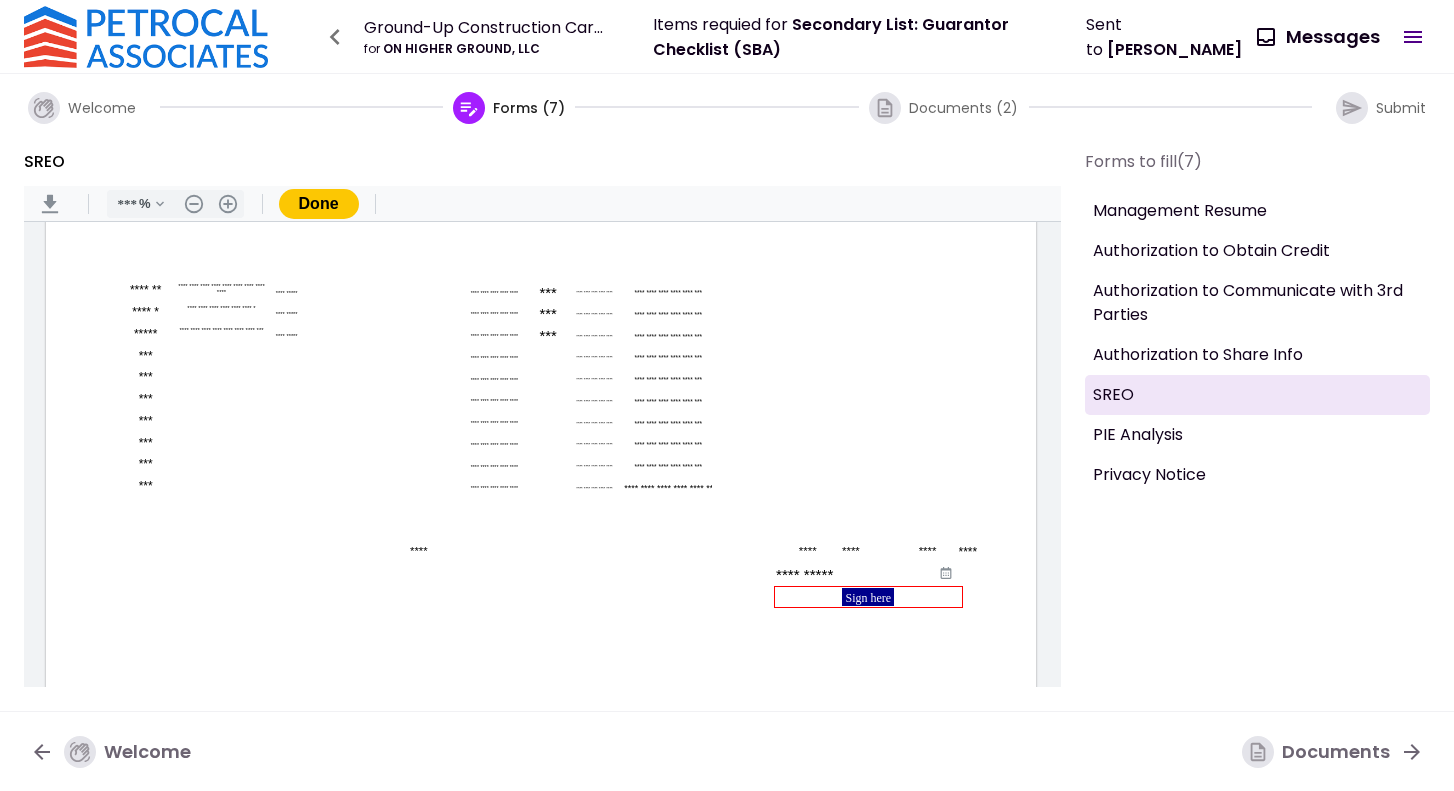 type on "***" 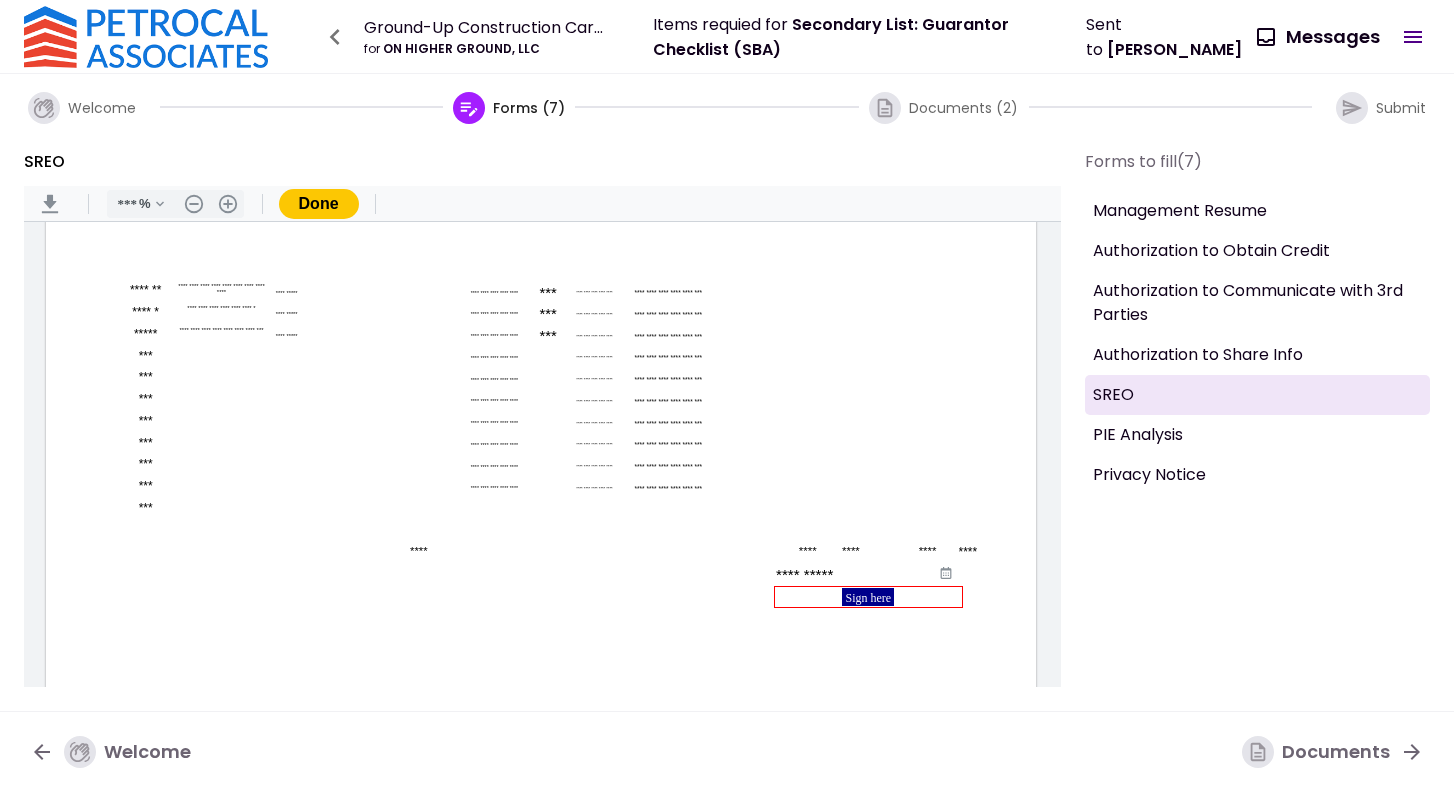type on "**********" 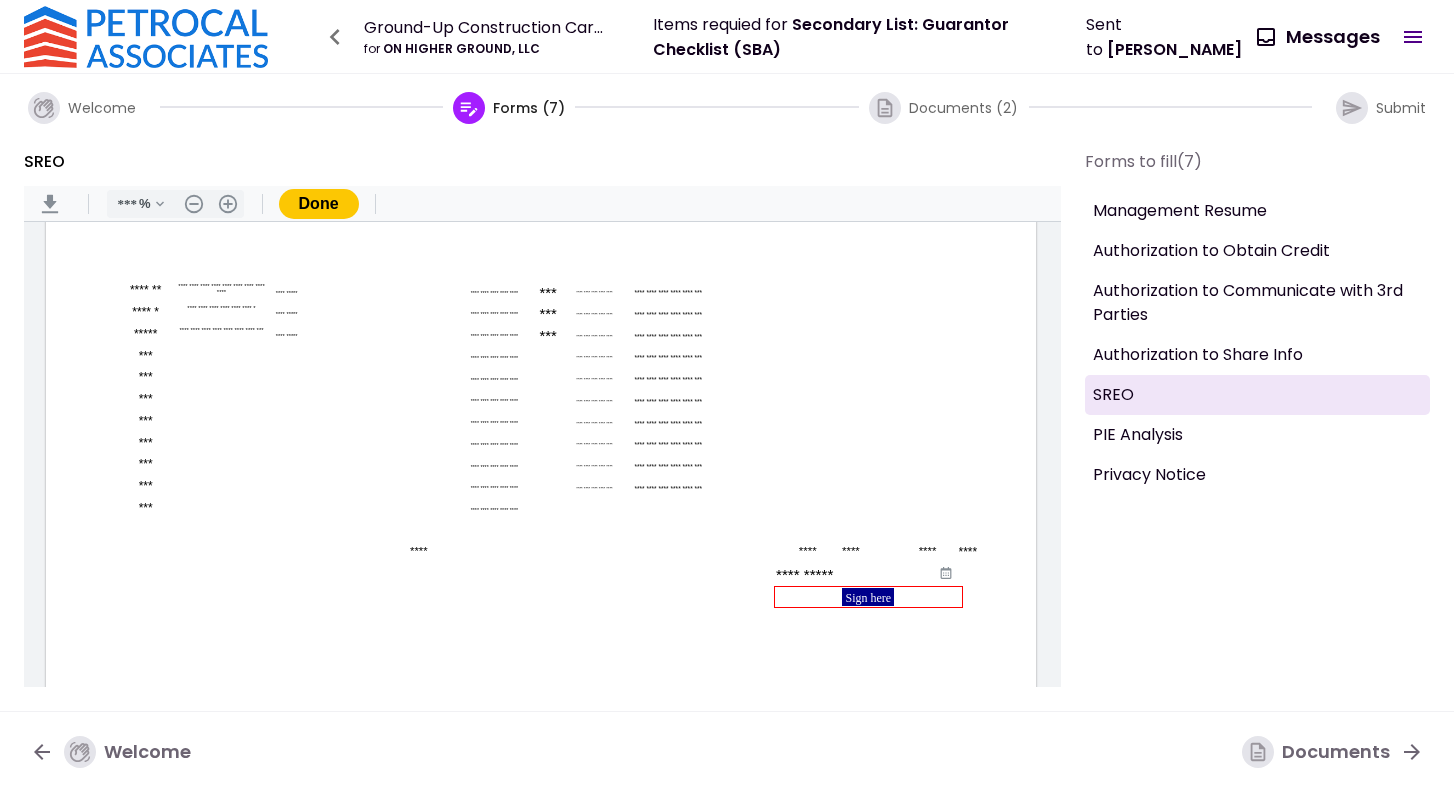 type on "**********" 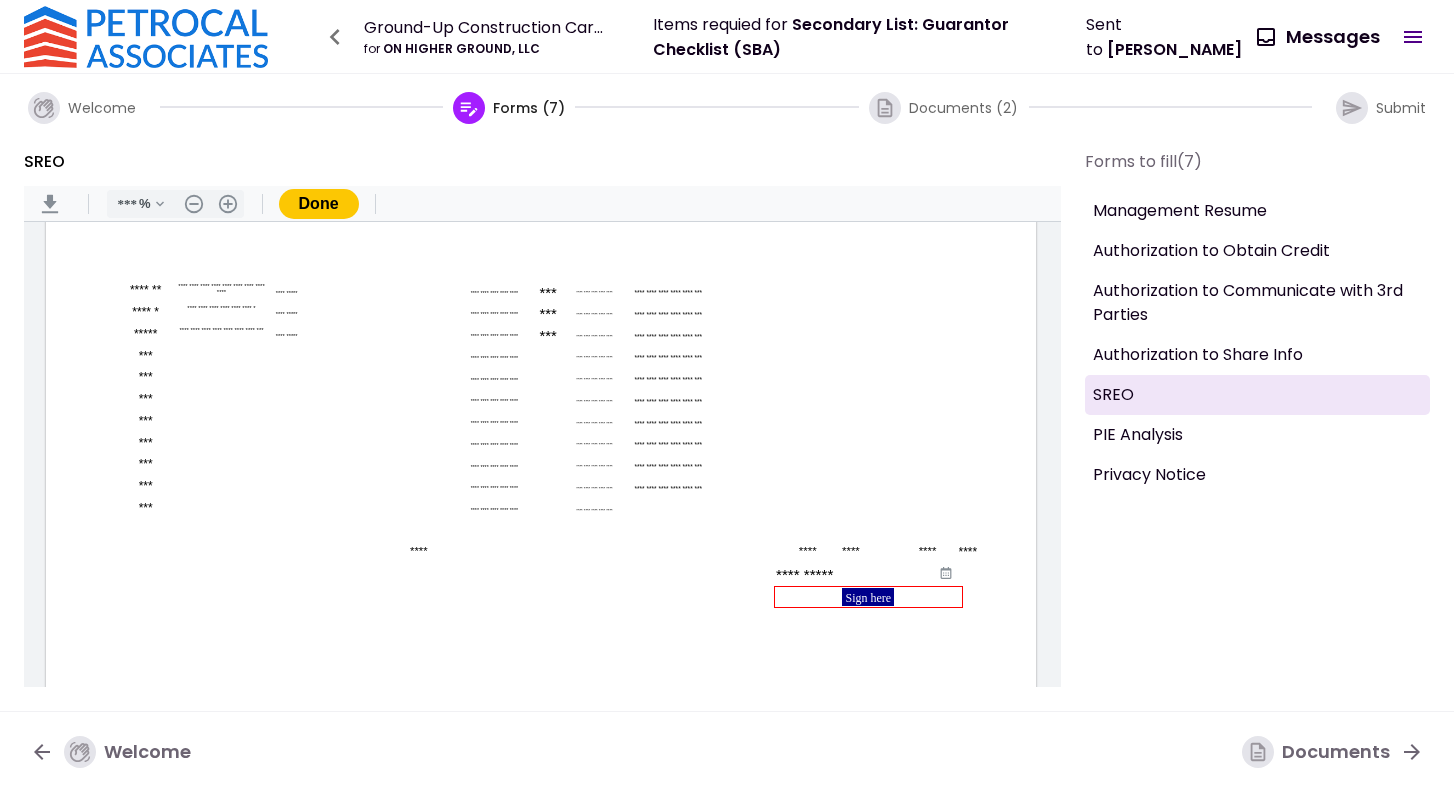type on "**********" 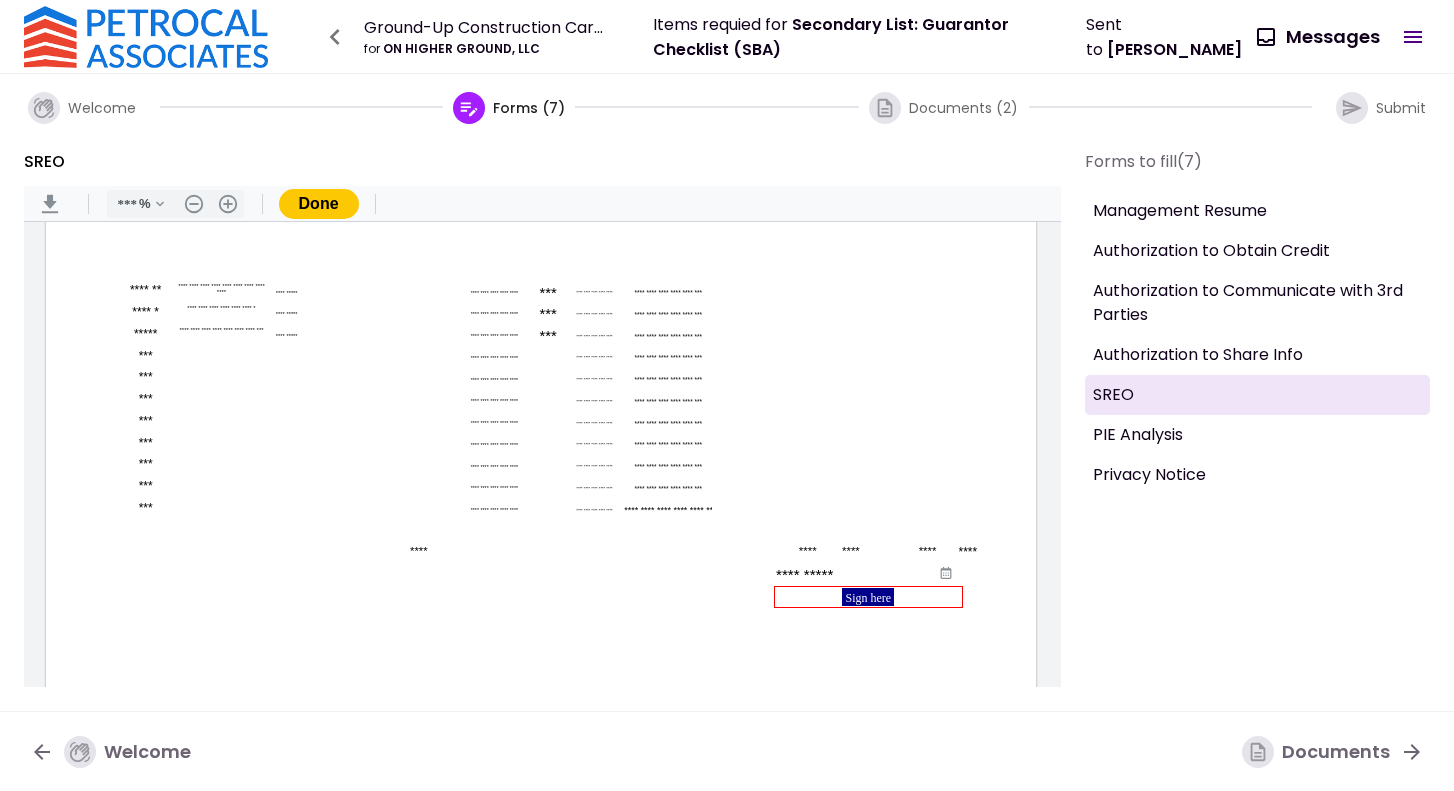 type on "***" 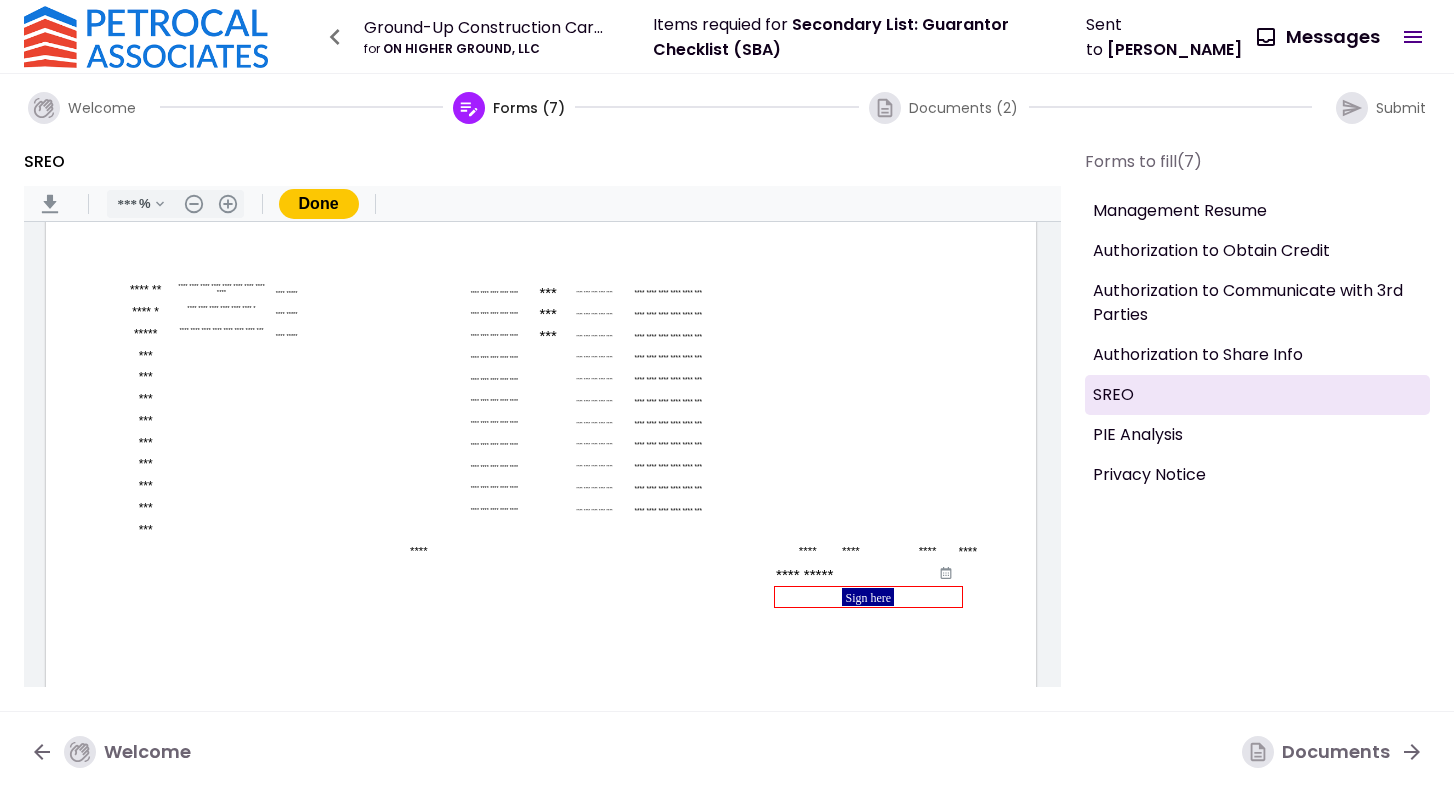 type on "**********" 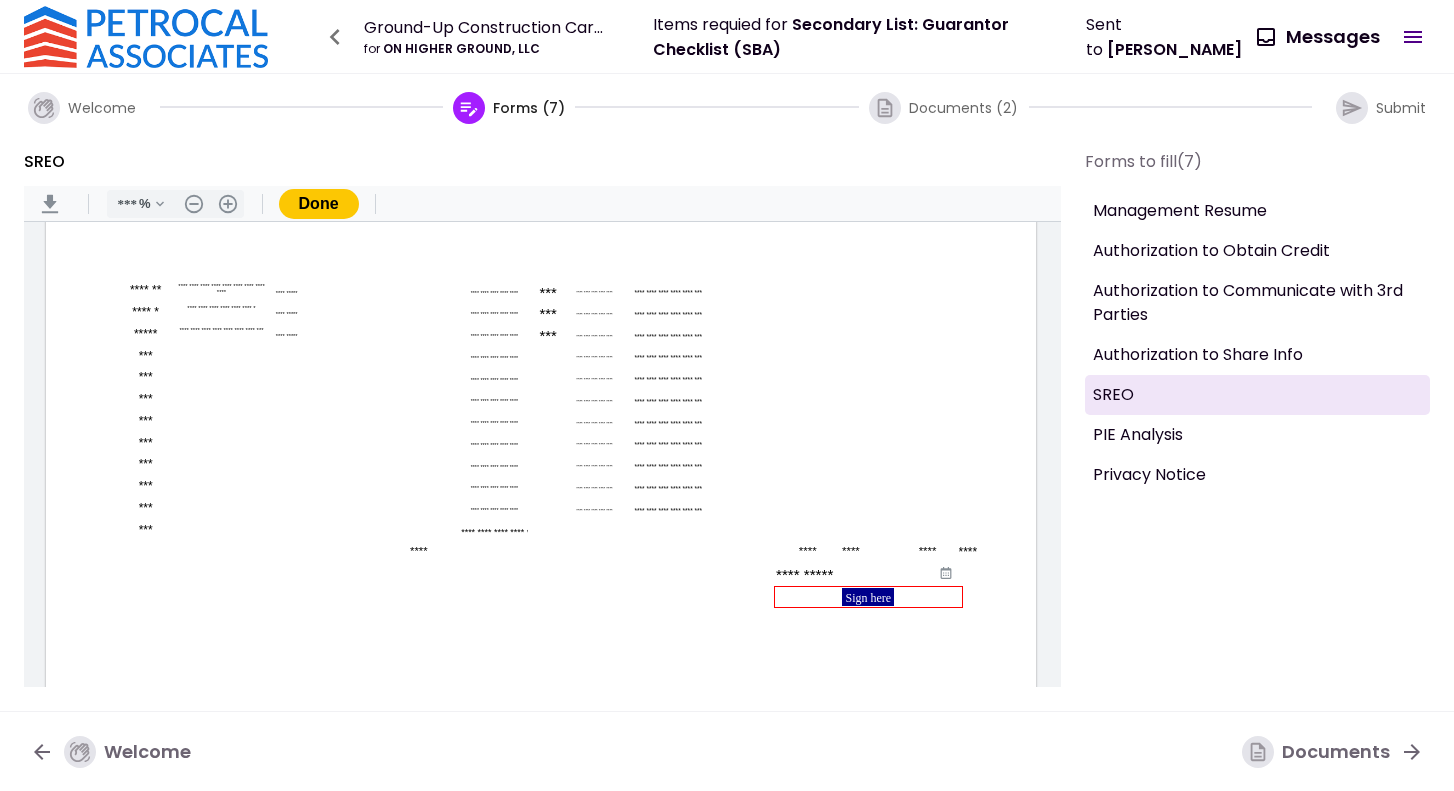 type on "**********" 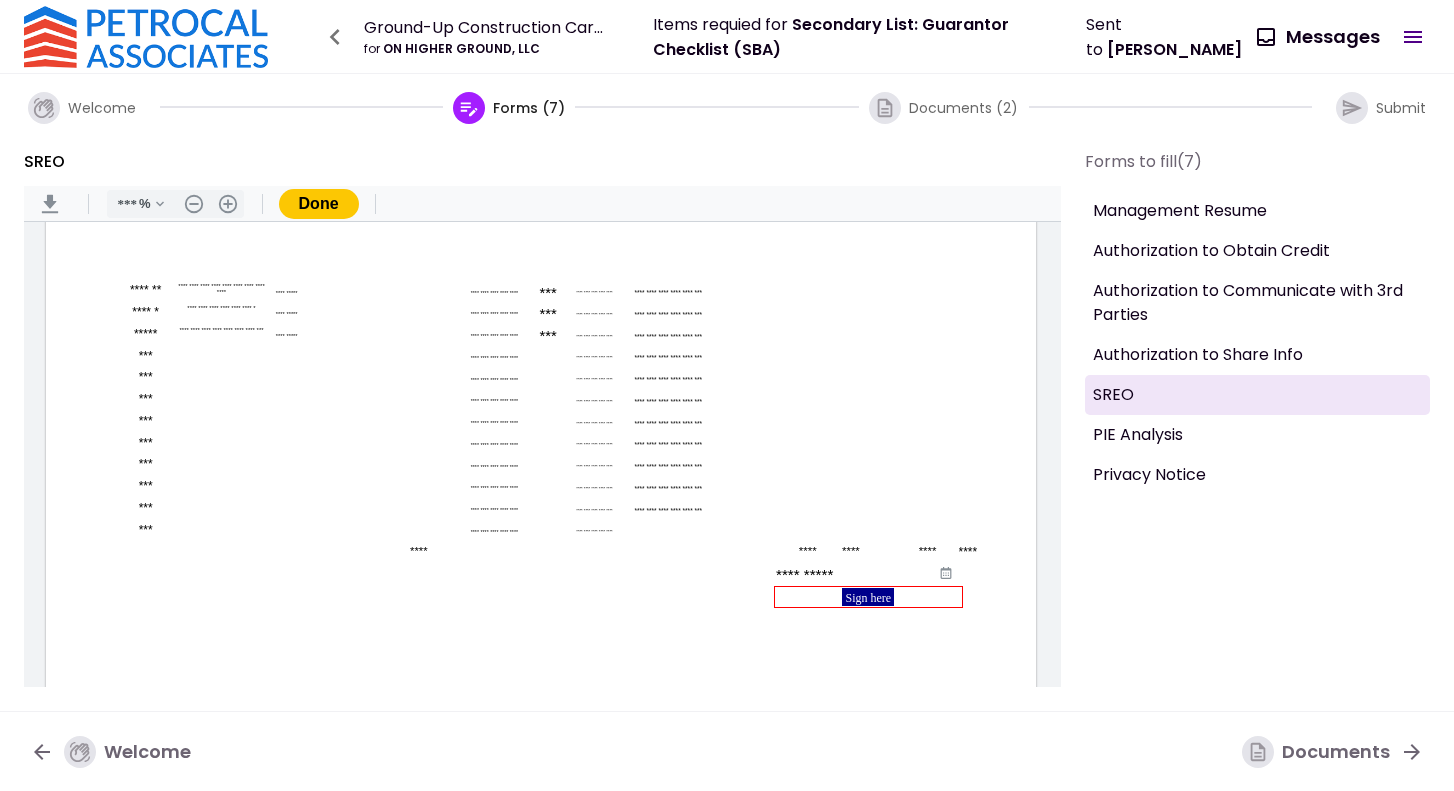 type on "**********" 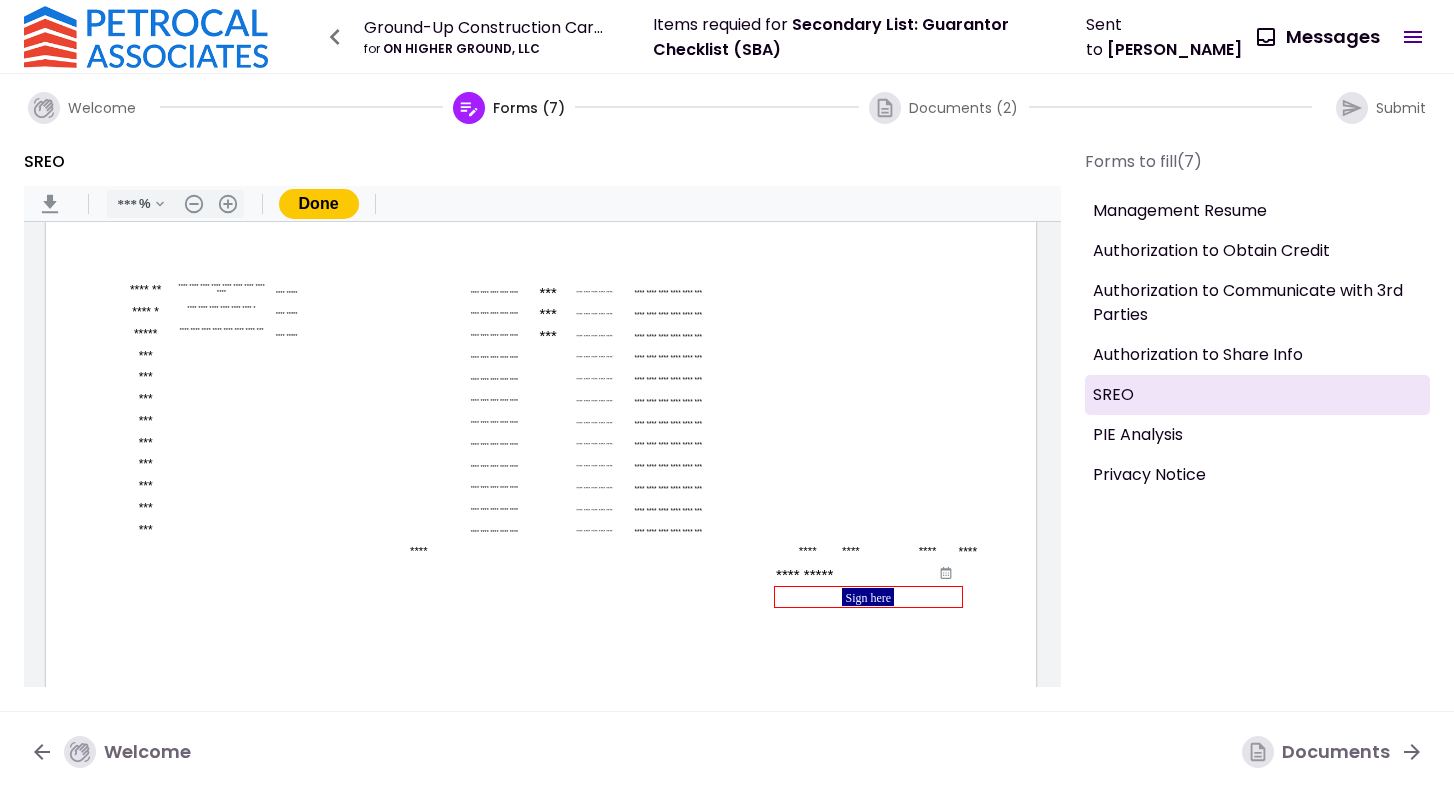 type on "**********" 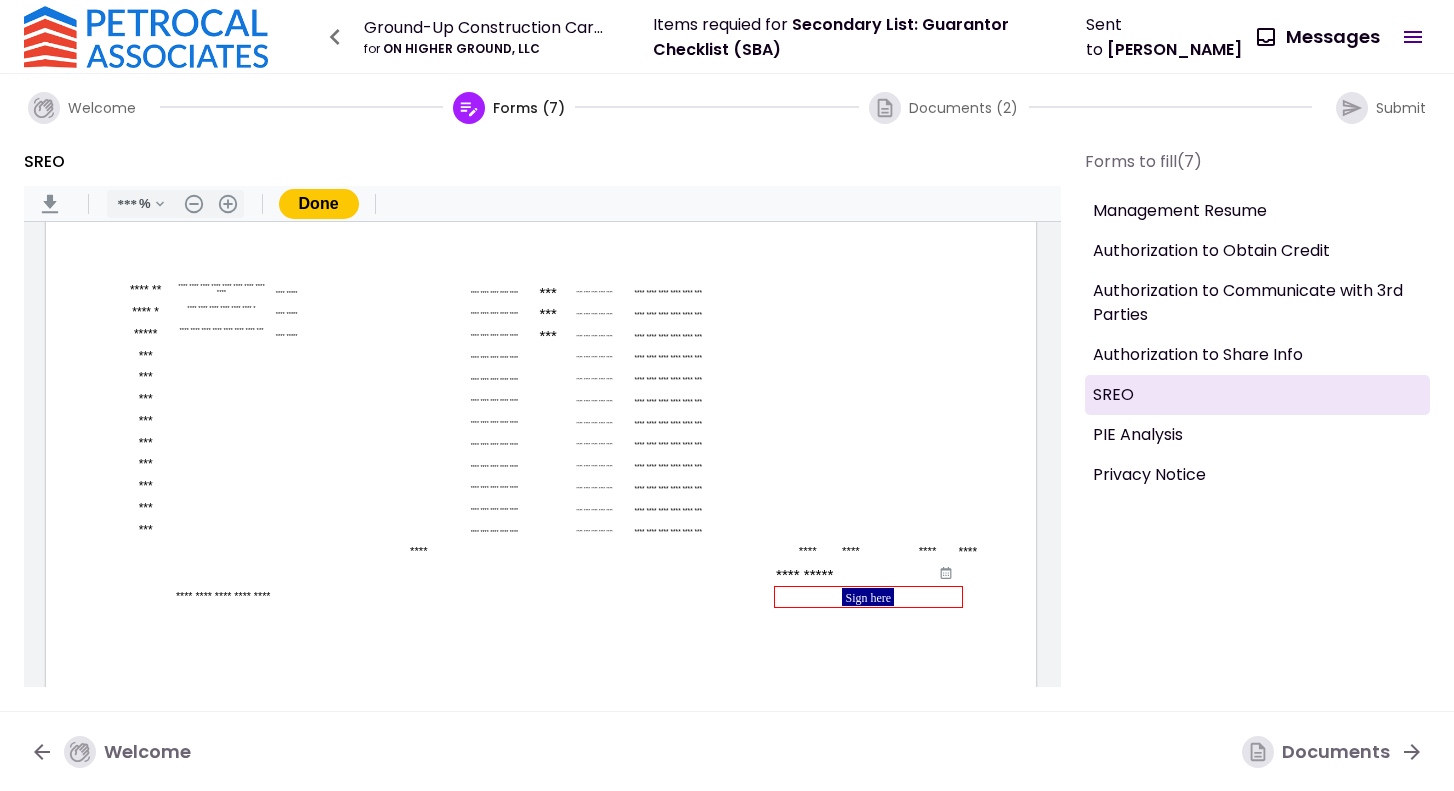 click on "**********" at bounding box center (595, 336) 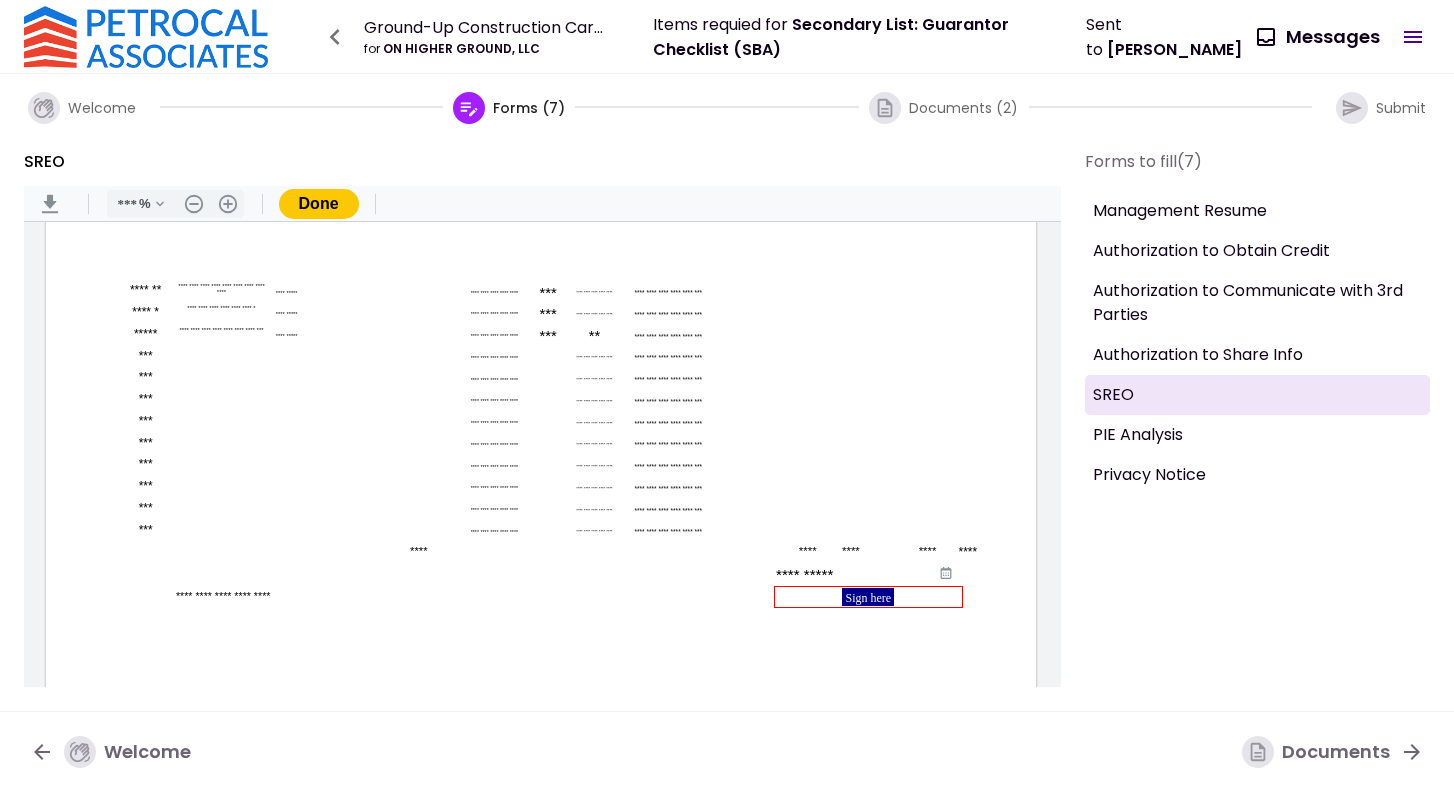type on "*" 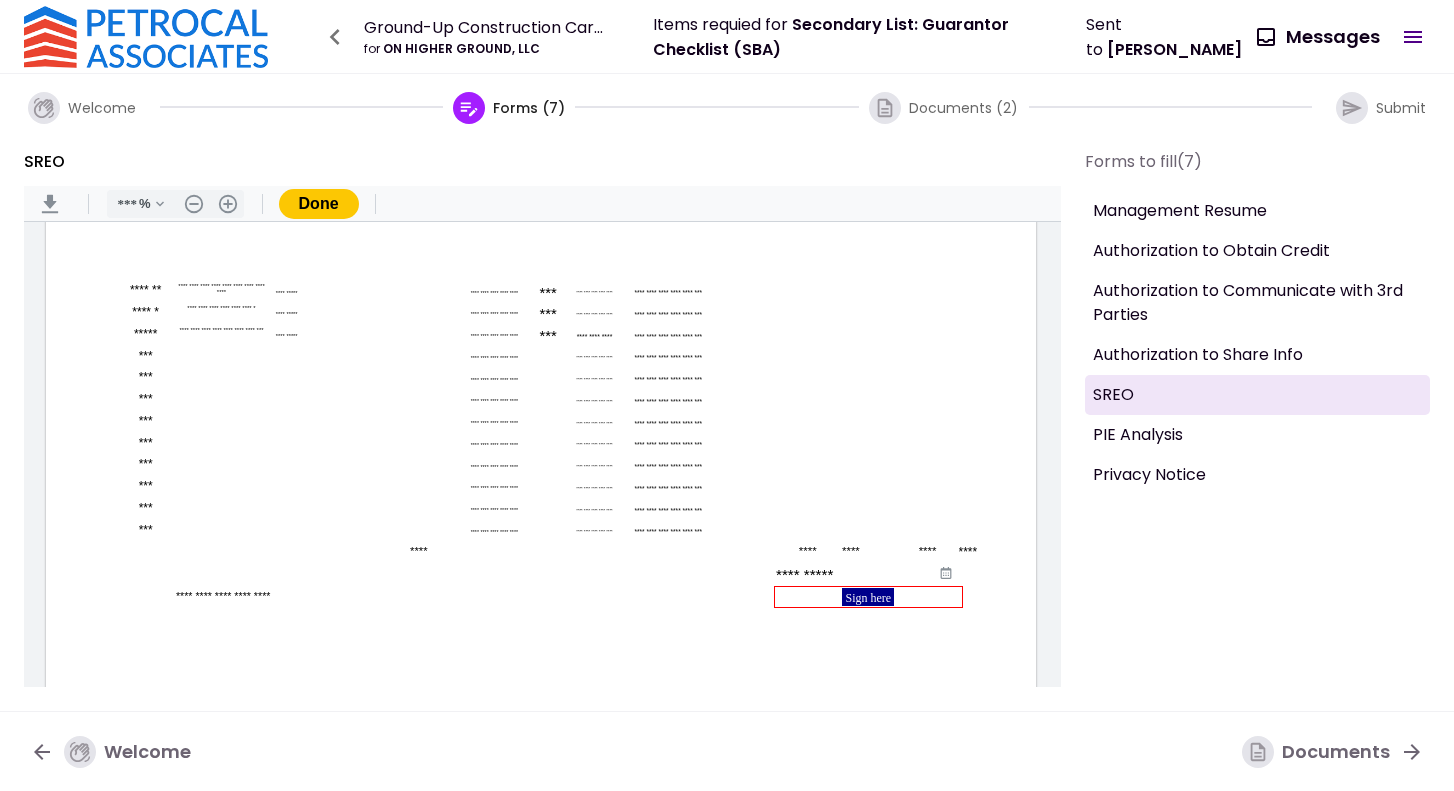 type on "**********" 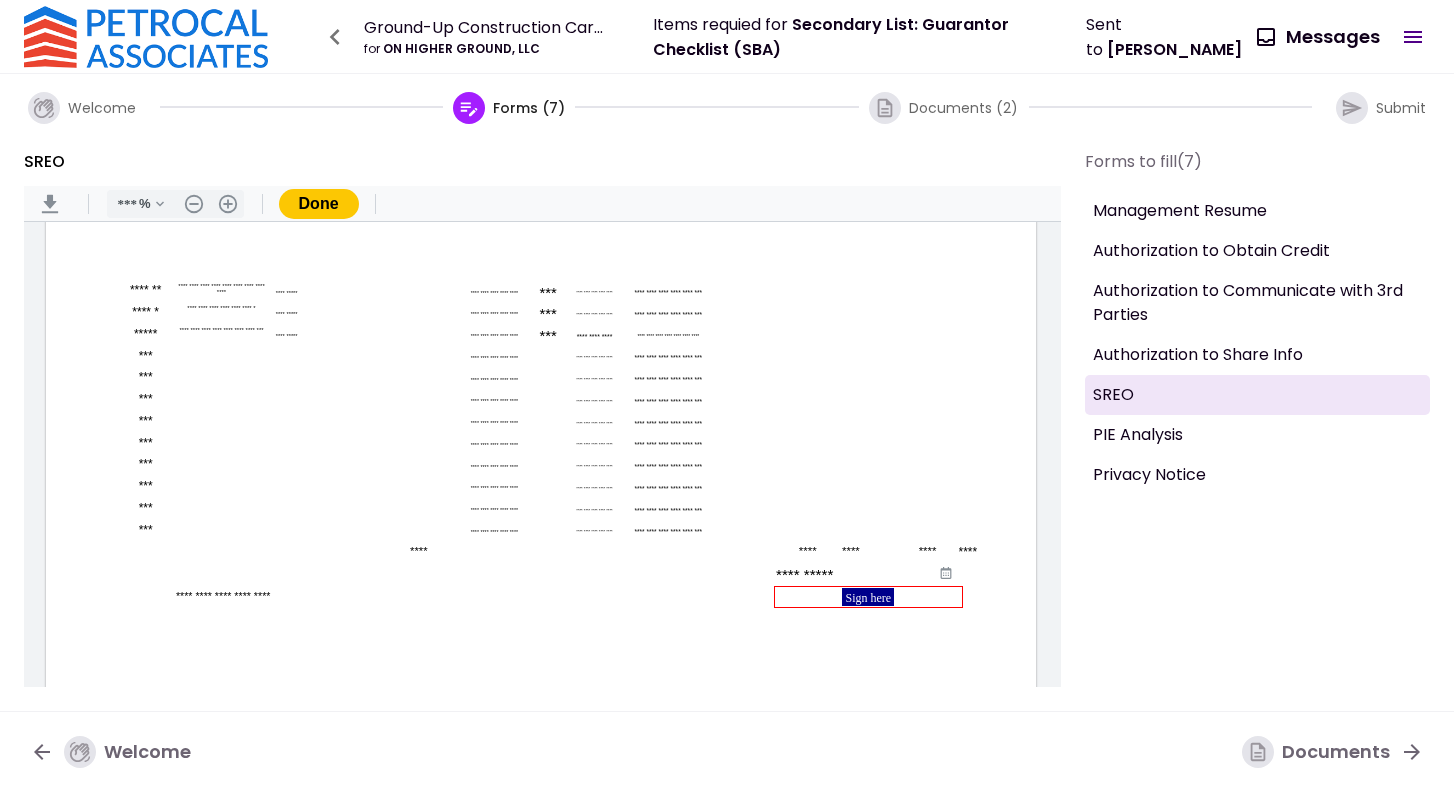 type on "**********" 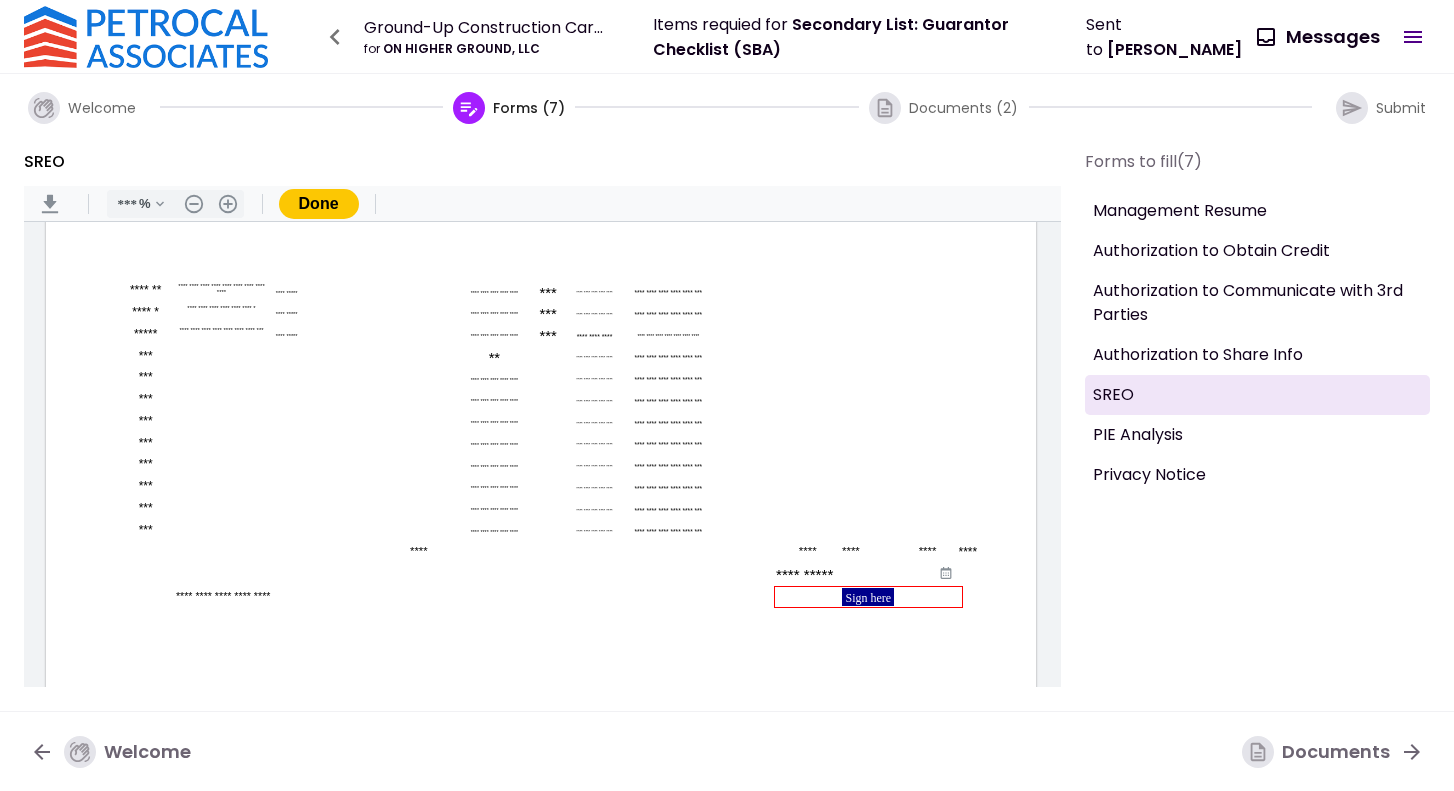 type on "*" 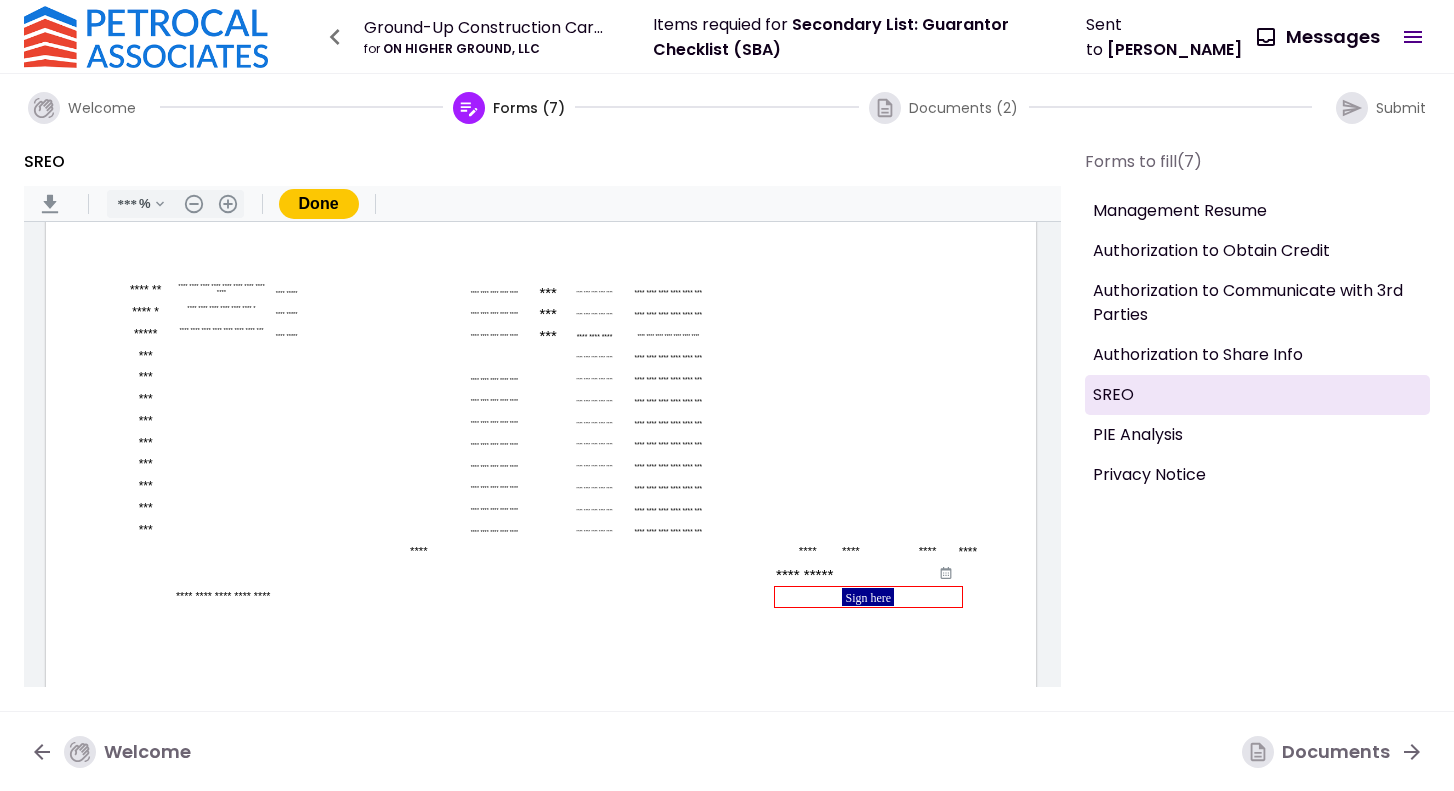 type 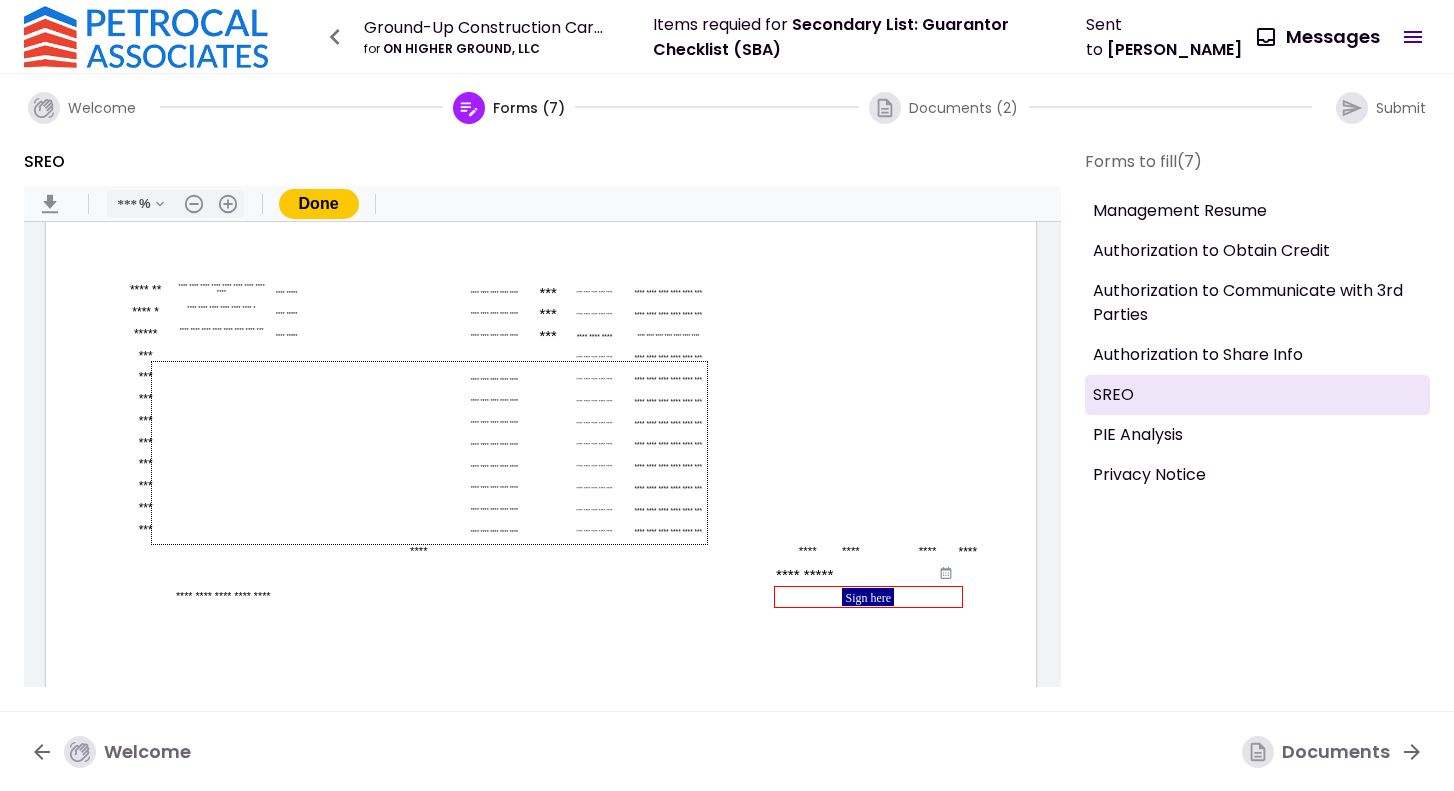 drag, startPoint x: 151, startPoint y: 361, endPoint x: 708, endPoint y: 540, distance: 585.05554 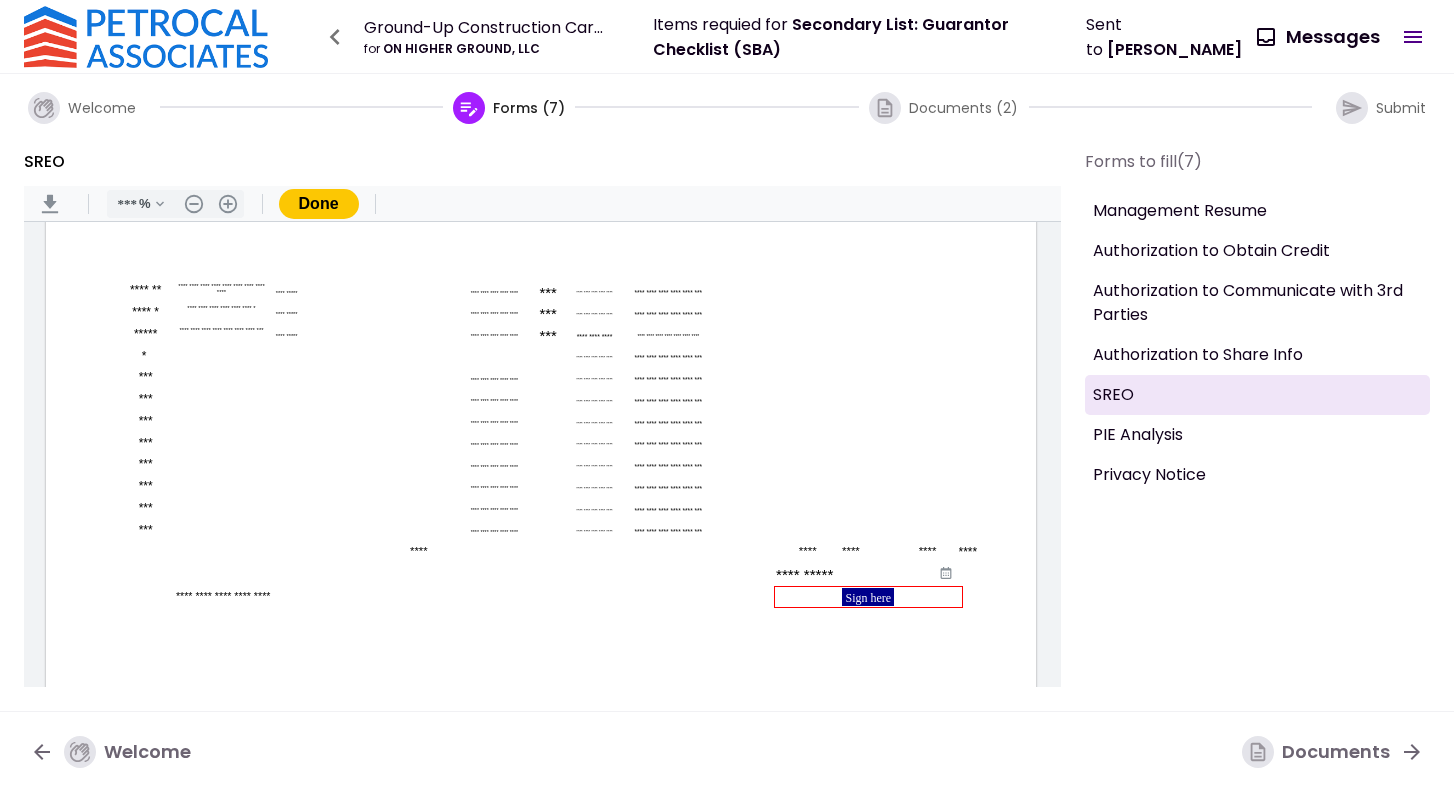 scroll, scrollTop: 0, scrollLeft: 0, axis: both 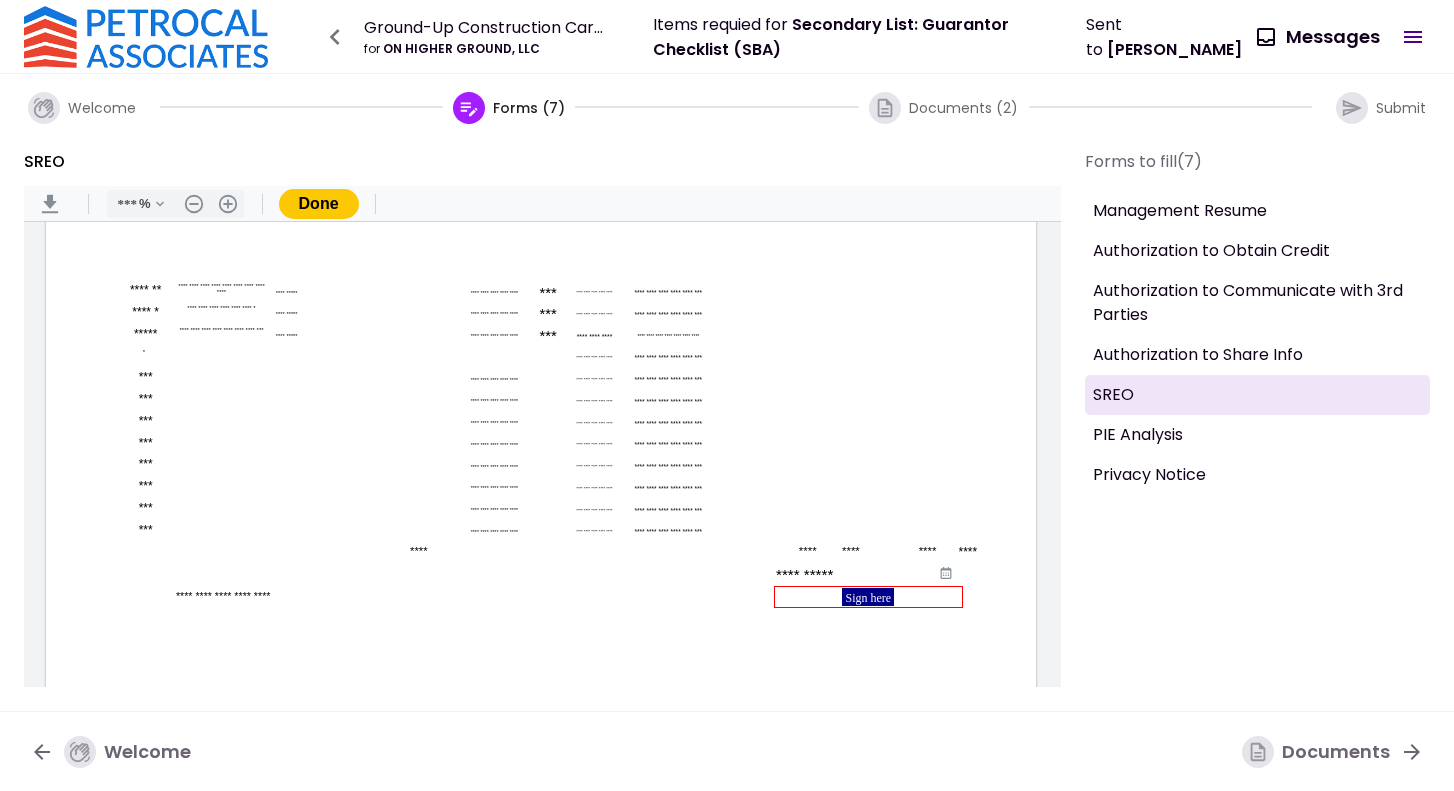 type on "*" 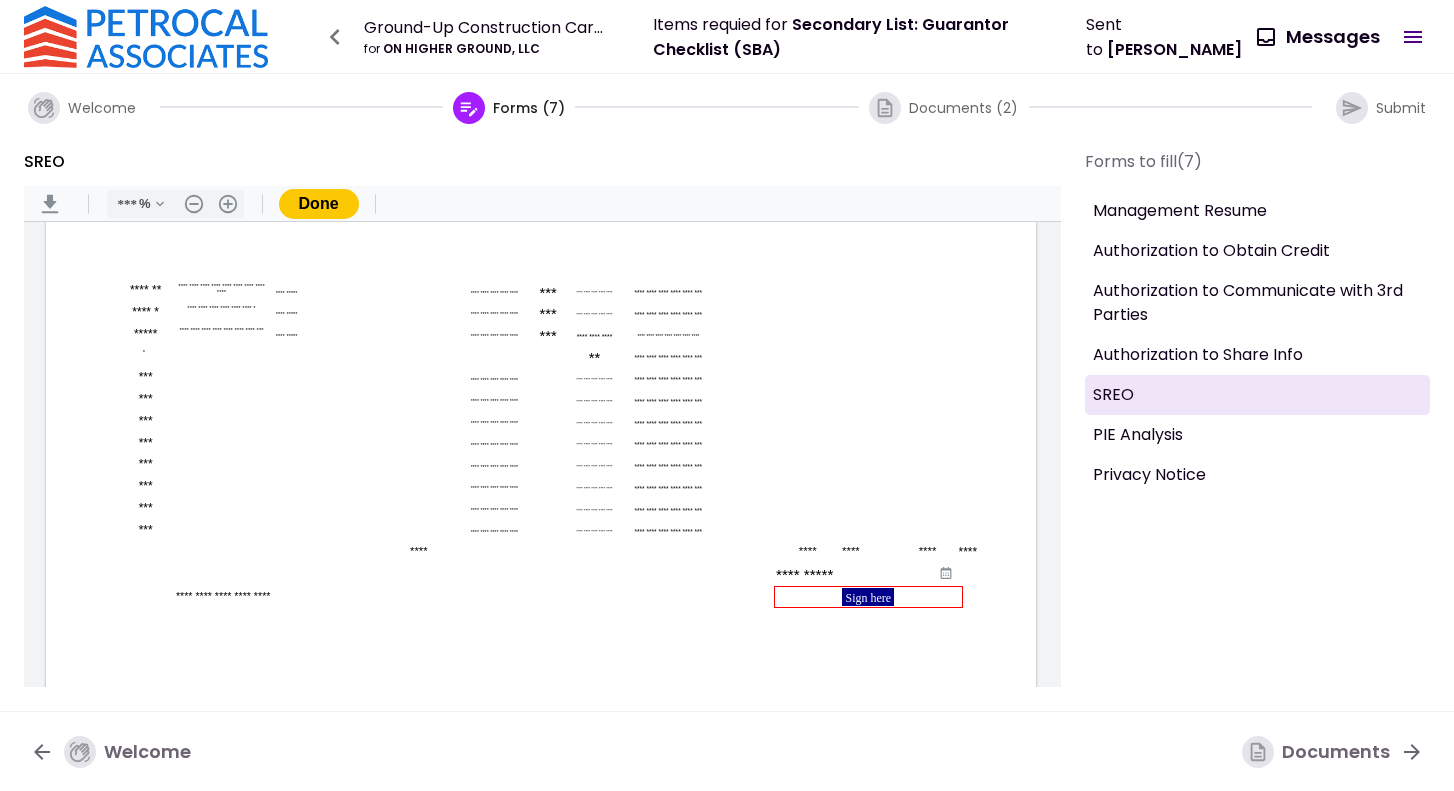 type on "*" 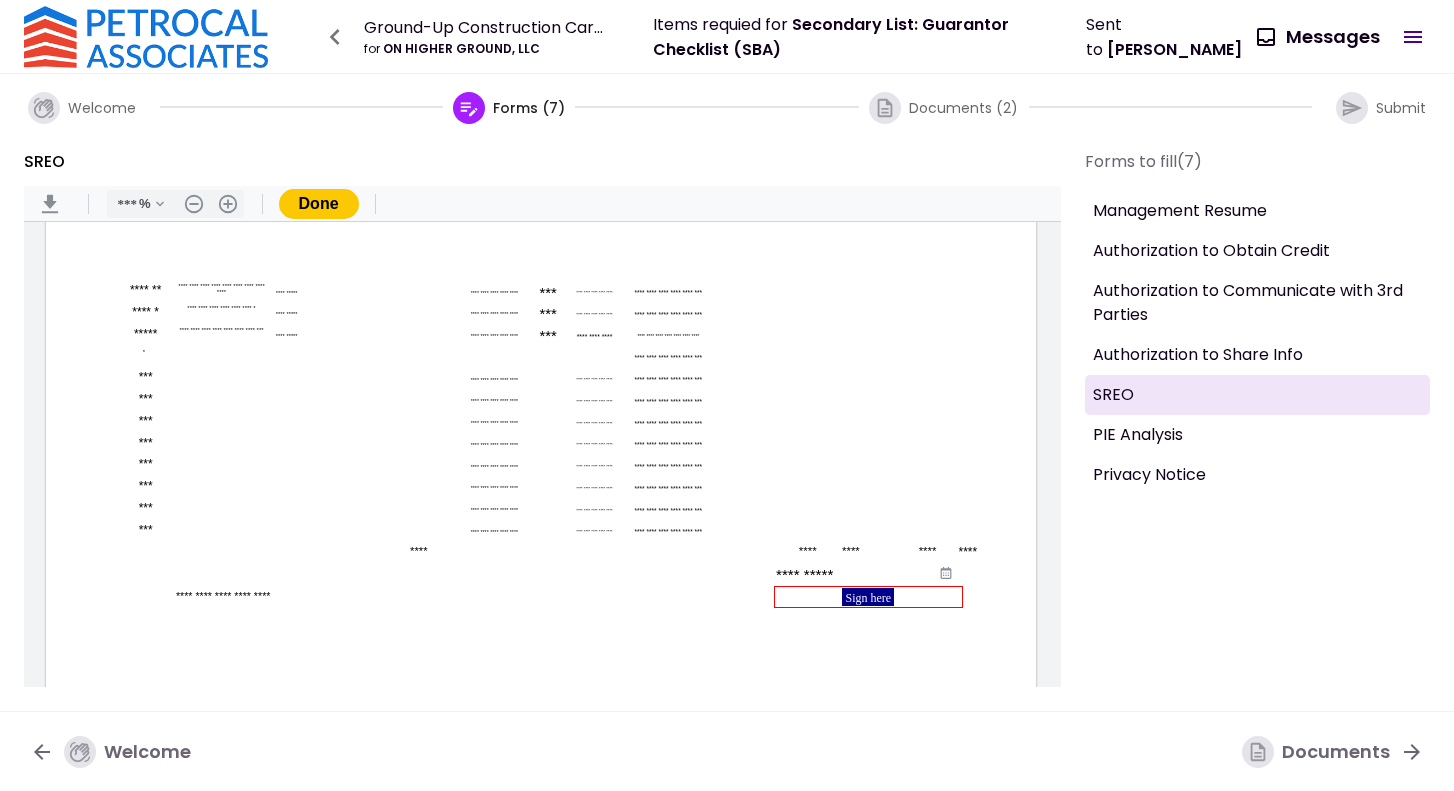 type 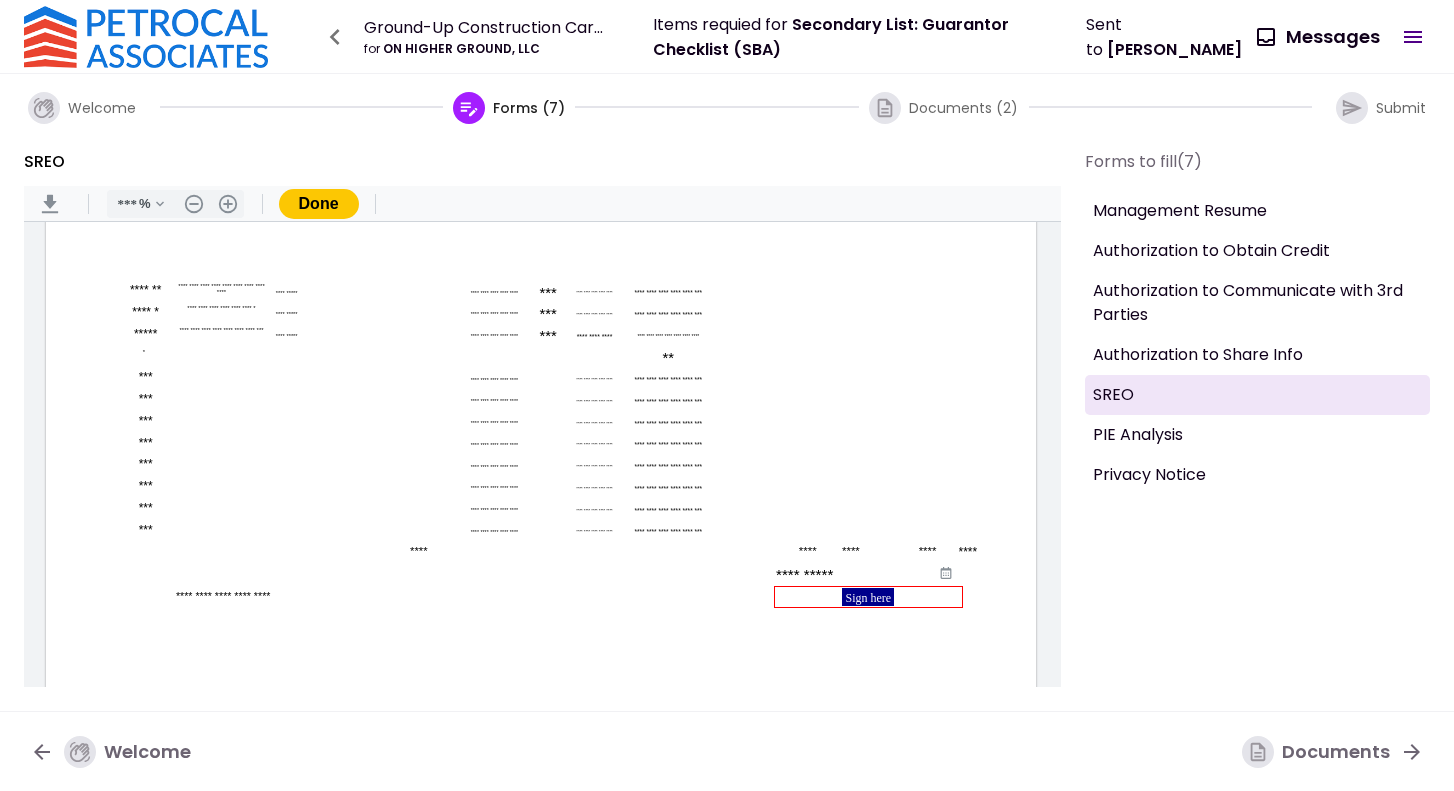 type on "*" 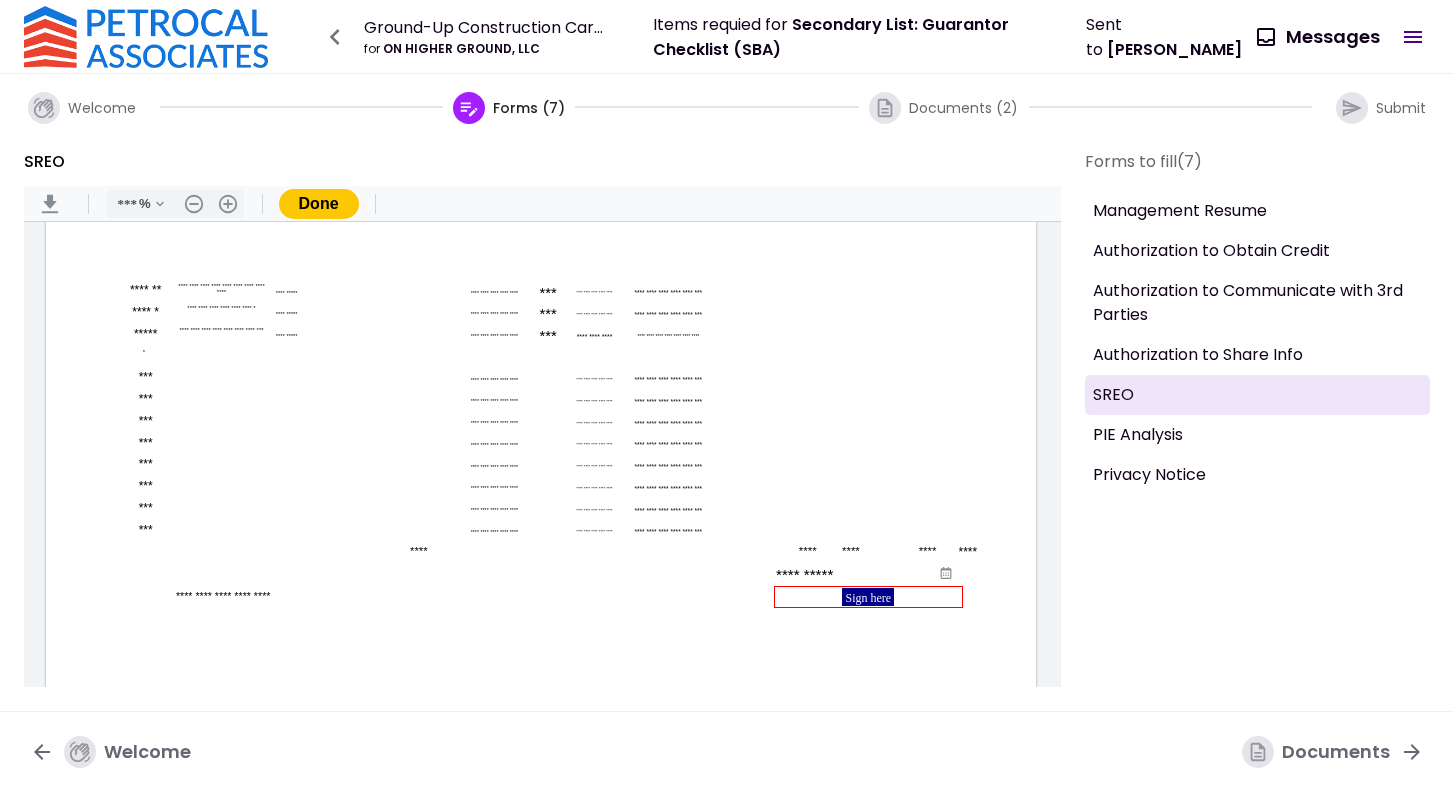 type 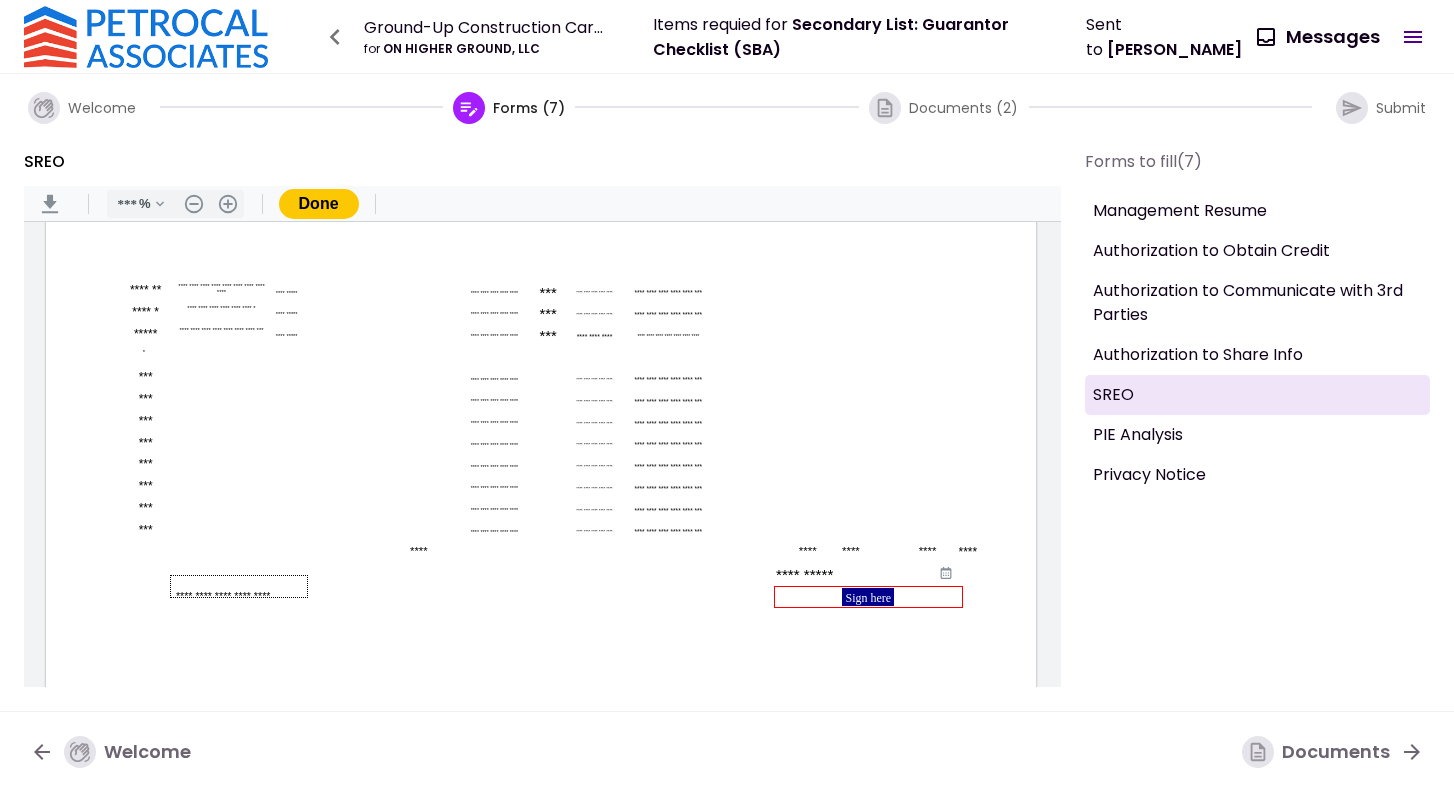 drag, startPoint x: 308, startPoint y: 598, endPoint x: 151, endPoint y: 578, distance: 158.26875 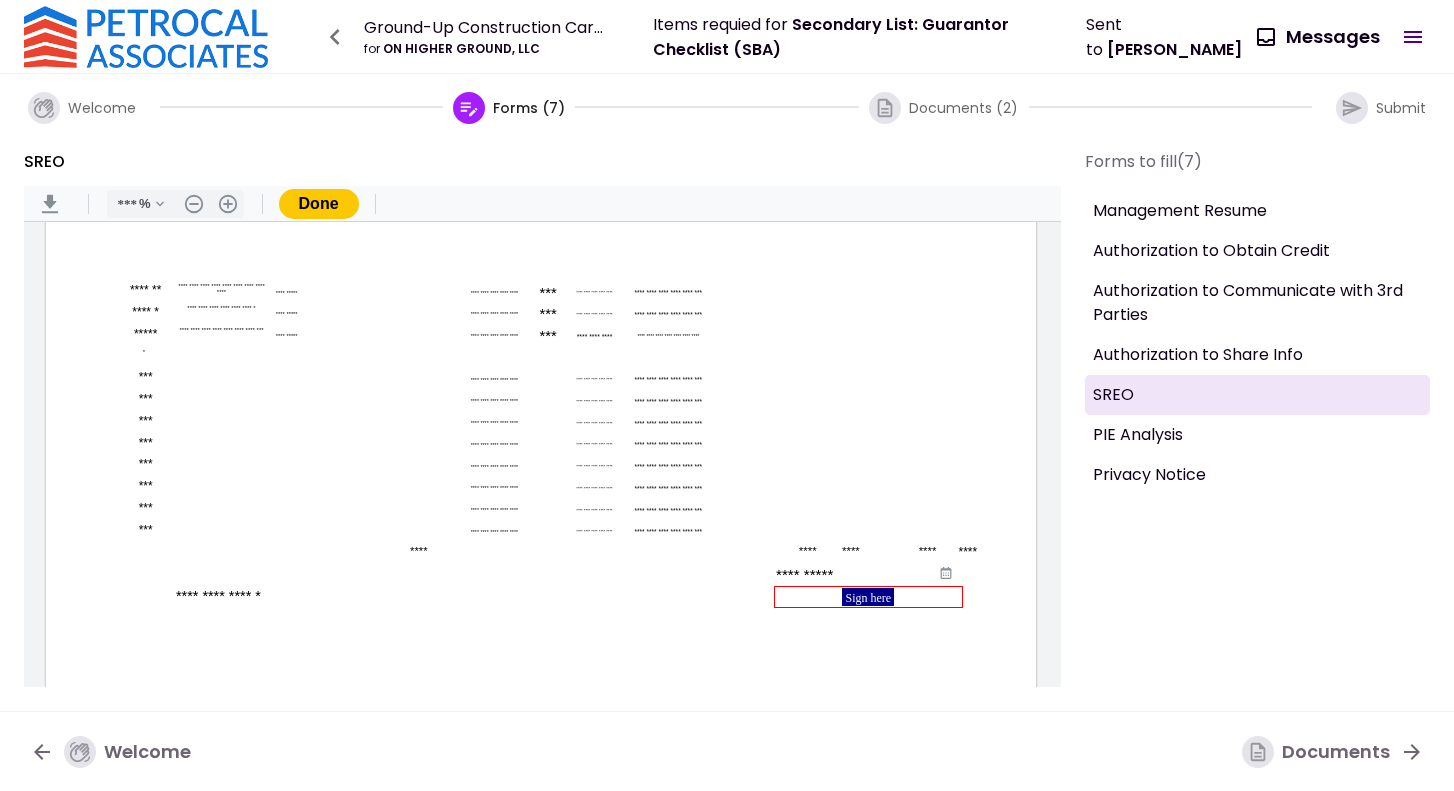 type on "**********" 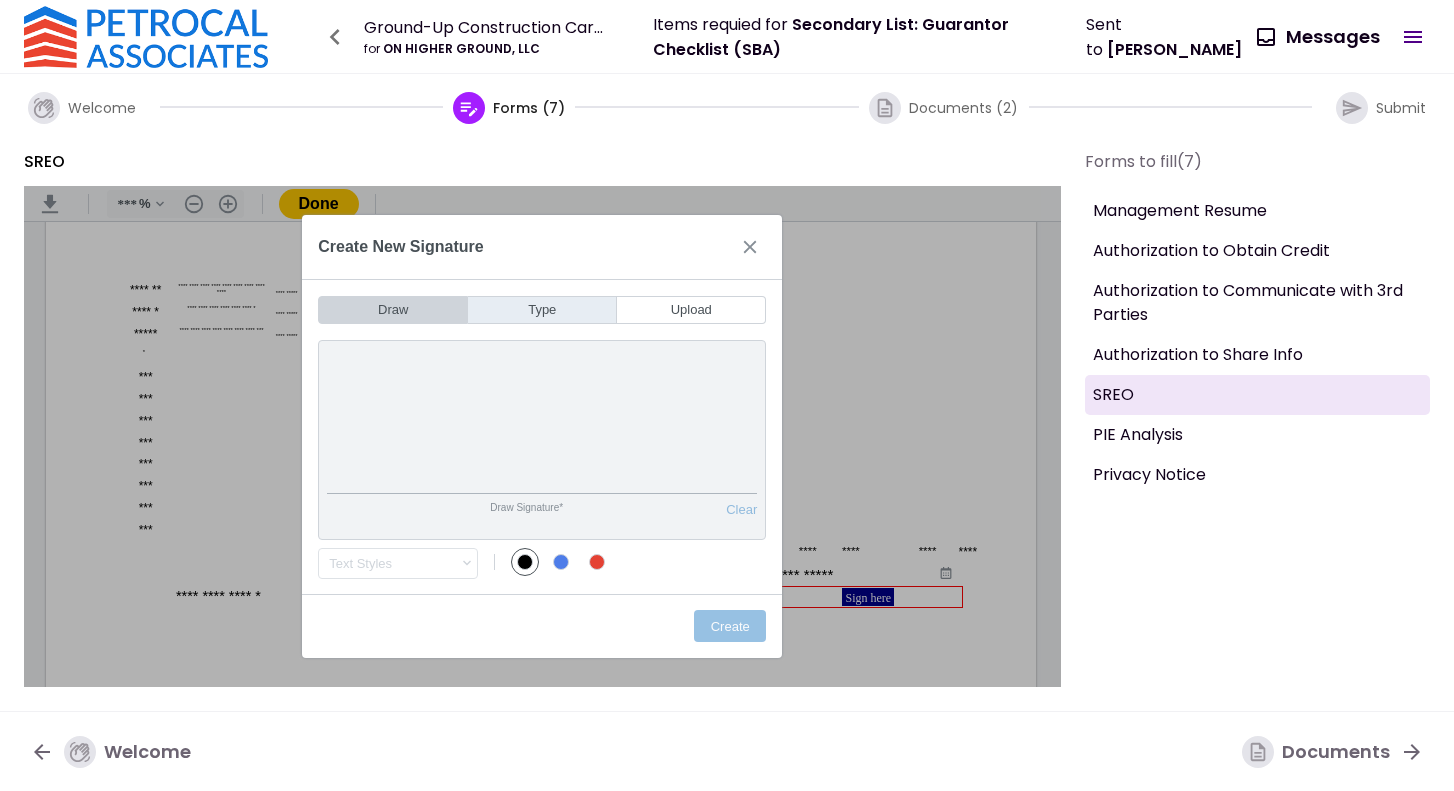 click on "Type" at bounding box center (542, 310) 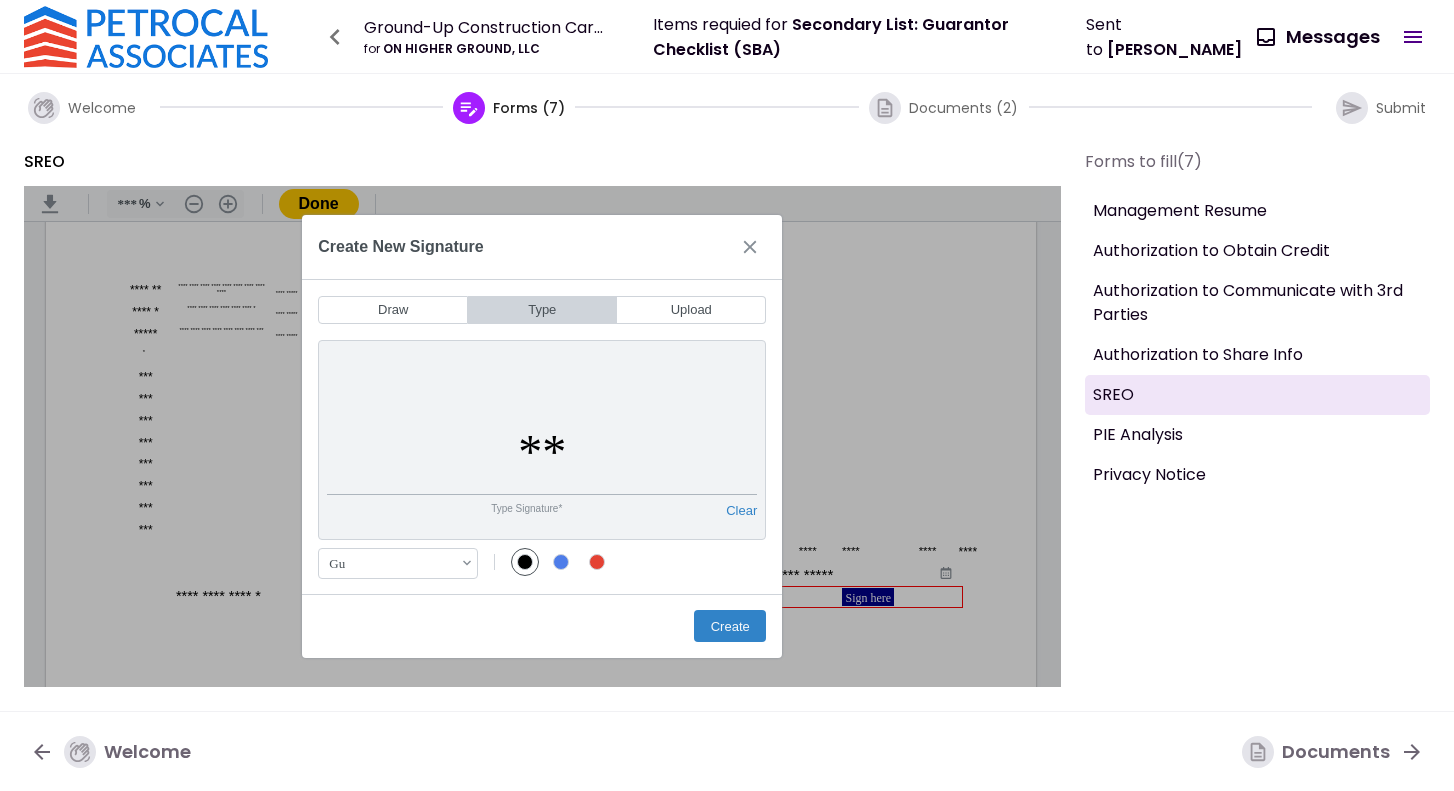 type on "*" 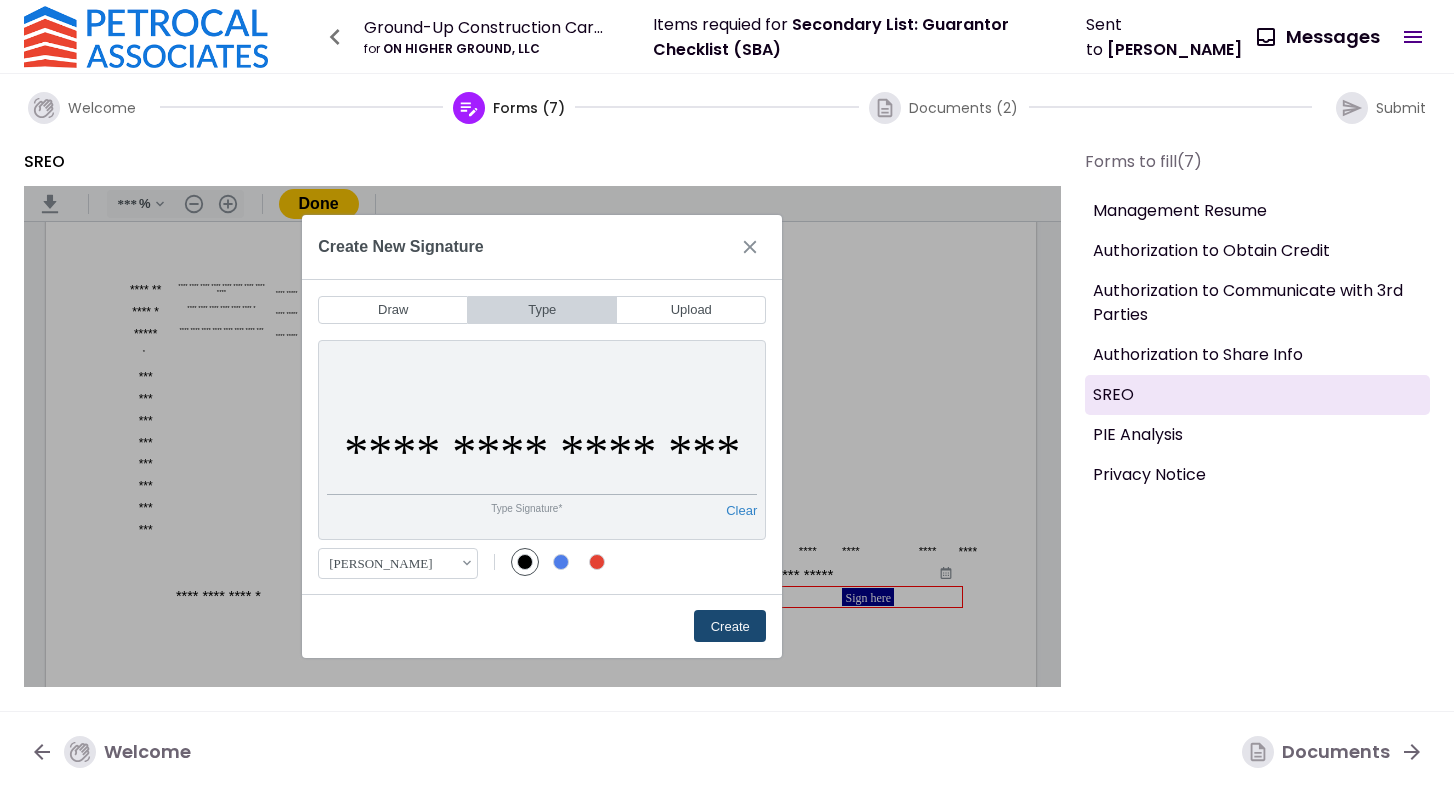 type on "**********" 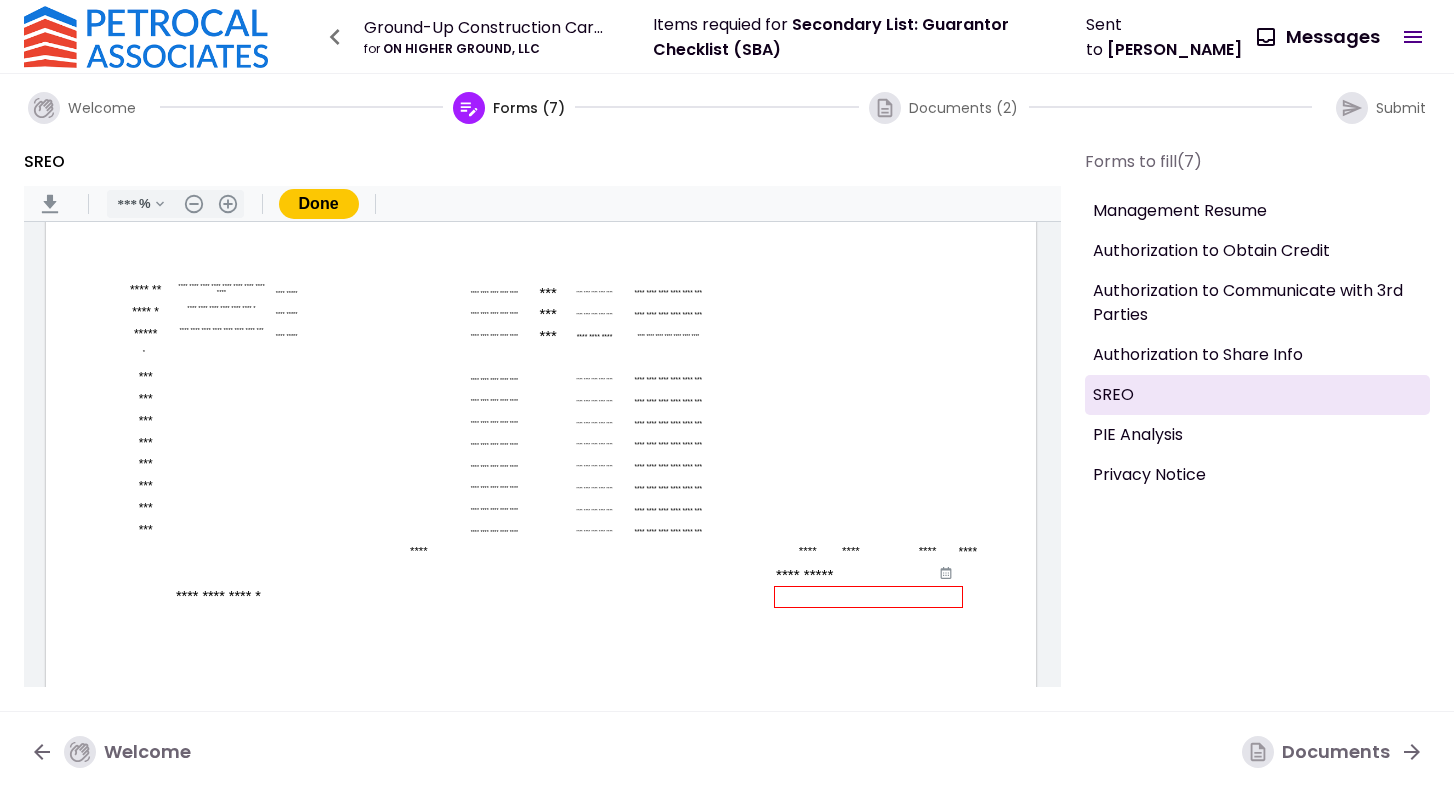 click on "PIE Analysis" at bounding box center [1258, 435] 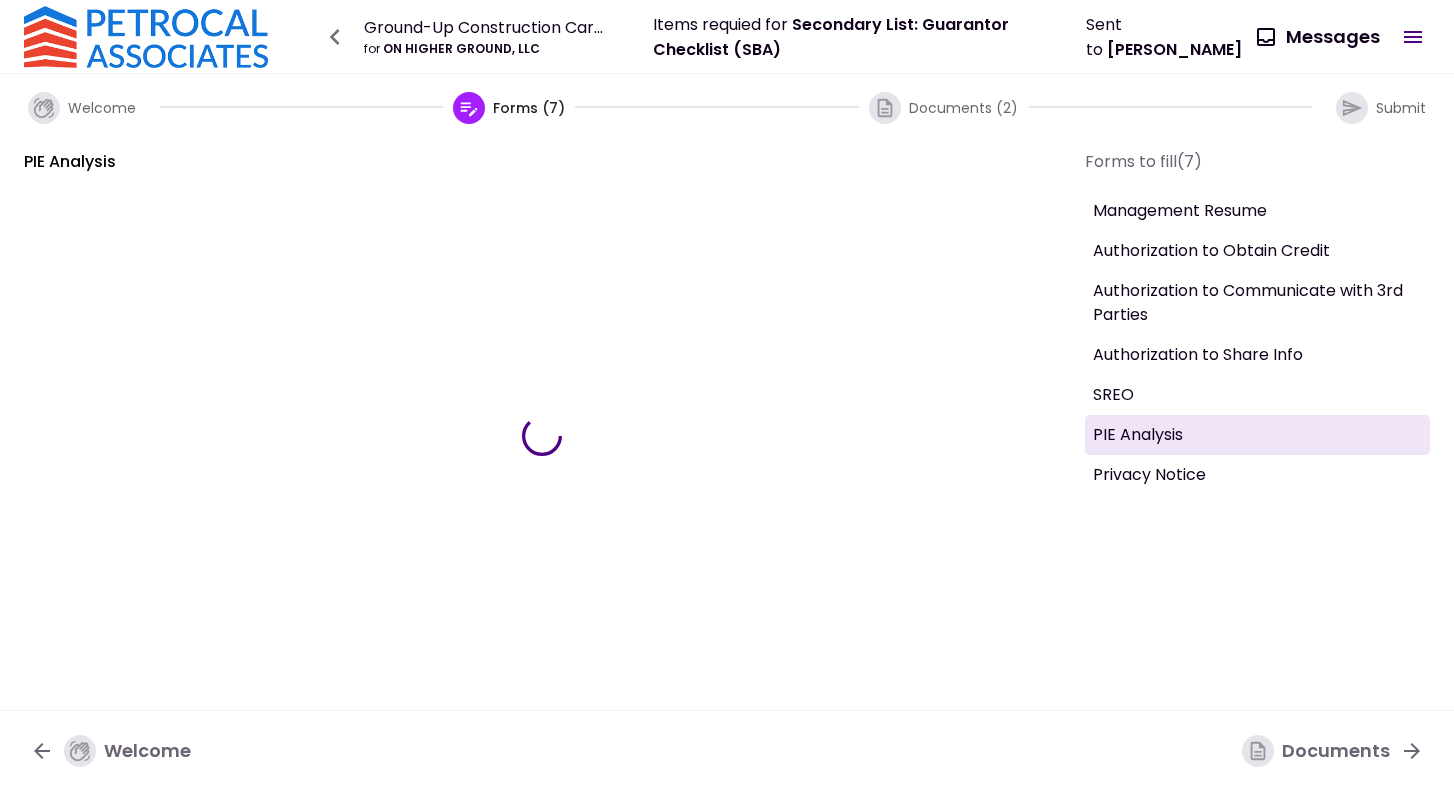type on "***" 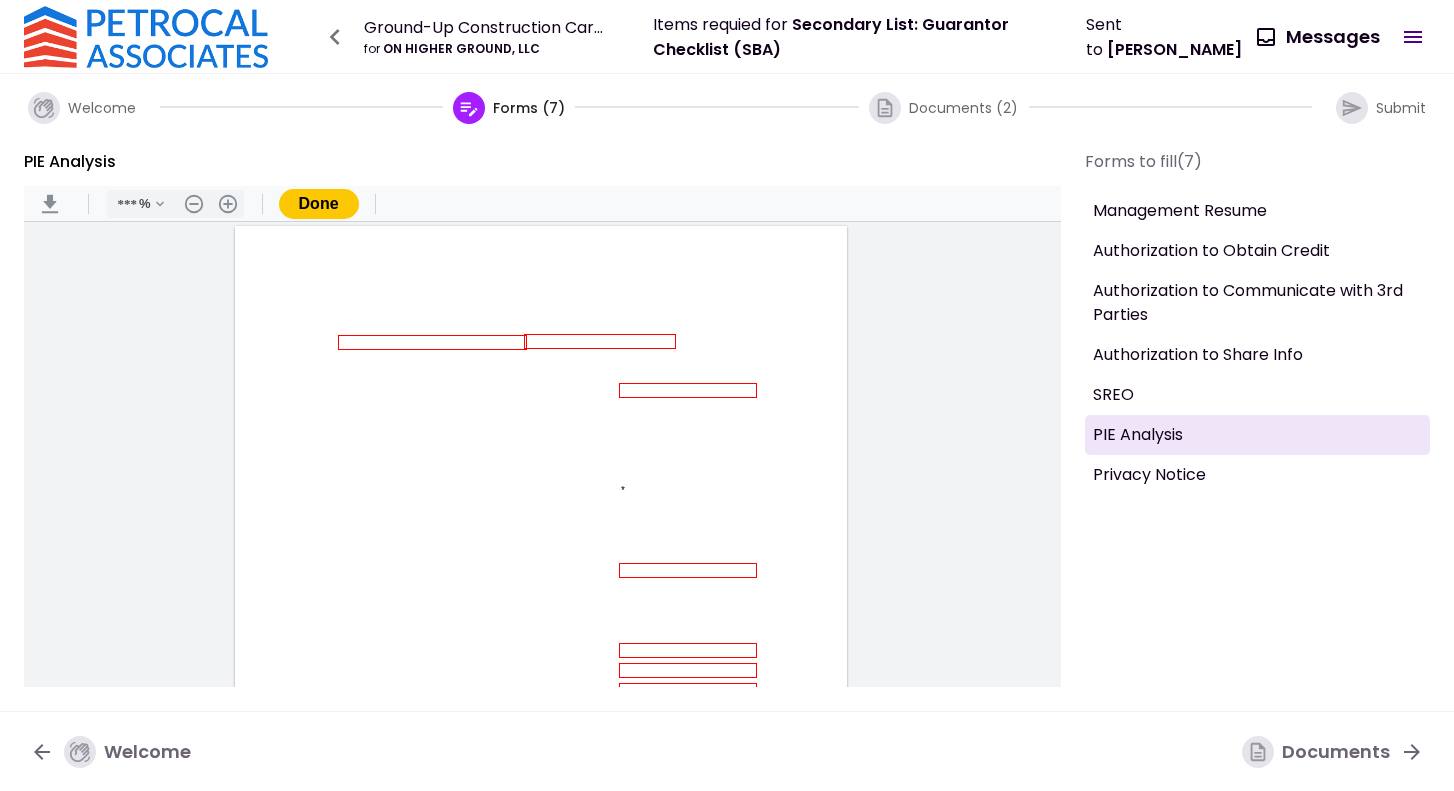 scroll, scrollTop: 1, scrollLeft: 0, axis: vertical 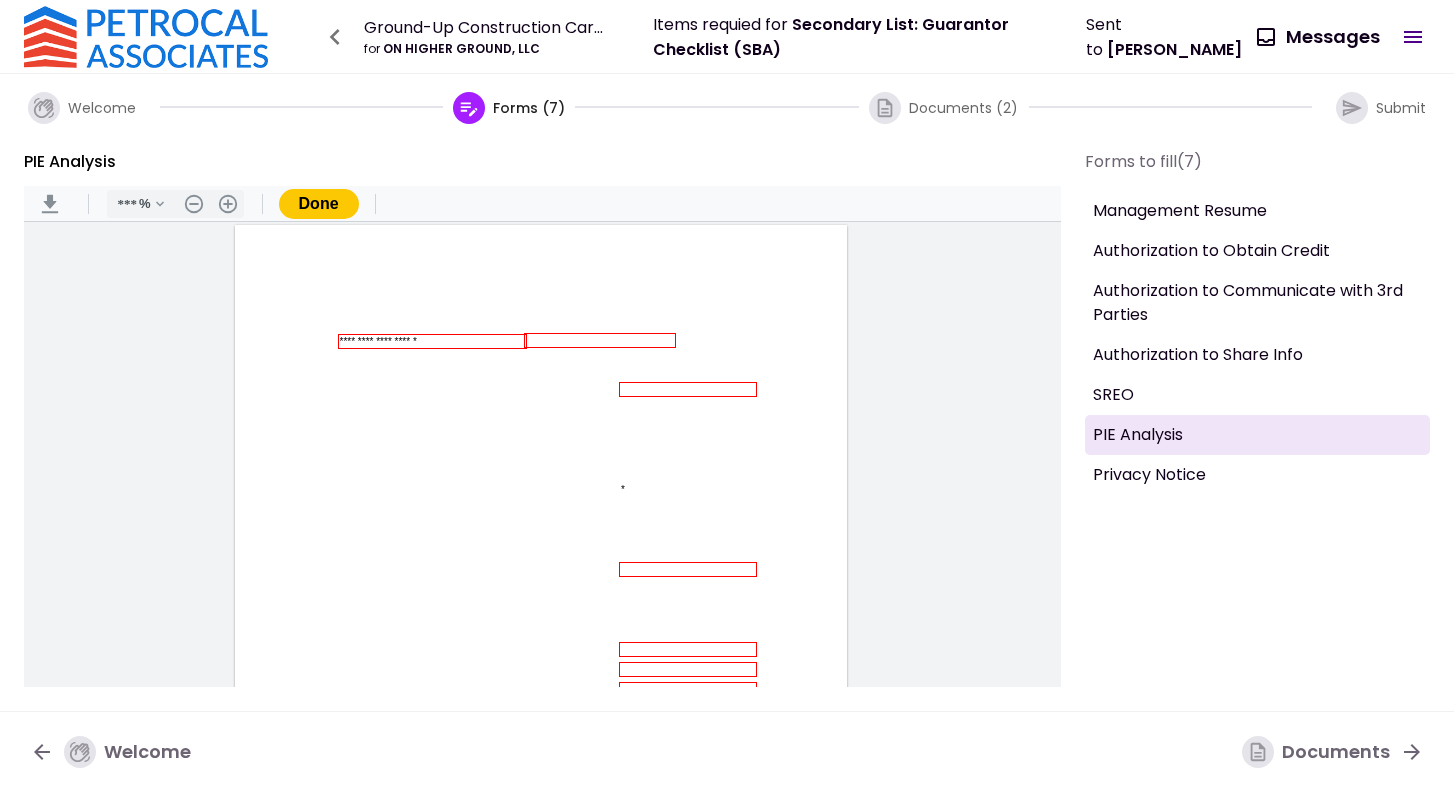 type on "**********" 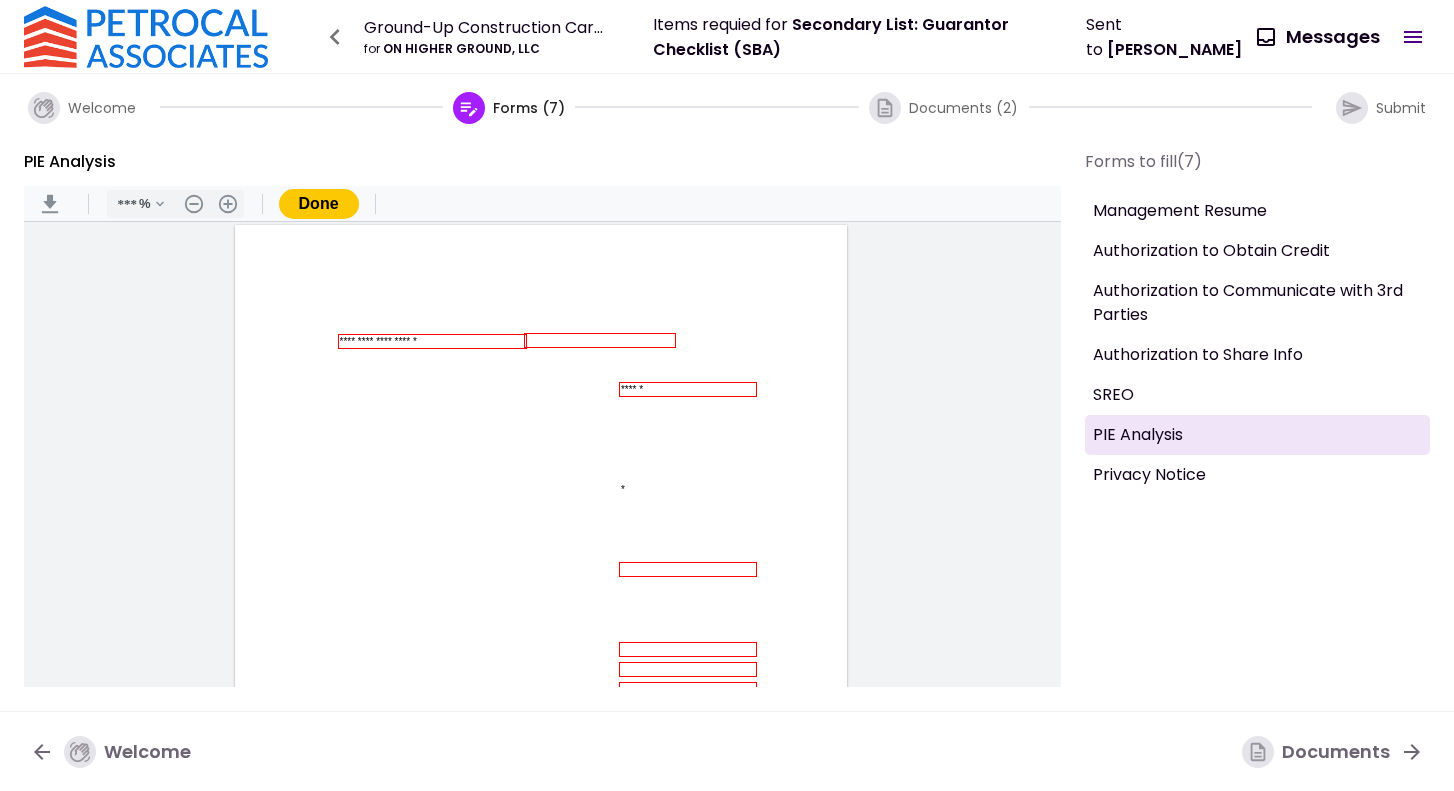 type on "******" 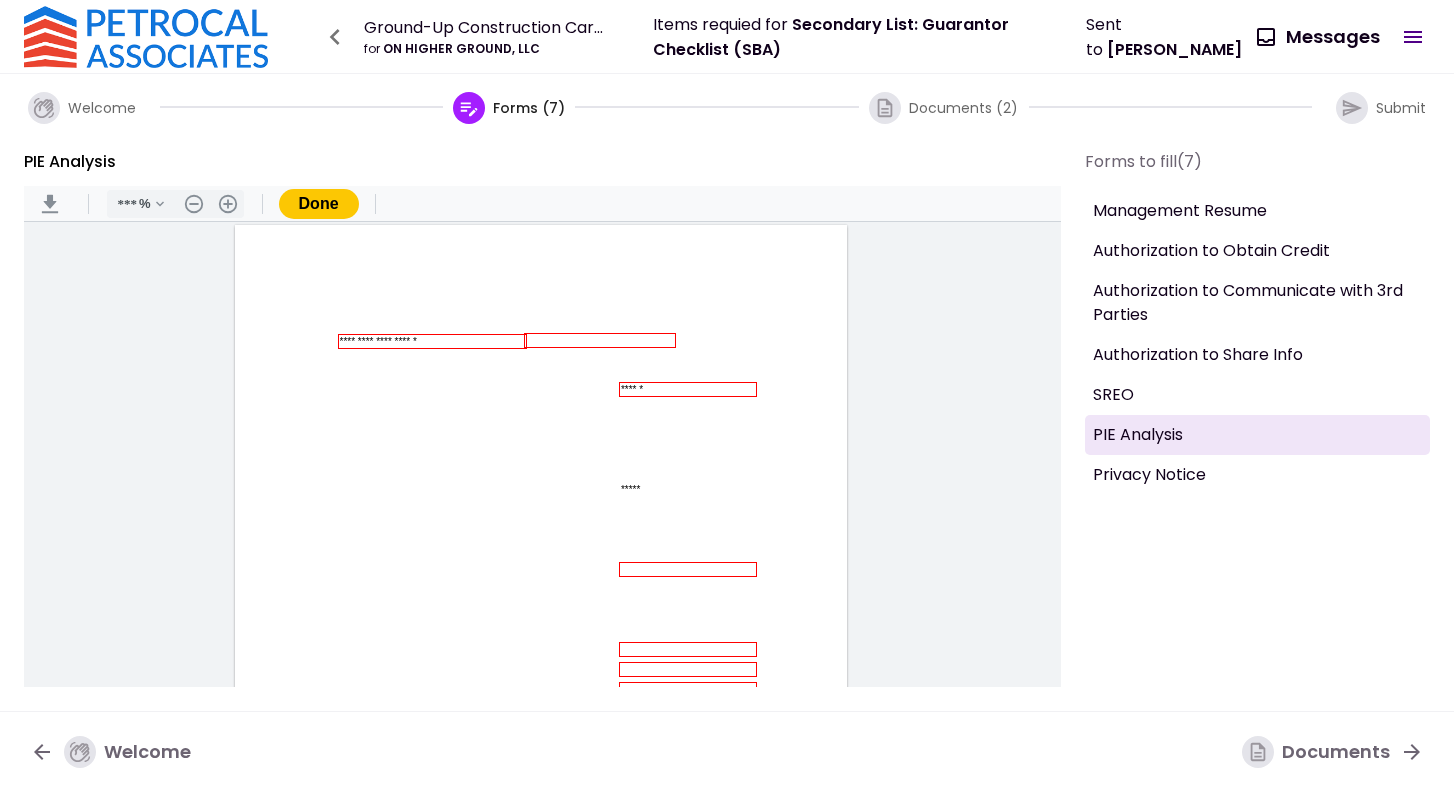 click at bounding box center [688, 410] 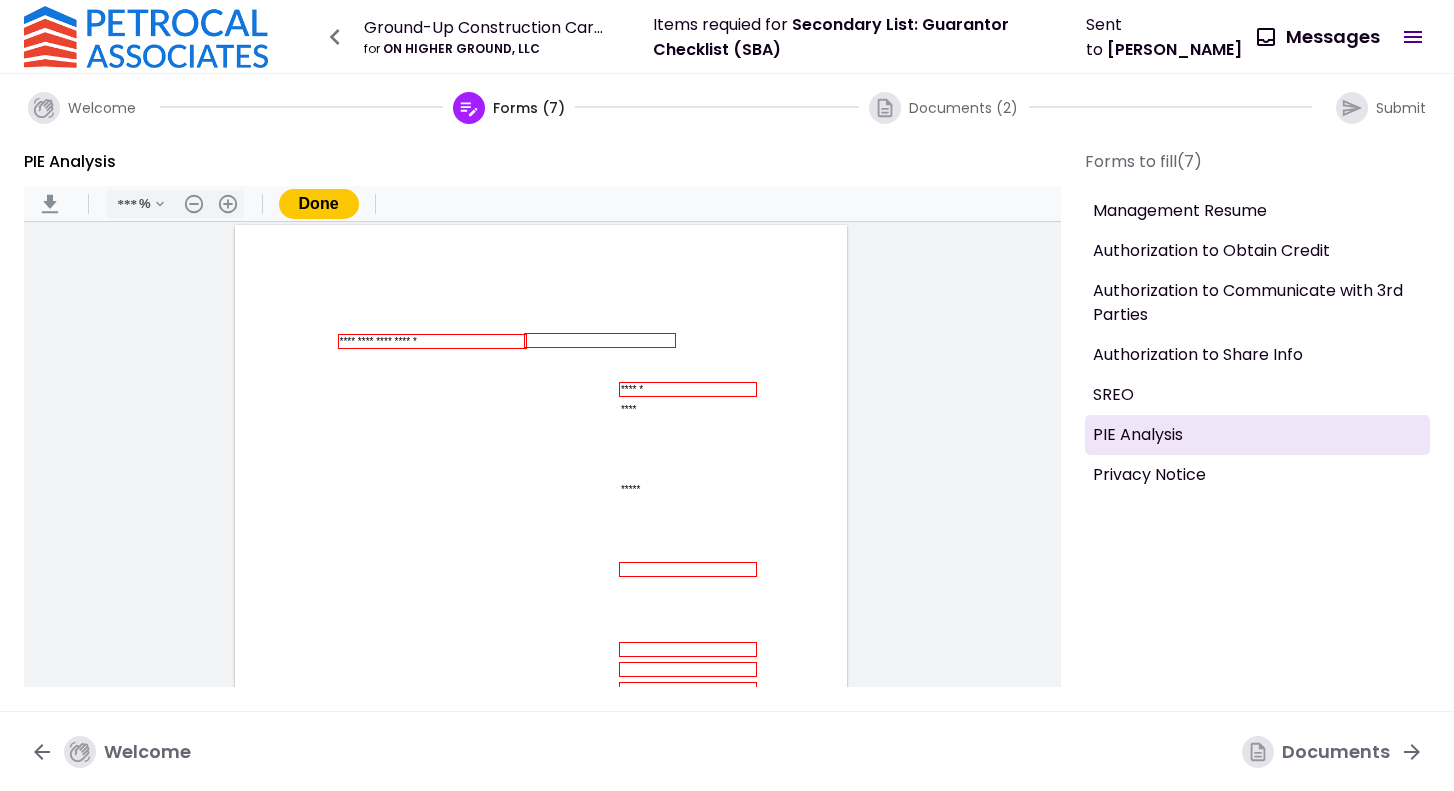 type on "****" 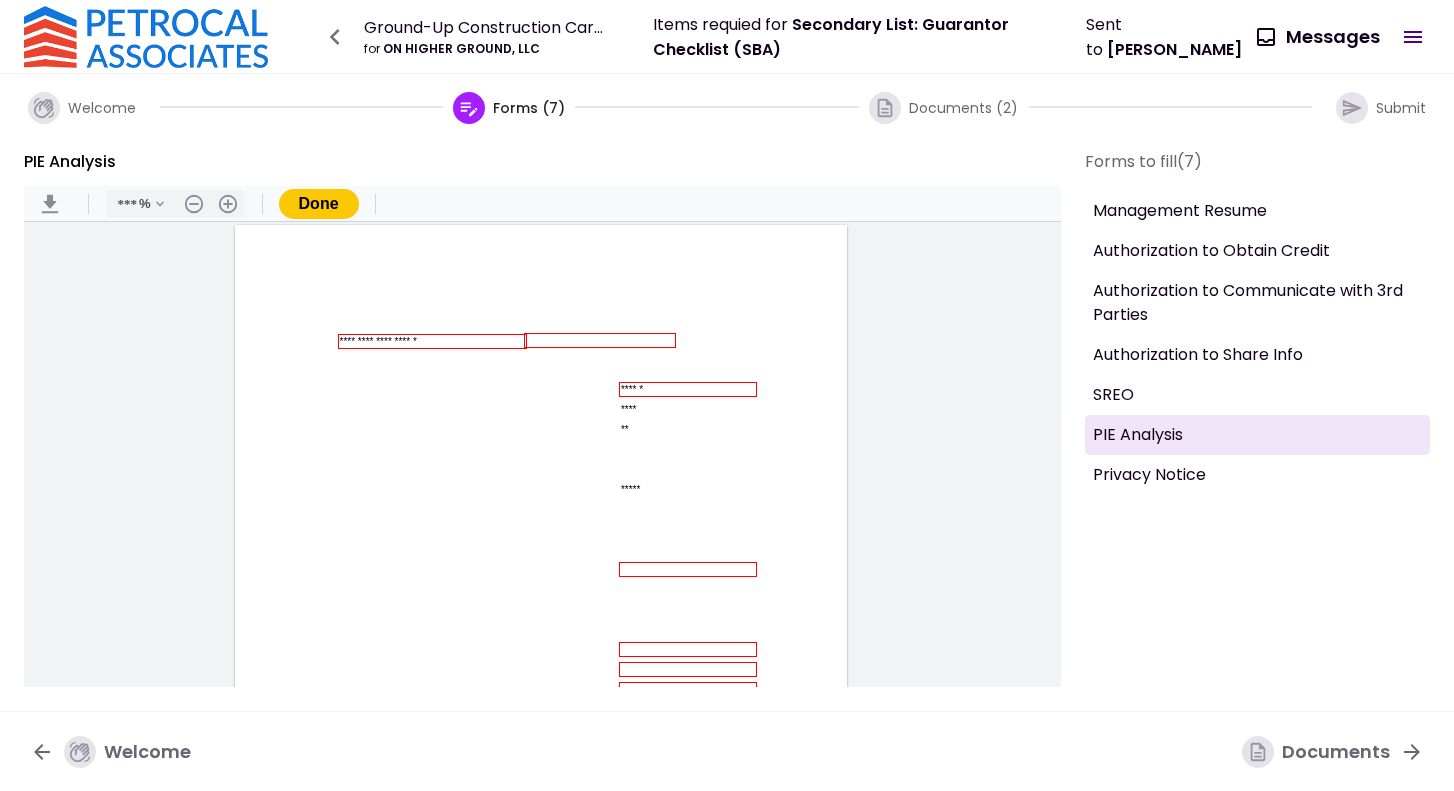 type on "*" 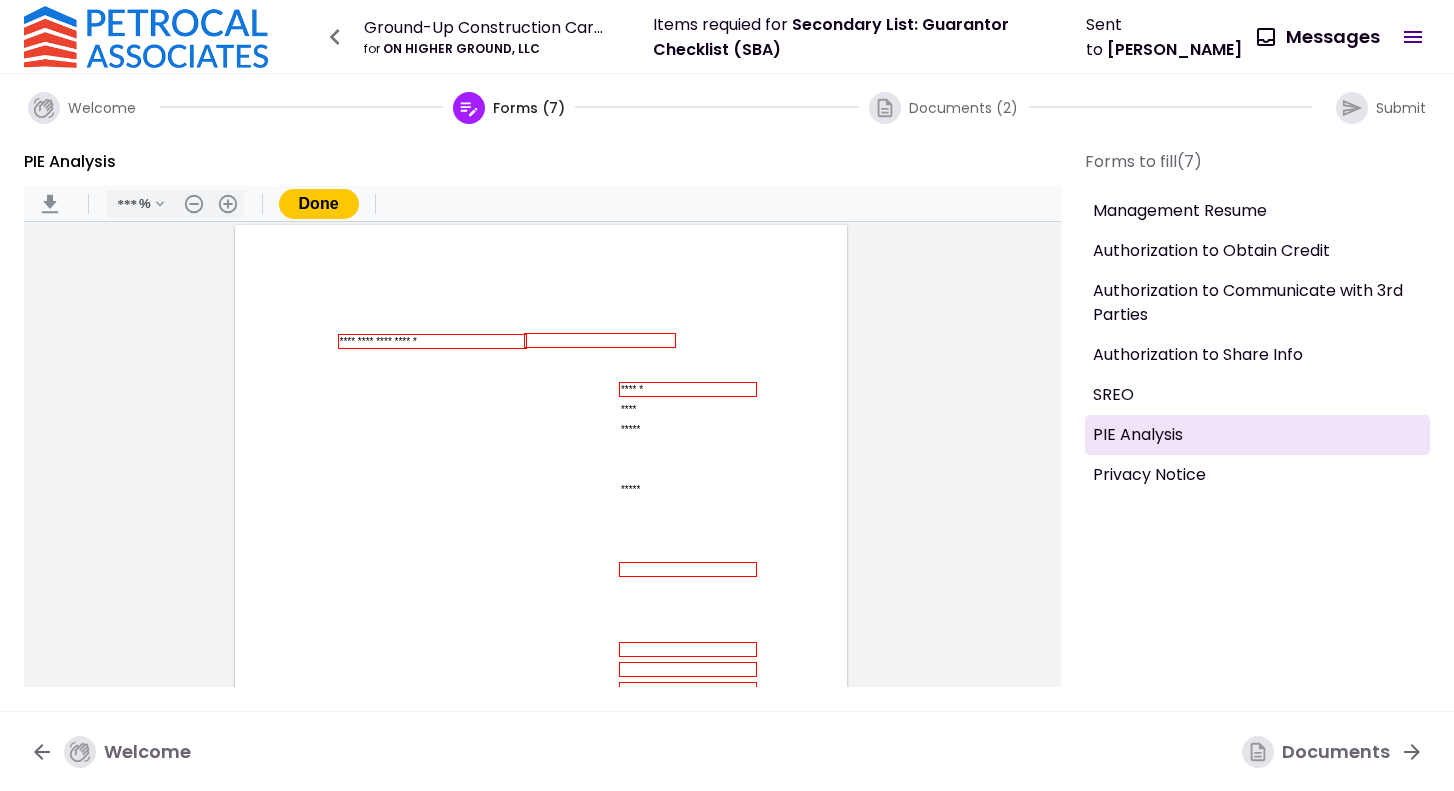 click on "*****" at bounding box center [688, 430] 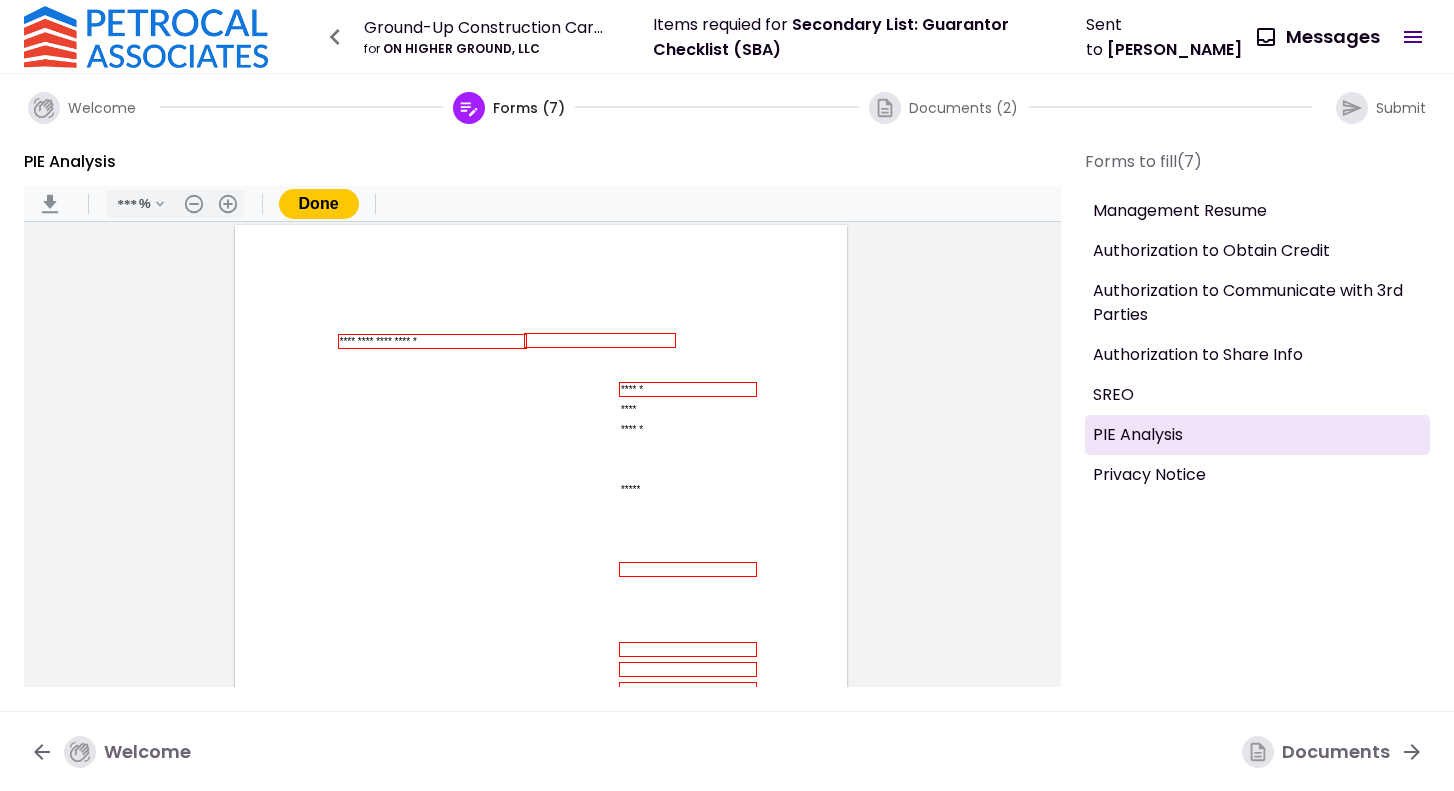 type on "******" 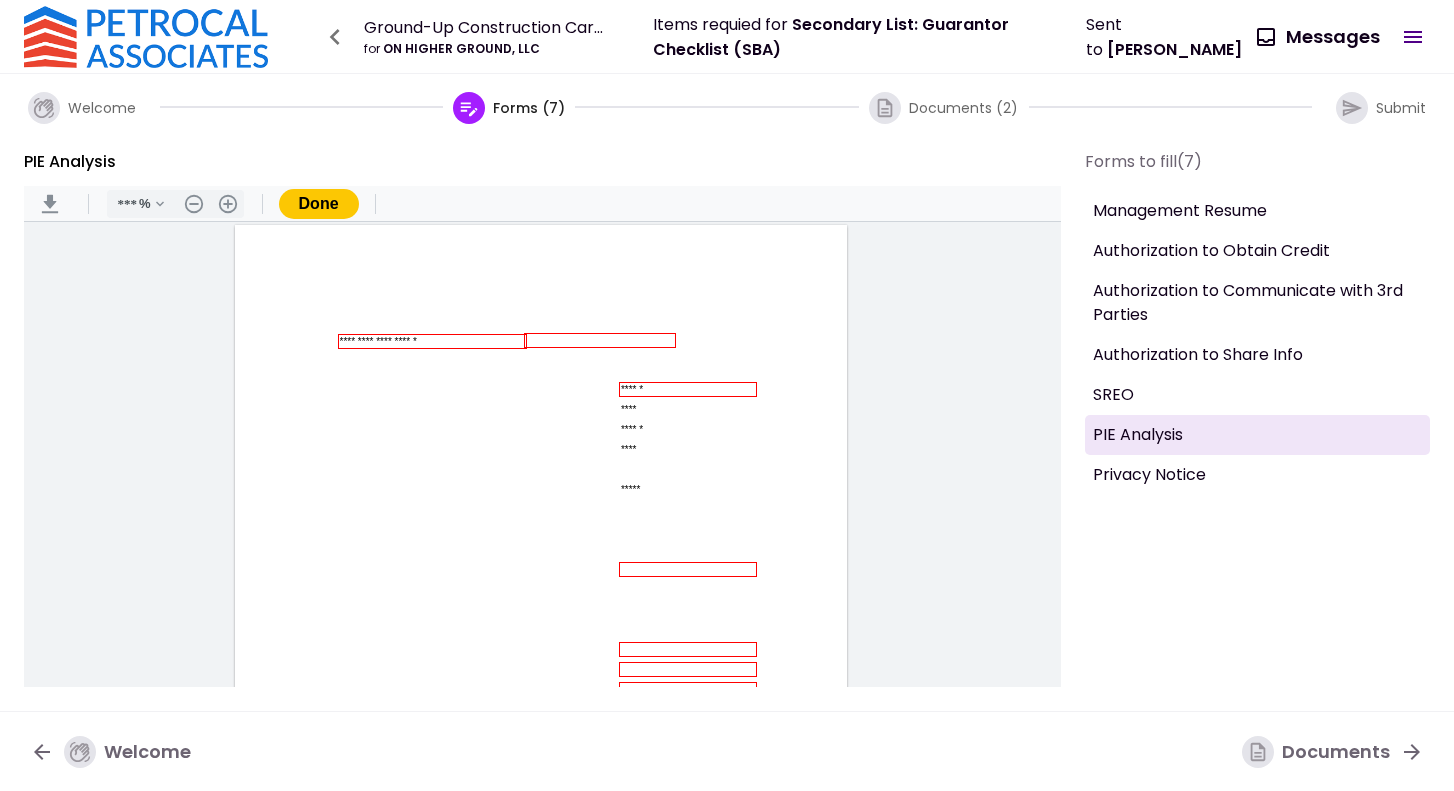 type on "****" 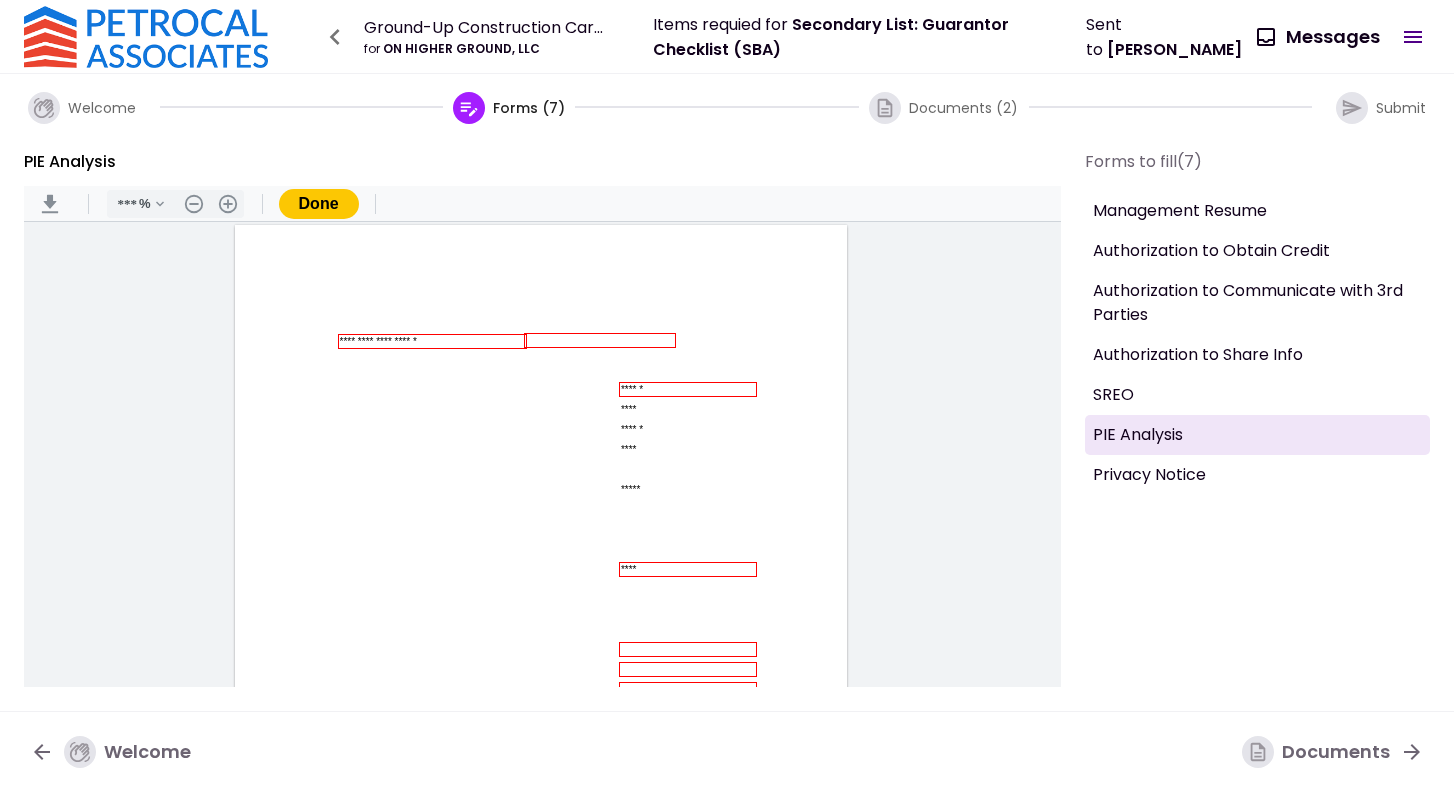 type on "****" 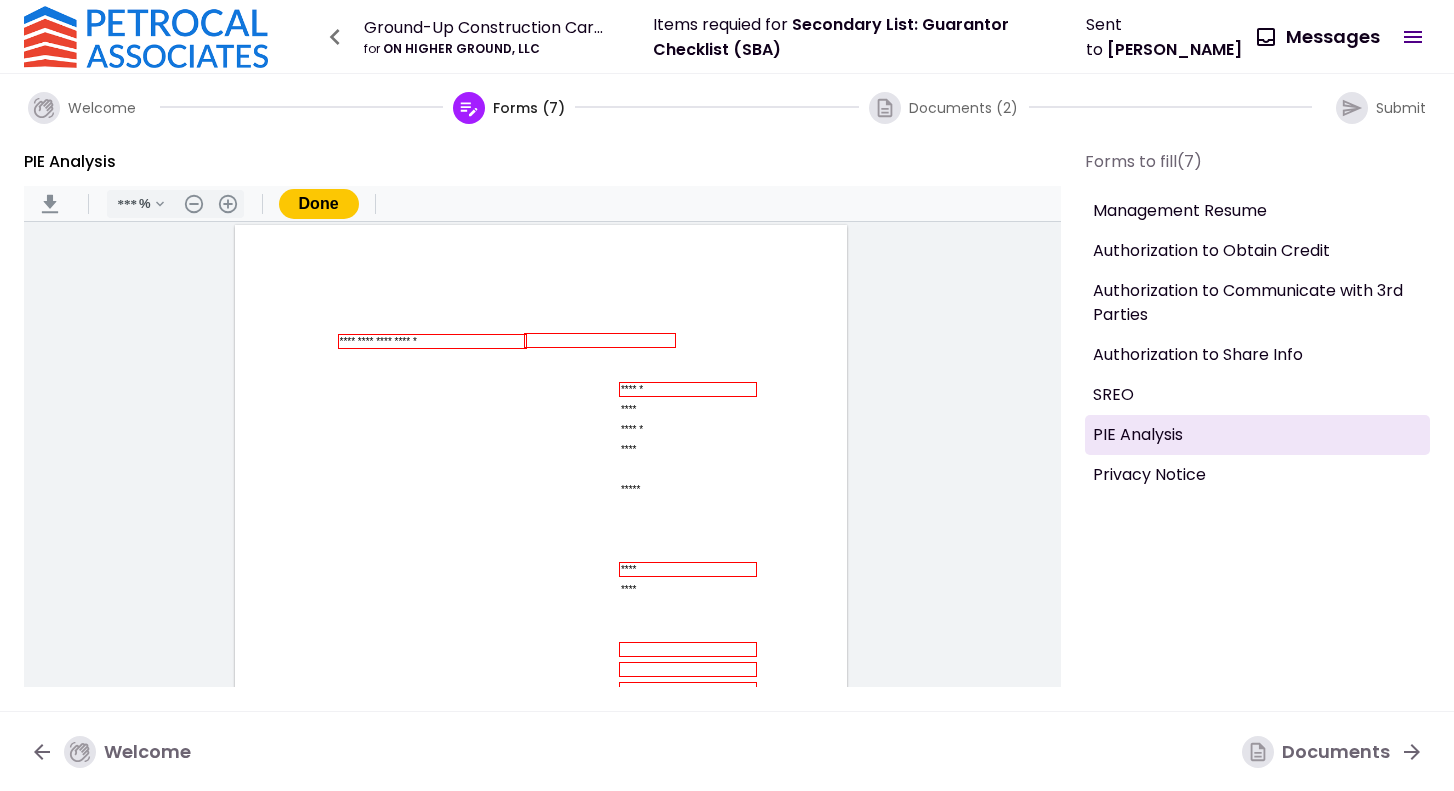scroll, scrollTop: 38, scrollLeft: 0, axis: vertical 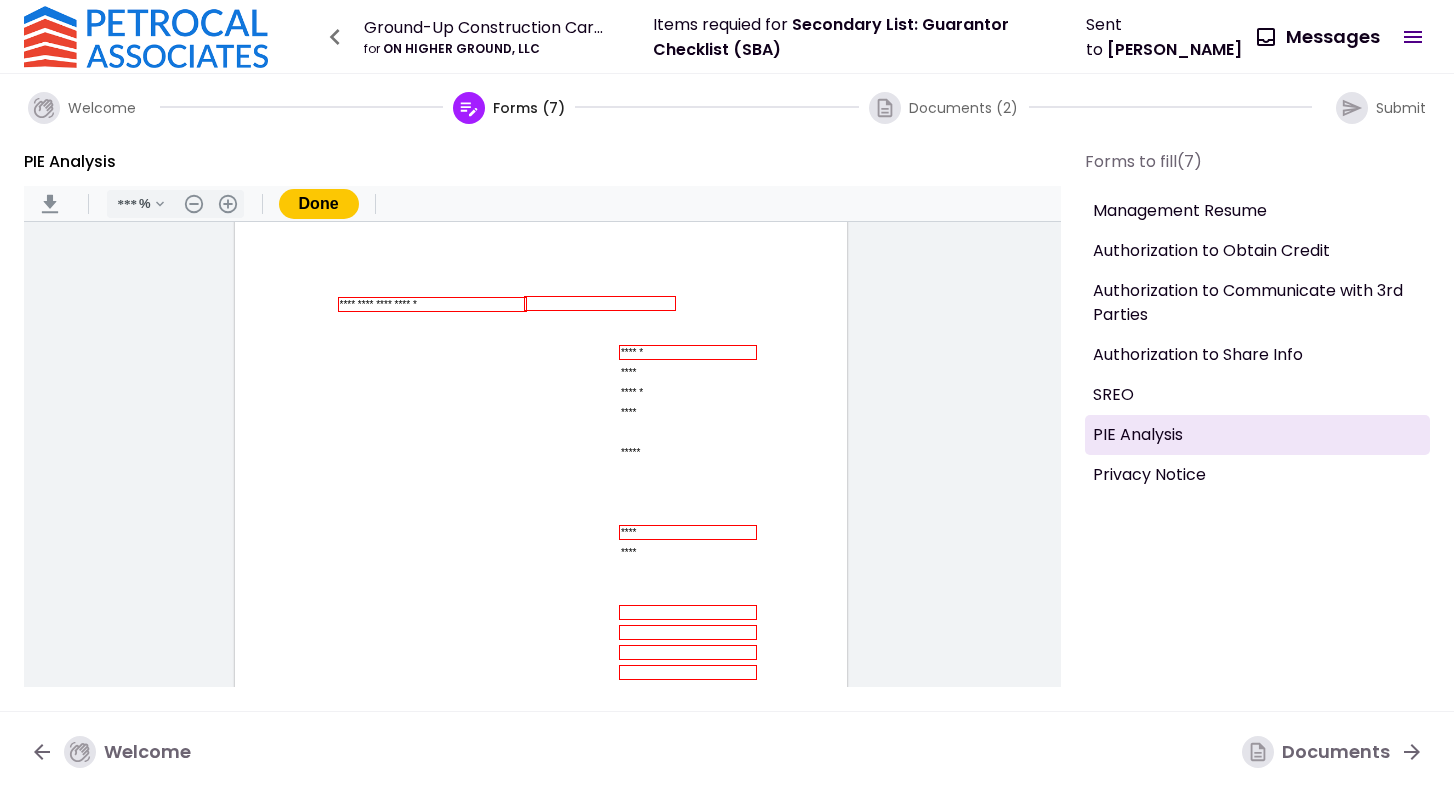 type on "****" 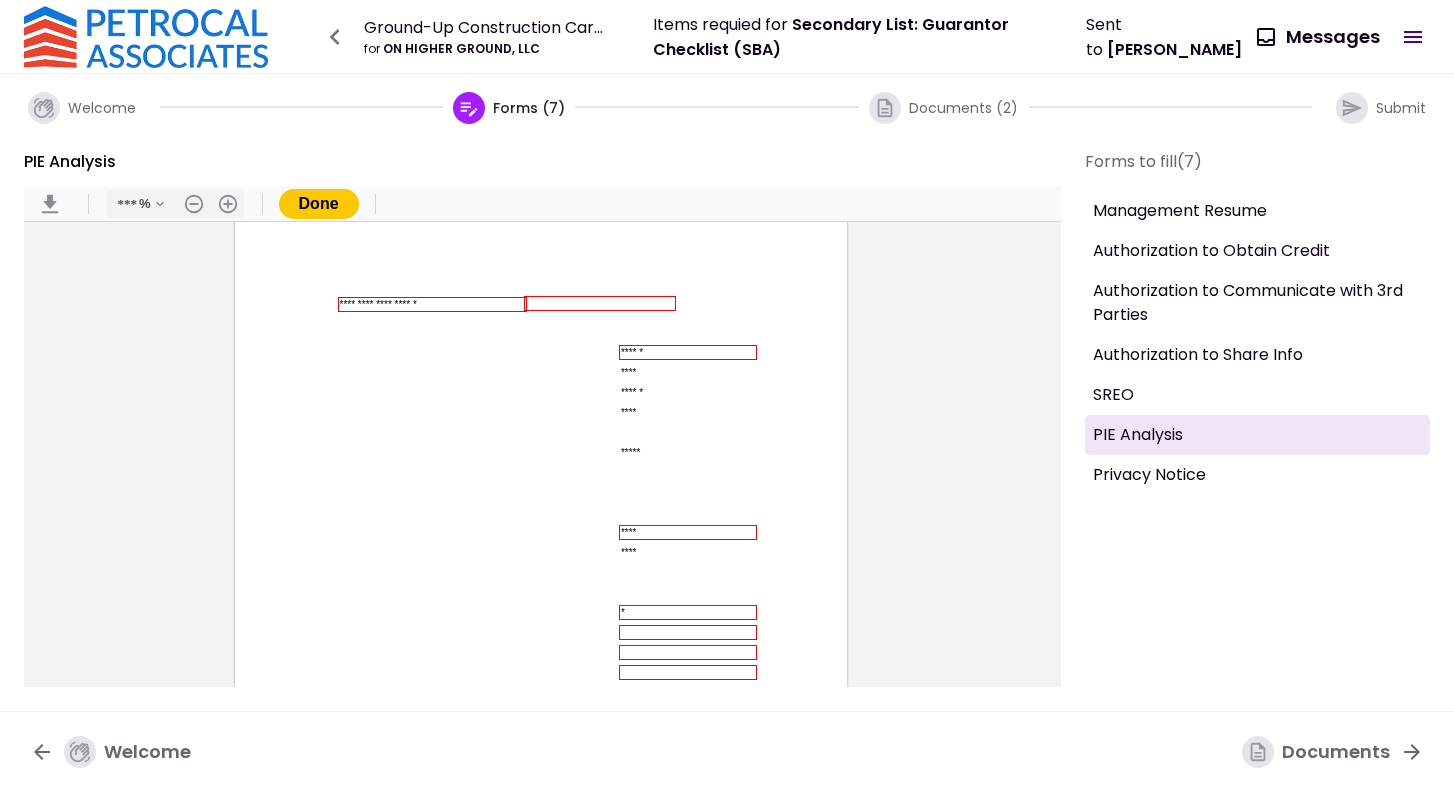 type on "*" 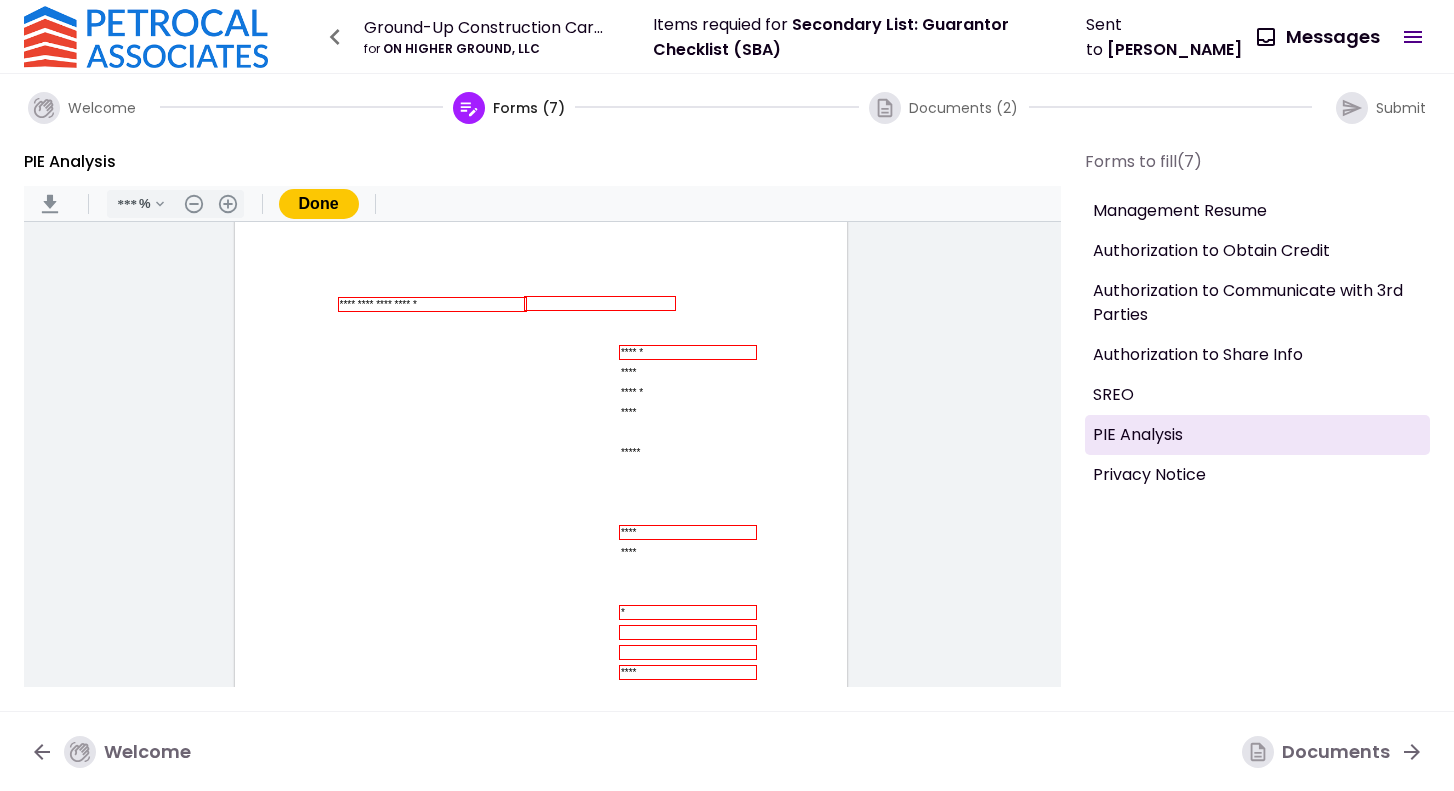 type on "****" 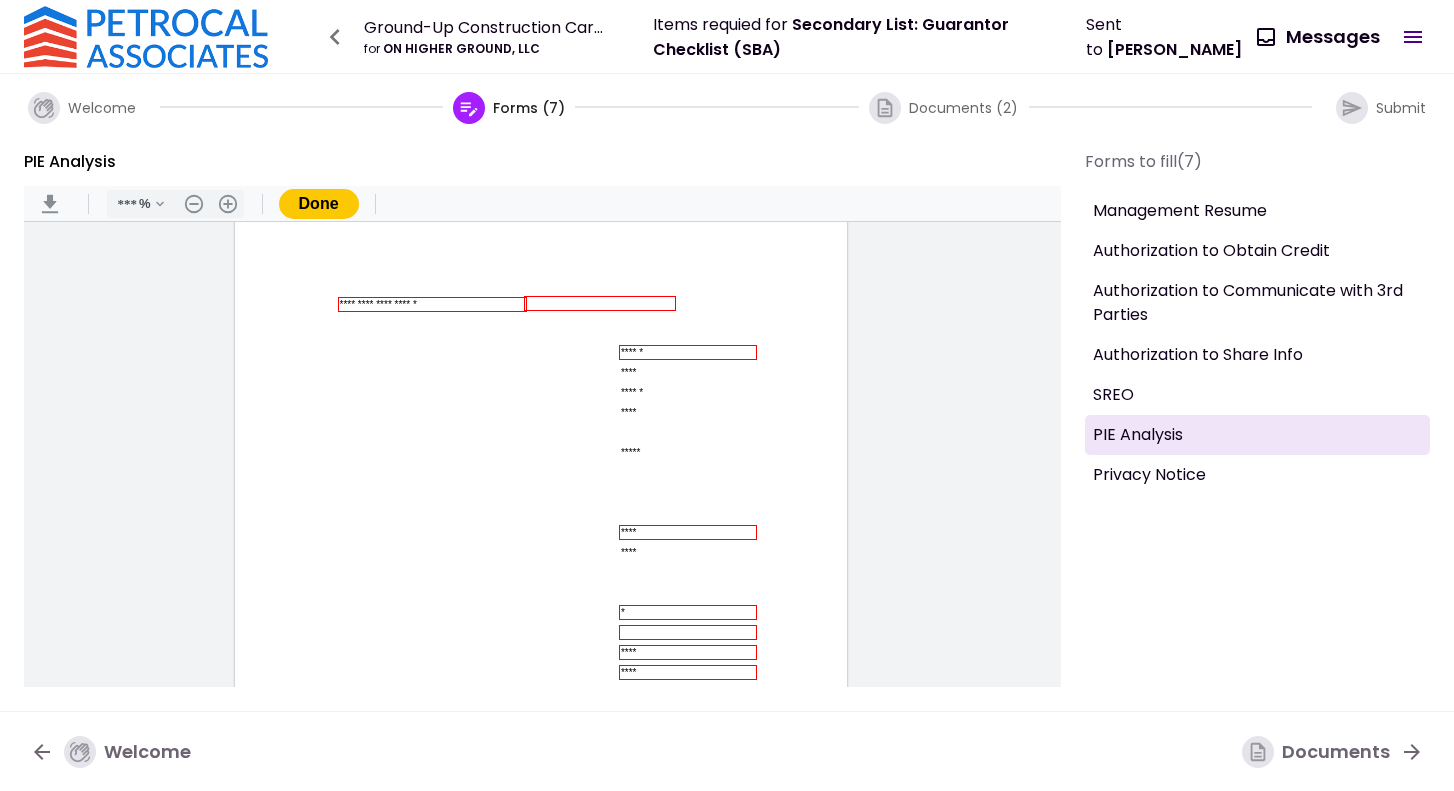 type on "****" 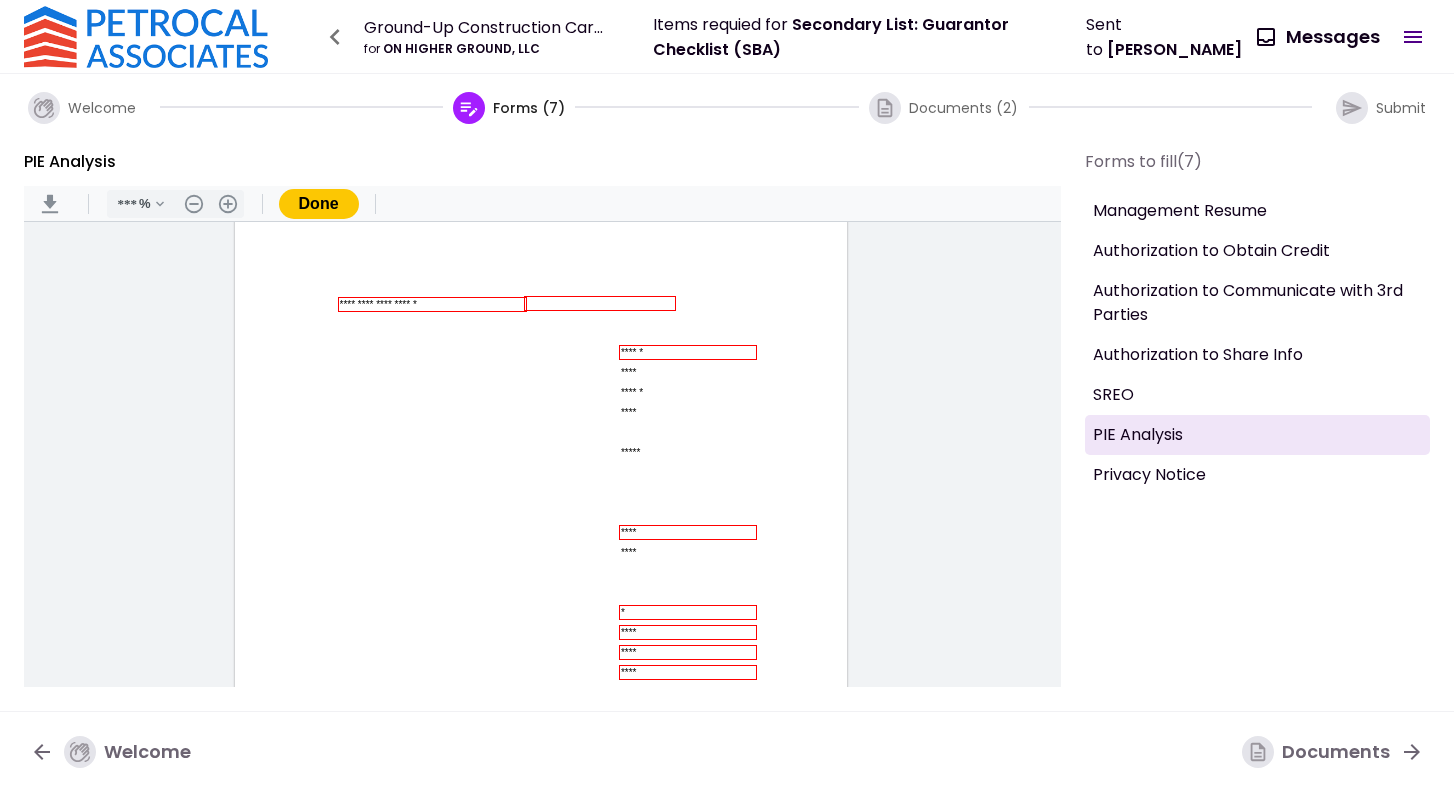type on "****" 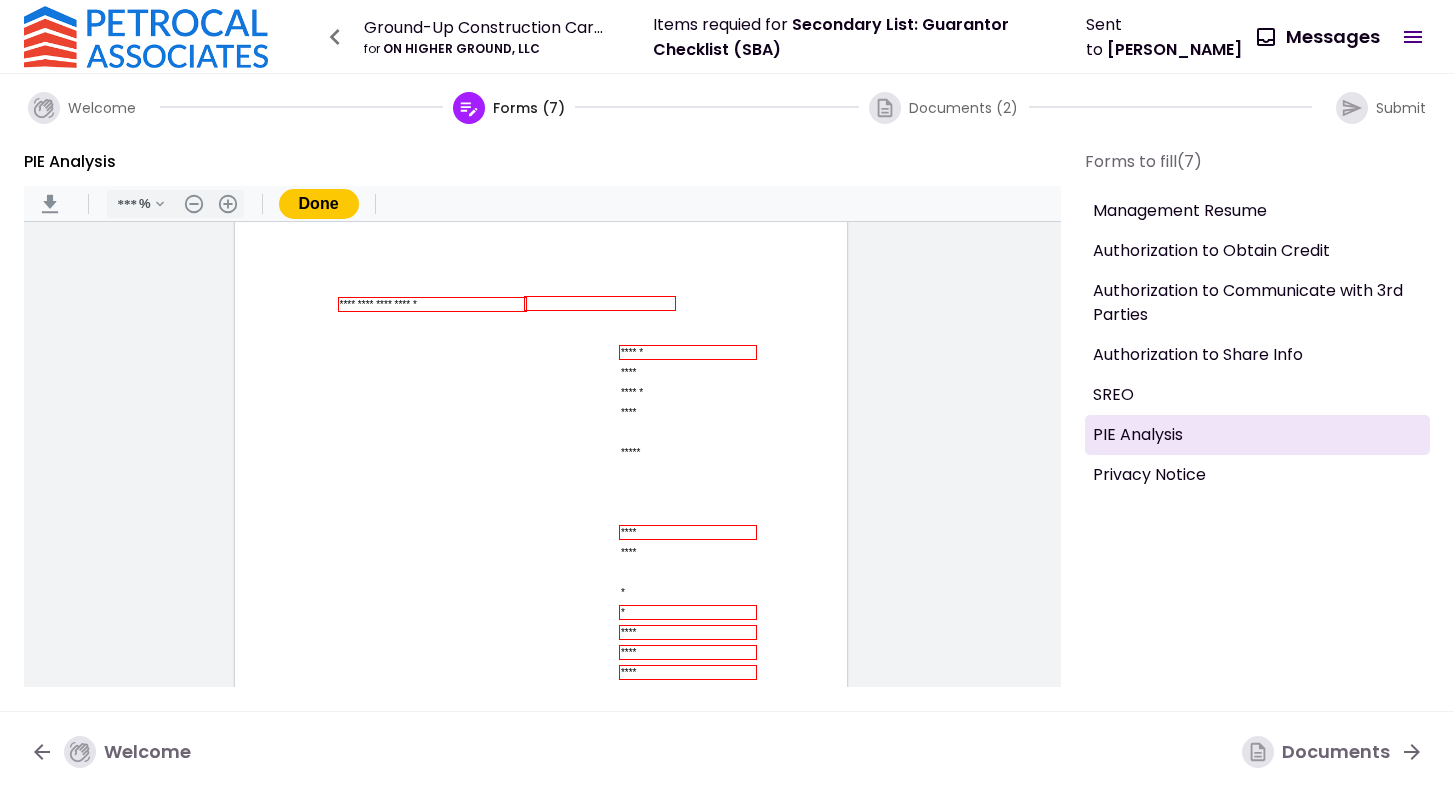 type on "*" 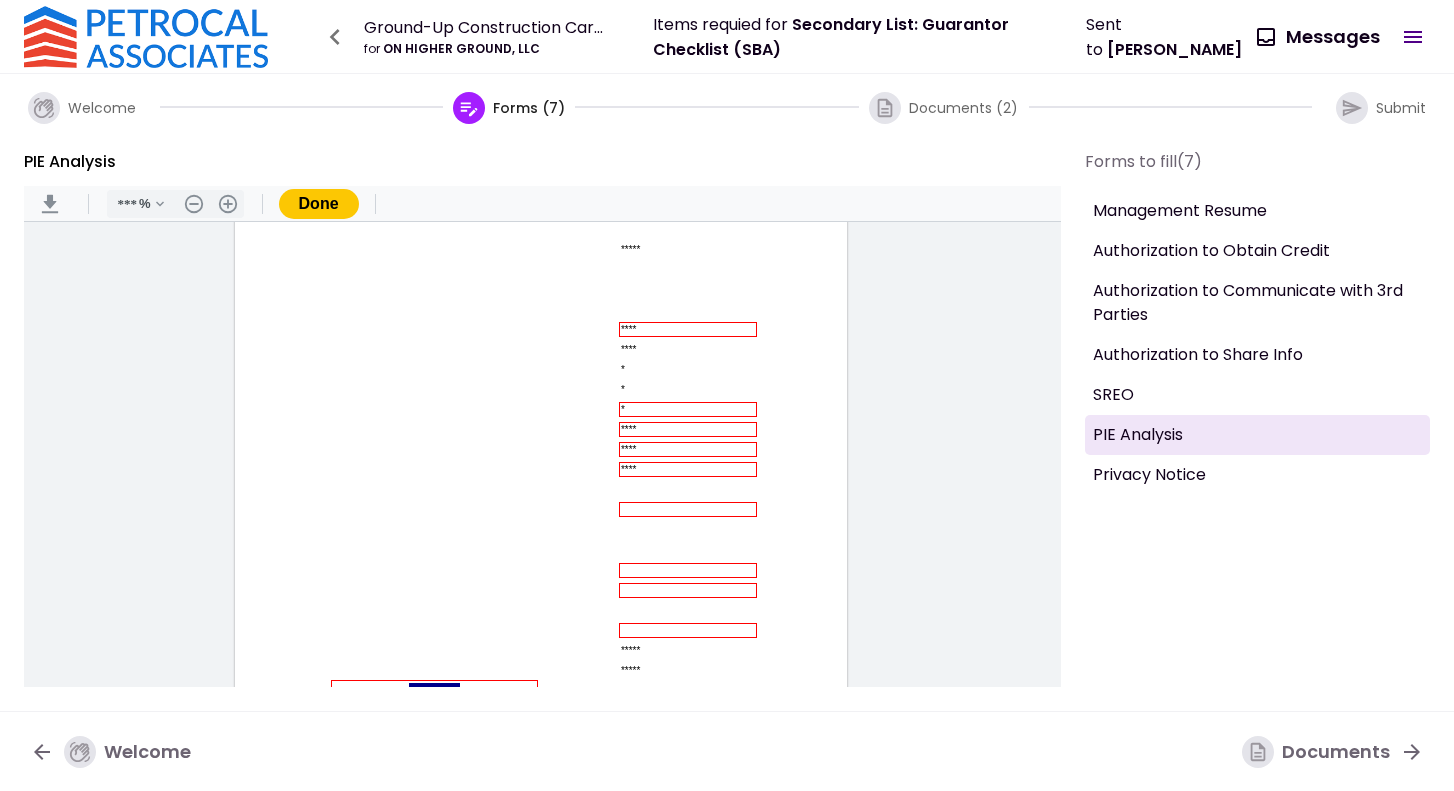 scroll, scrollTop: 244, scrollLeft: 0, axis: vertical 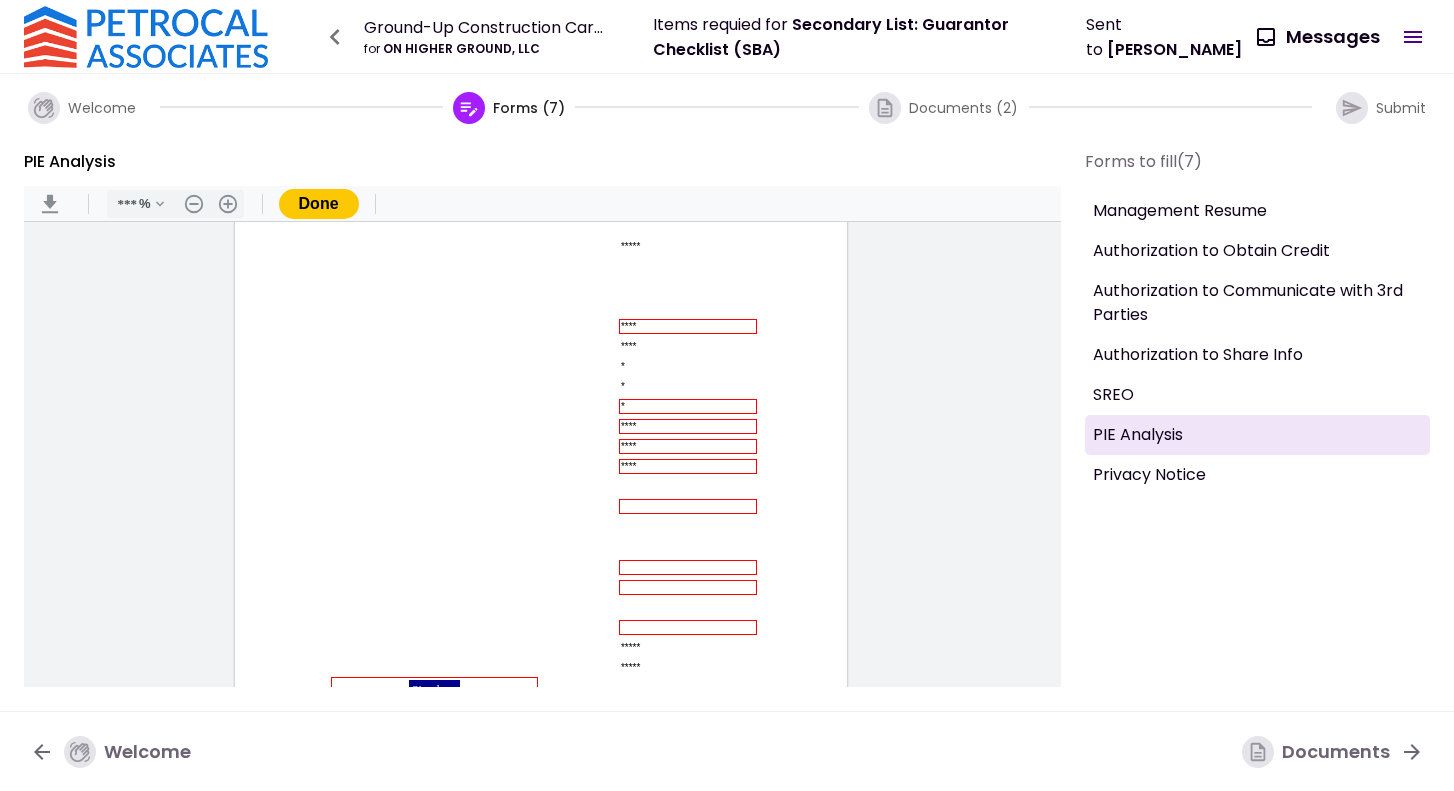 type on "*" 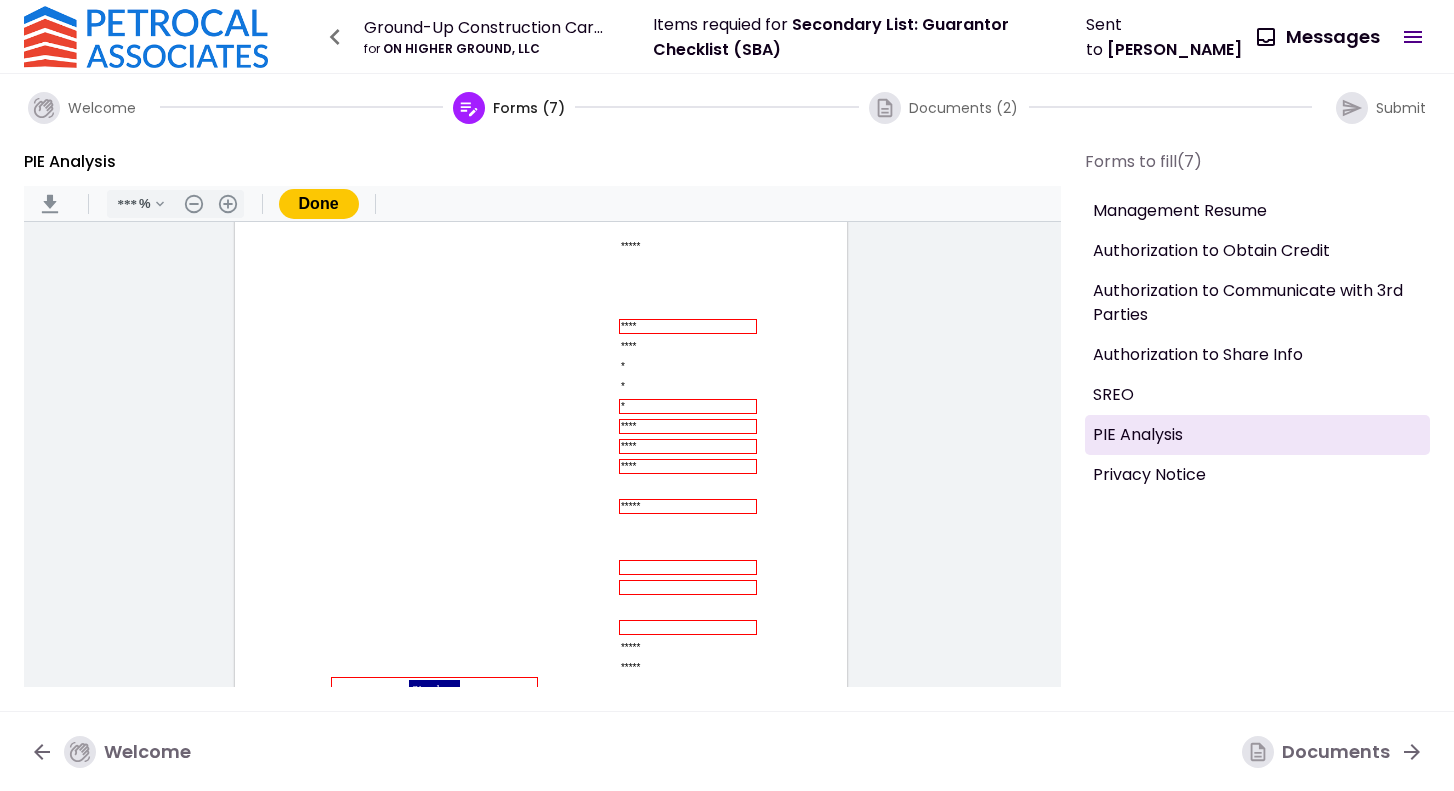 type on "*****" 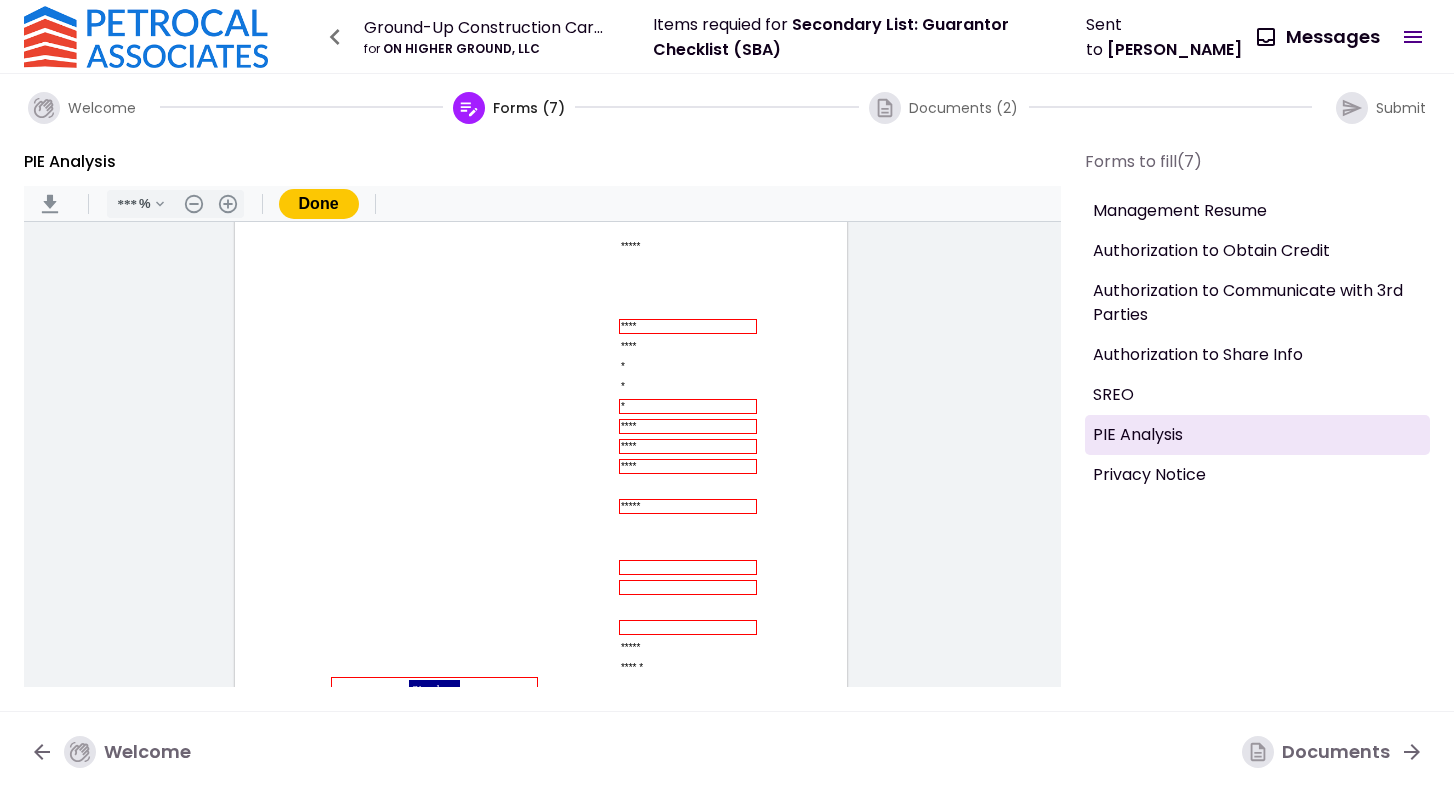 click at bounding box center (688, 527) 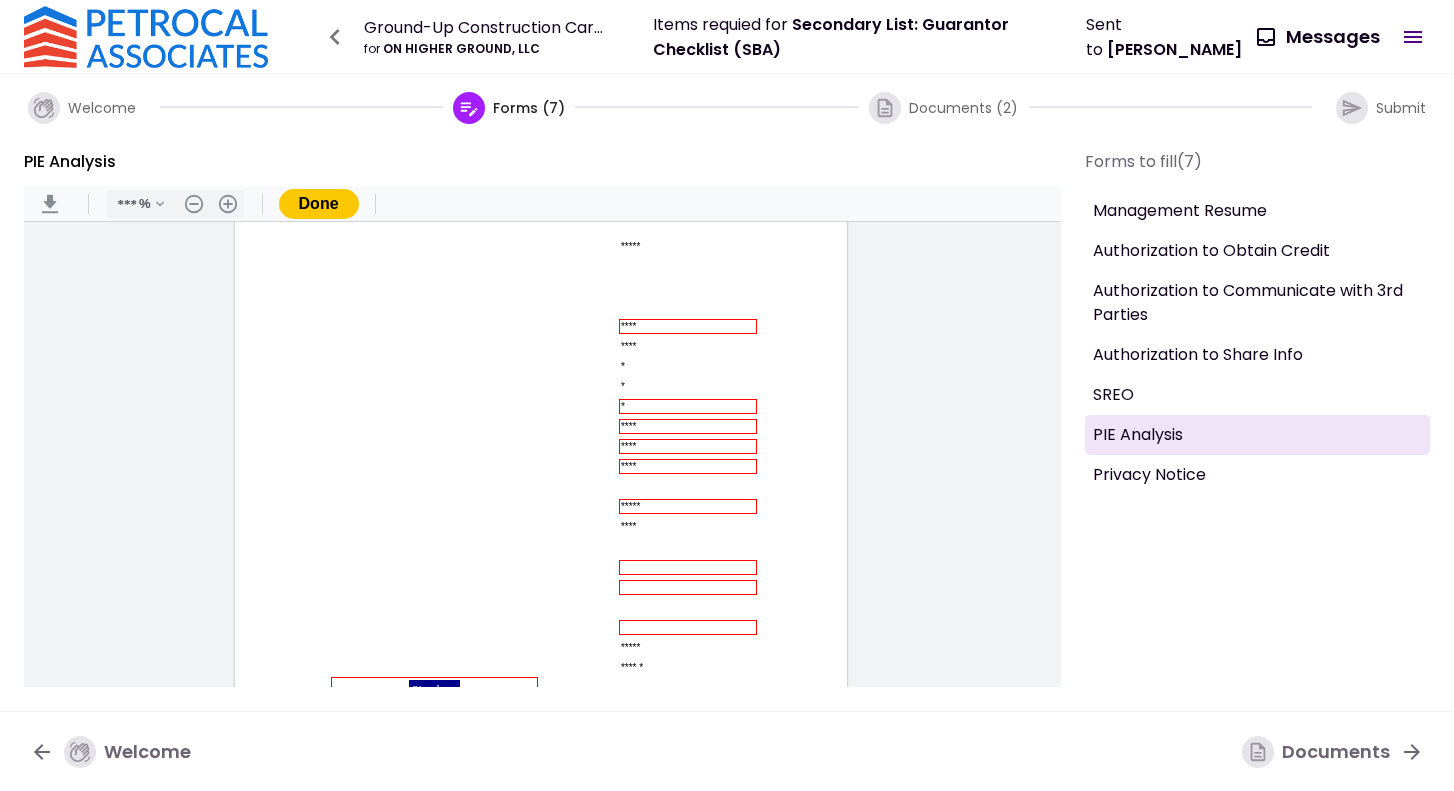type on "****" 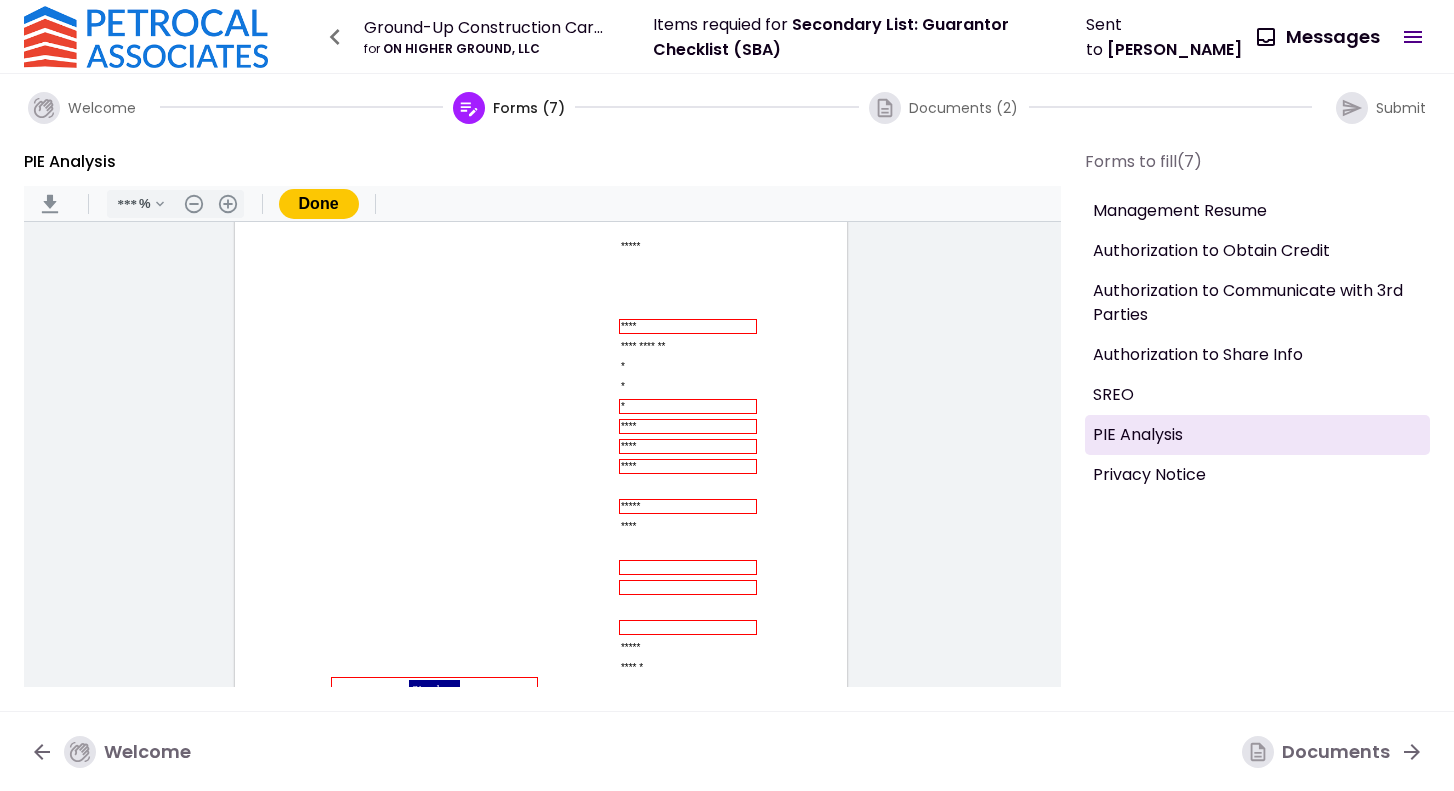 type 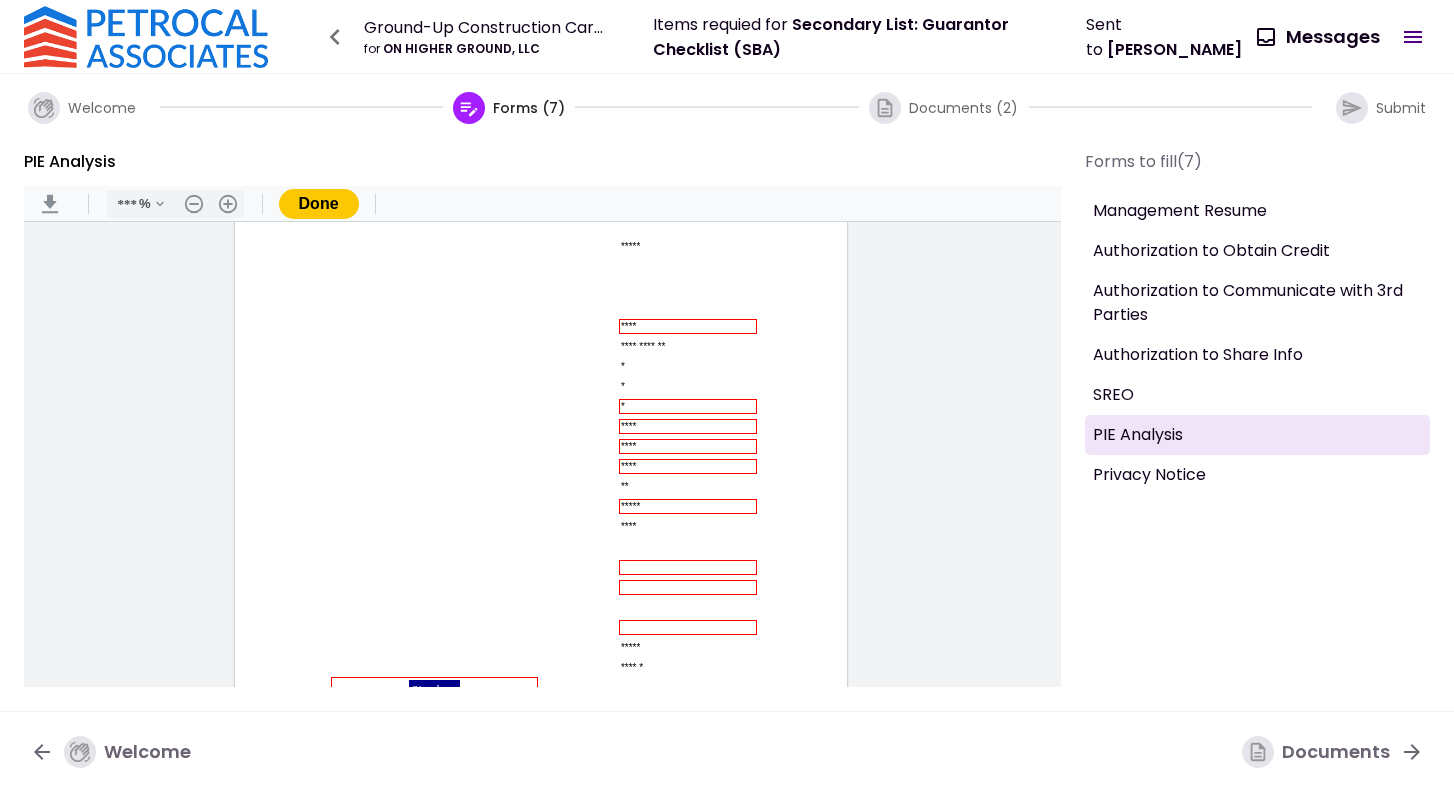 click at bounding box center [688, 547] 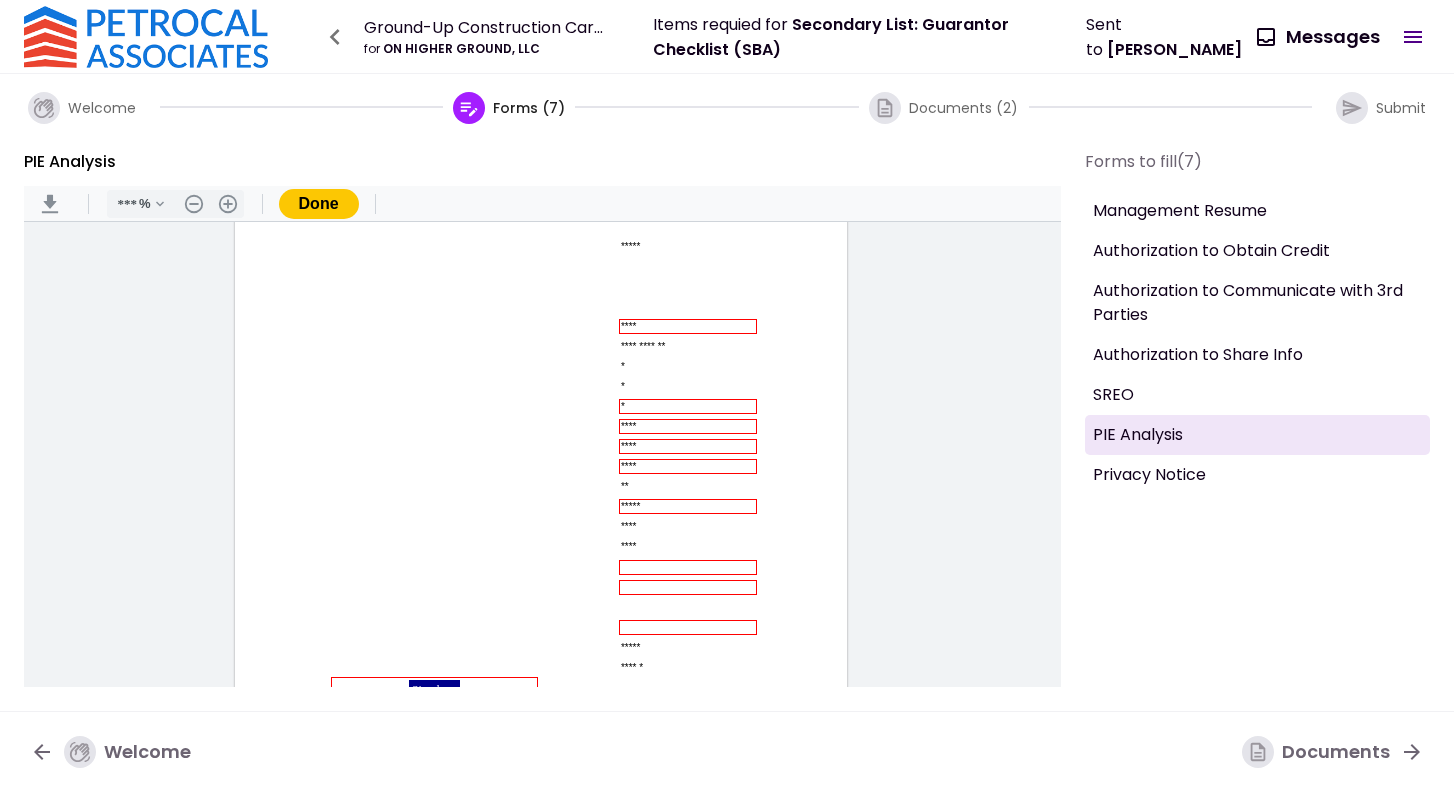 click at bounding box center (688, 568) 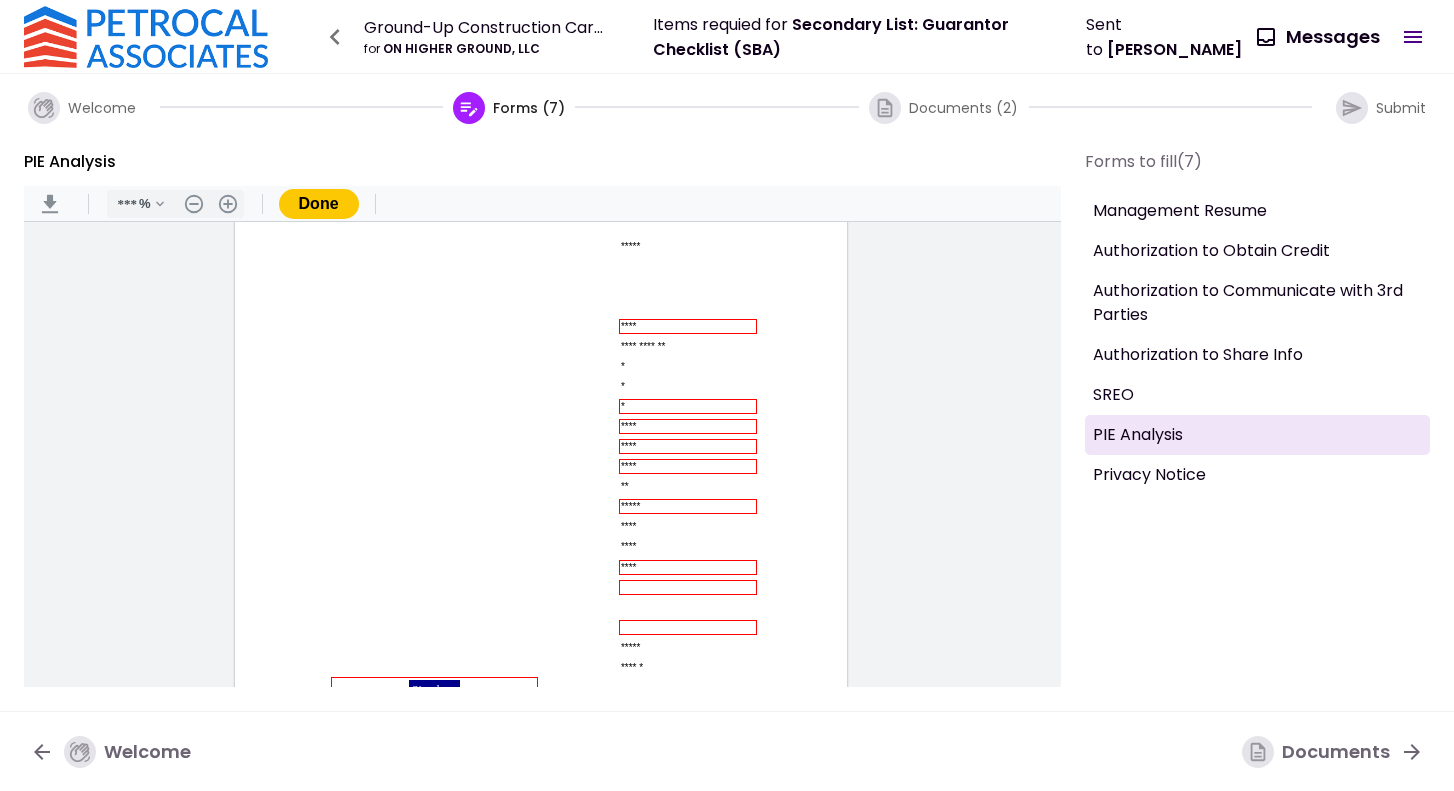 click at bounding box center (688, 588) 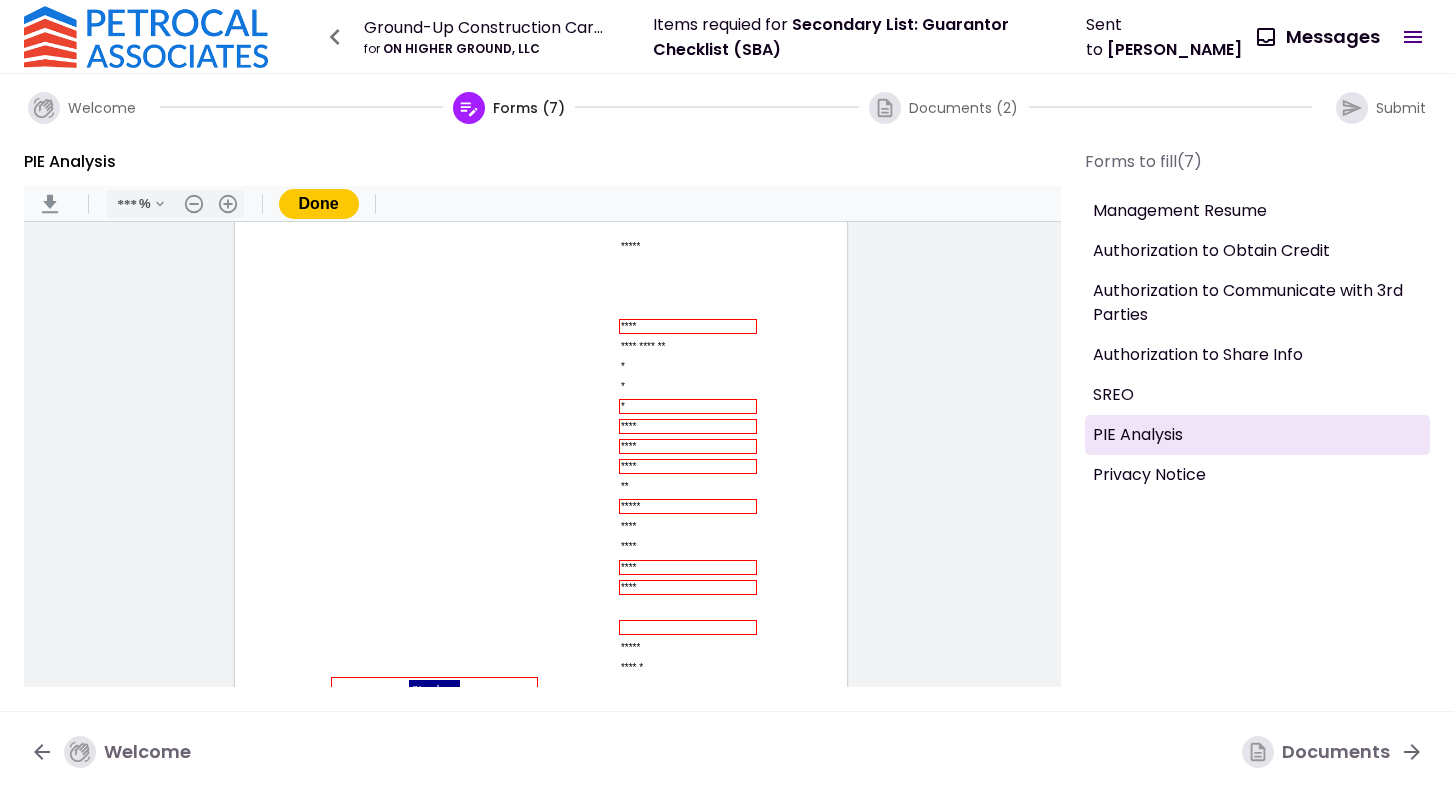 click at bounding box center (688, 628) 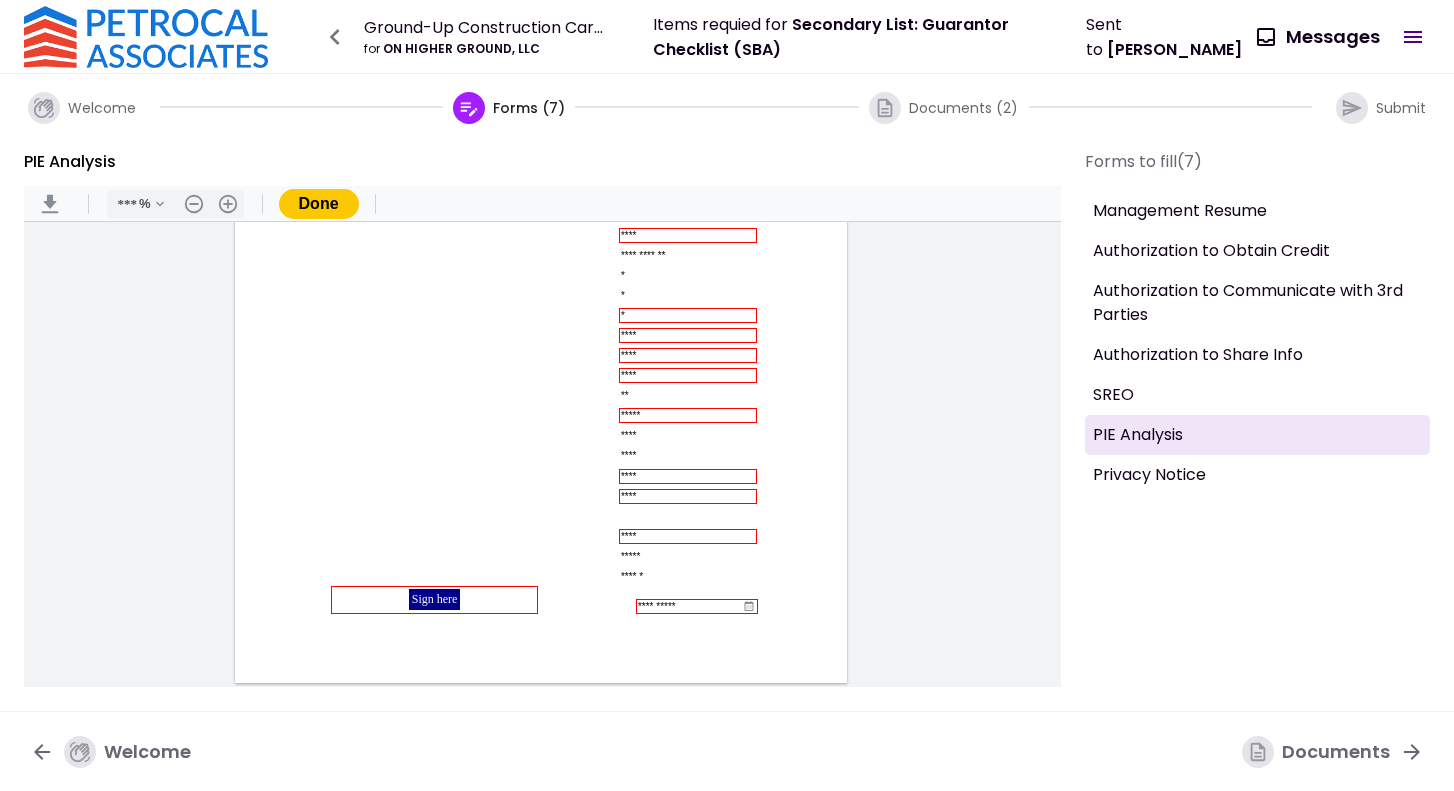scroll, scrollTop: 335, scrollLeft: 0, axis: vertical 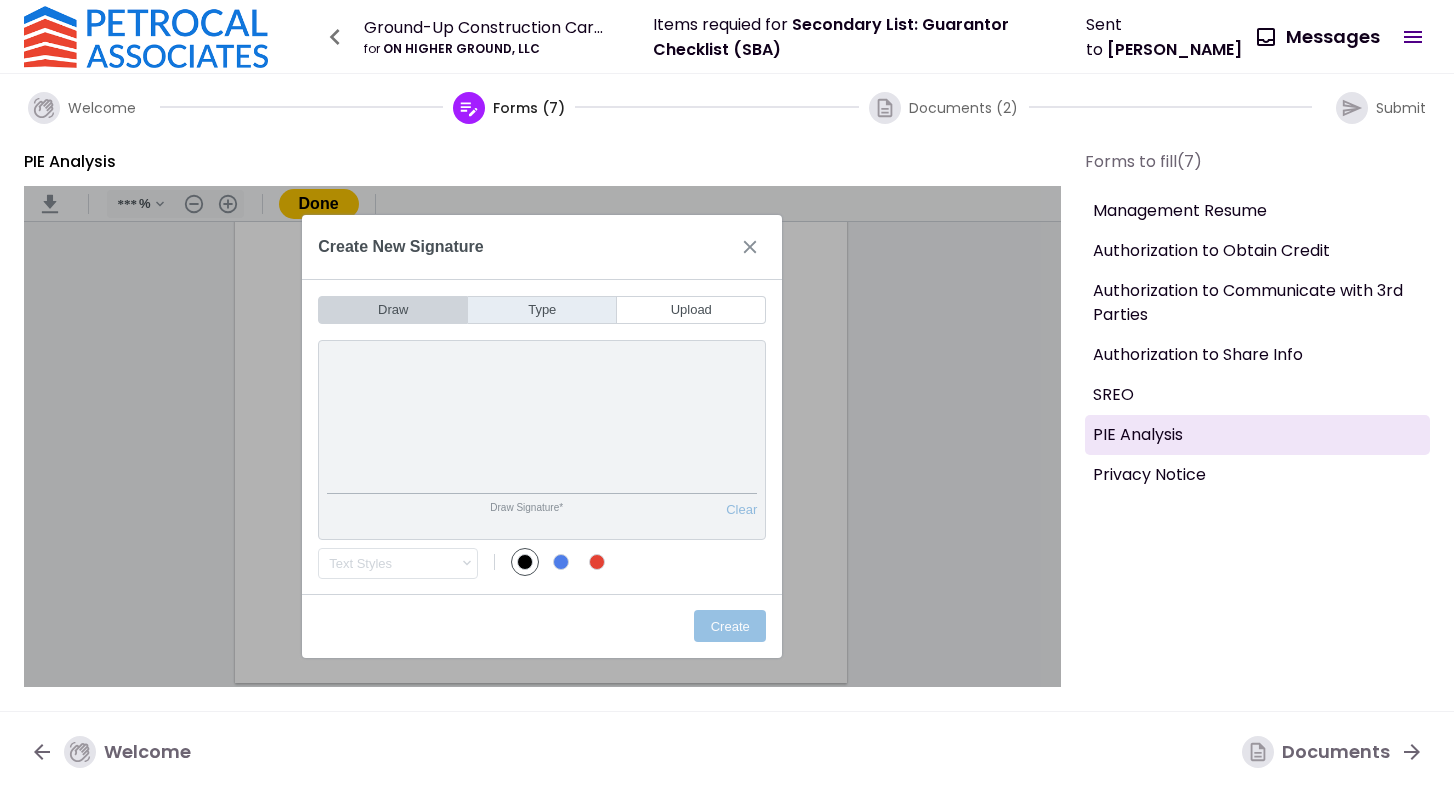 click on "Type" at bounding box center [542, 310] 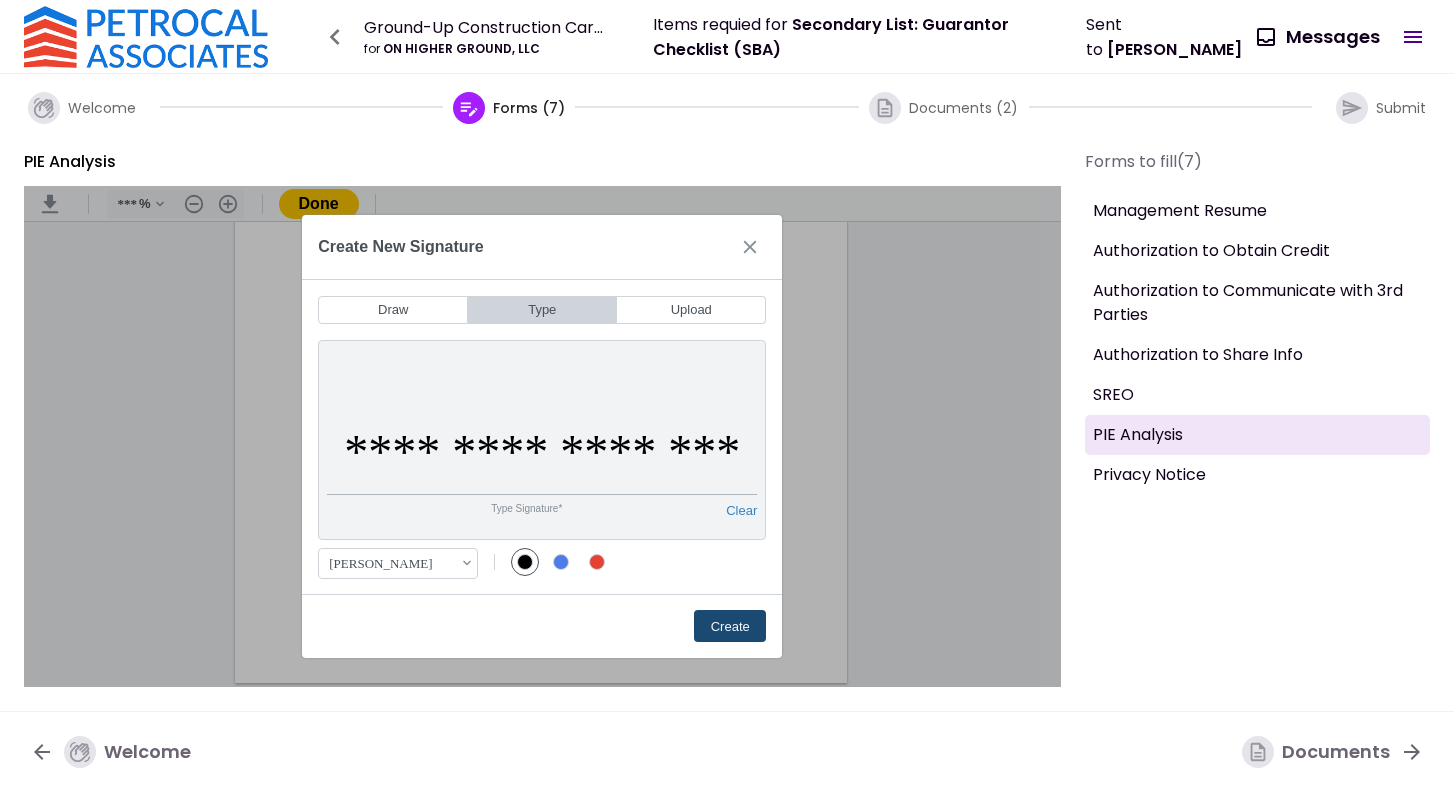 click on "Create" at bounding box center [730, 626] 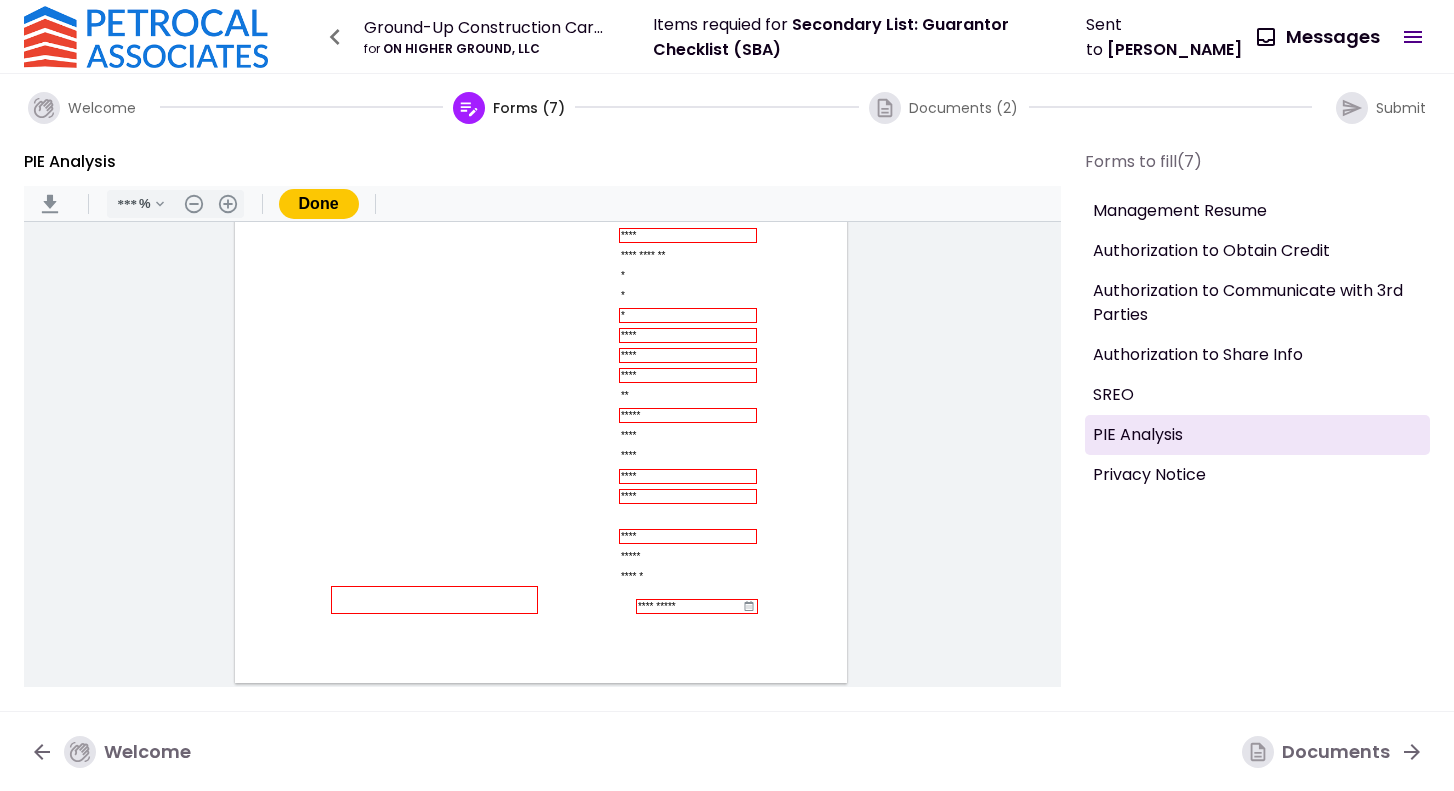 click on "Privacy Notice" at bounding box center (1258, 475) 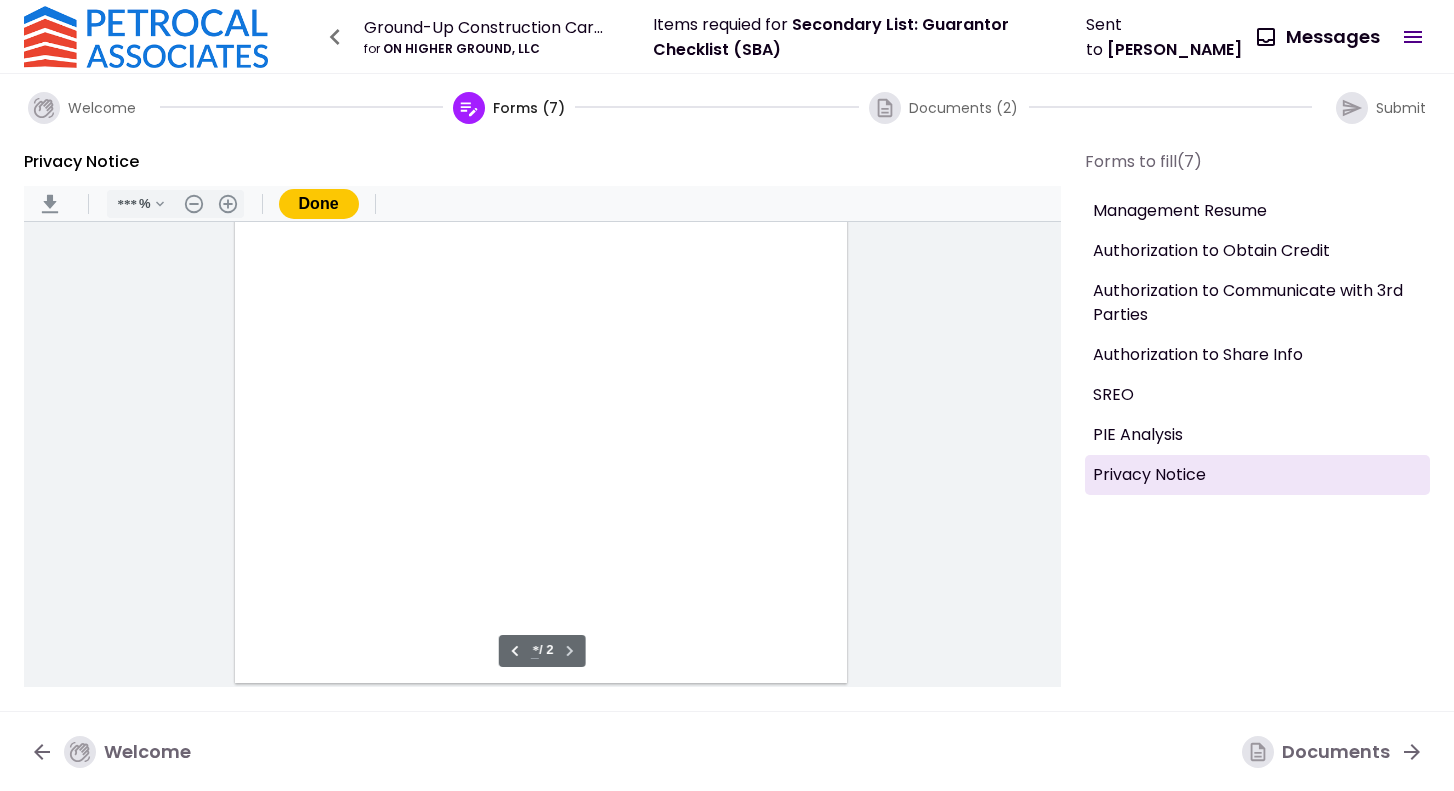 scroll, scrollTop: 1567, scrollLeft: 0, axis: vertical 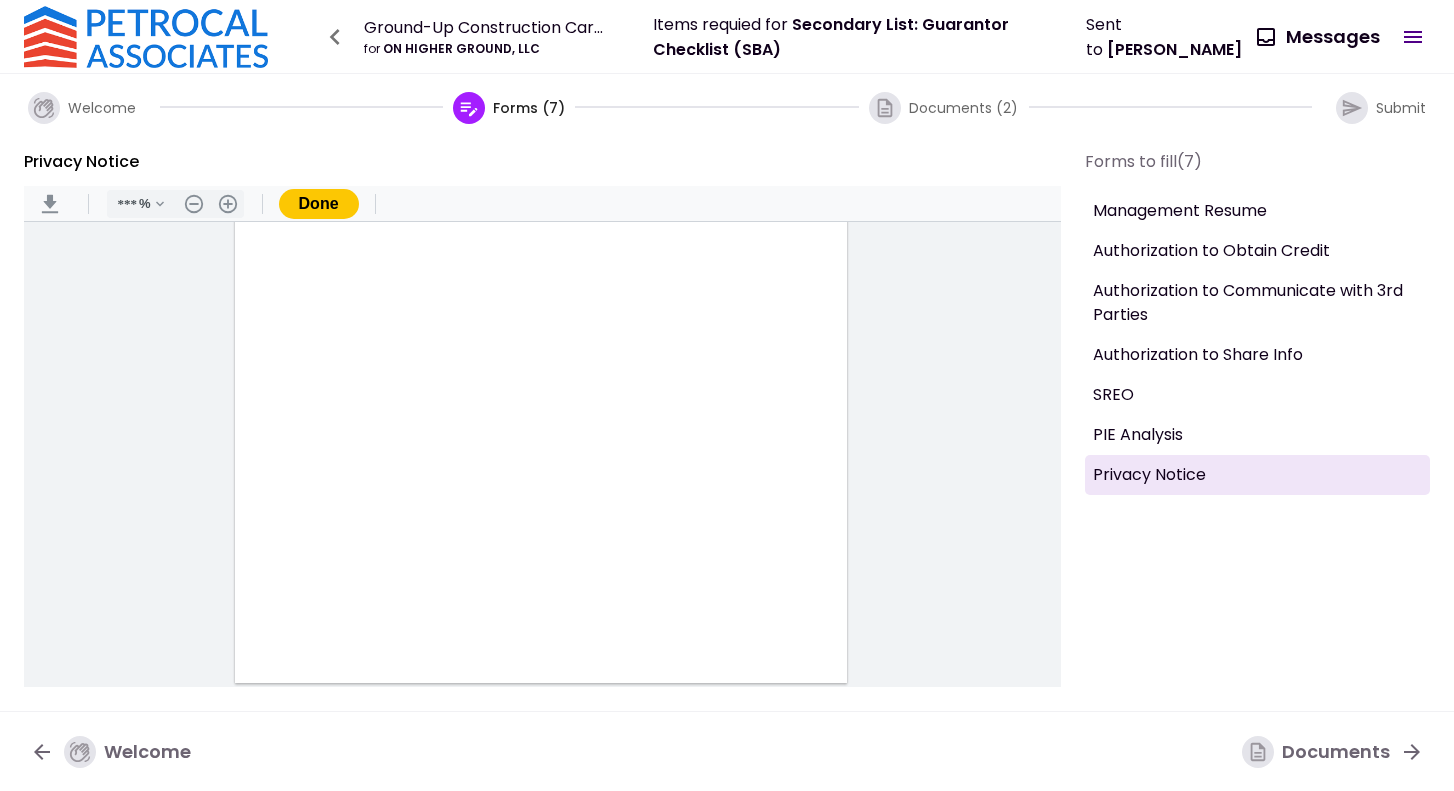 click on "Submit" at bounding box center [1401, 108] 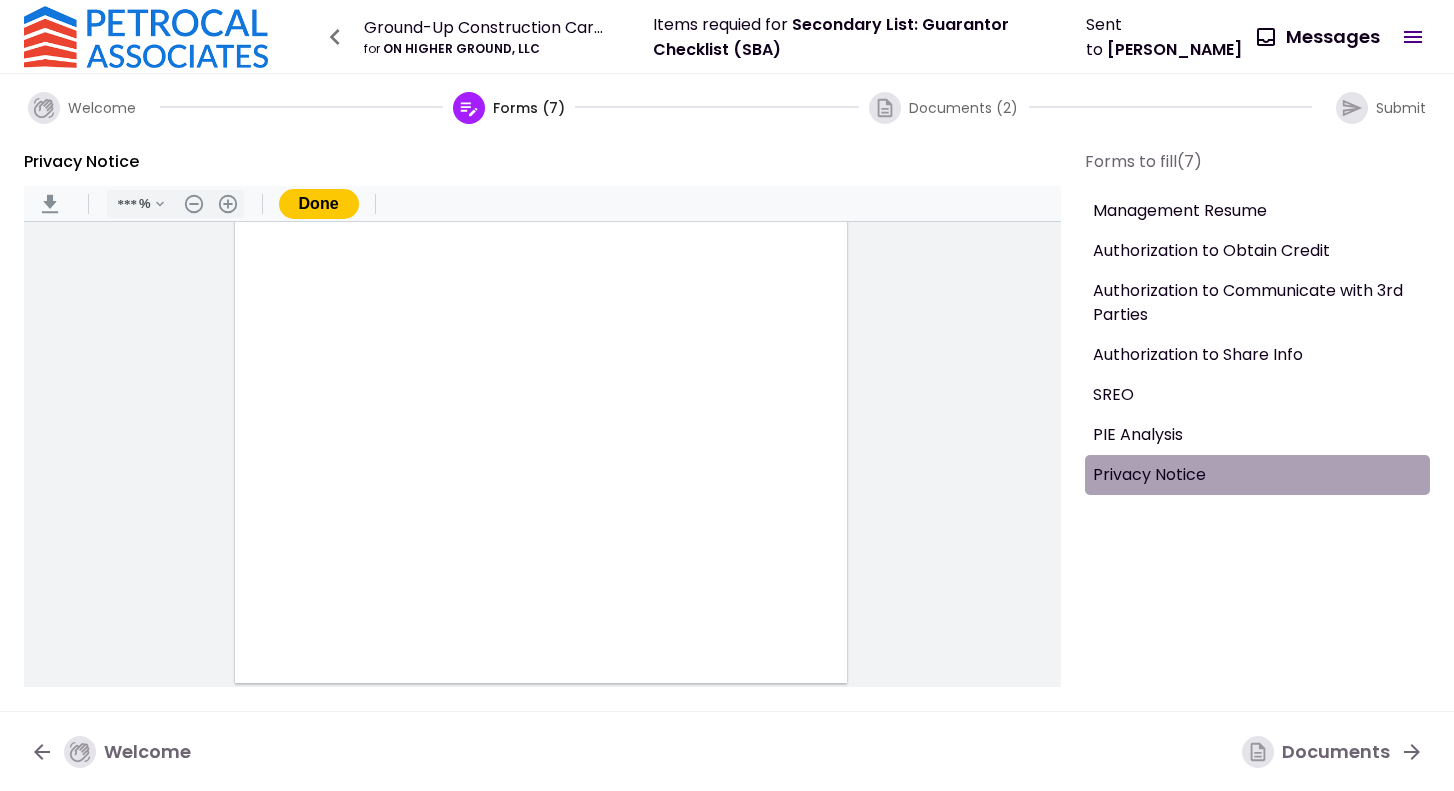 click on "Privacy Notice" at bounding box center [1258, 475] 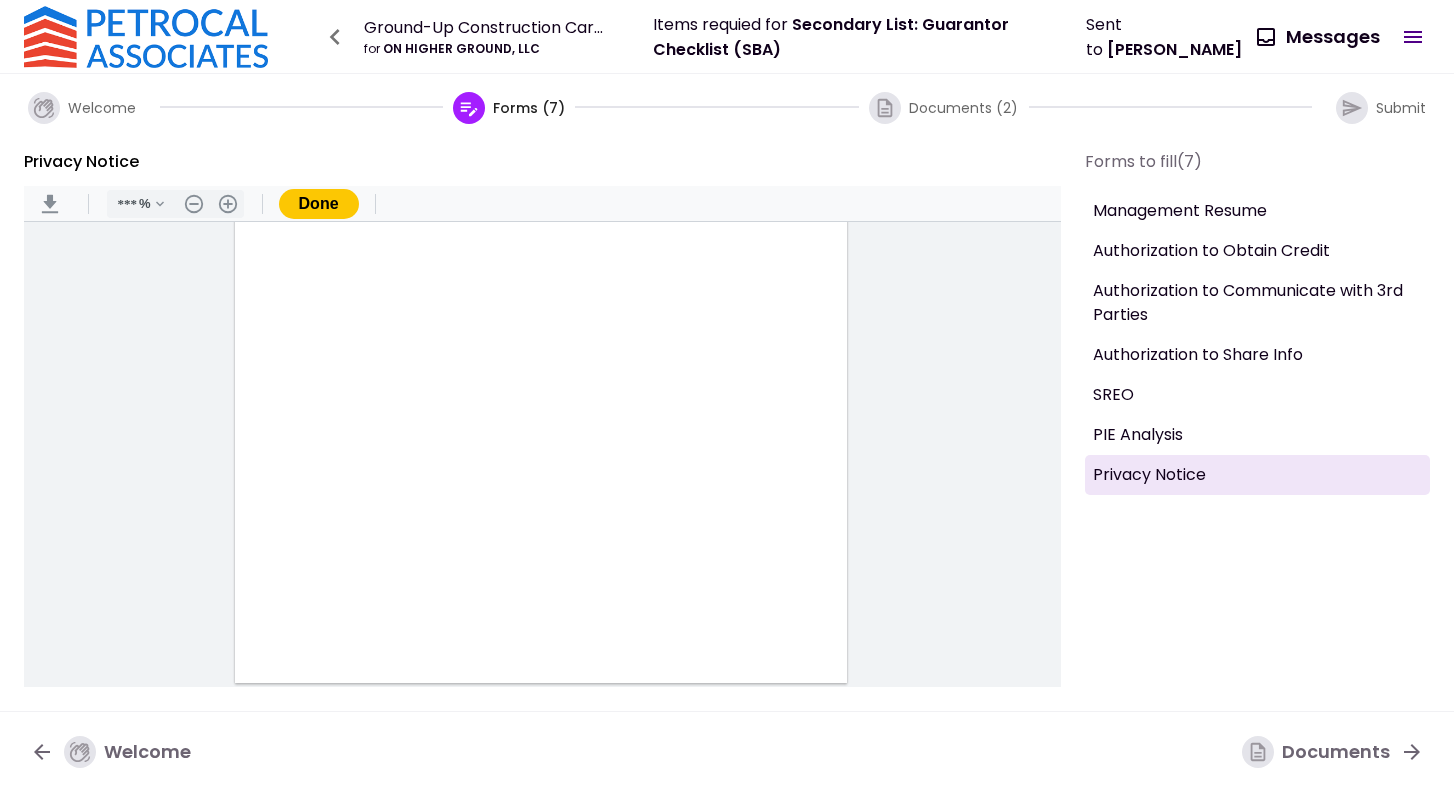 click on "Forms to fill  ( 7 )   Management Resume Authorization to Obtain Credit Authorization to Communicate with 3rd Parties Authorization to Share Info SREO PIE Analysis Privacy Notice" at bounding box center [1258, 418] 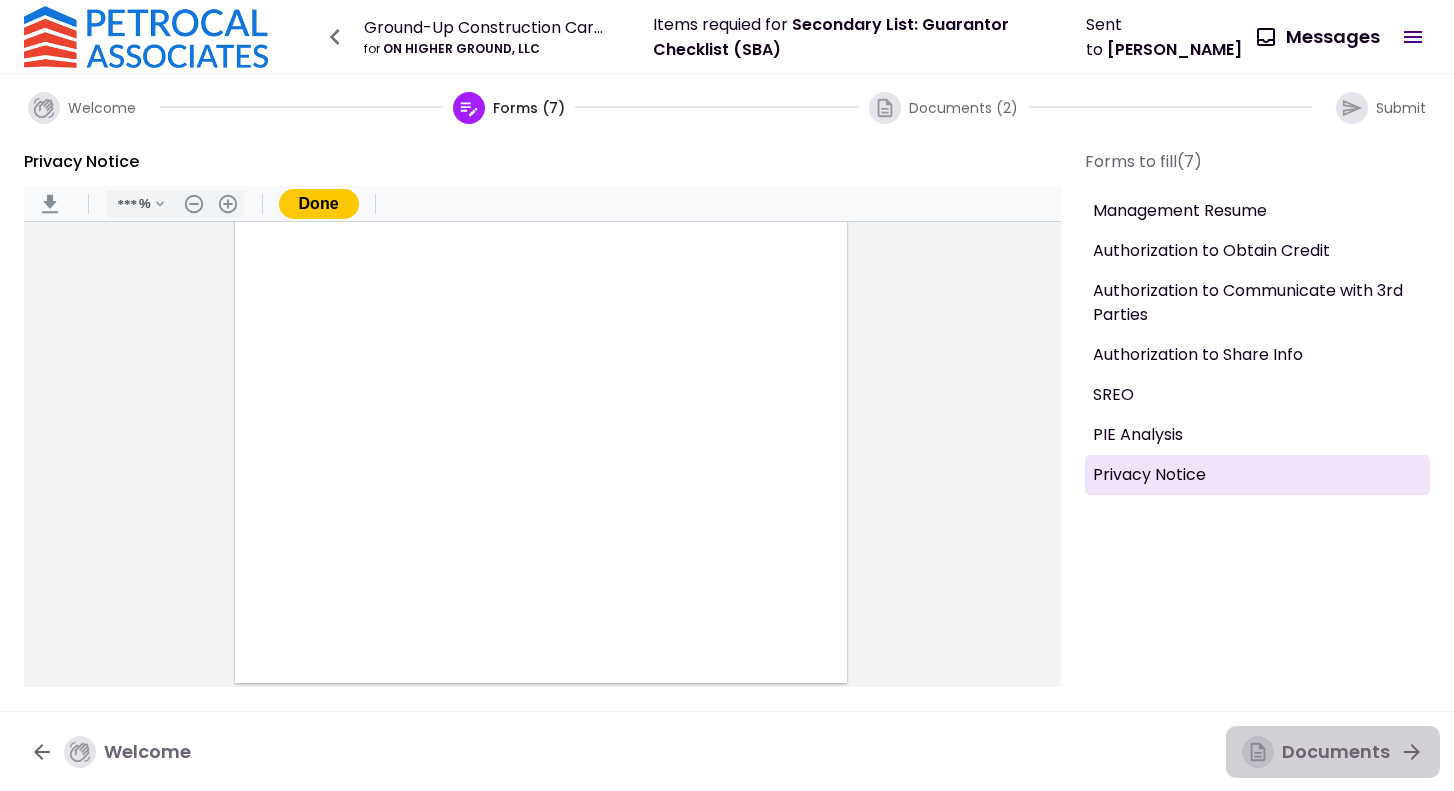 click on "Documents" at bounding box center (1316, 752) 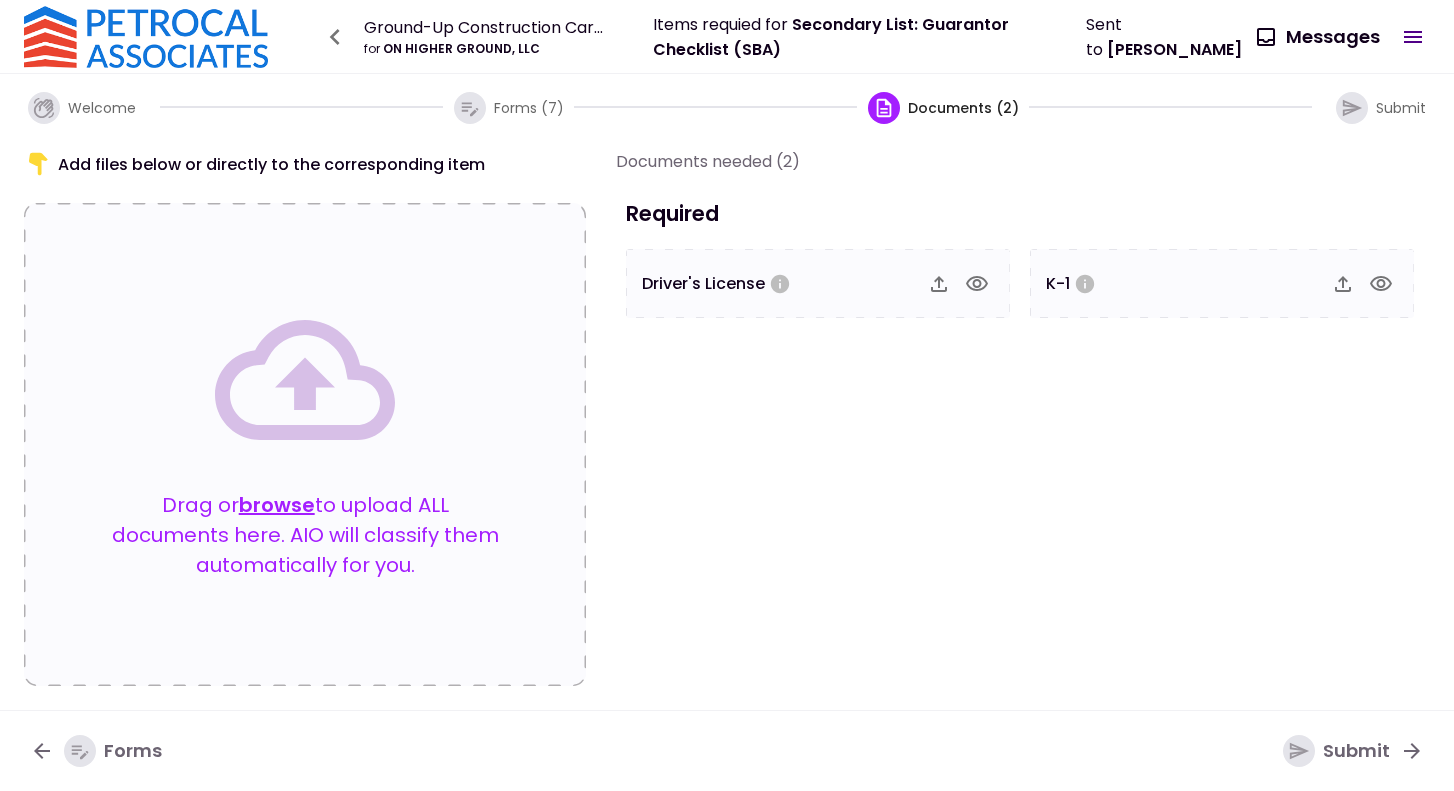 click on "Submit" at bounding box center [1336, 751] 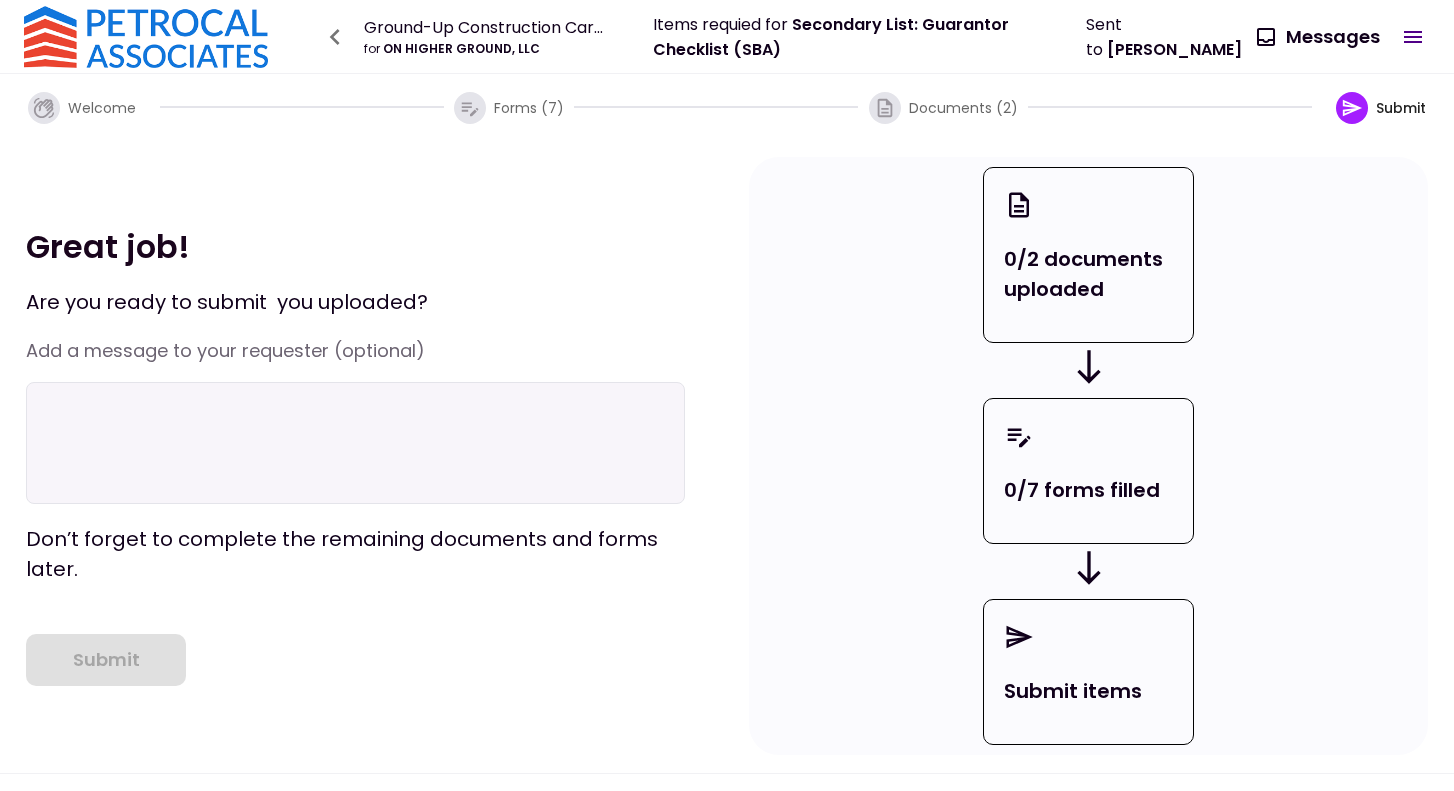 click on "Submit items" at bounding box center [1088, 691] 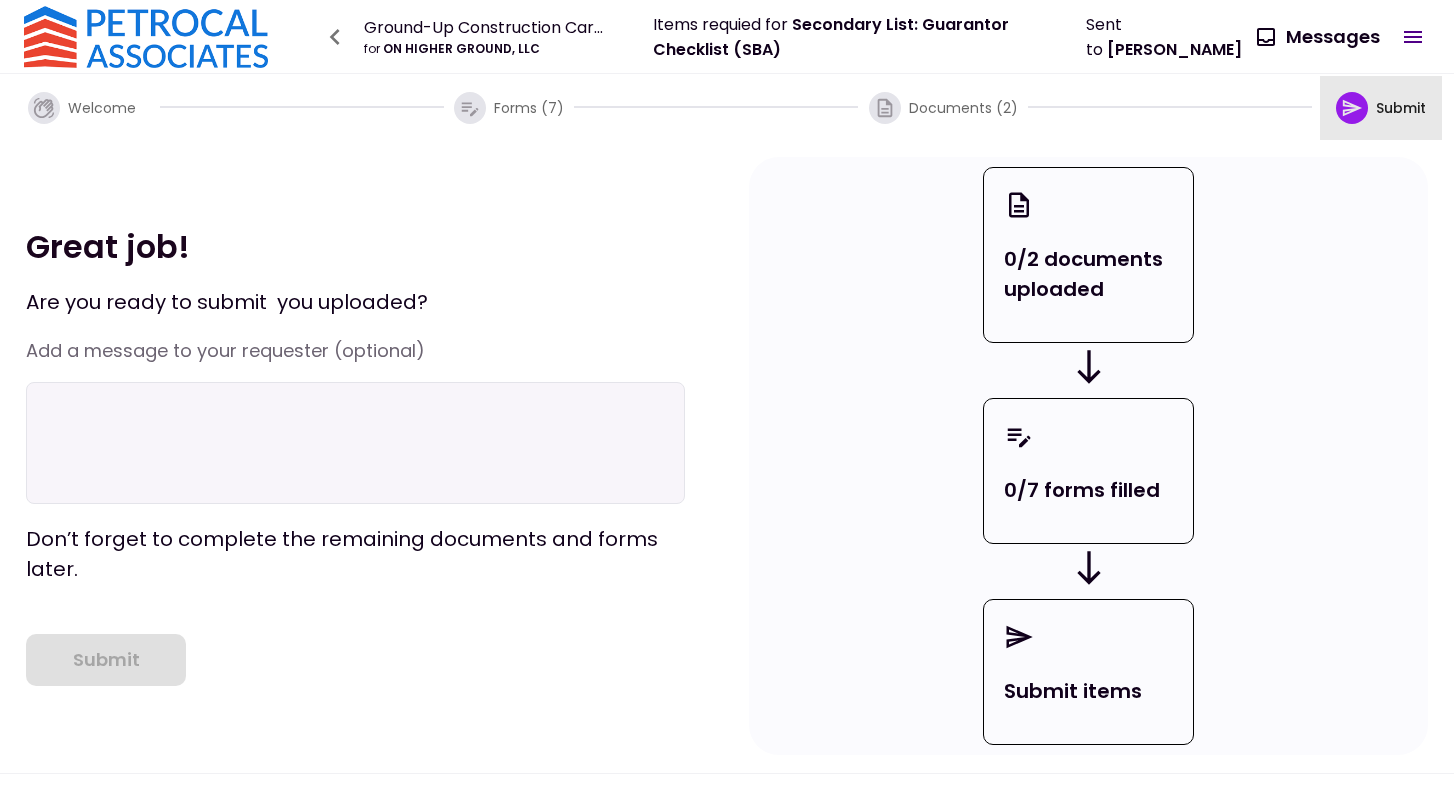 click on "Submit" at bounding box center [1401, 108] 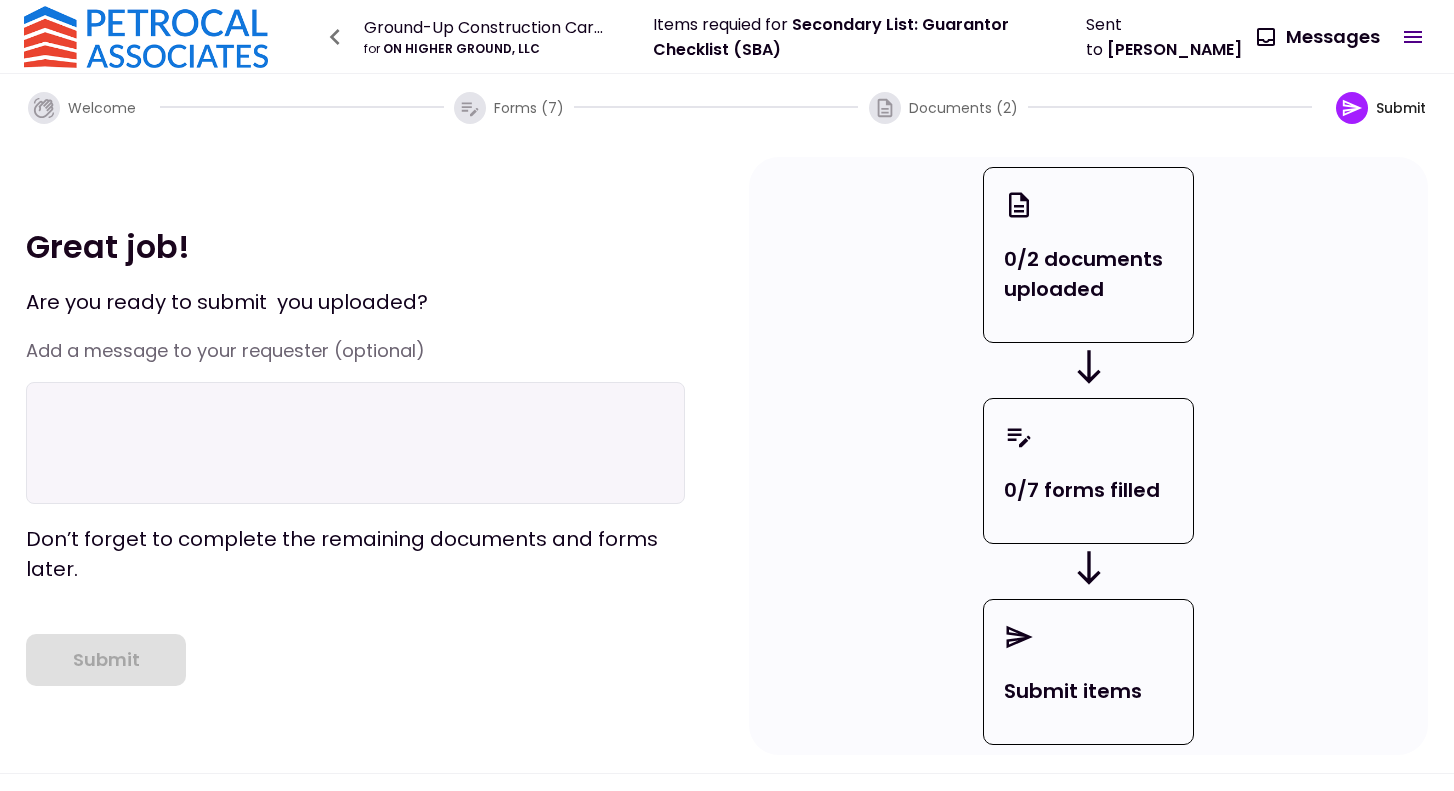 click 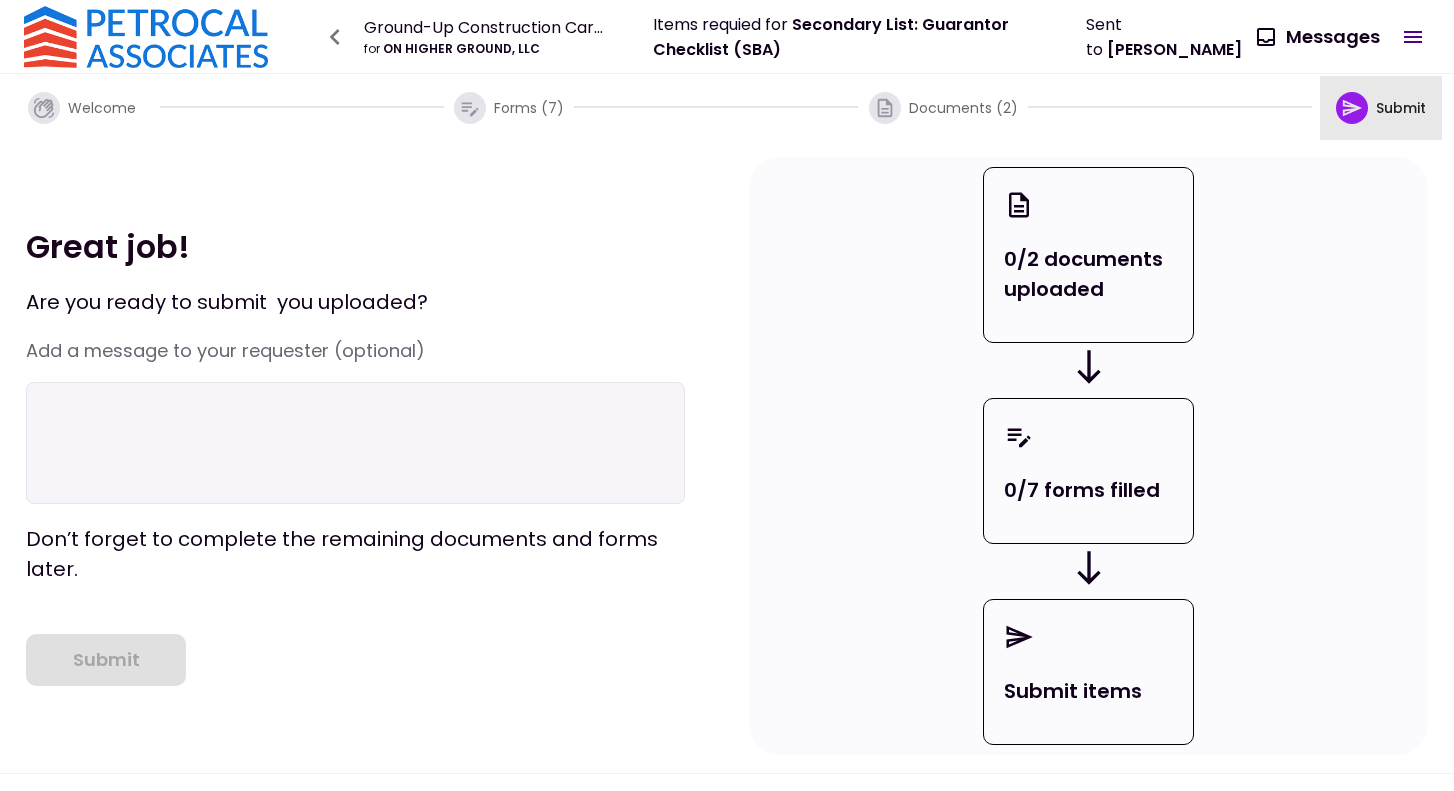 click 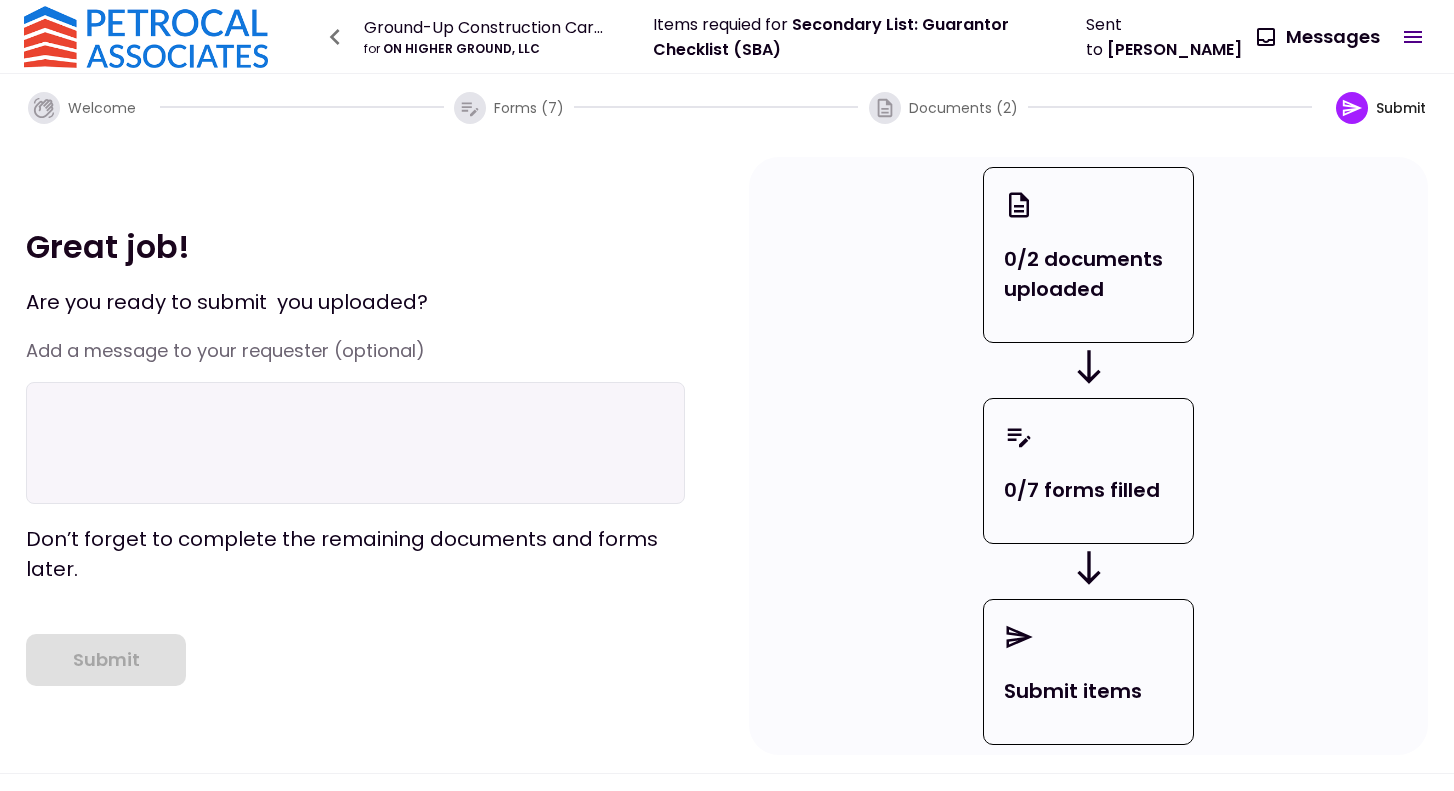 click on "Submit items" at bounding box center (1088, 691) 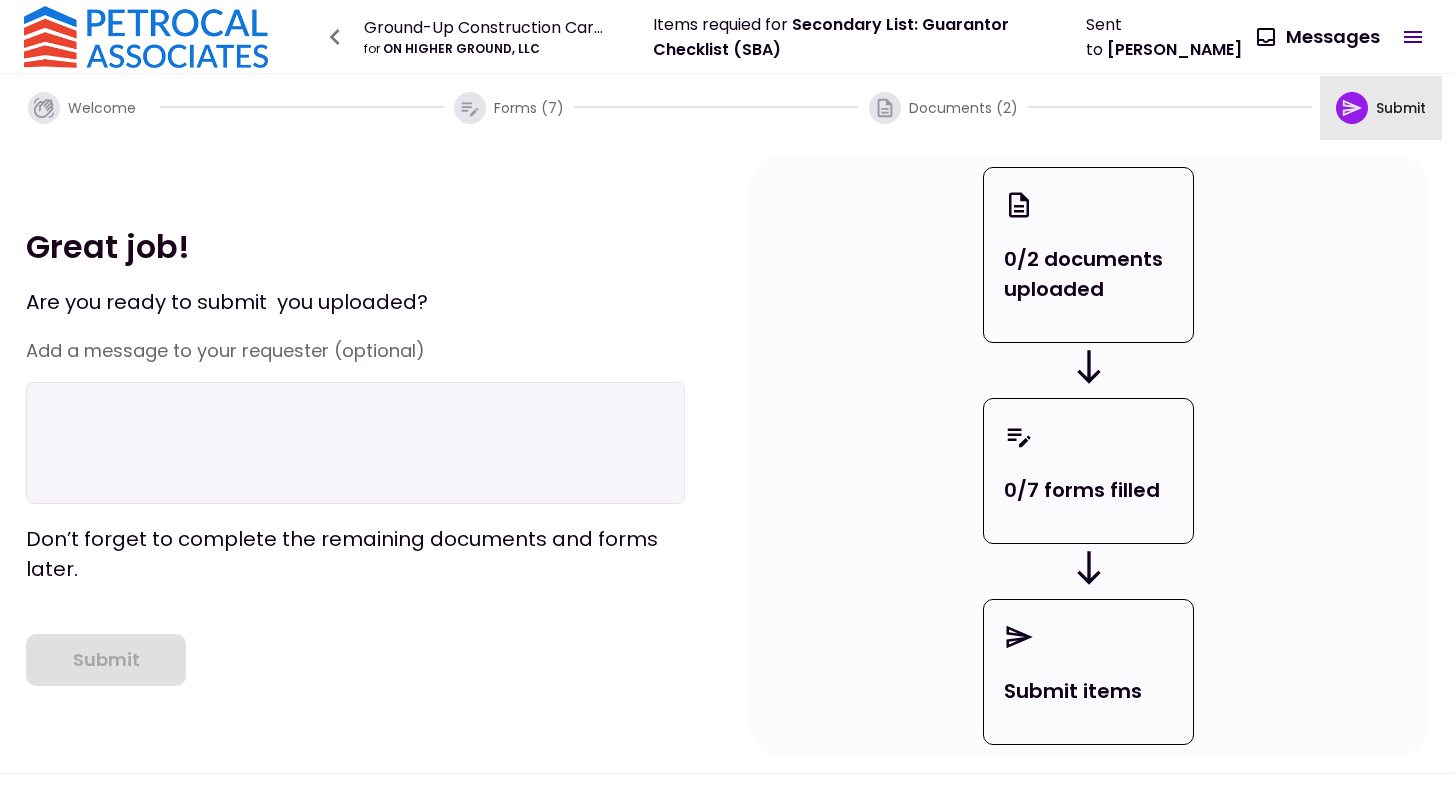 click 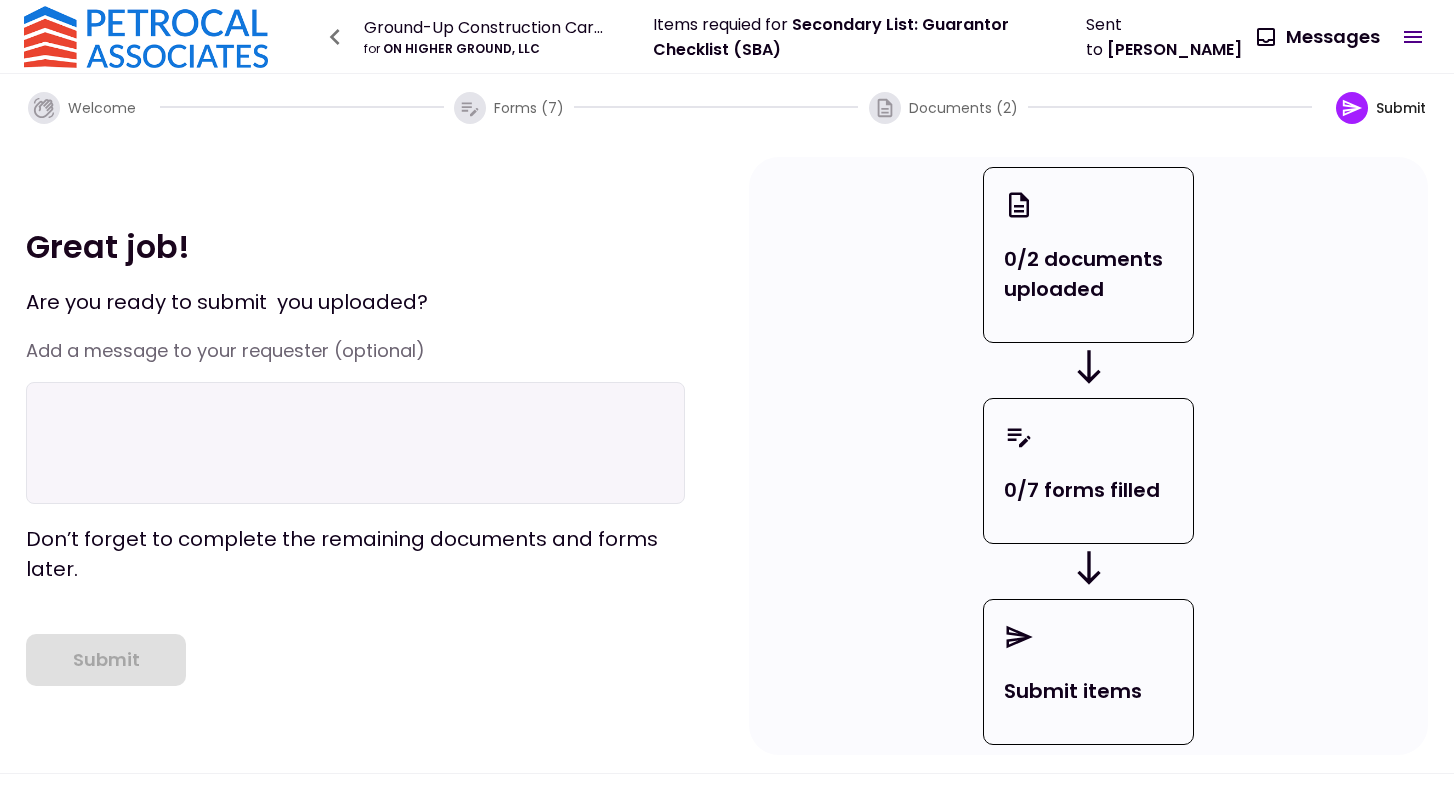 click on "Submit" at bounding box center (1381, 108) 